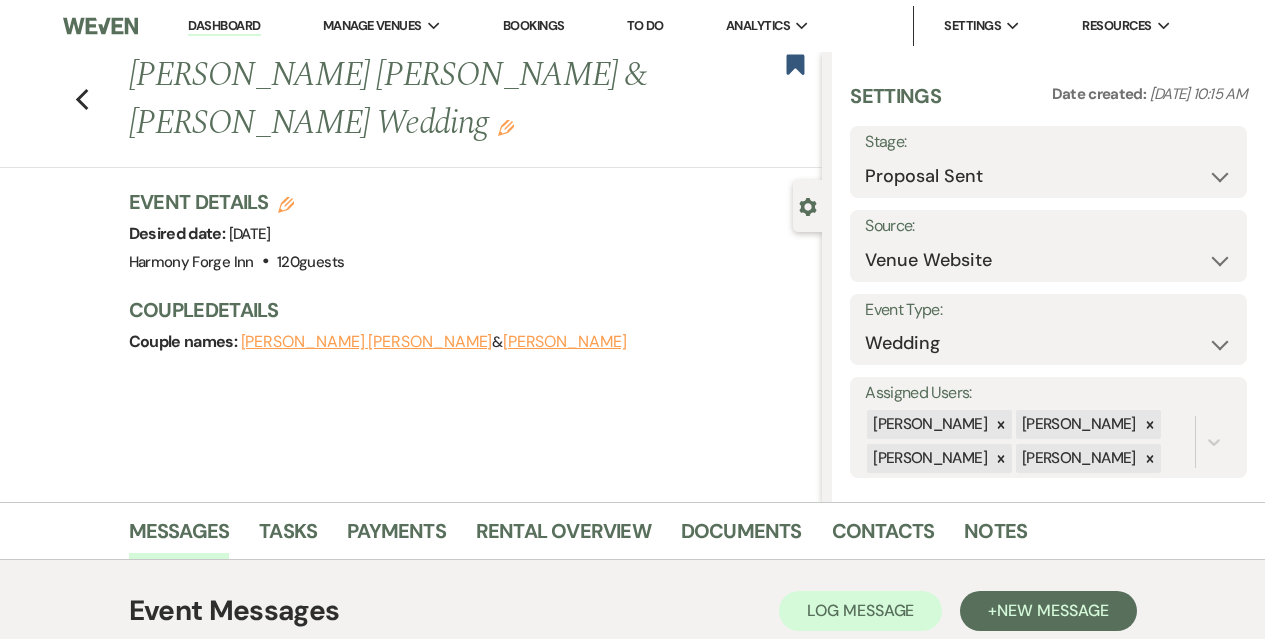scroll, scrollTop: 982, scrollLeft: 0, axis: vertical 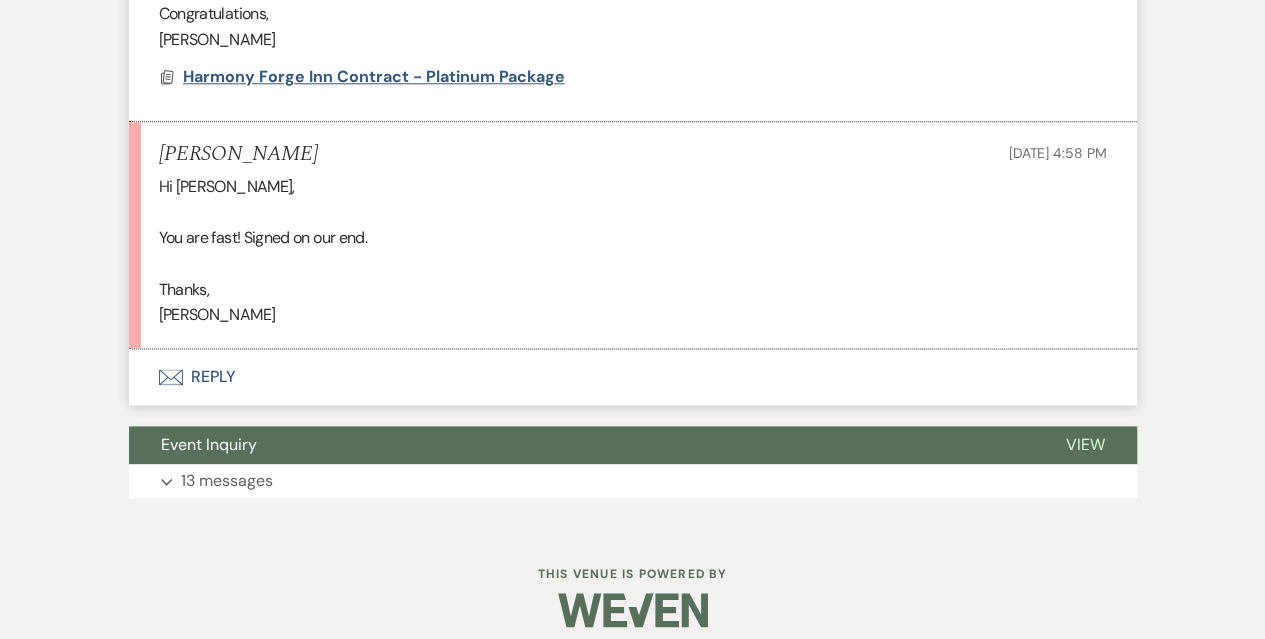 click on "Harmony Forge Inn Contract - Platinum Package" at bounding box center (374, 76) 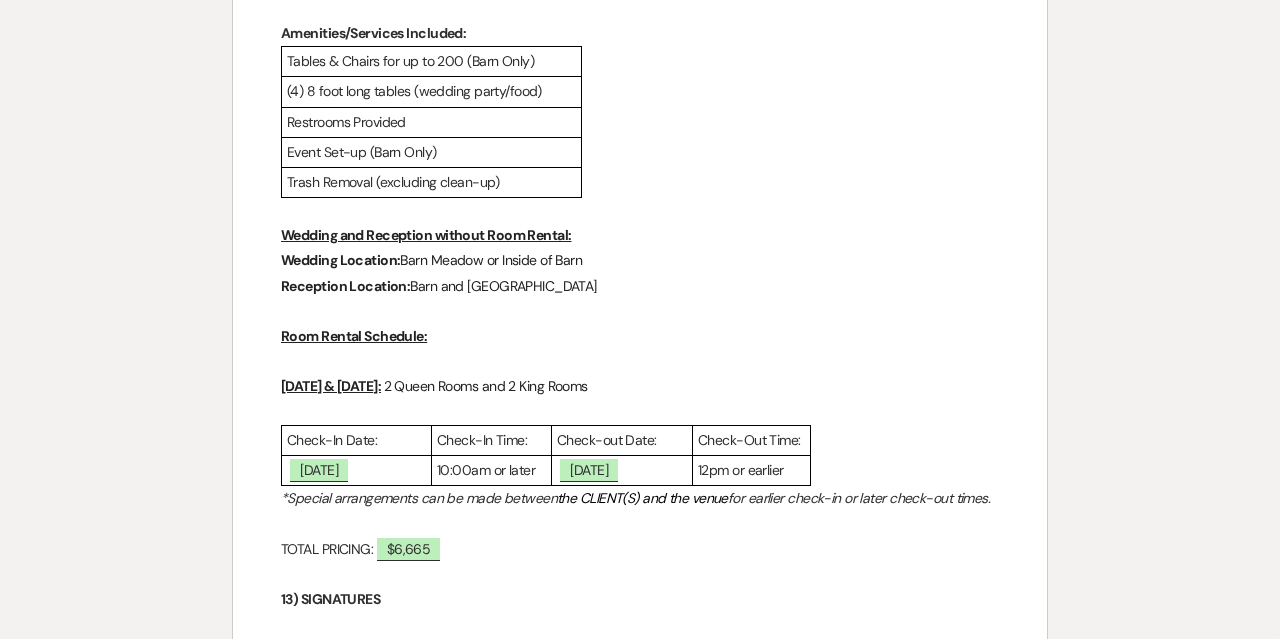 scroll, scrollTop: 6028, scrollLeft: 0, axis: vertical 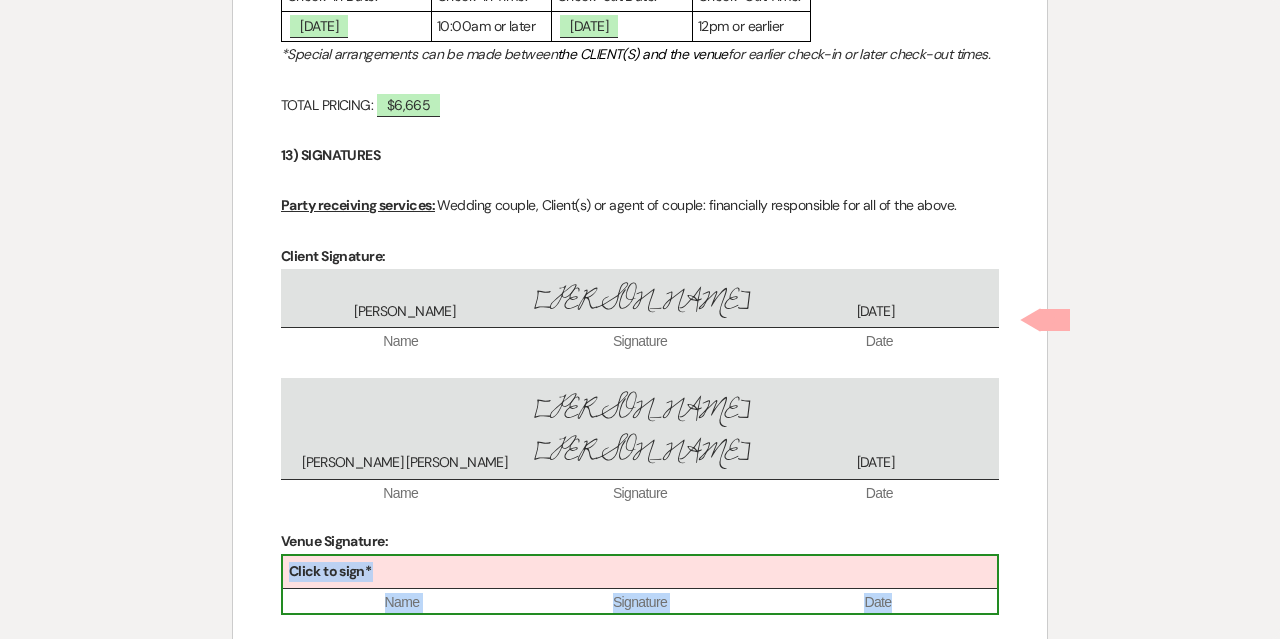 click on "Click to sign*" at bounding box center (640, 572) 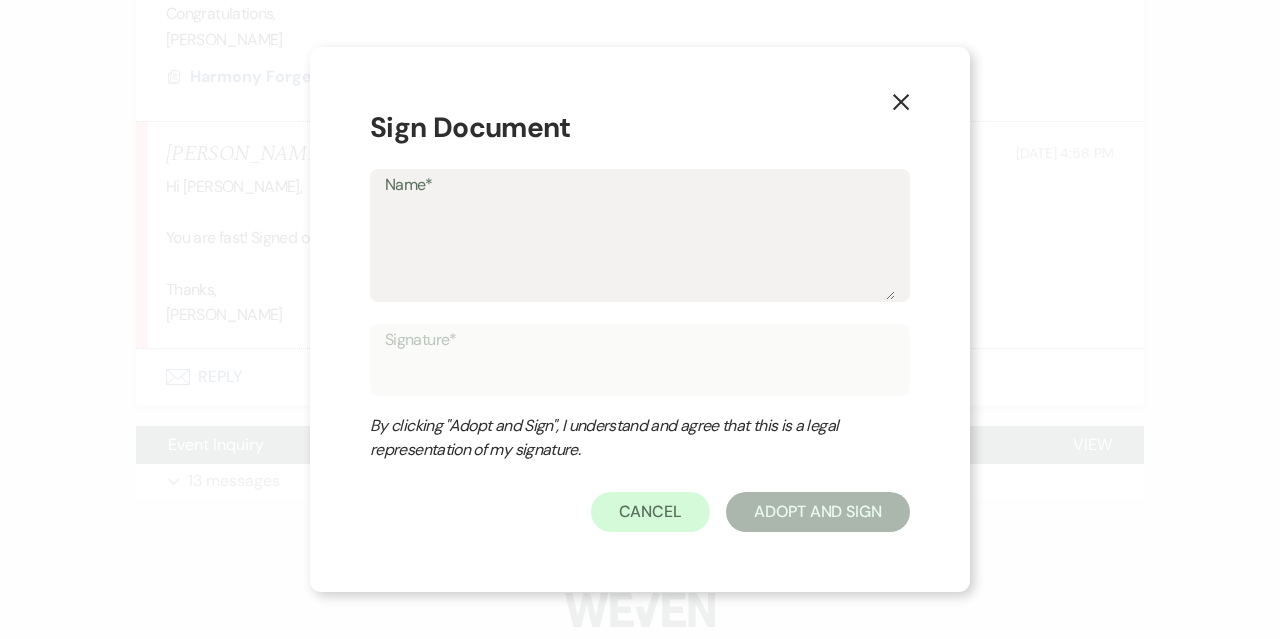 click on "Name*" at bounding box center (640, 250) 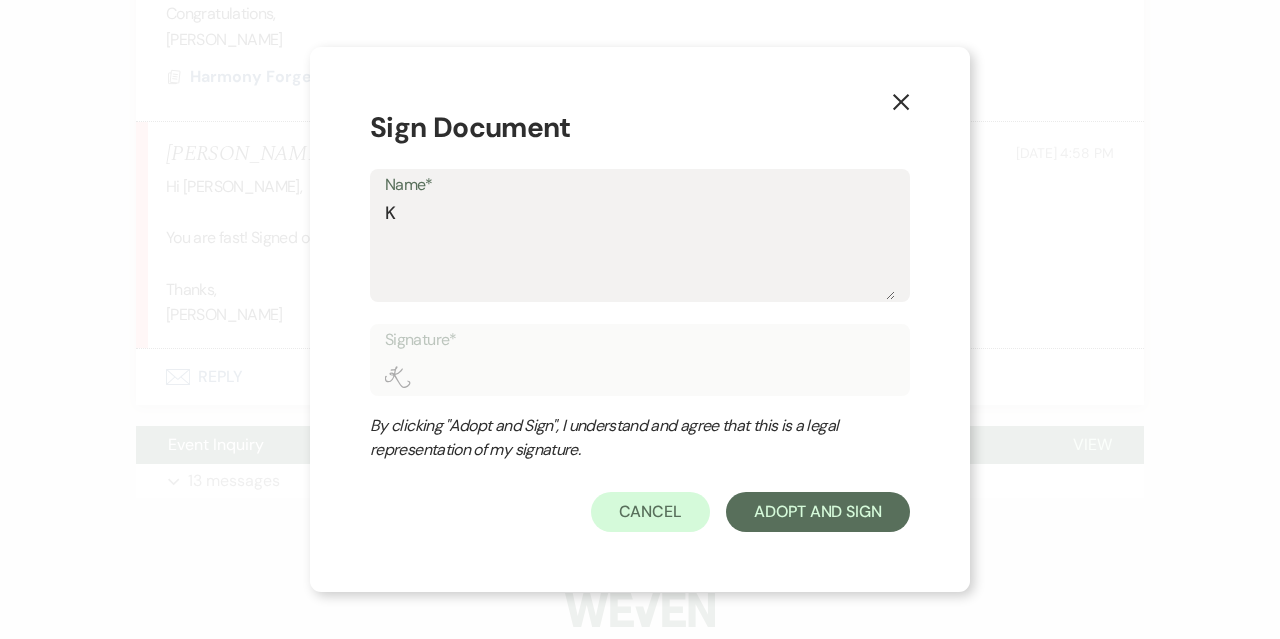 type on "Ka" 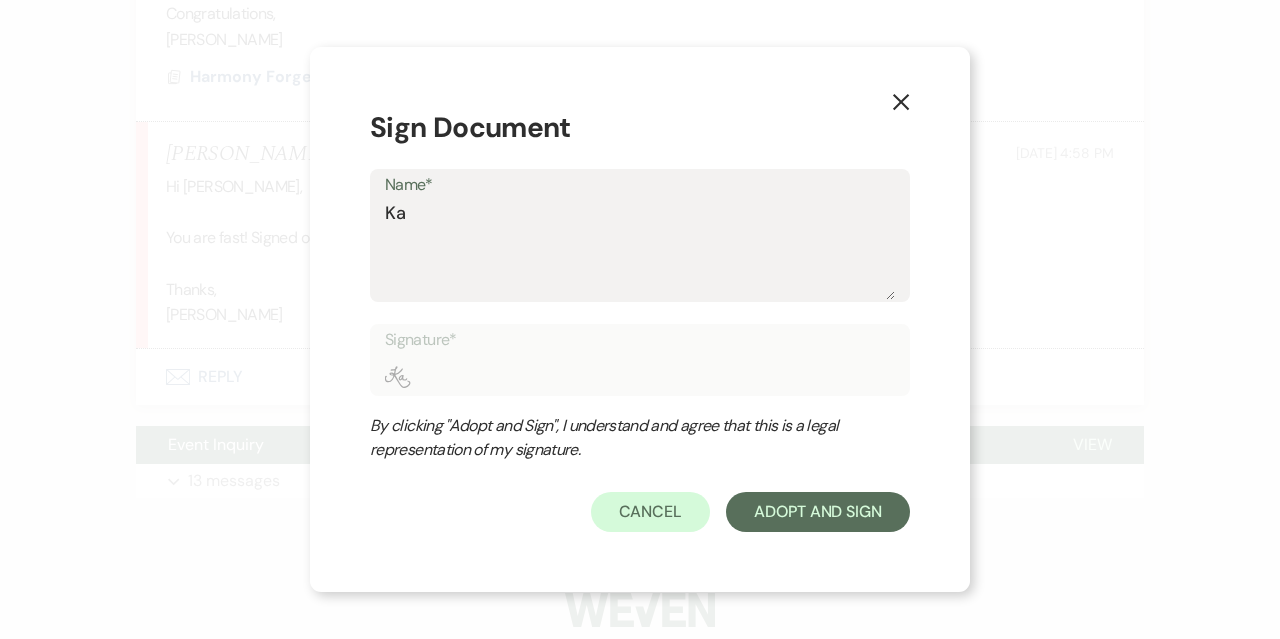 type on "Kas" 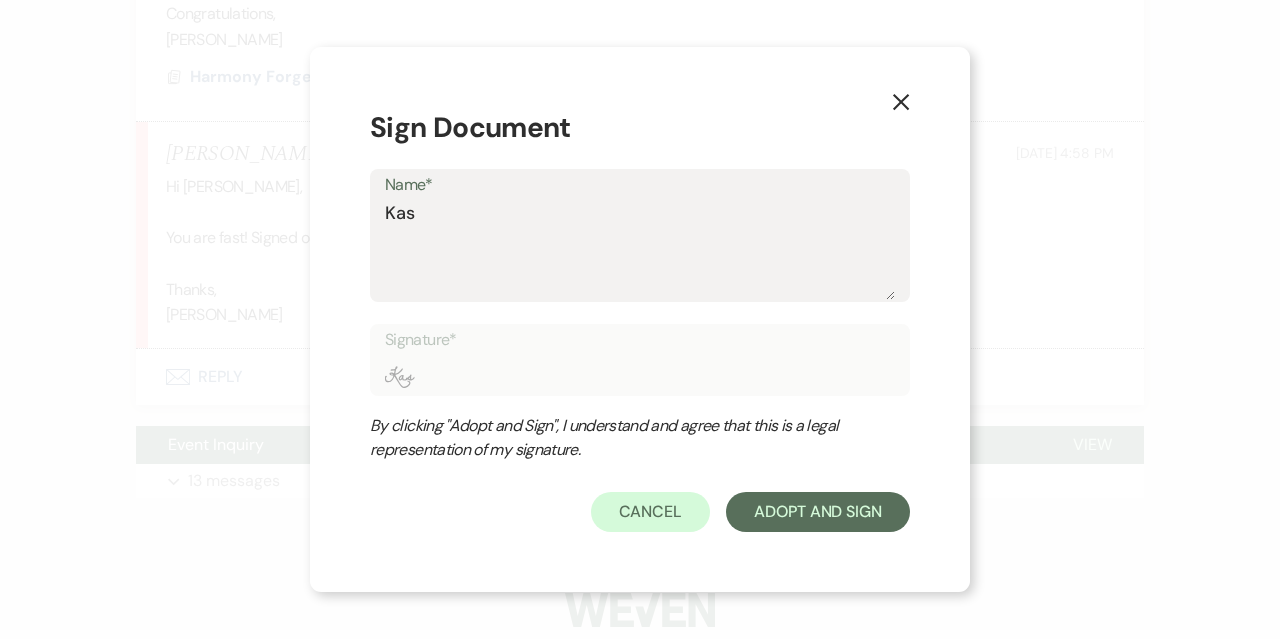 type on "Kase" 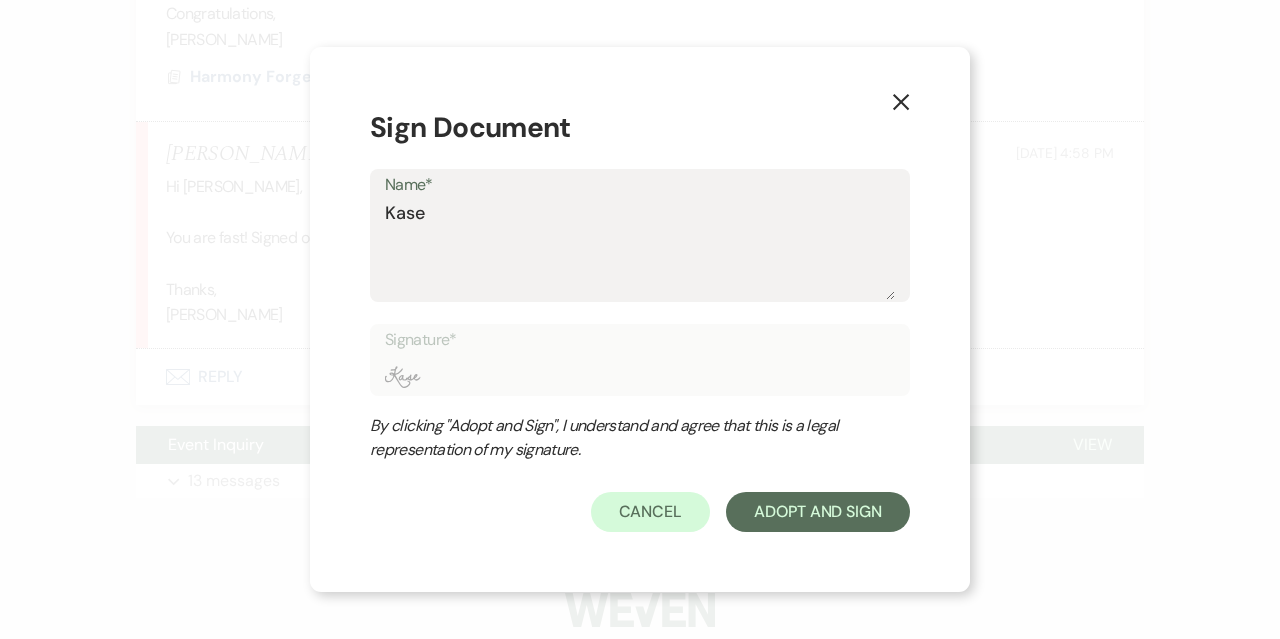 type on "[PERSON_NAME]" 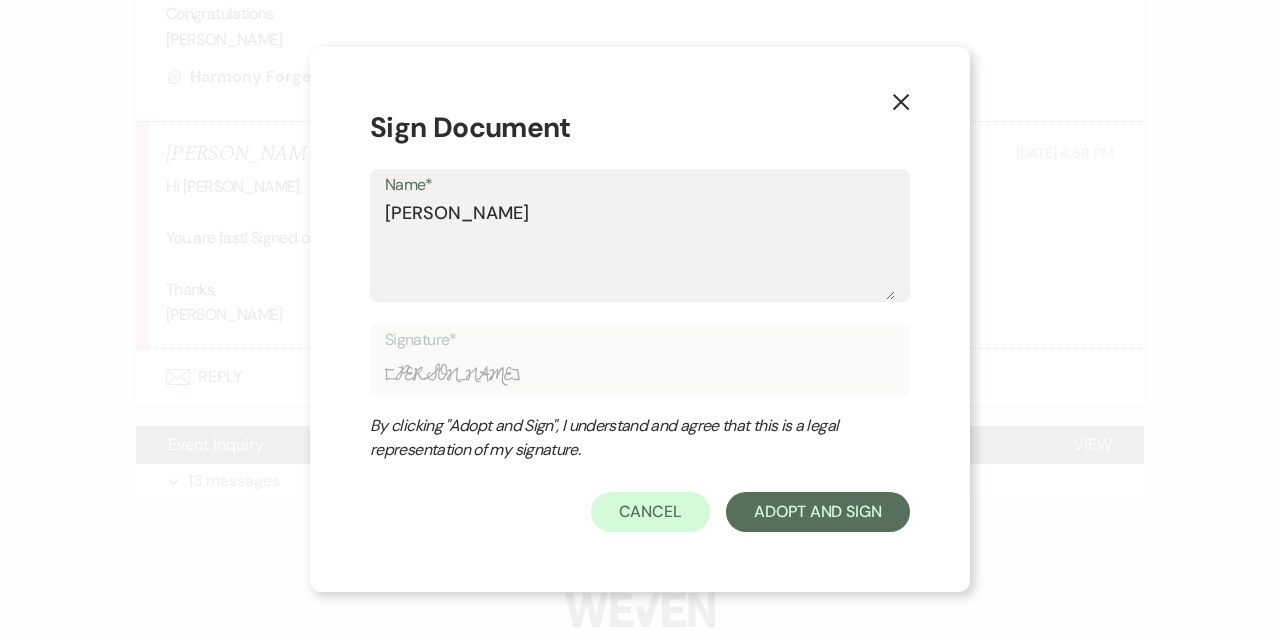 type on "[PERSON_NAME]" 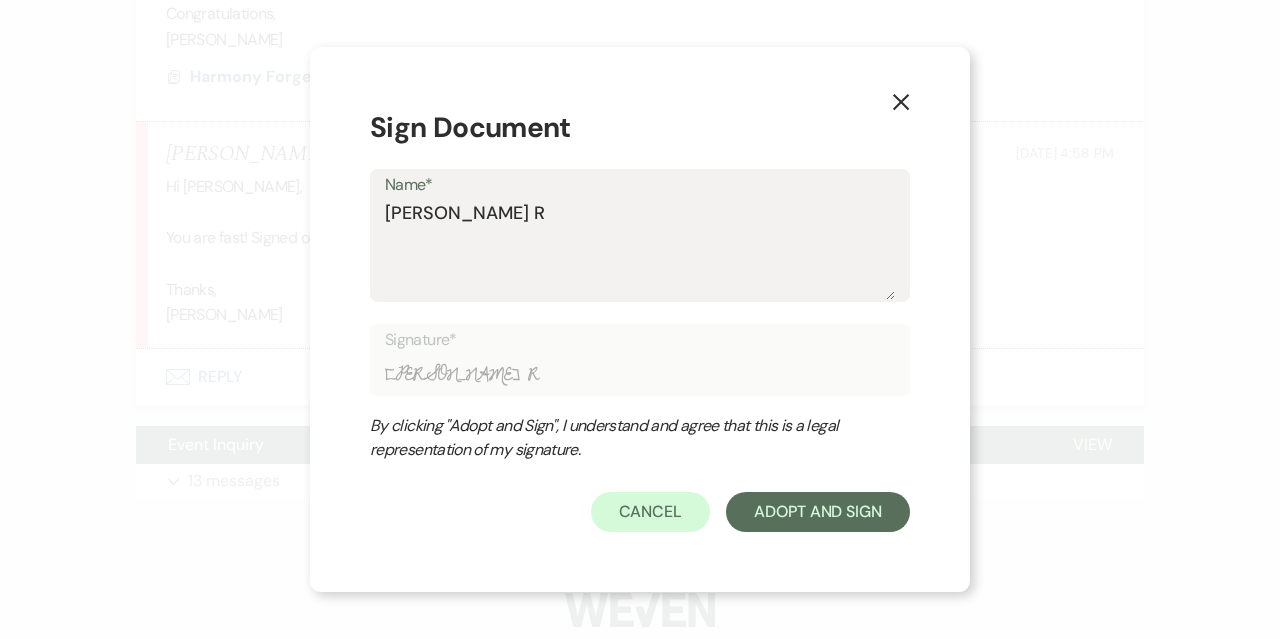 type on "[PERSON_NAME] Rh" 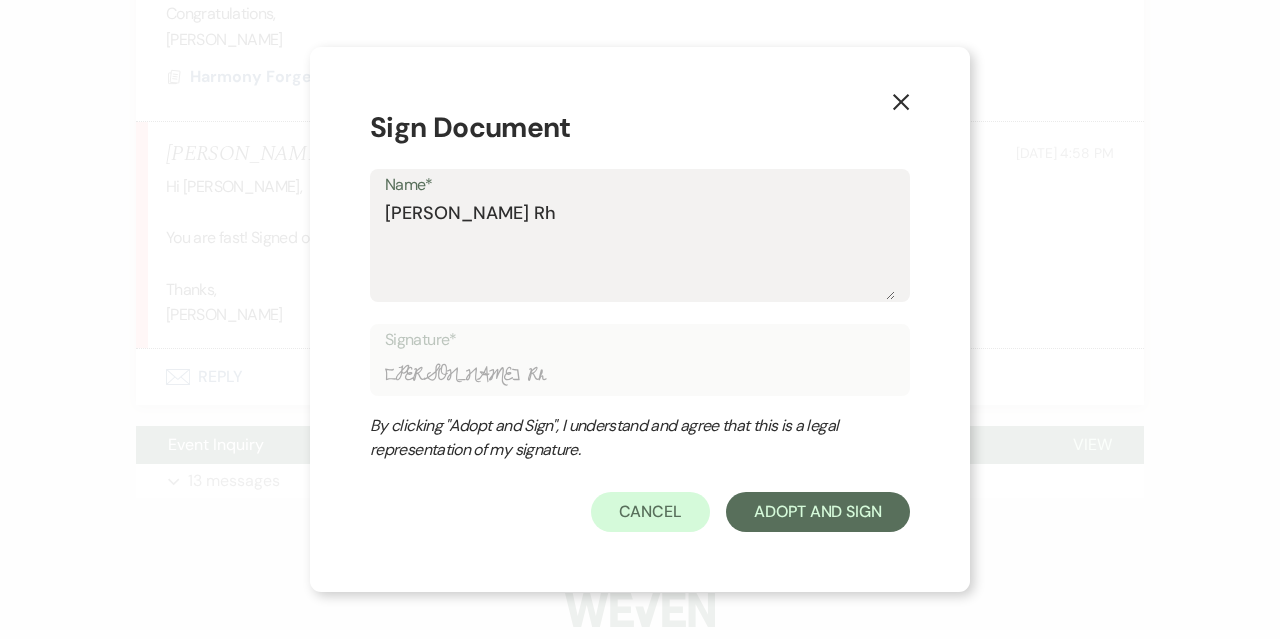 type on "[PERSON_NAME] Rho" 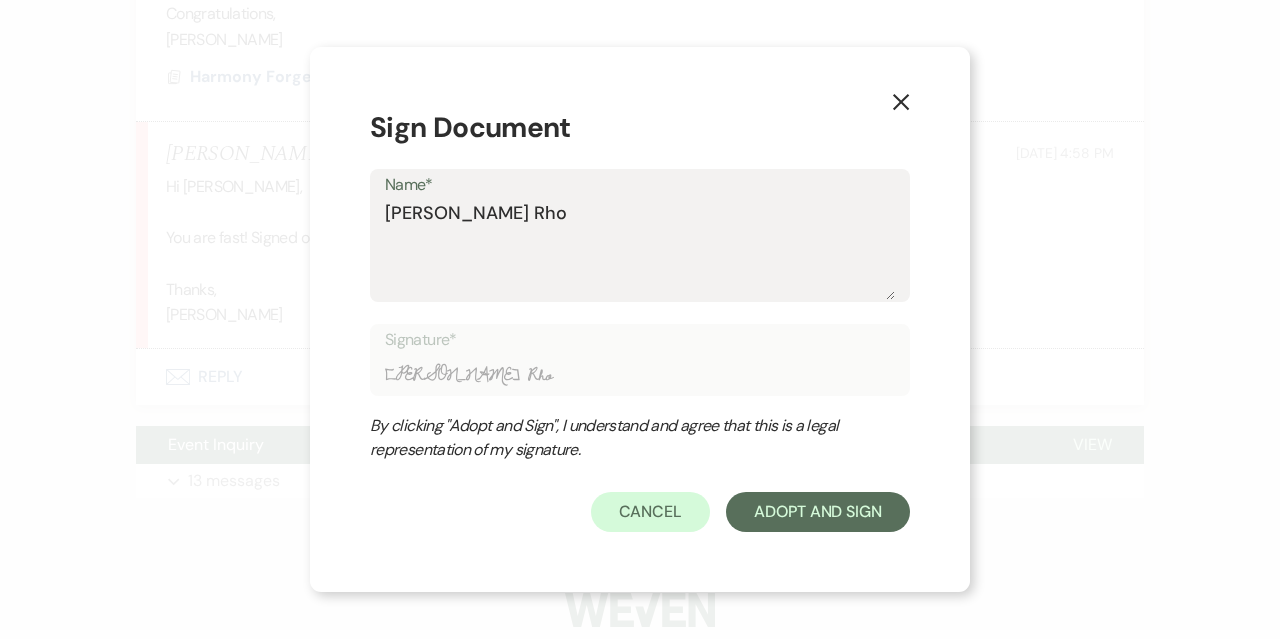 type on "[PERSON_NAME] Rhoa" 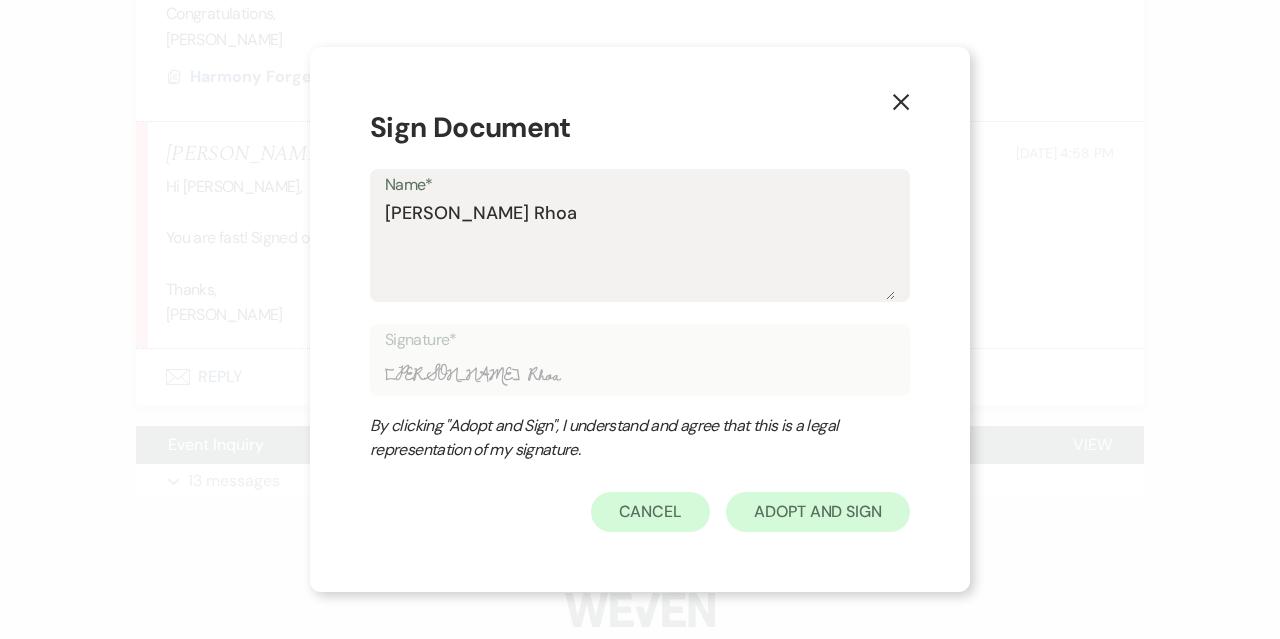 type on "[PERSON_NAME] Rhoa" 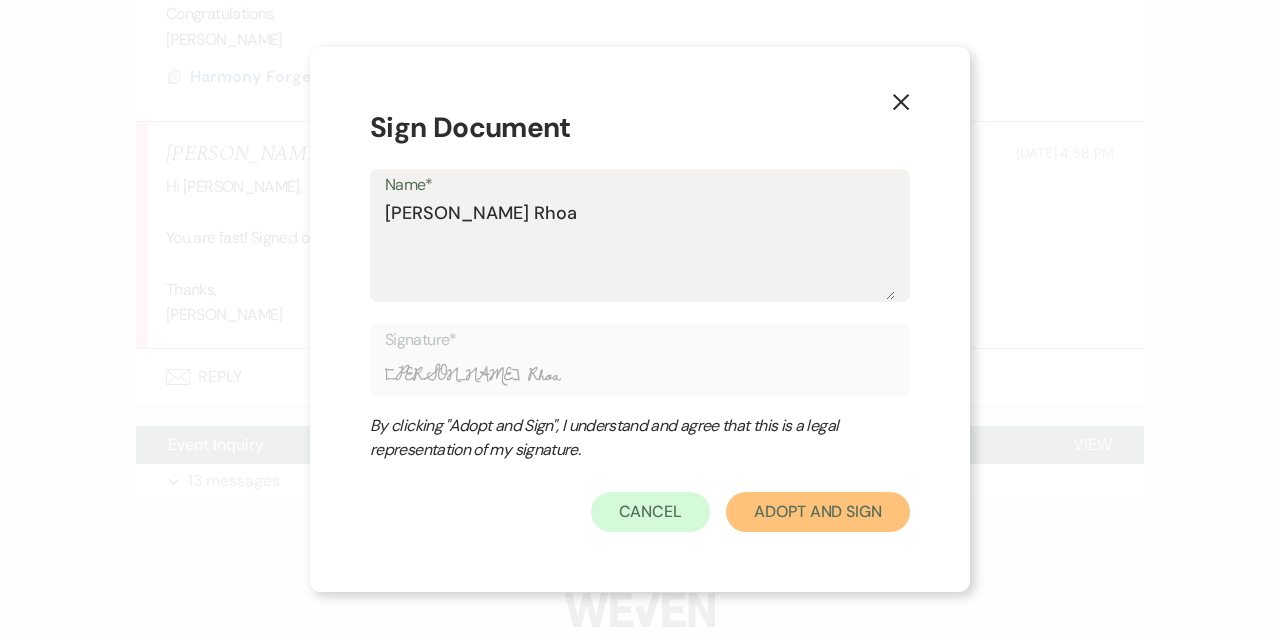 click on "Adopt And Sign" at bounding box center [818, 512] 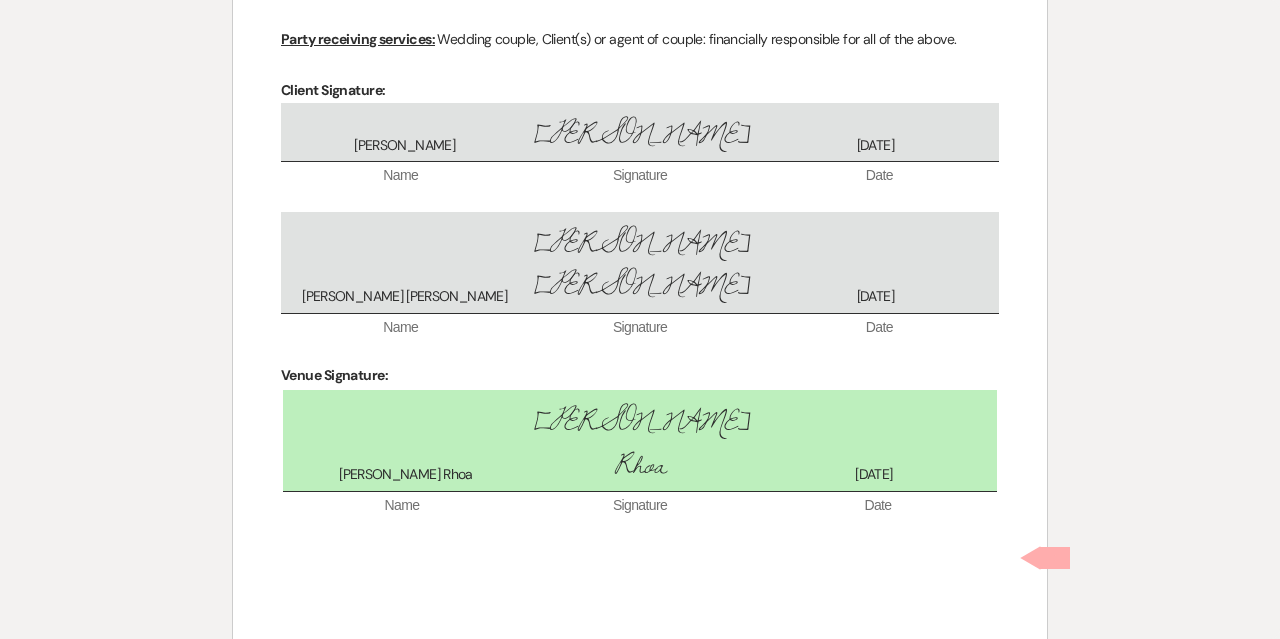 scroll, scrollTop: 6200, scrollLeft: 0, axis: vertical 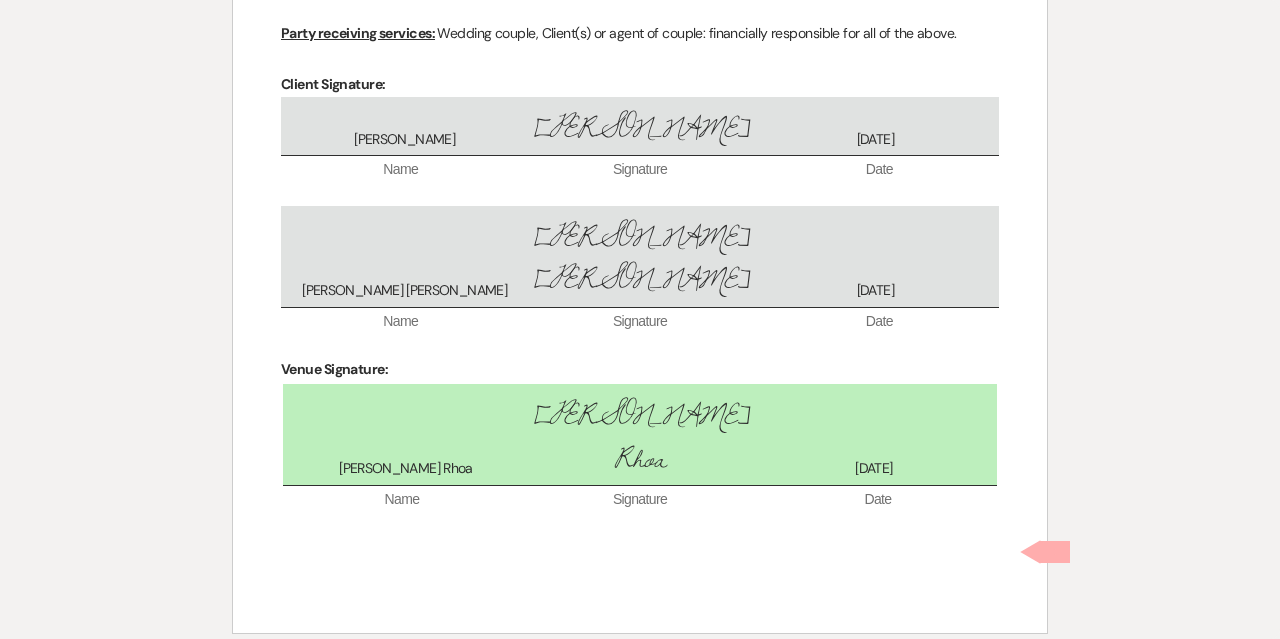 click on "By signing electronically, I understand that this is a legally binding document." at bounding box center [238, 669] 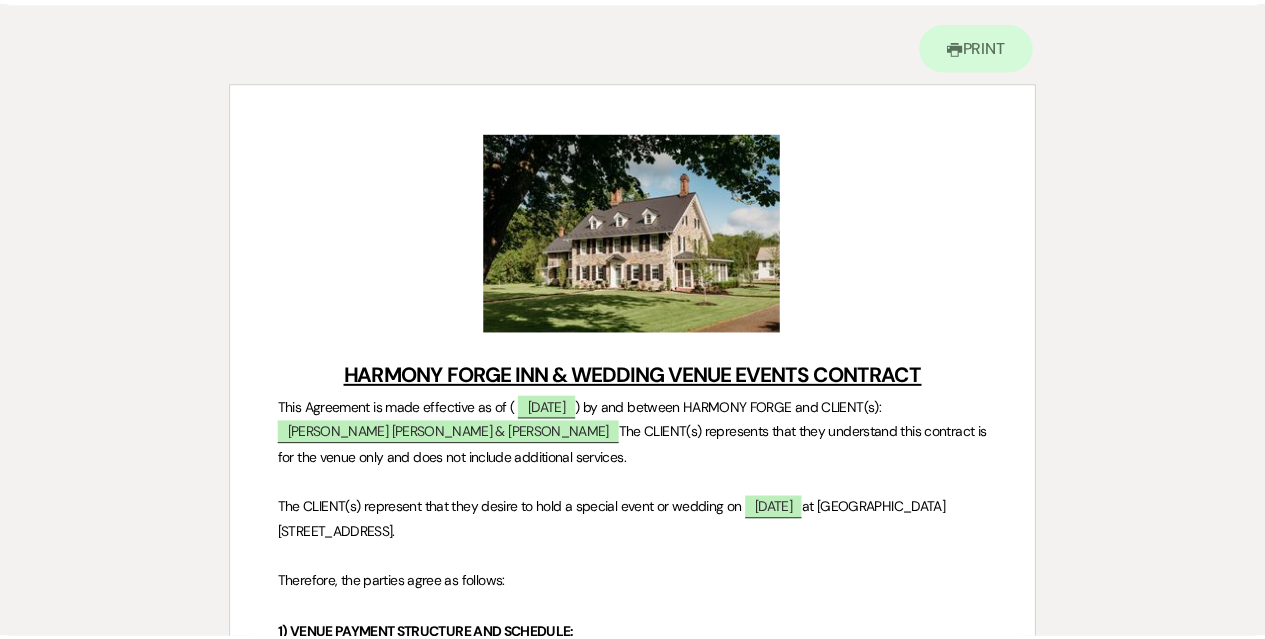 scroll, scrollTop: 0, scrollLeft: 0, axis: both 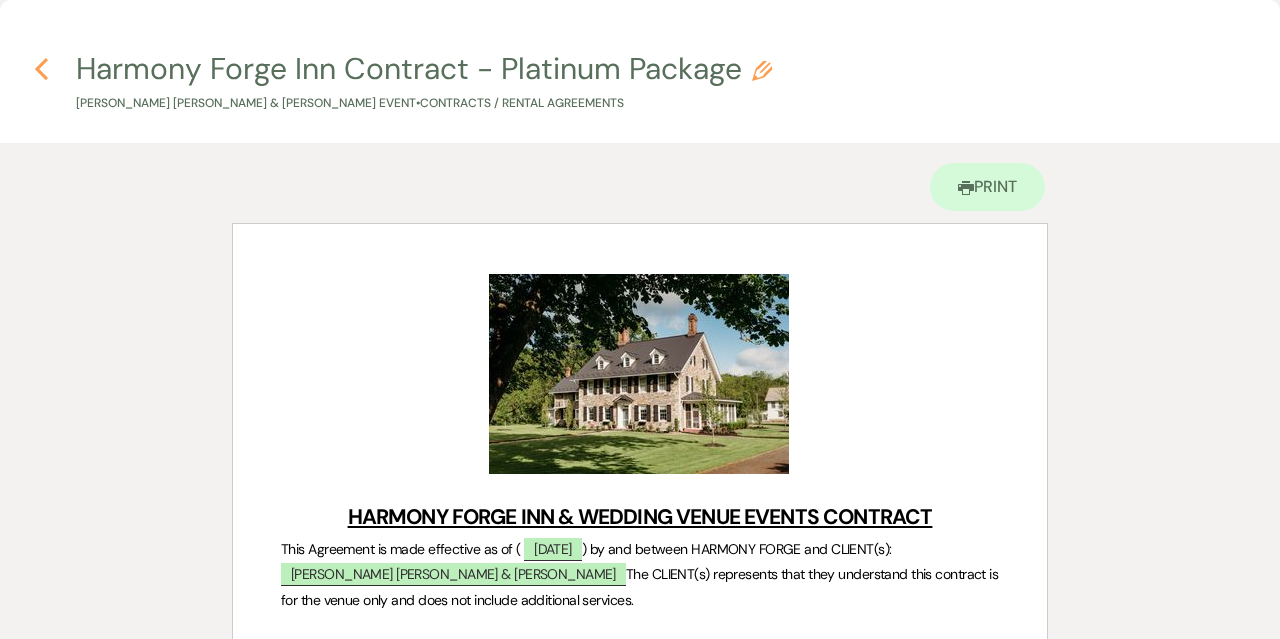 click 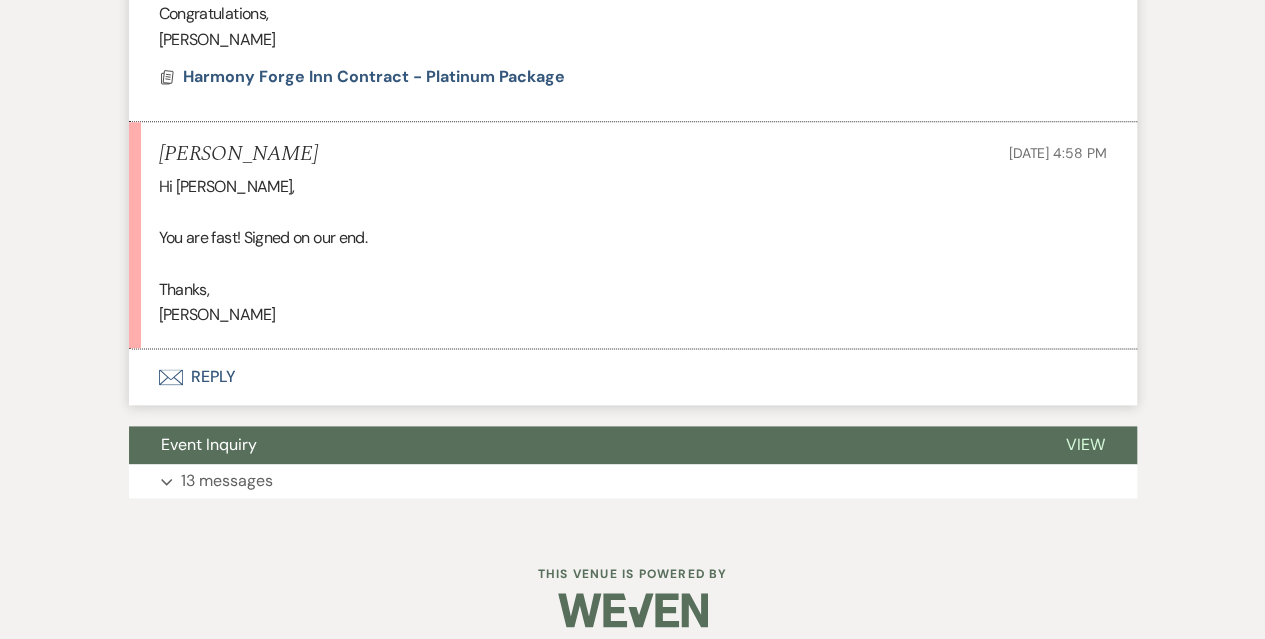 click on "Envelope Reply" at bounding box center [633, 377] 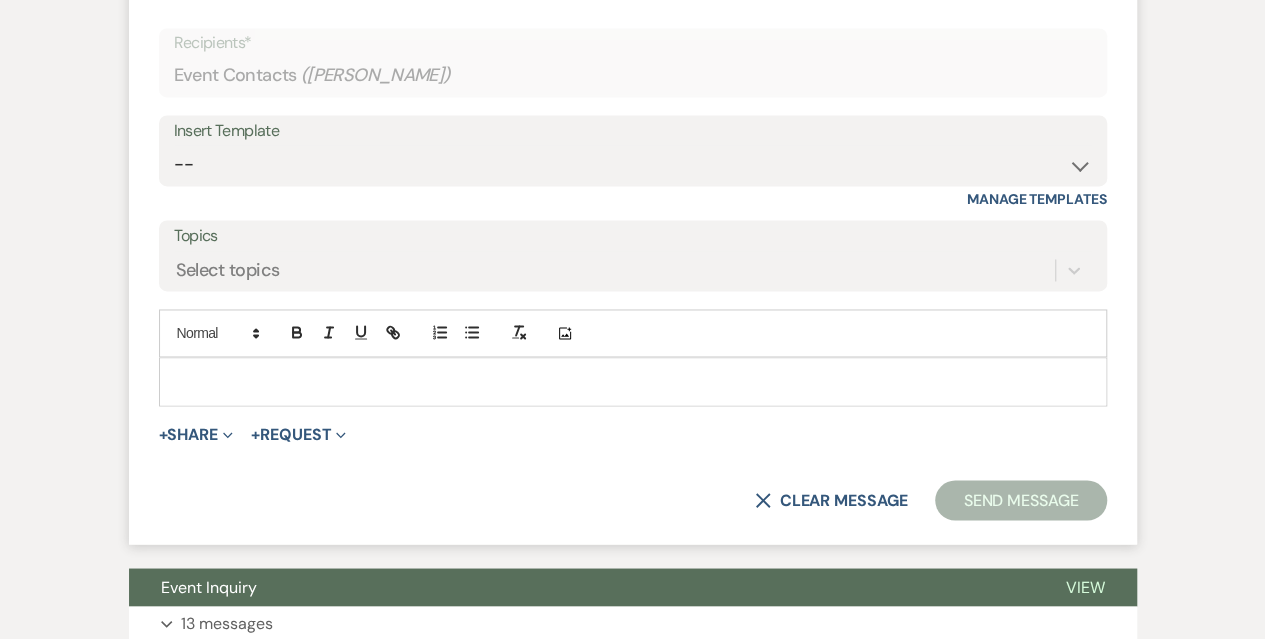 scroll, scrollTop: 1482, scrollLeft: 0, axis: vertical 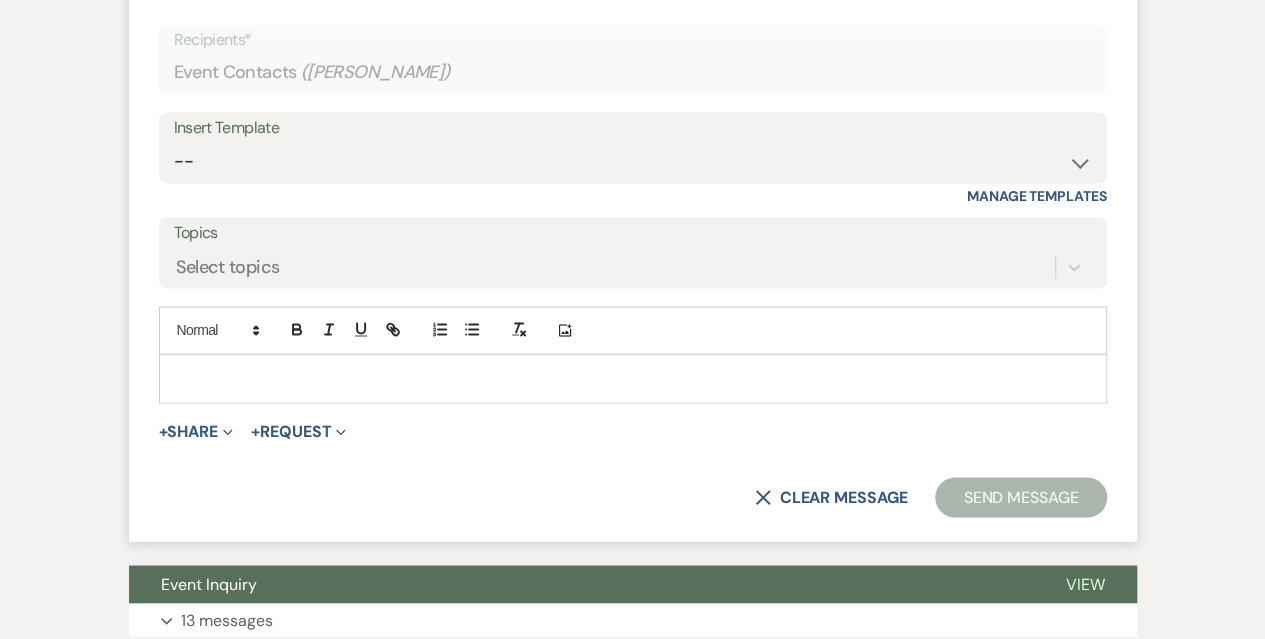 click at bounding box center (633, 378) 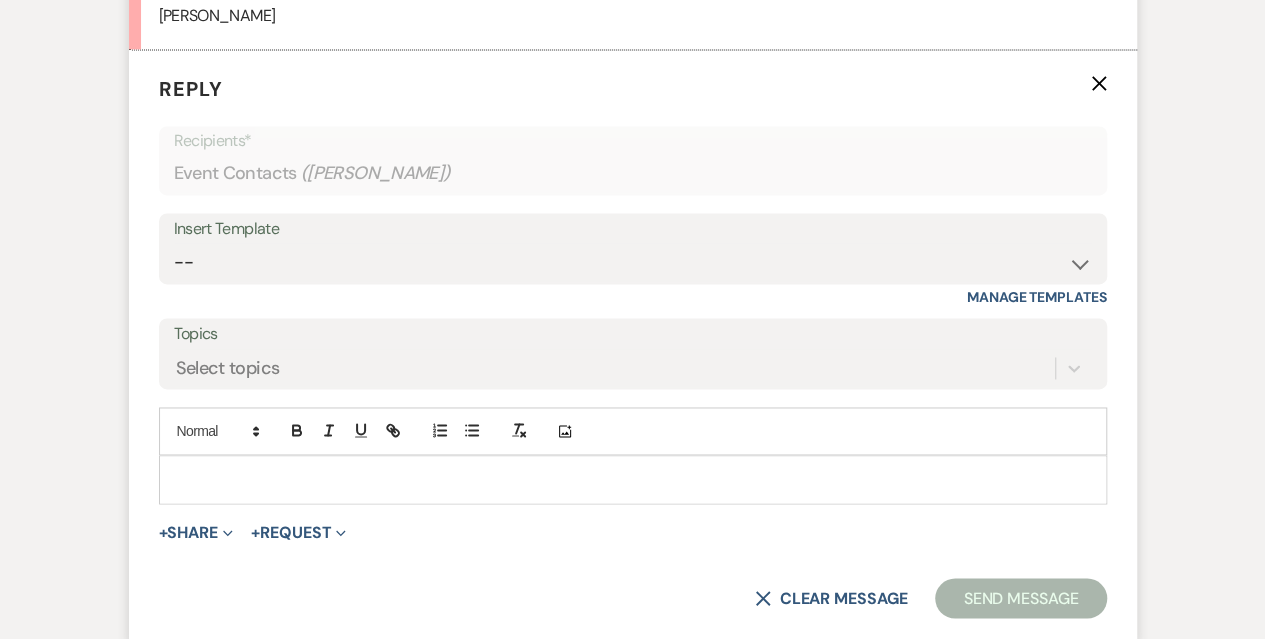 scroll, scrollTop: 1382, scrollLeft: 0, axis: vertical 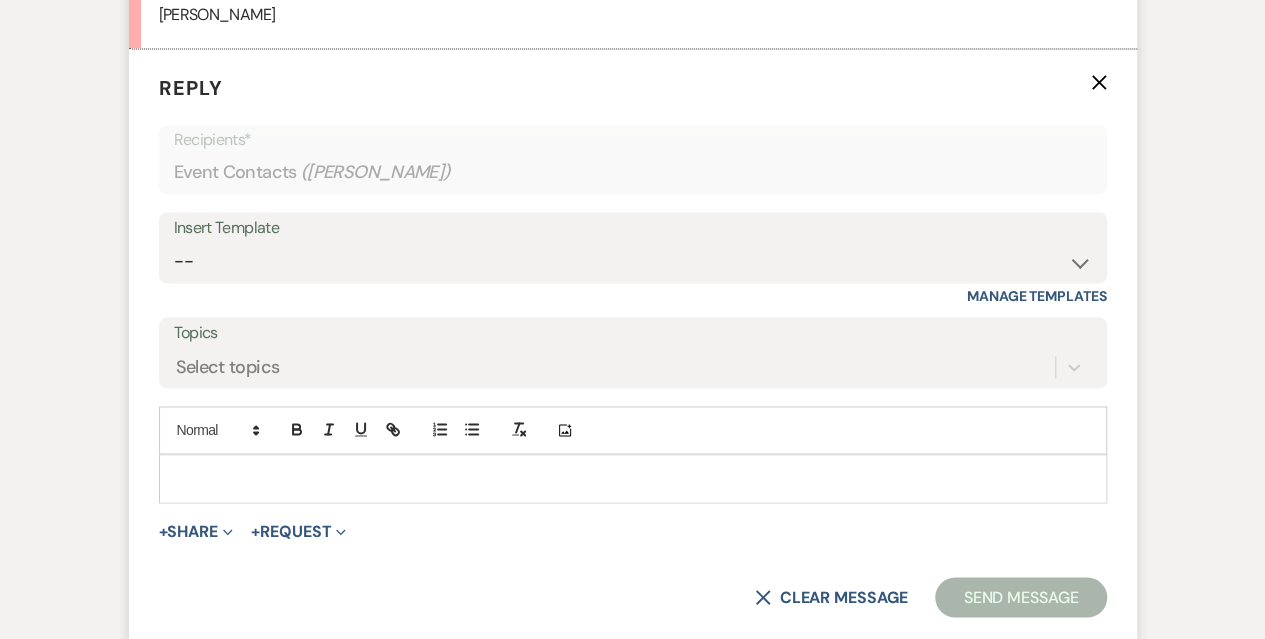 type 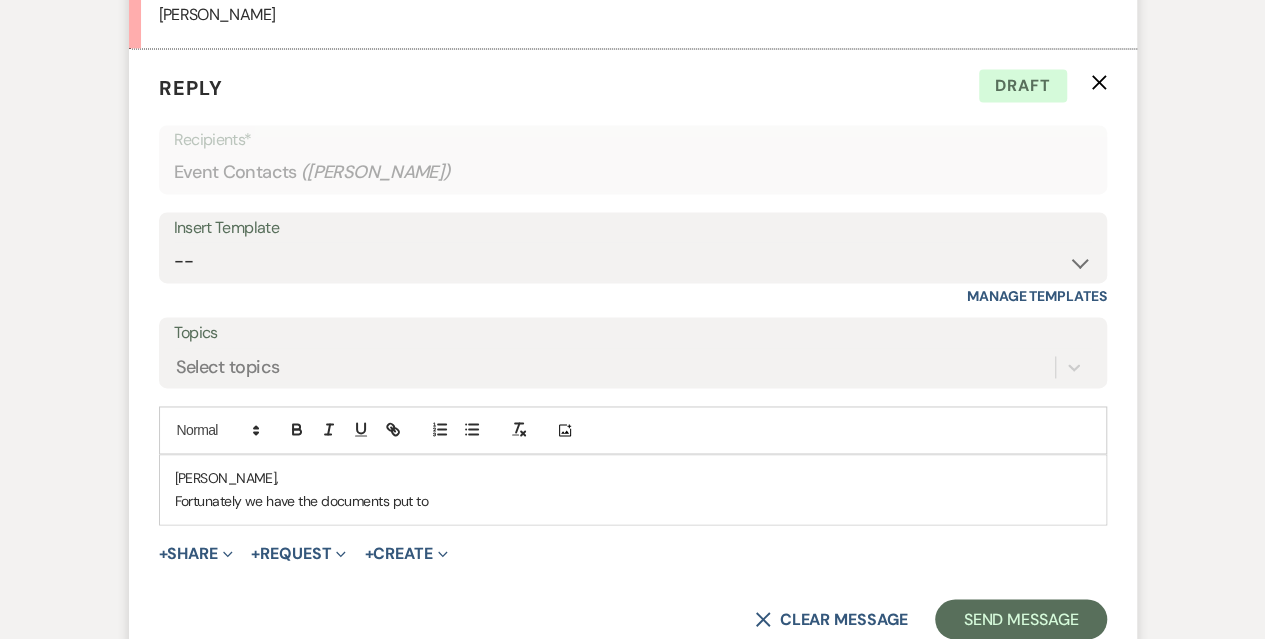 click on "[PERSON_NAME]," at bounding box center (633, 478) 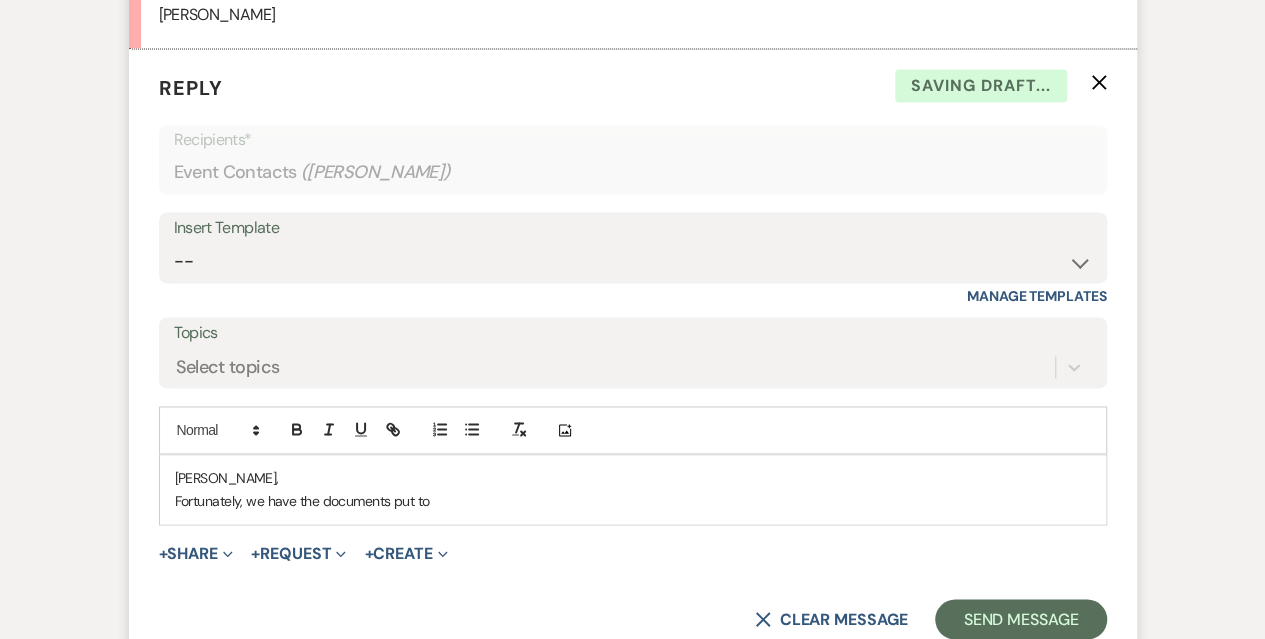 click on "Fortunately, we have the documents put to" at bounding box center (633, 501) 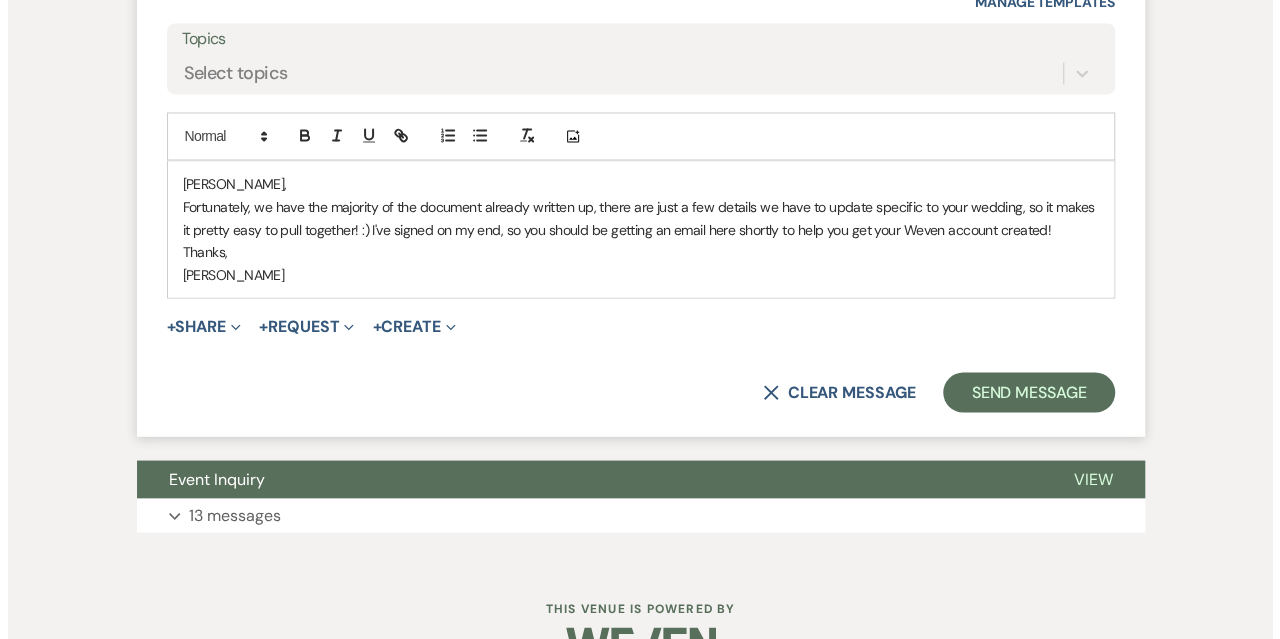 scroll, scrollTop: 1682, scrollLeft: 0, axis: vertical 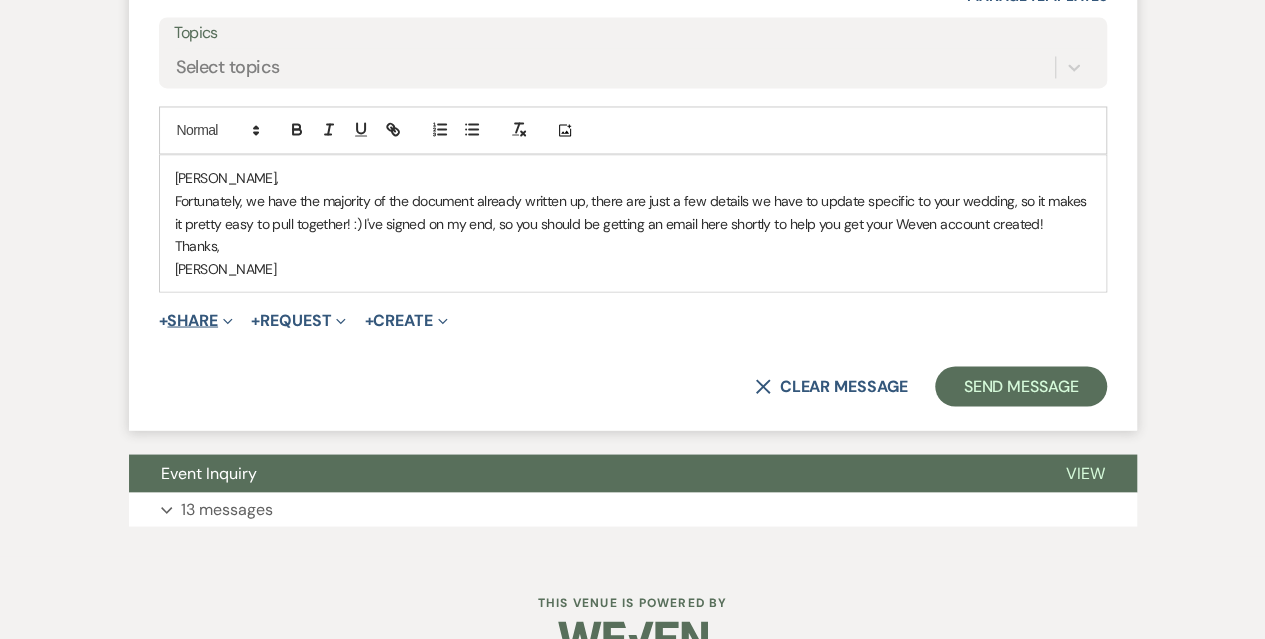 click on "+  Share Expand" at bounding box center (196, 320) 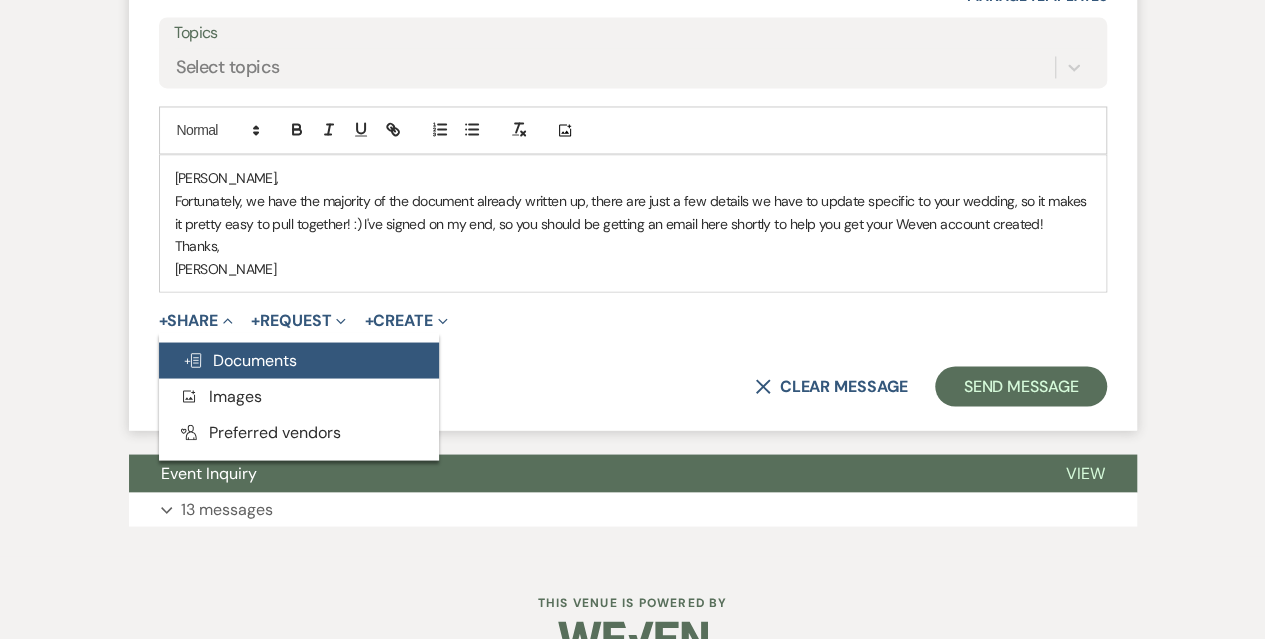 click on "Doc Upload Documents" at bounding box center (240, 359) 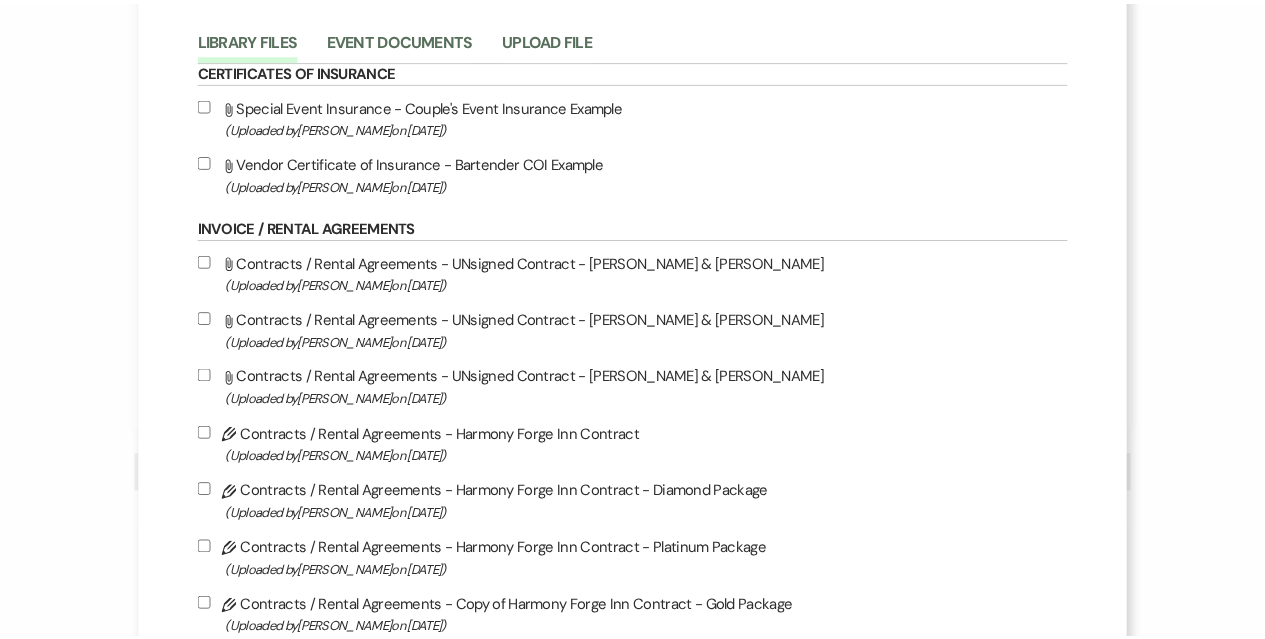 scroll, scrollTop: 0, scrollLeft: 0, axis: both 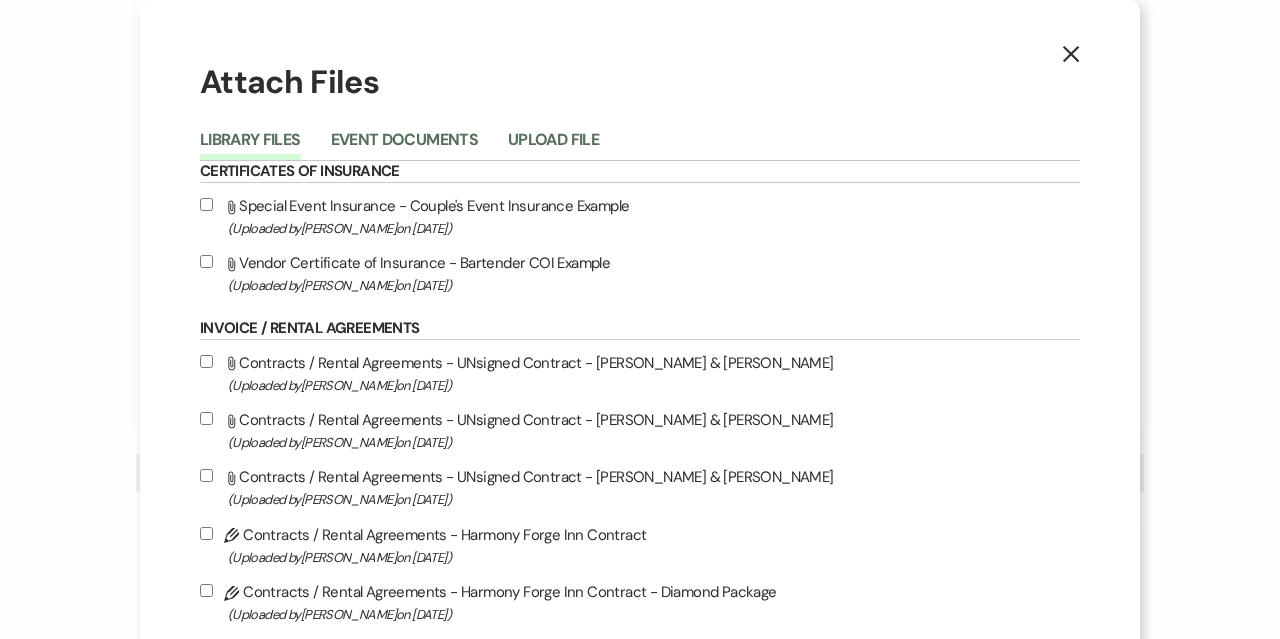 click 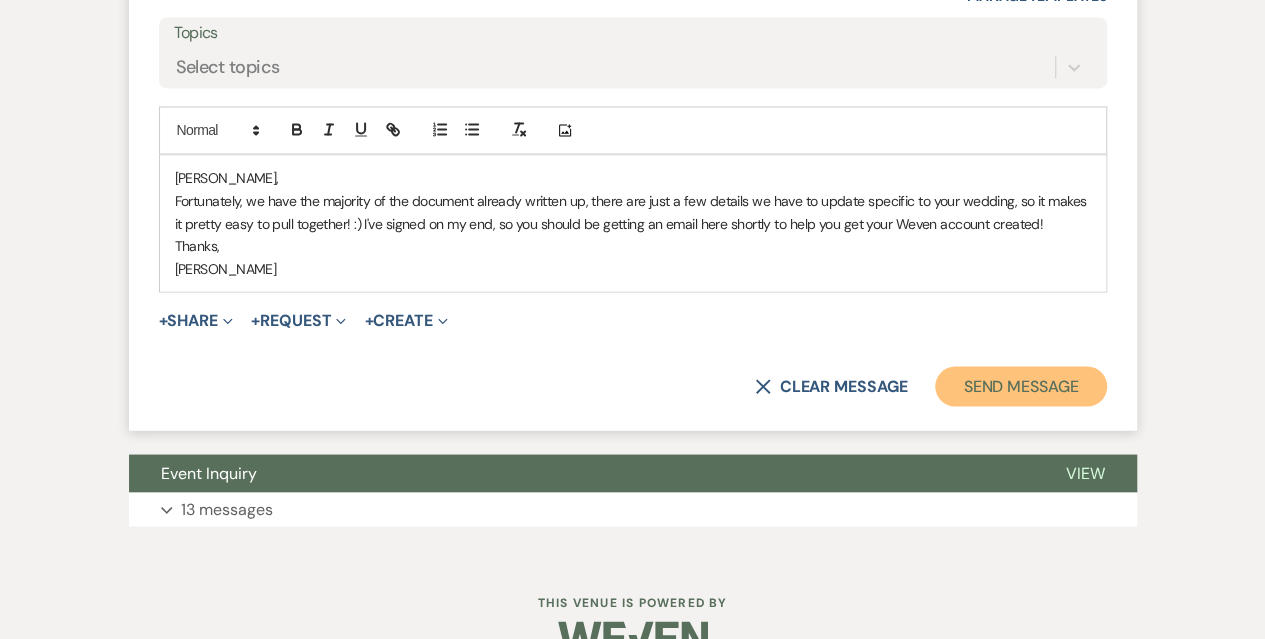 click on "Send Message" at bounding box center (1020, 386) 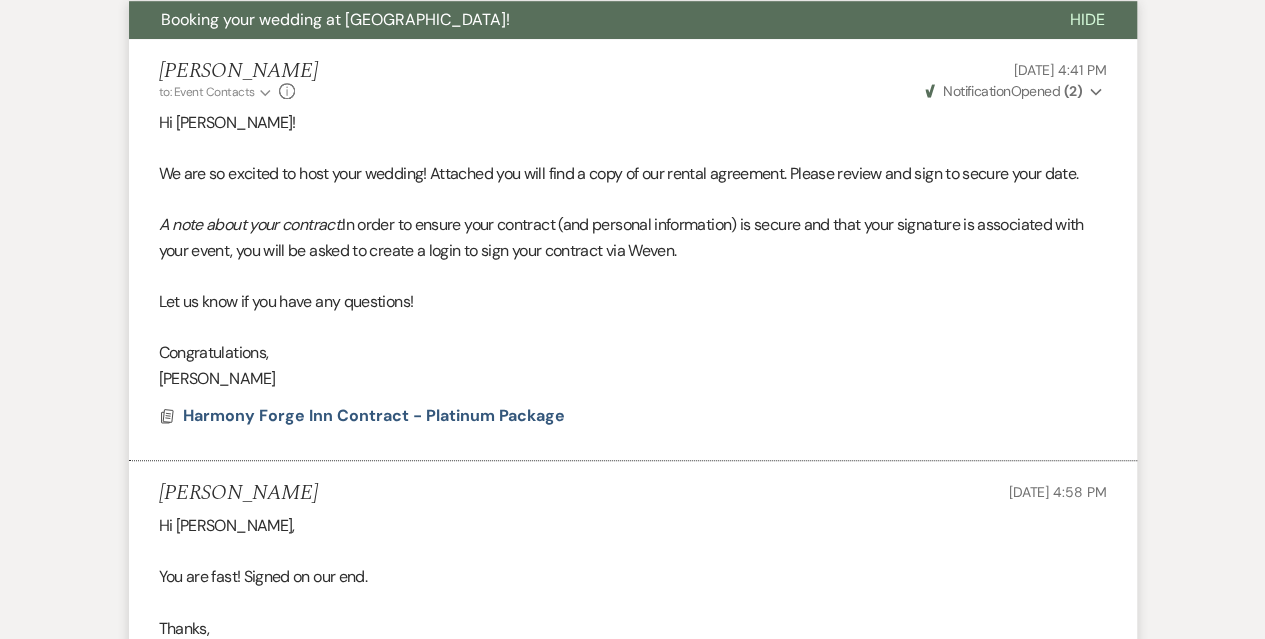 scroll, scrollTop: 343, scrollLeft: 0, axis: vertical 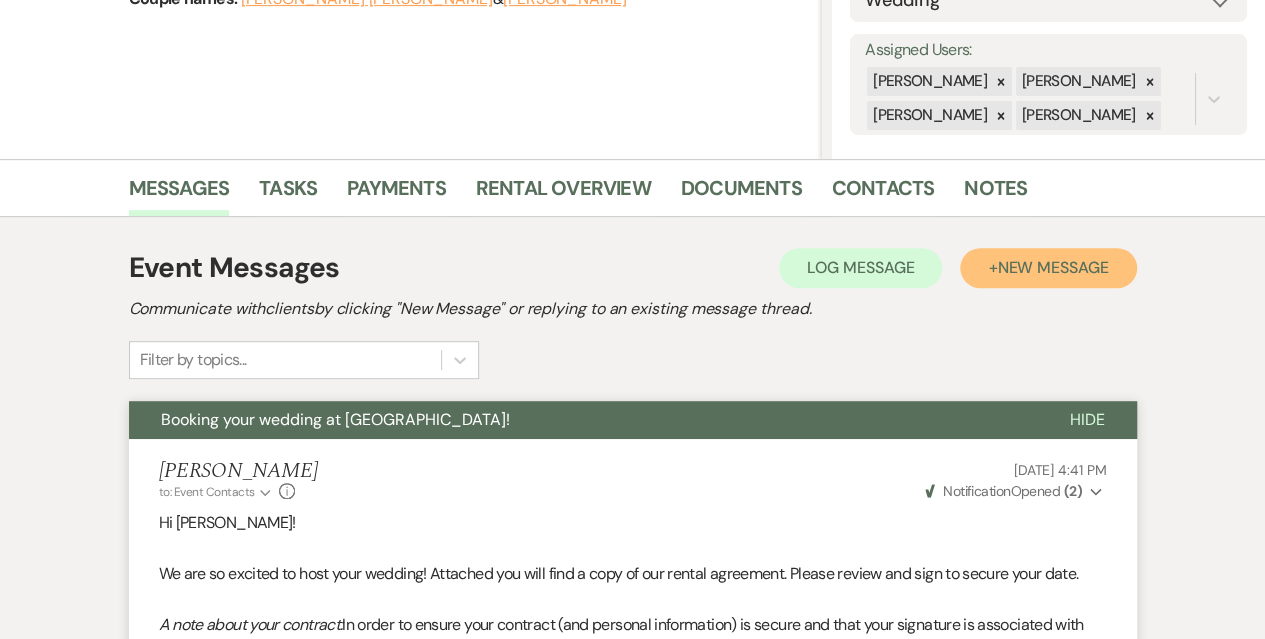 click on "New Message" at bounding box center [1052, 267] 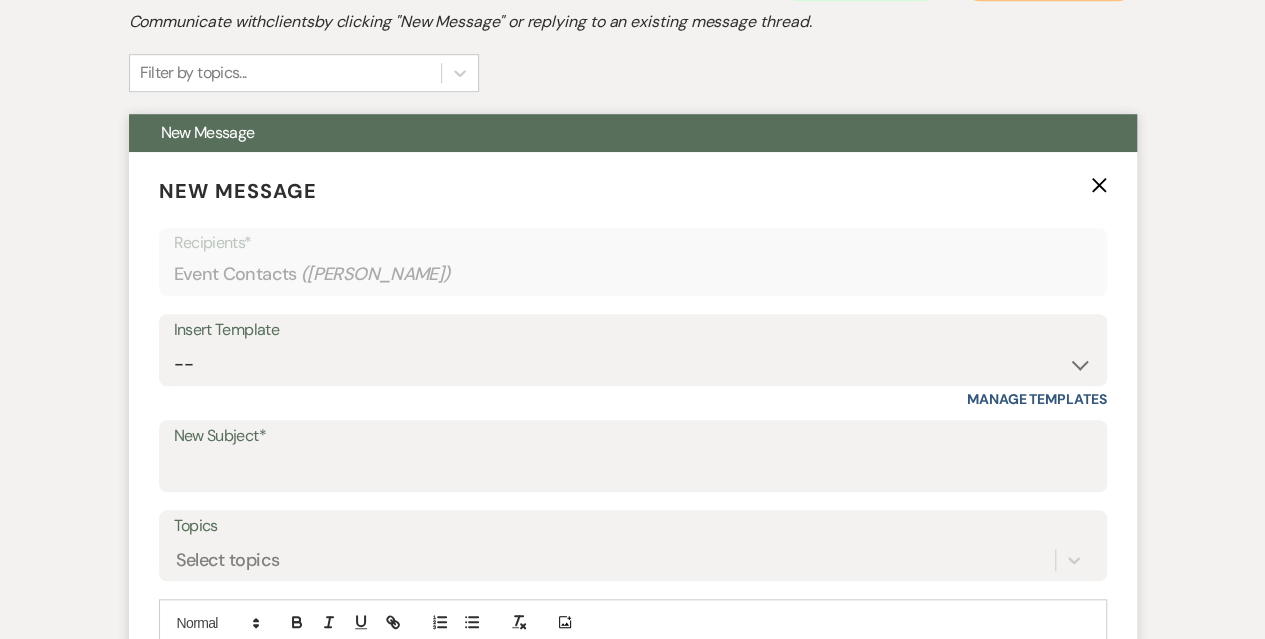 scroll, scrollTop: 843, scrollLeft: 0, axis: vertical 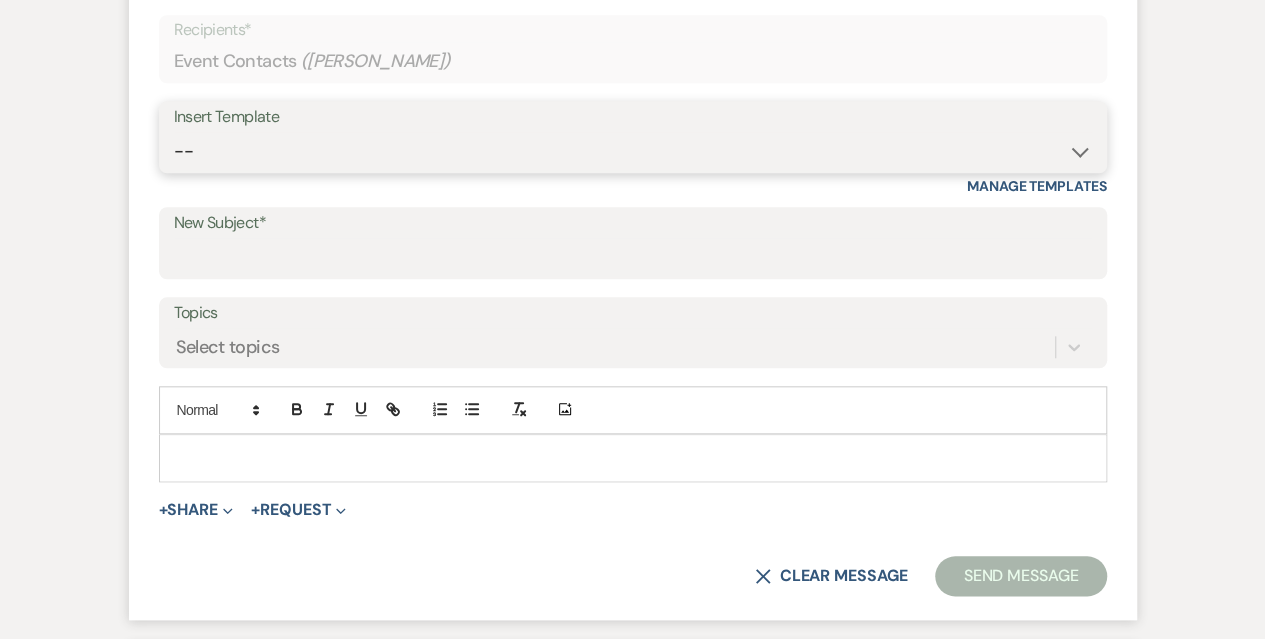 click on "-- Weven Planning Portal Introduction (Booked Events) Initial Inquiry Response Tour Request Response Follow Up Contract (Pre-Booked Leads) New inquiry Valentines Day 2025 Special Copy of Initial Inquiry Response Follow up - post tour Info Request Follow up" at bounding box center [633, 151] 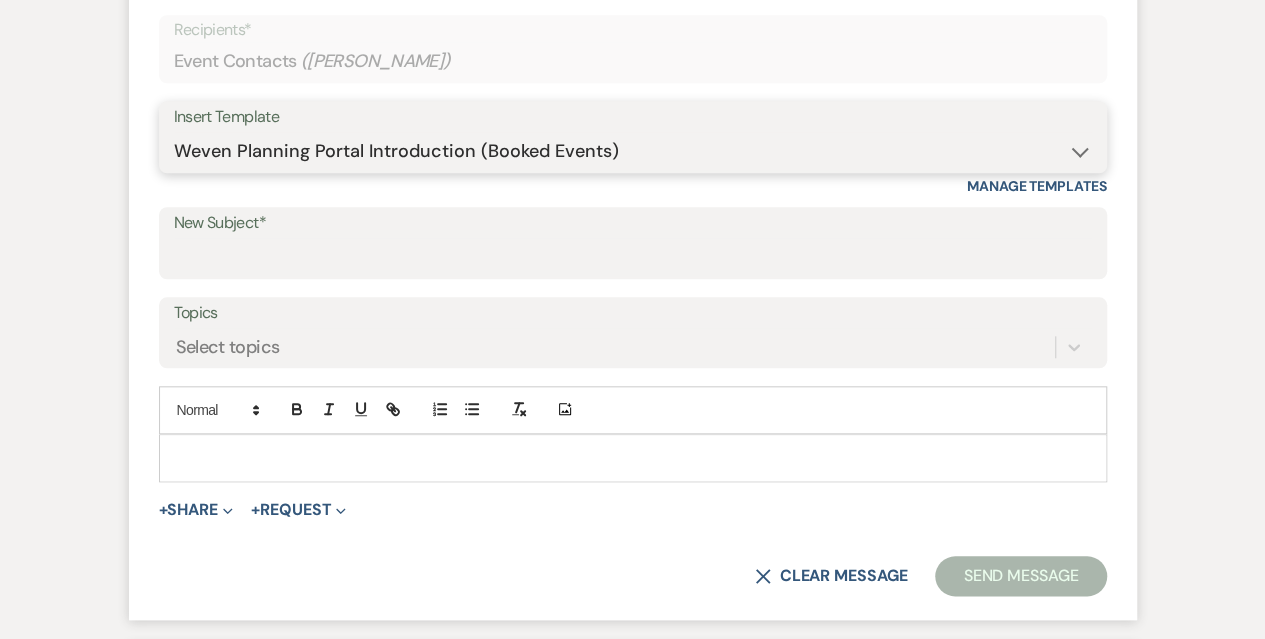 click on "-- Weven Planning Portal Introduction (Booked Events) Initial Inquiry Response Tour Request Response Follow Up Contract (Pre-Booked Leads) New inquiry Valentines Day 2025 Special Copy of Initial Inquiry Response Follow up - post tour Info Request Follow up" at bounding box center [633, 151] 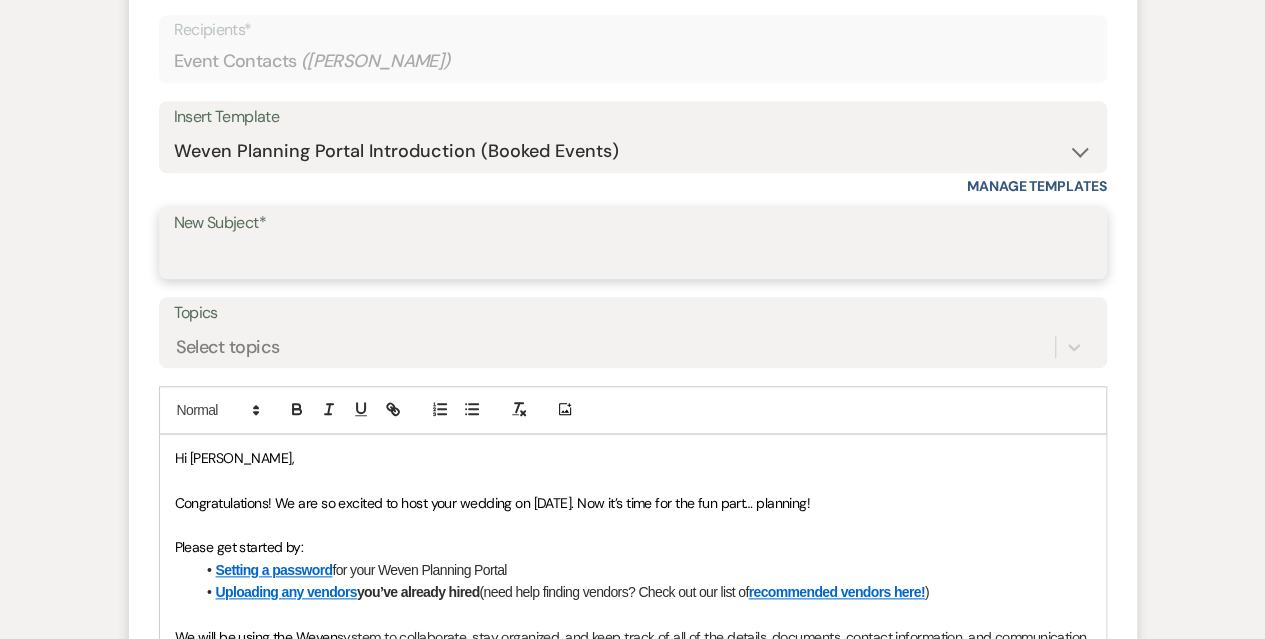 click on "New Subject*" at bounding box center [633, 257] 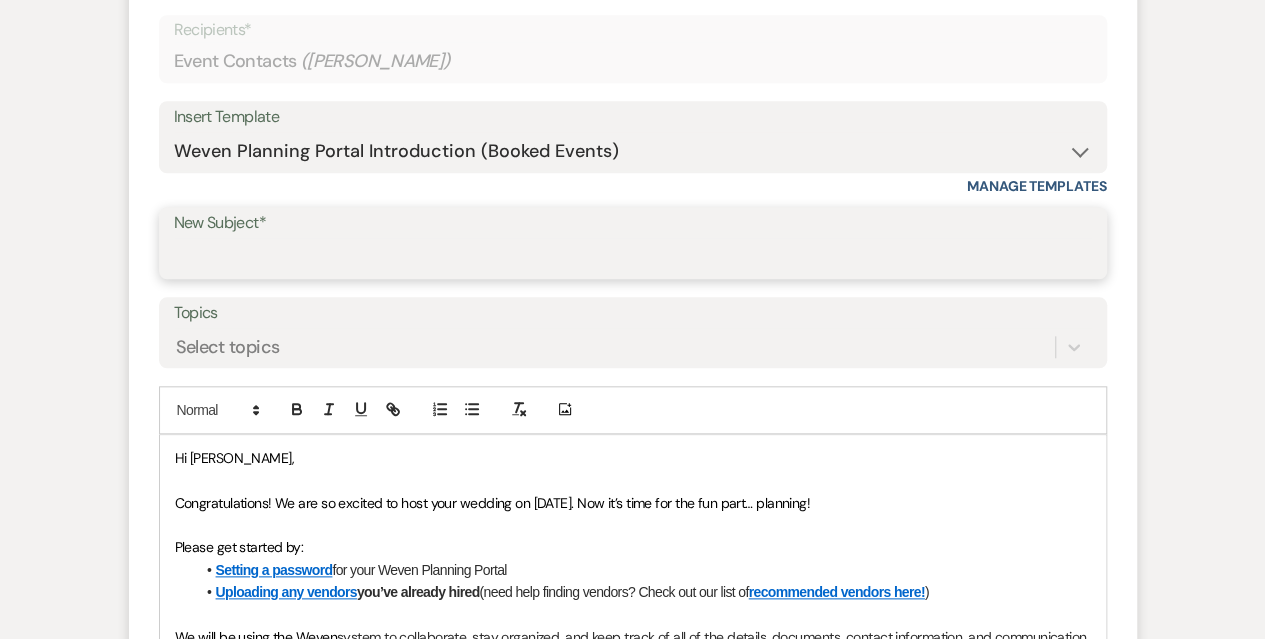 type on "Congratulations! Your date is saved with Harmony Forge Inn!" 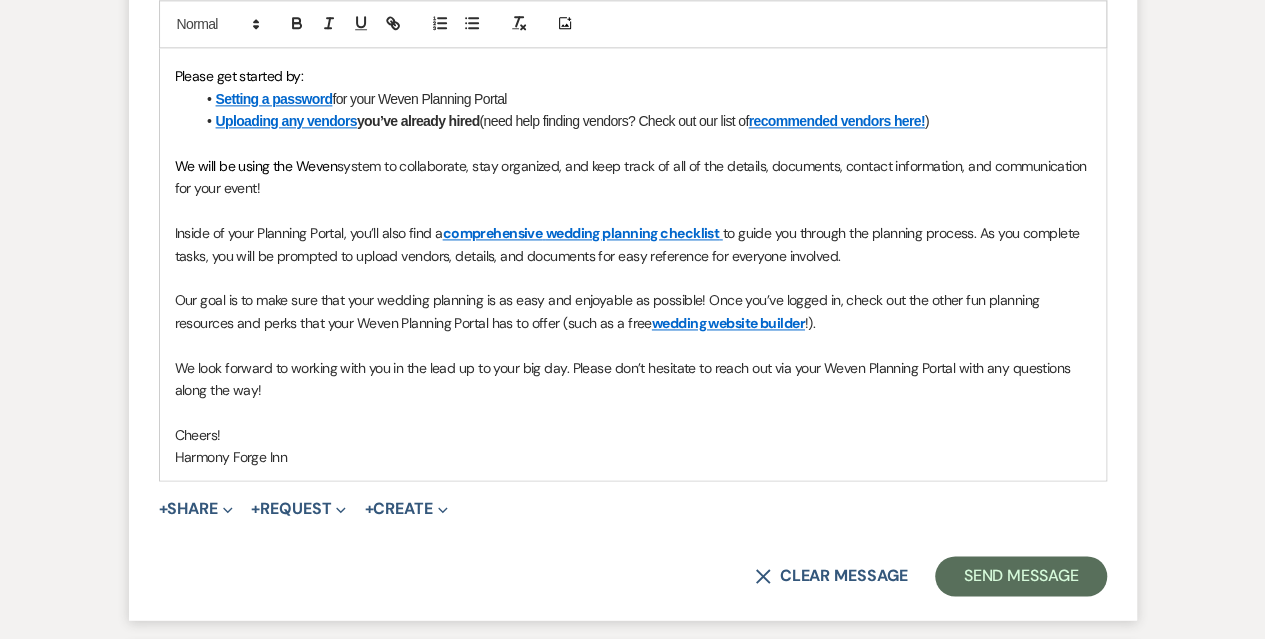 scroll, scrollTop: 1343, scrollLeft: 0, axis: vertical 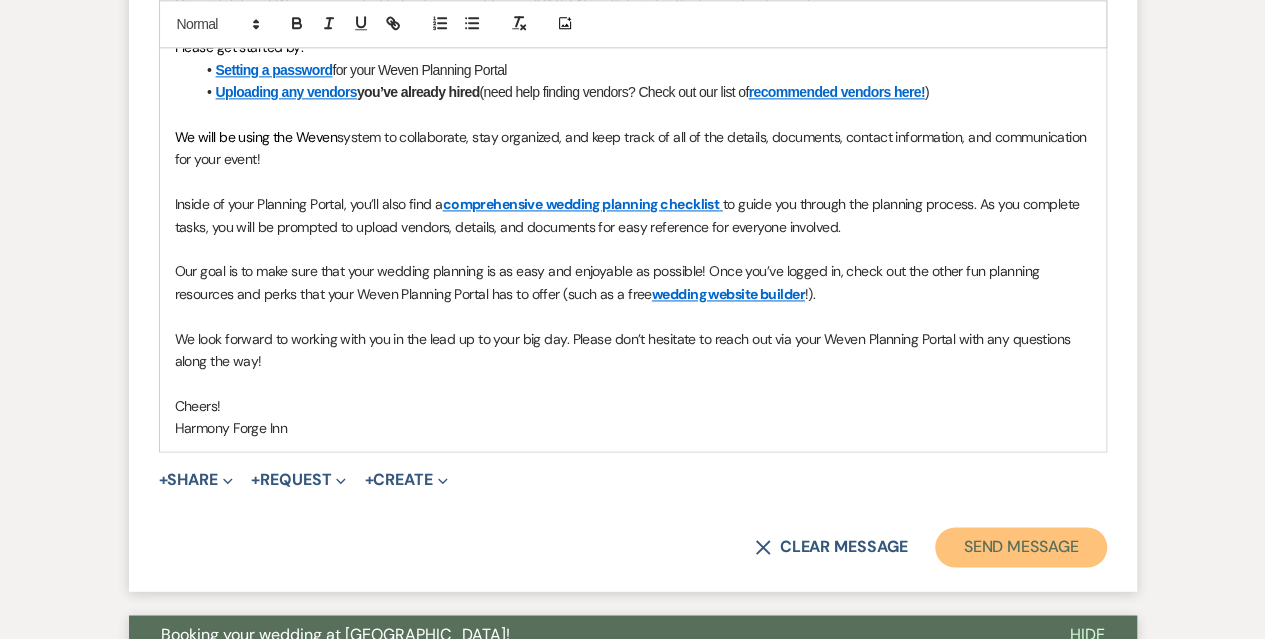 click on "Send Message" at bounding box center [1020, 547] 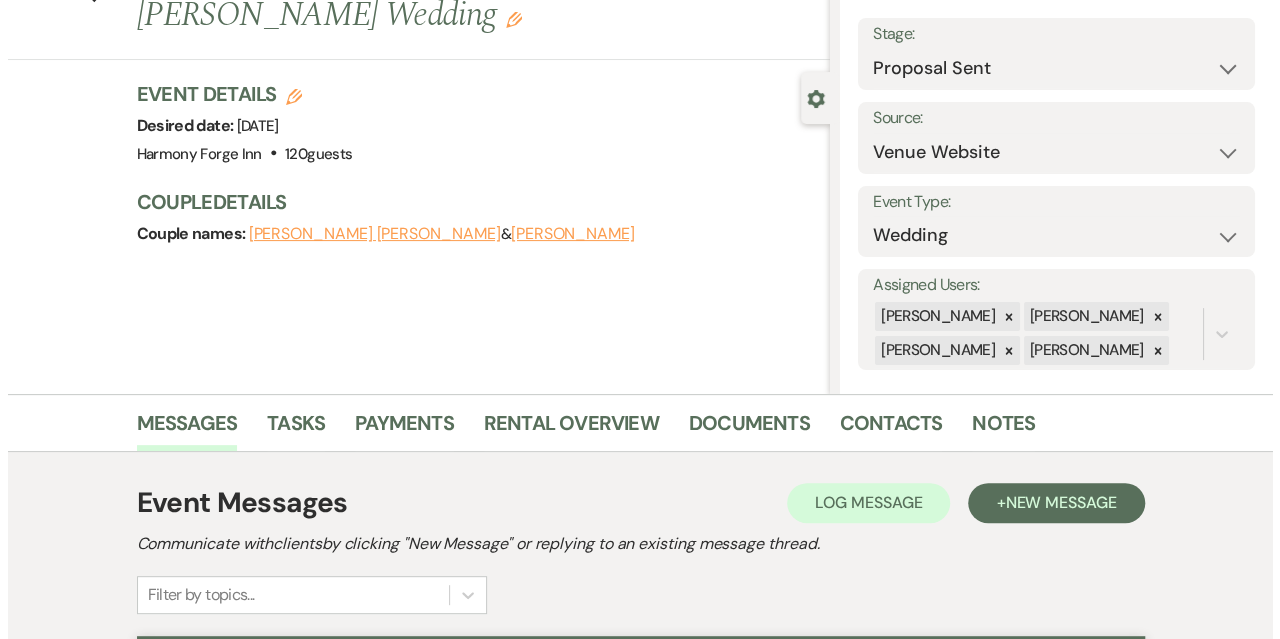 scroll, scrollTop: 0, scrollLeft: 0, axis: both 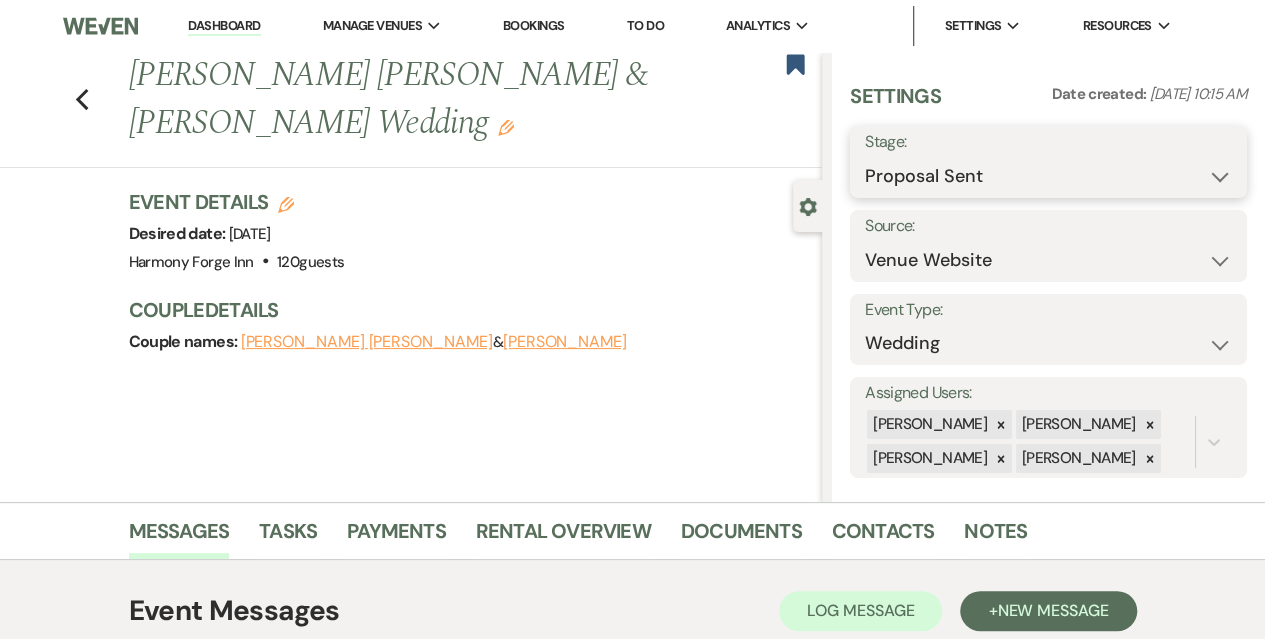 click on "Inquiry Follow Up Tour Requested Tour Confirmed Toured Proposal Sent Booked Lost" at bounding box center (1048, 176) 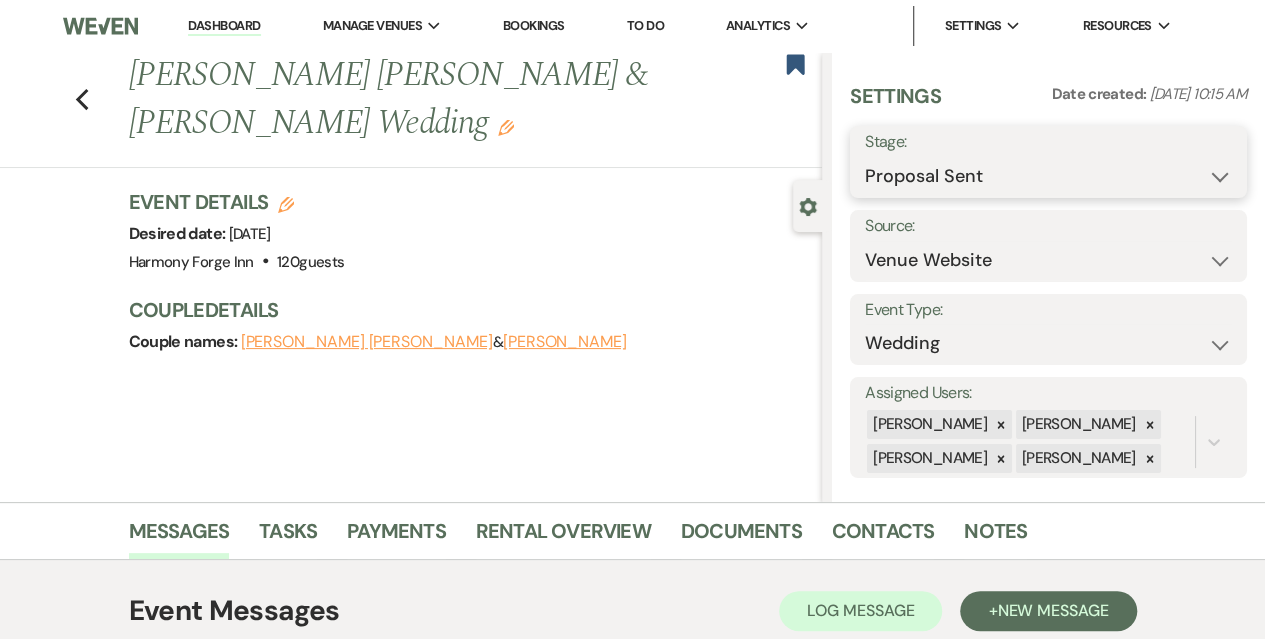 select on "7" 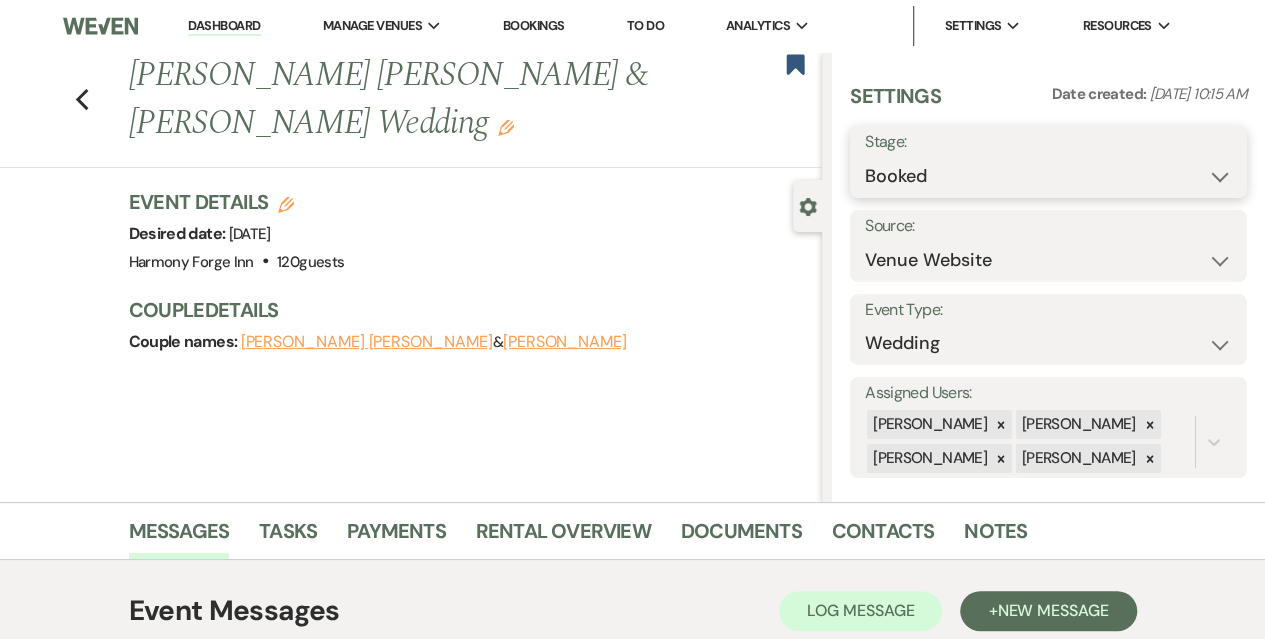 click on "Inquiry Follow Up Tour Requested Tour Confirmed Toured Proposal Sent Booked Lost" at bounding box center (1048, 176) 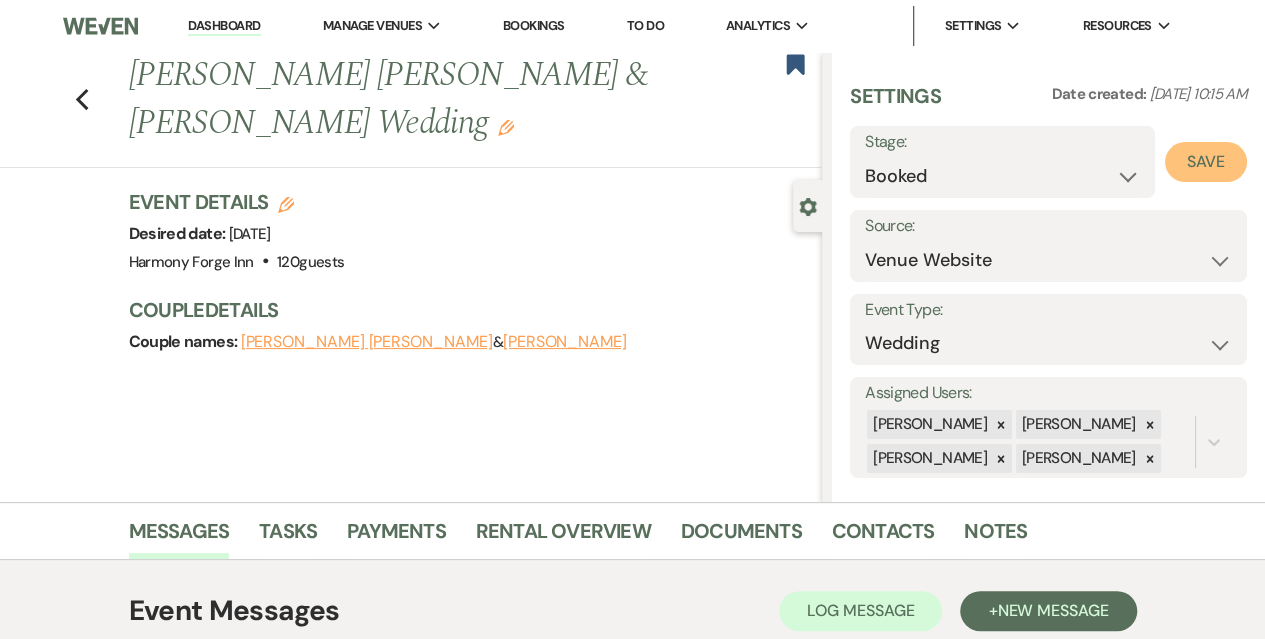 click on "Save" at bounding box center (1206, 162) 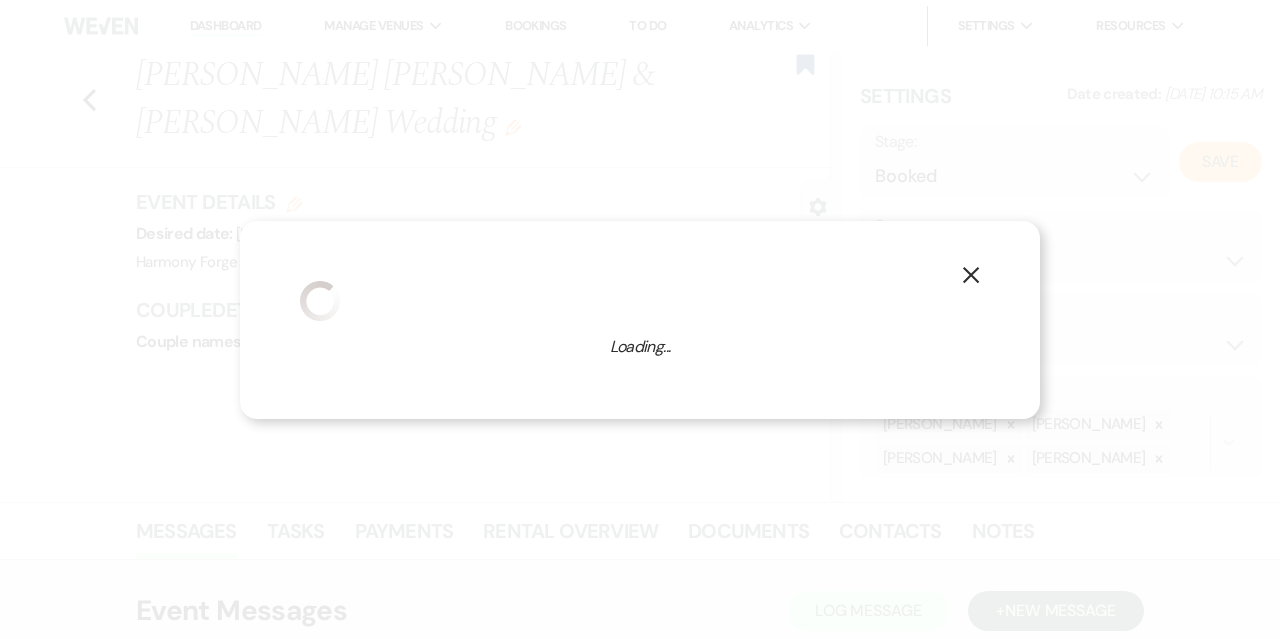 select on "1" 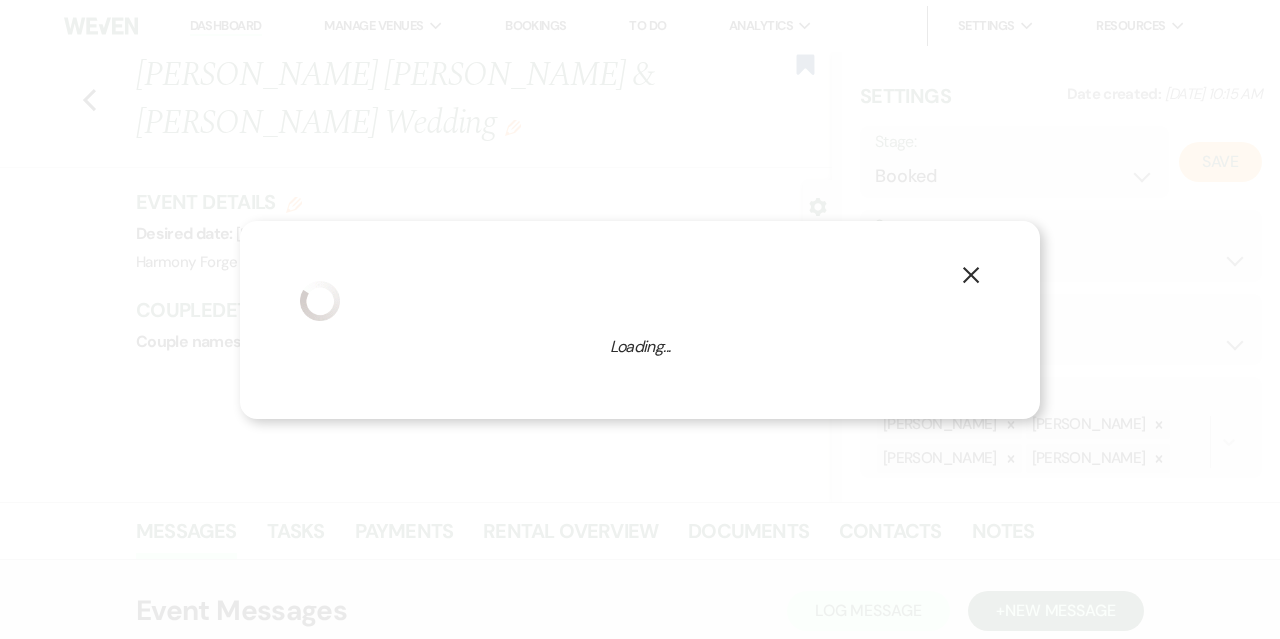 select on "786" 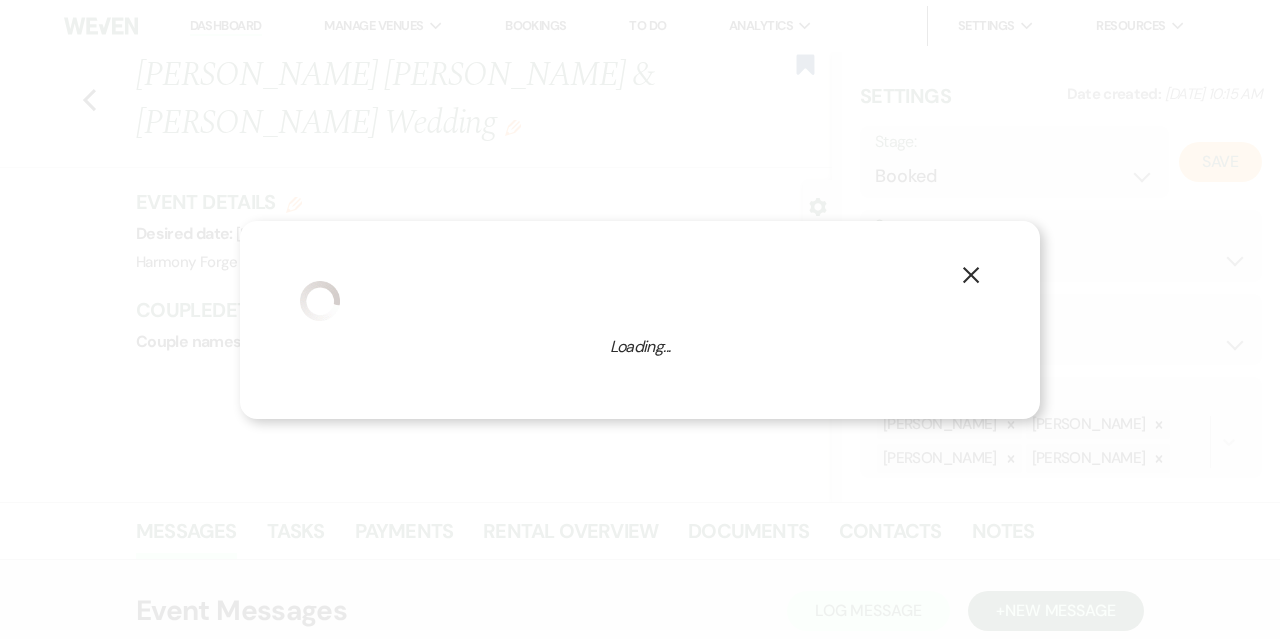 select on "eventDateAnd" 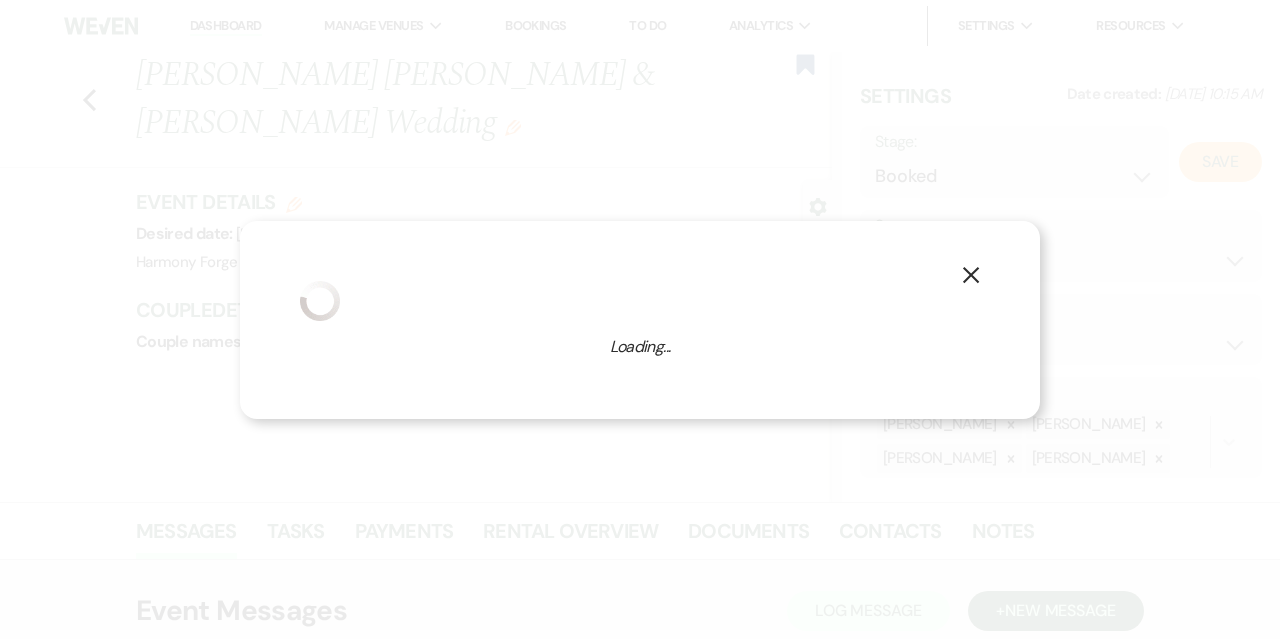 select on "false" 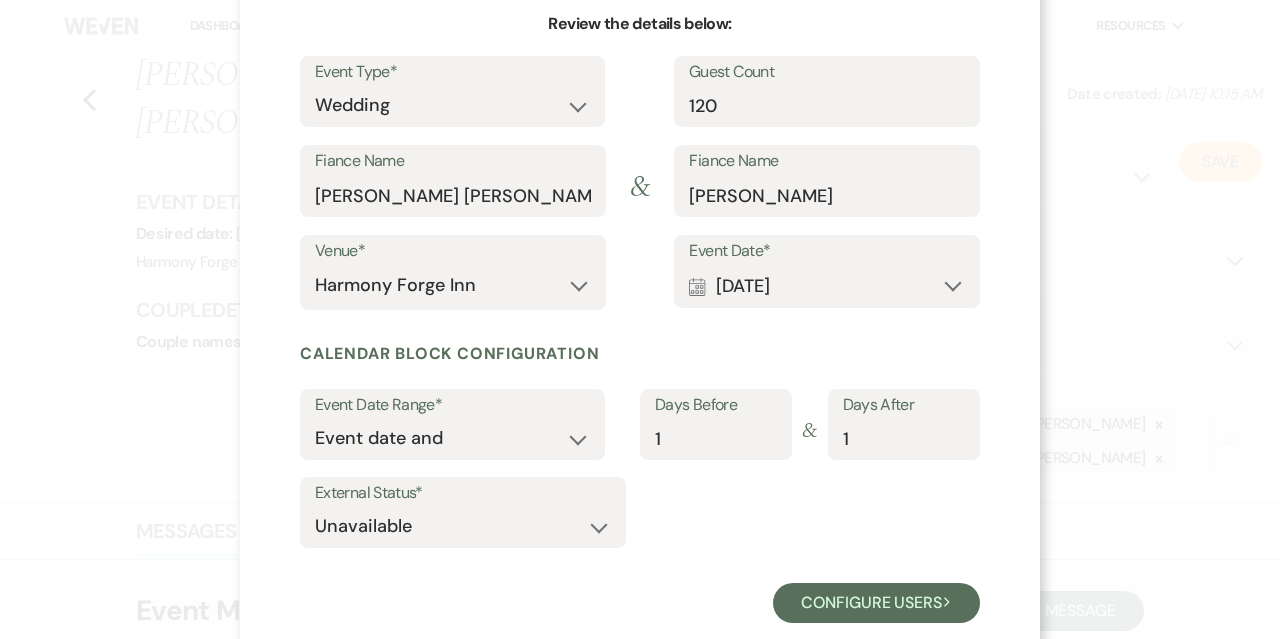 scroll, scrollTop: 243, scrollLeft: 0, axis: vertical 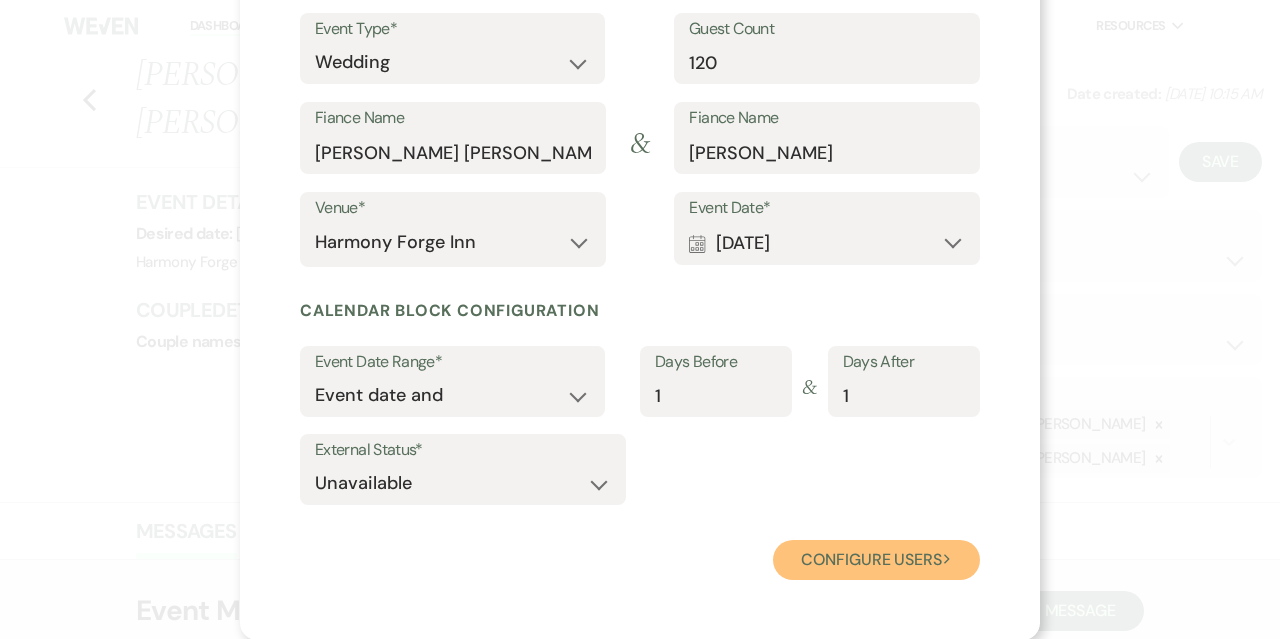 click on "Configure users  Next" at bounding box center (876, 560) 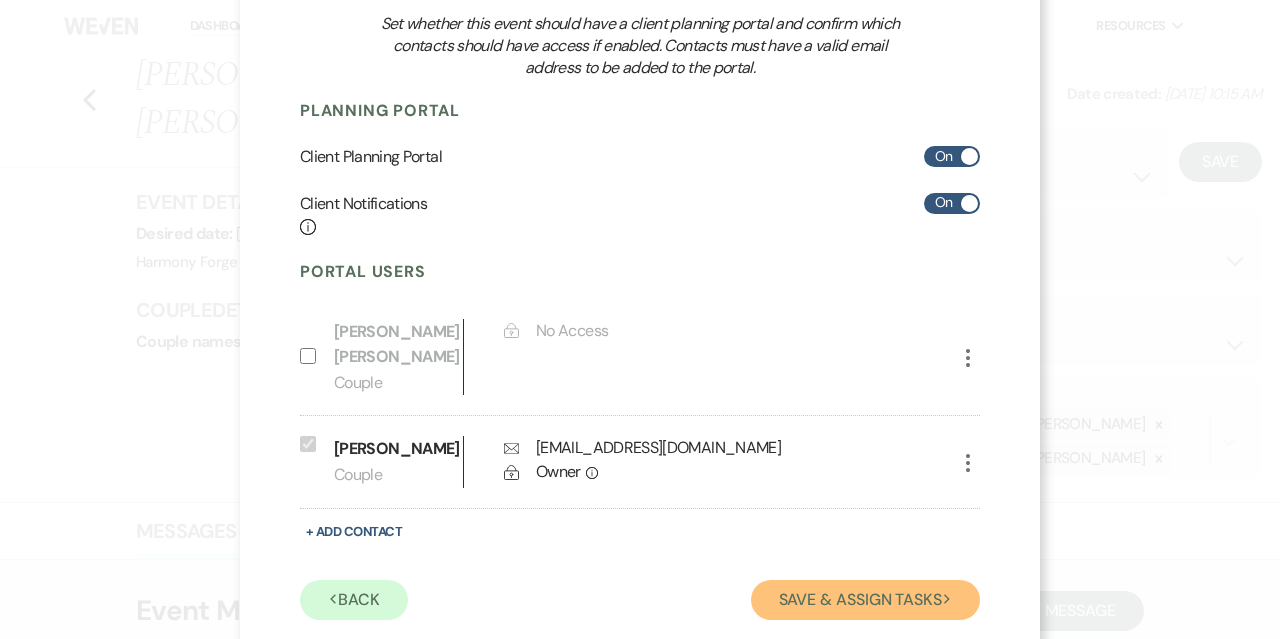 click on "Save & Assign Tasks  Next" at bounding box center [865, 600] 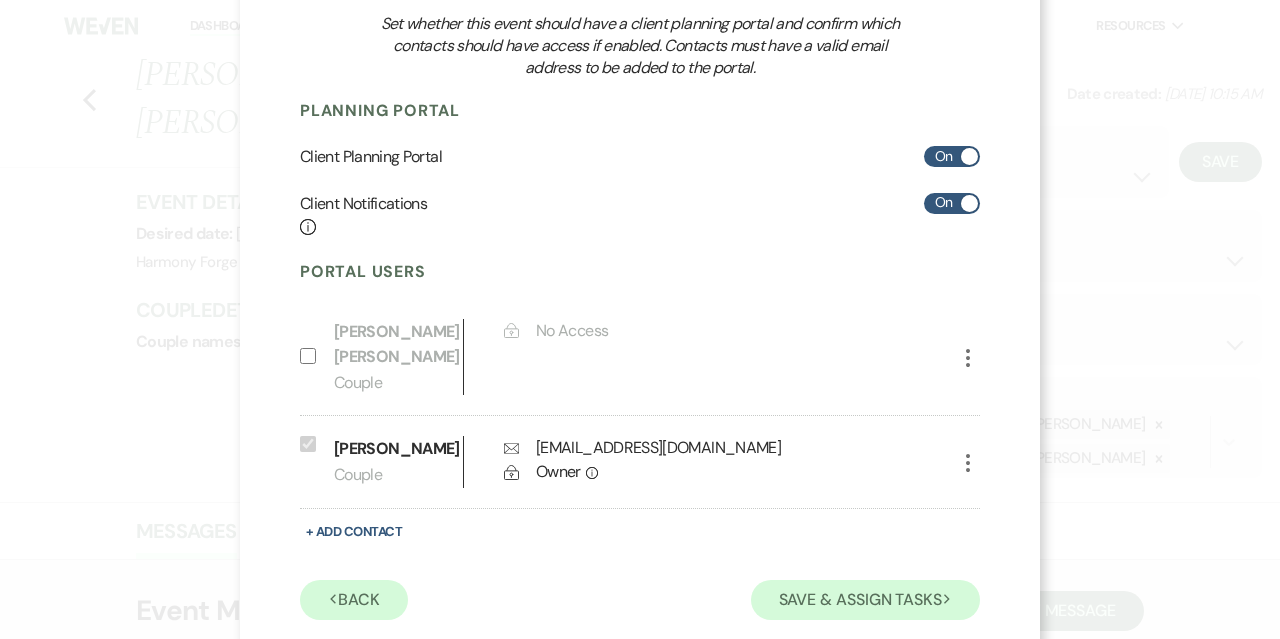 scroll, scrollTop: 146, scrollLeft: 0, axis: vertical 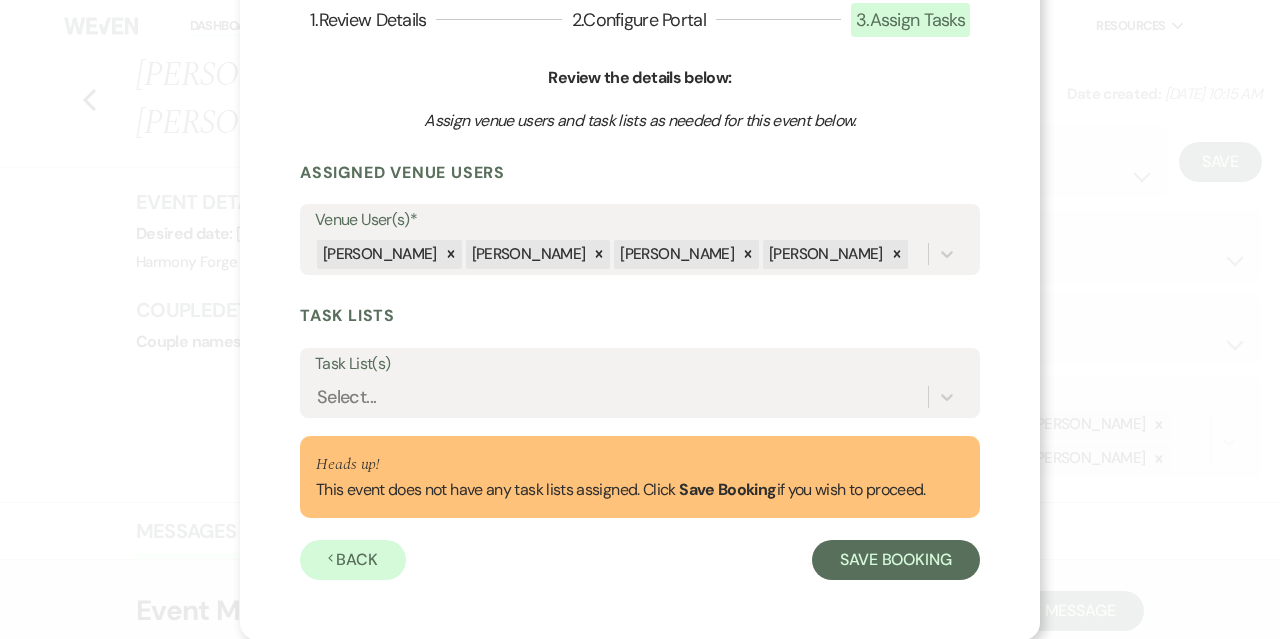 click on "Task List(s)" at bounding box center [640, 364] 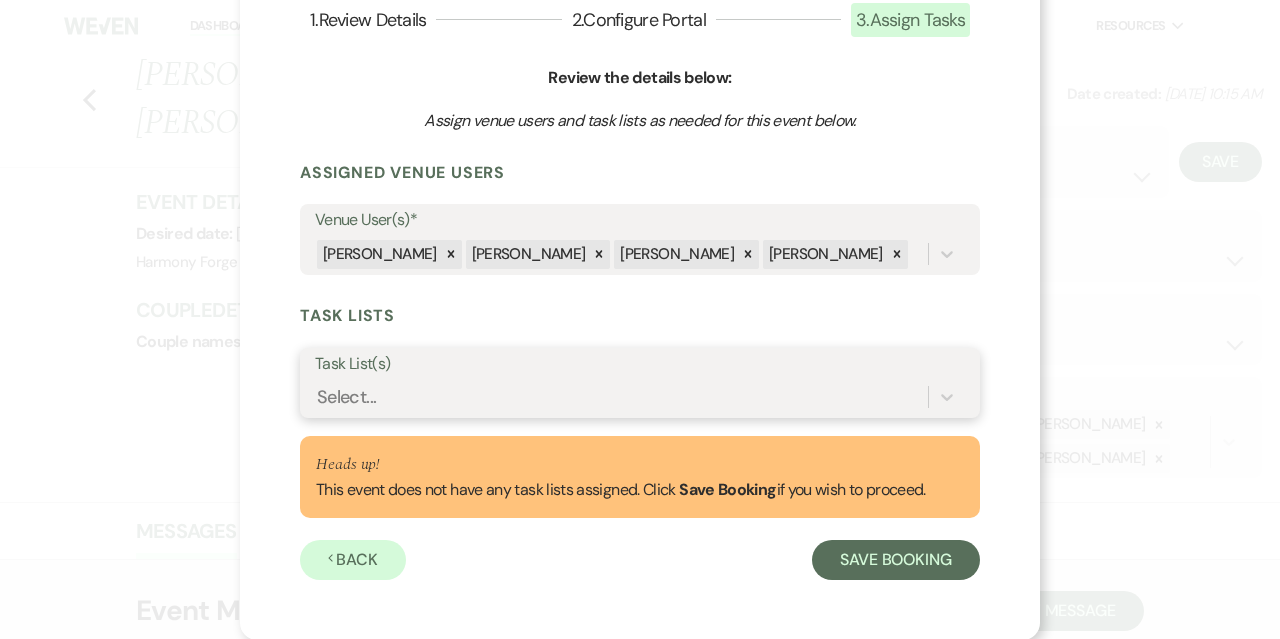 click on "Task List(s)" at bounding box center [318, 397] 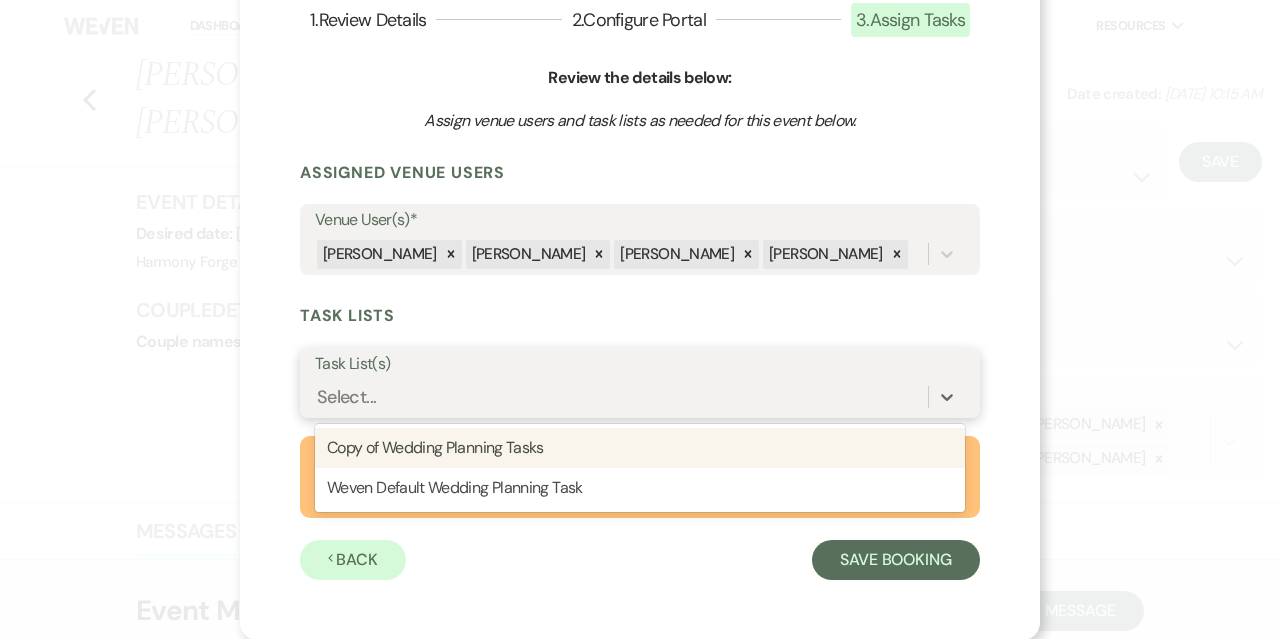 click on "Select..." at bounding box center (621, 397) 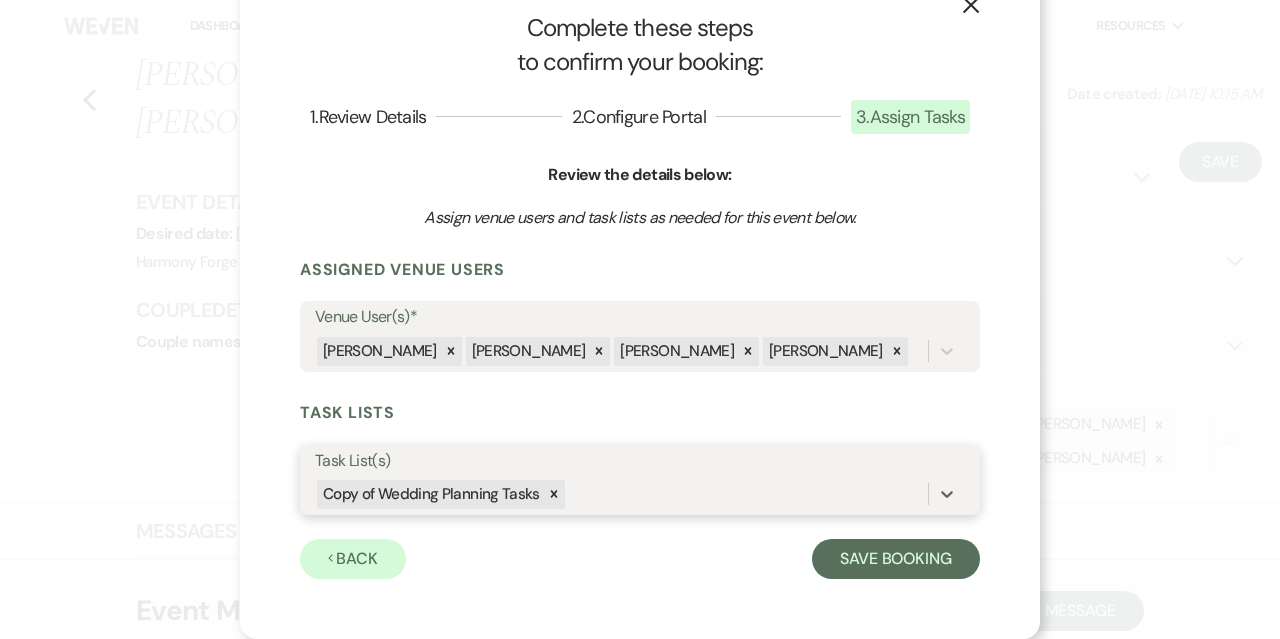scroll, scrollTop: 49, scrollLeft: 0, axis: vertical 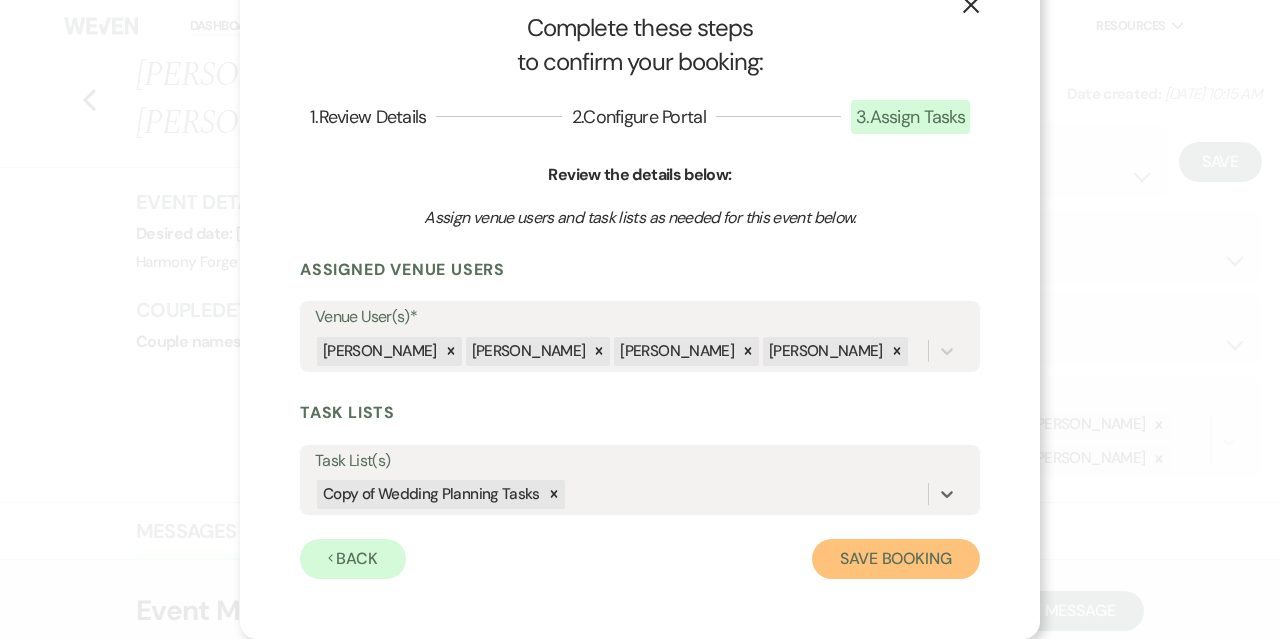 click on "Save Booking" at bounding box center [896, 559] 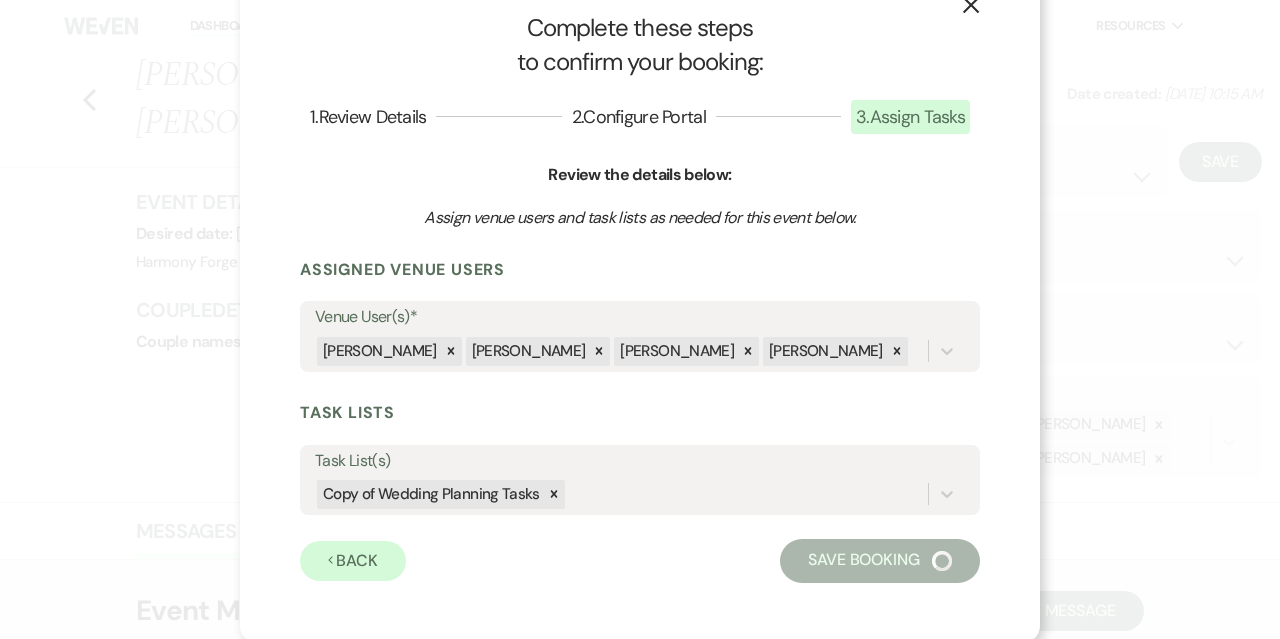 select on "14" 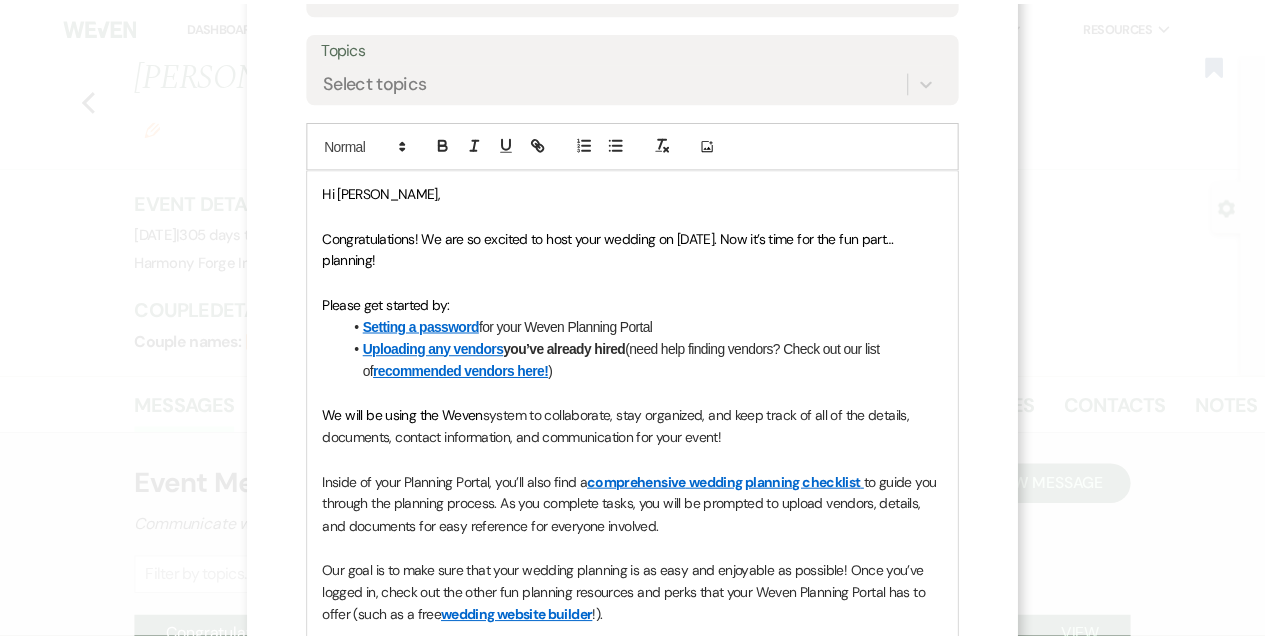 scroll, scrollTop: 0, scrollLeft: 0, axis: both 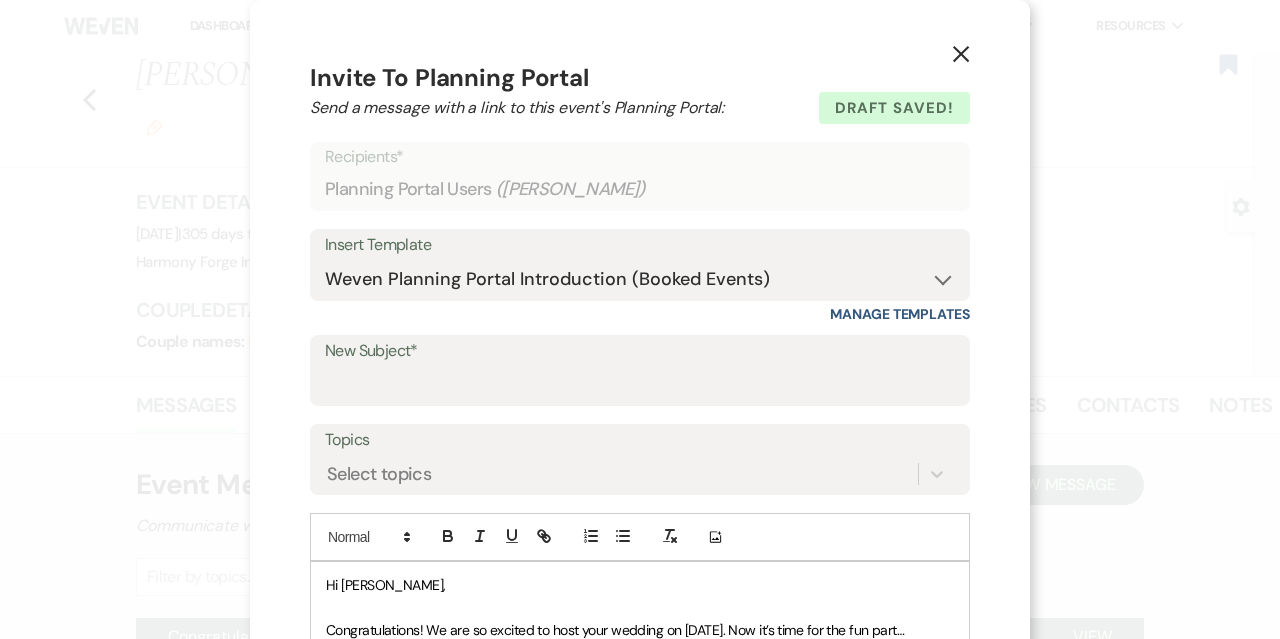 click 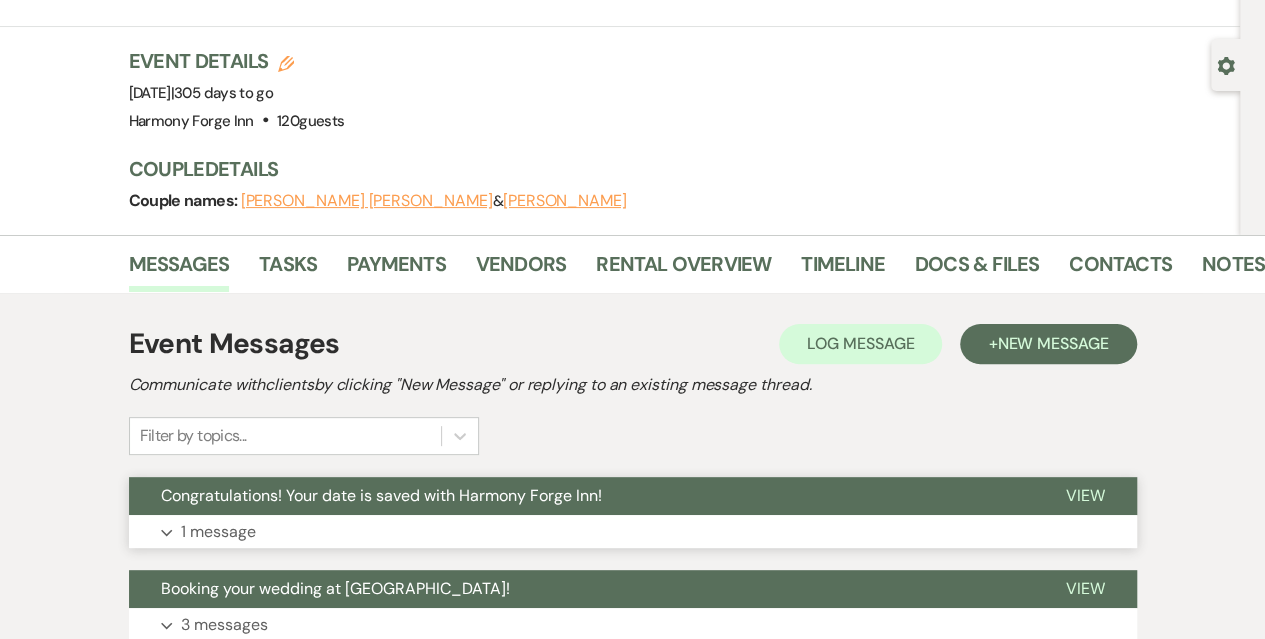 scroll, scrollTop: 0, scrollLeft: 0, axis: both 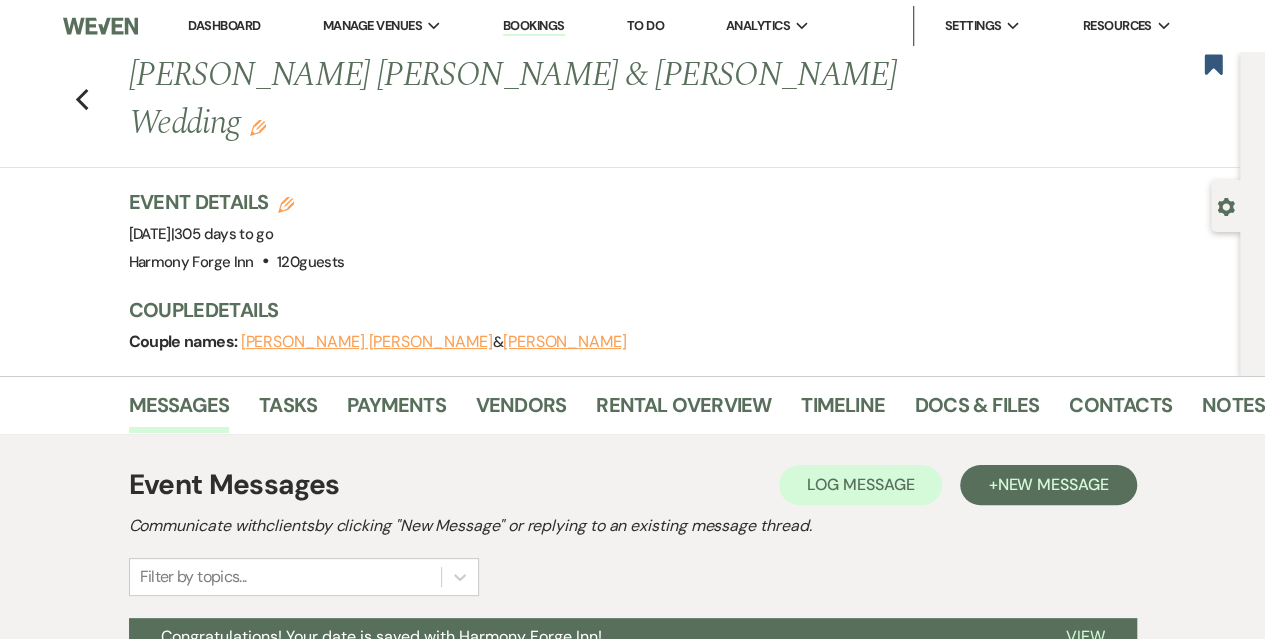 click on "Dashboard" at bounding box center [224, 25] 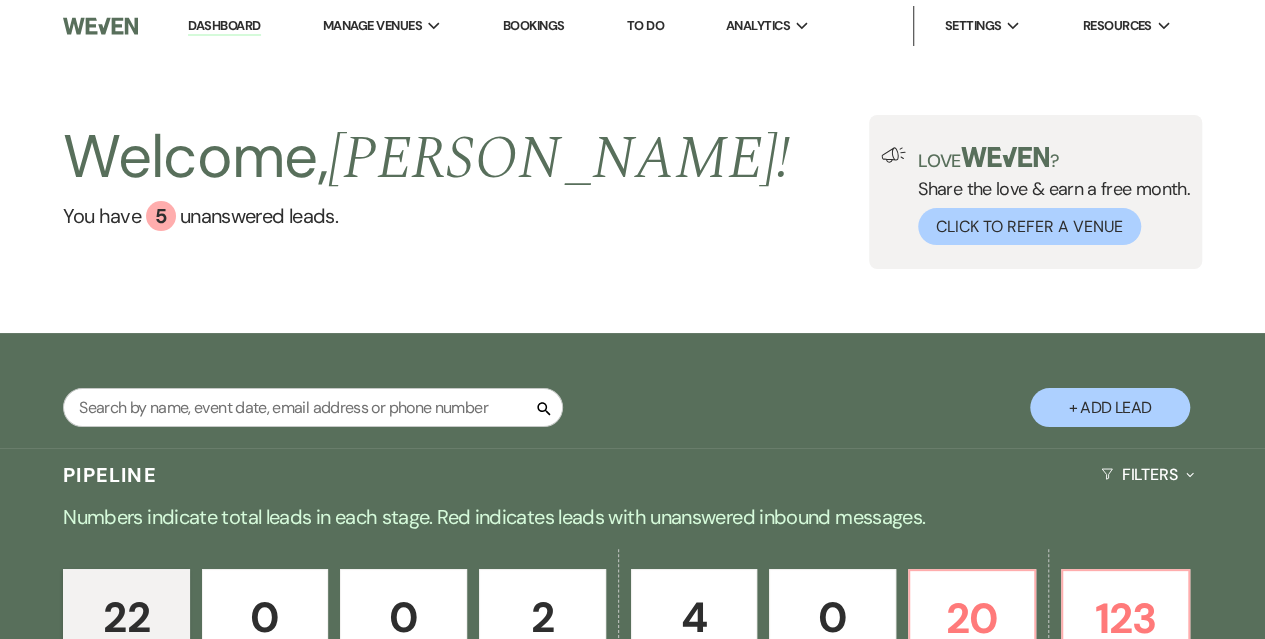 scroll, scrollTop: 300, scrollLeft: 0, axis: vertical 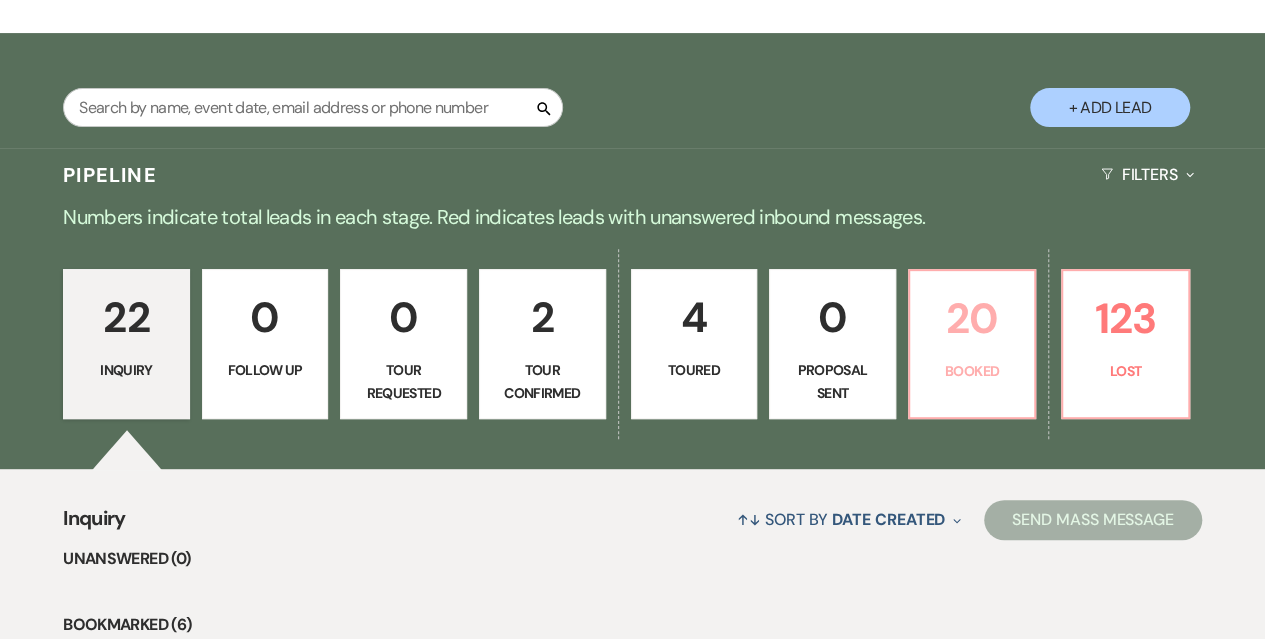 click on "20" at bounding box center [972, 318] 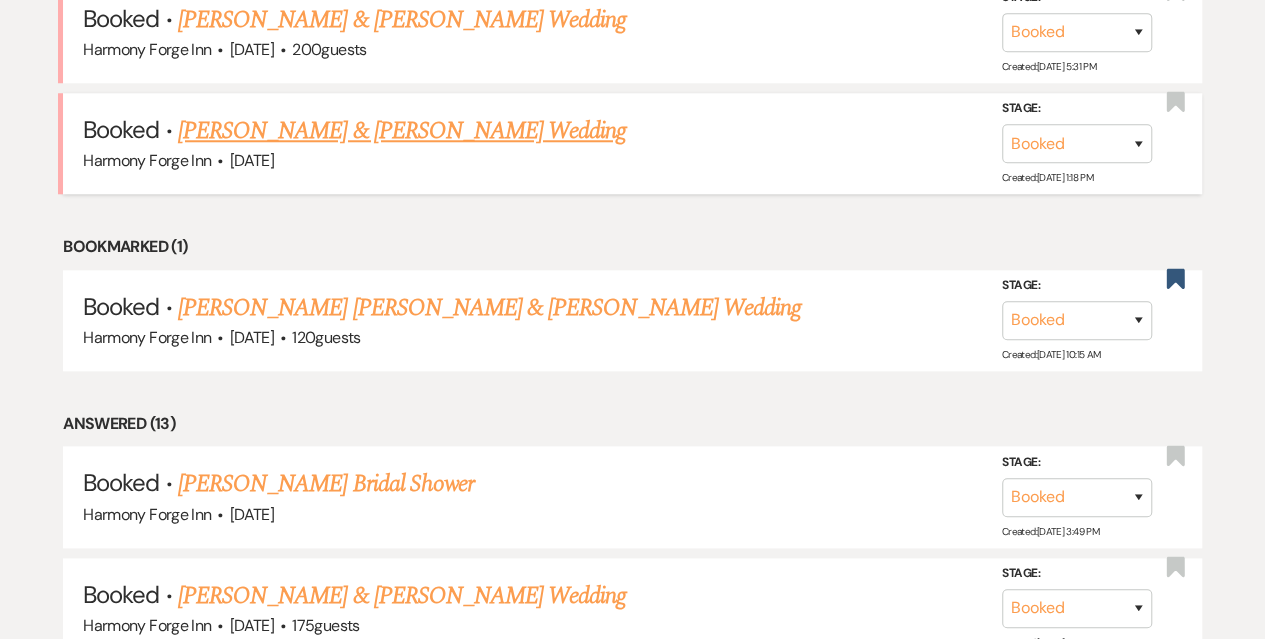 scroll, scrollTop: 1200, scrollLeft: 0, axis: vertical 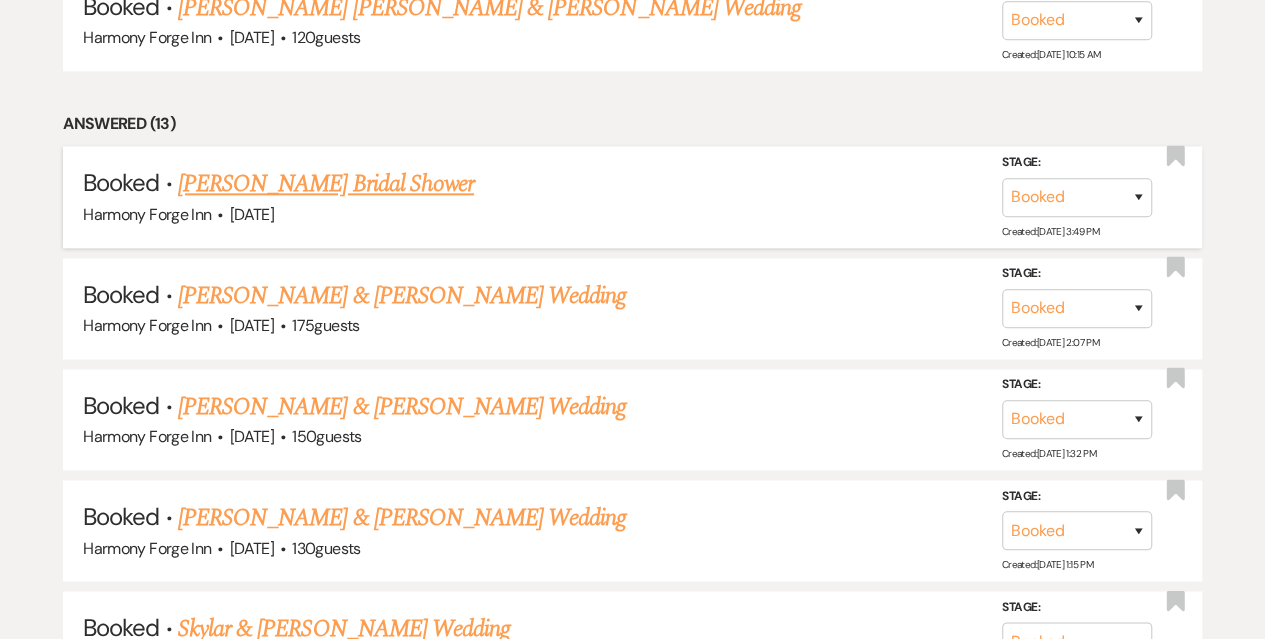 click on "[PERSON_NAME] Bridal Shower" at bounding box center (326, 184) 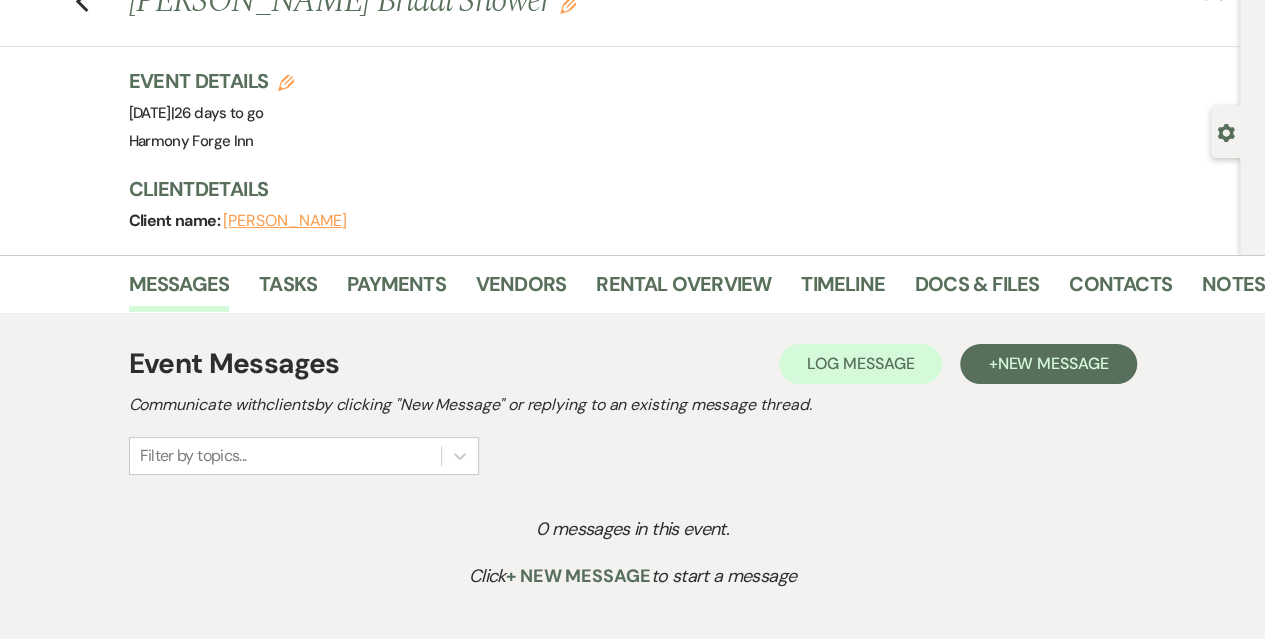 scroll, scrollTop: 0, scrollLeft: 0, axis: both 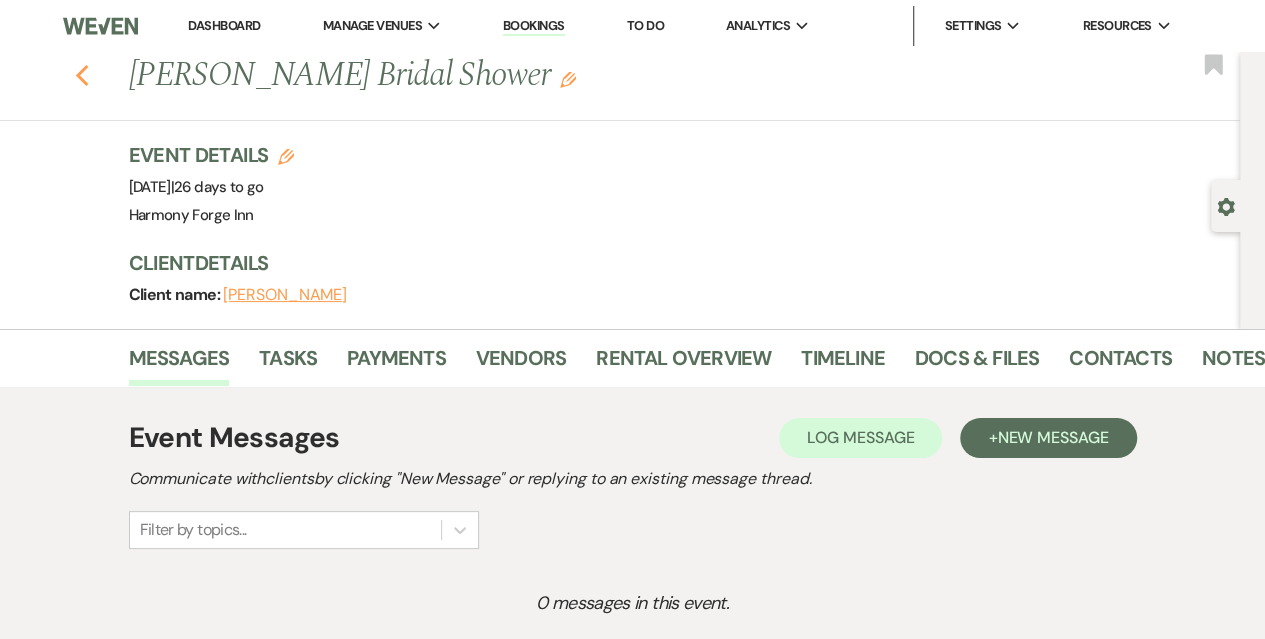 click on "Previous" 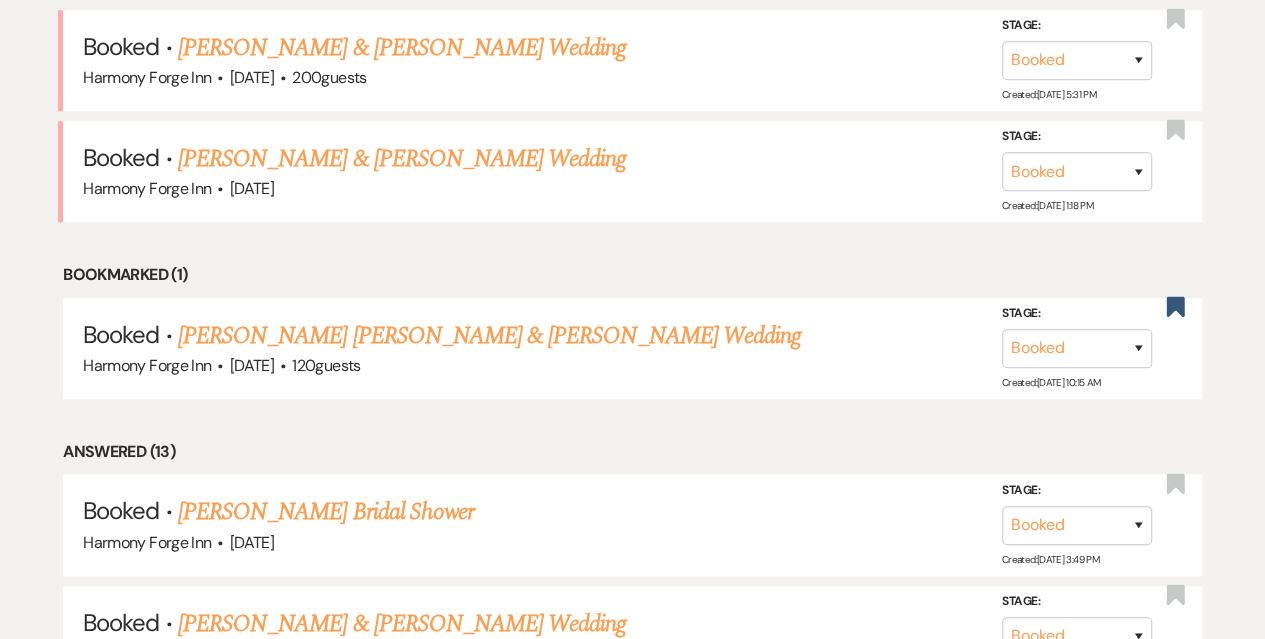 scroll, scrollTop: 800, scrollLeft: 0, axis: vertical 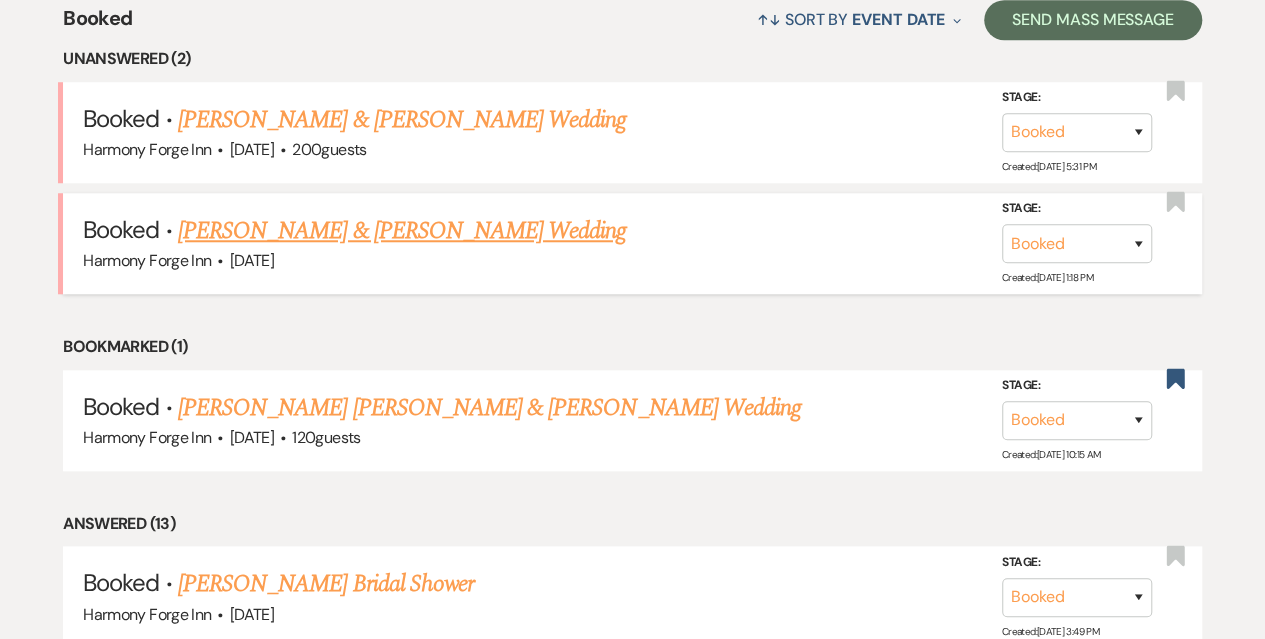 click on "[PERSON_NAME] & [PERSON_NAME] Wedding" at bounding box center (402, 231) 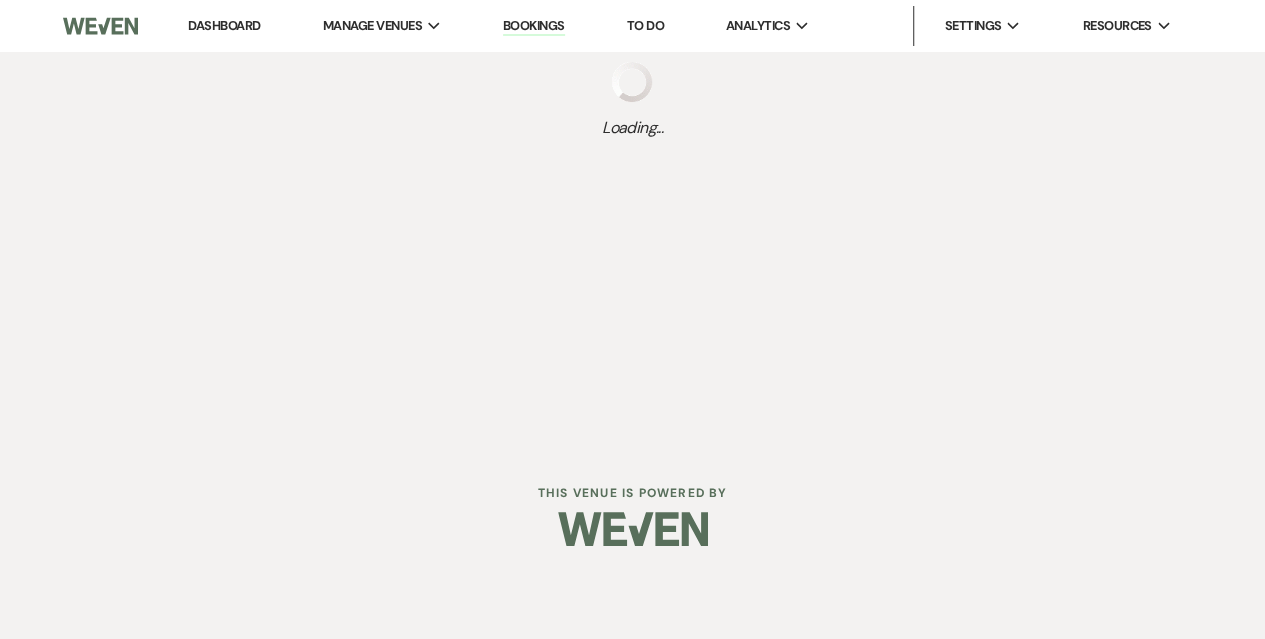 scroll, scrollTop: 0, scrollLeft: 0, axis: both 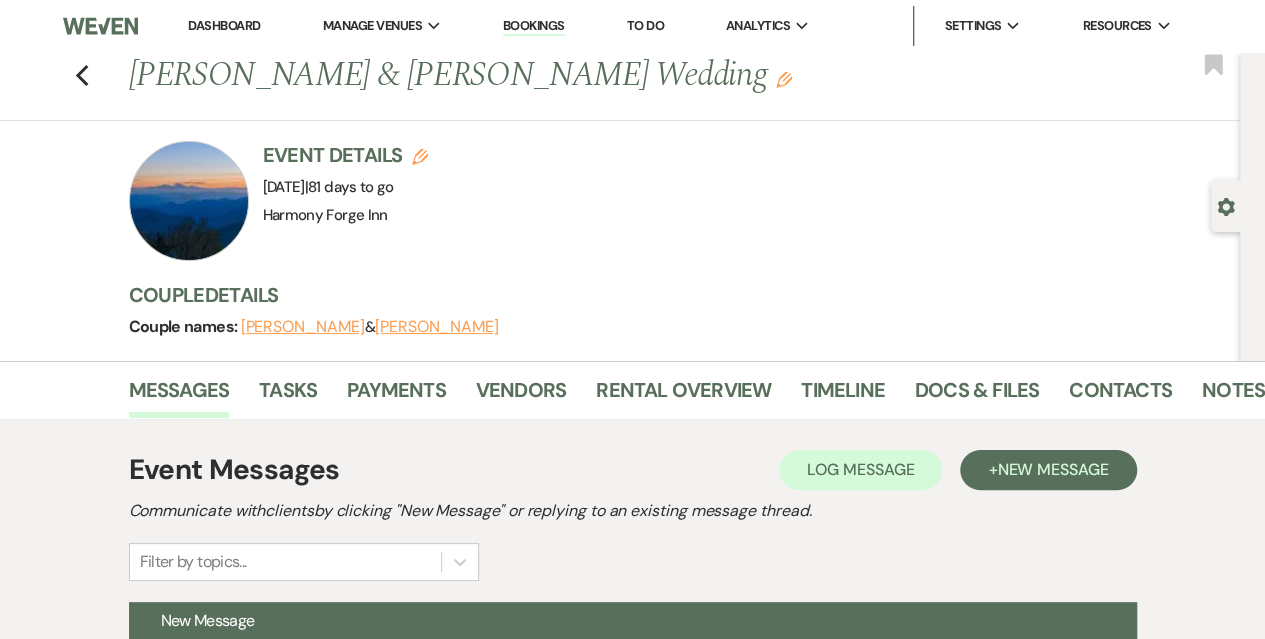 click on "Dashboard" at bounding box center [224, 25] 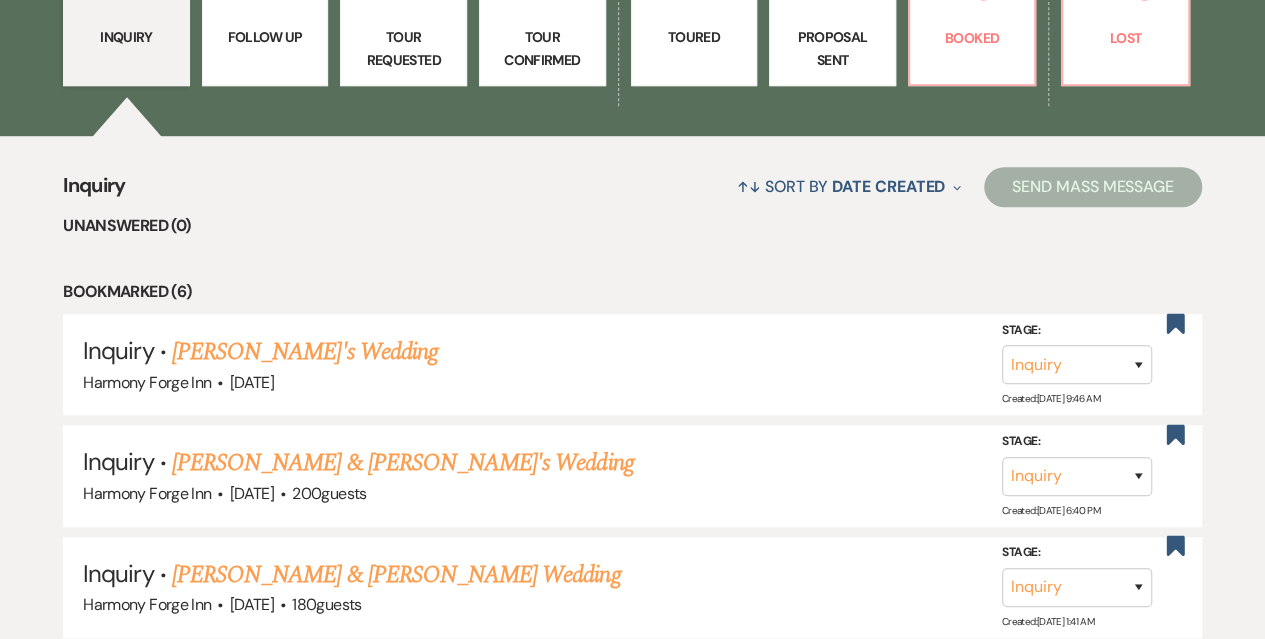 scroll, scrollTop: 400, scrollLeft: 0, axis: vertical 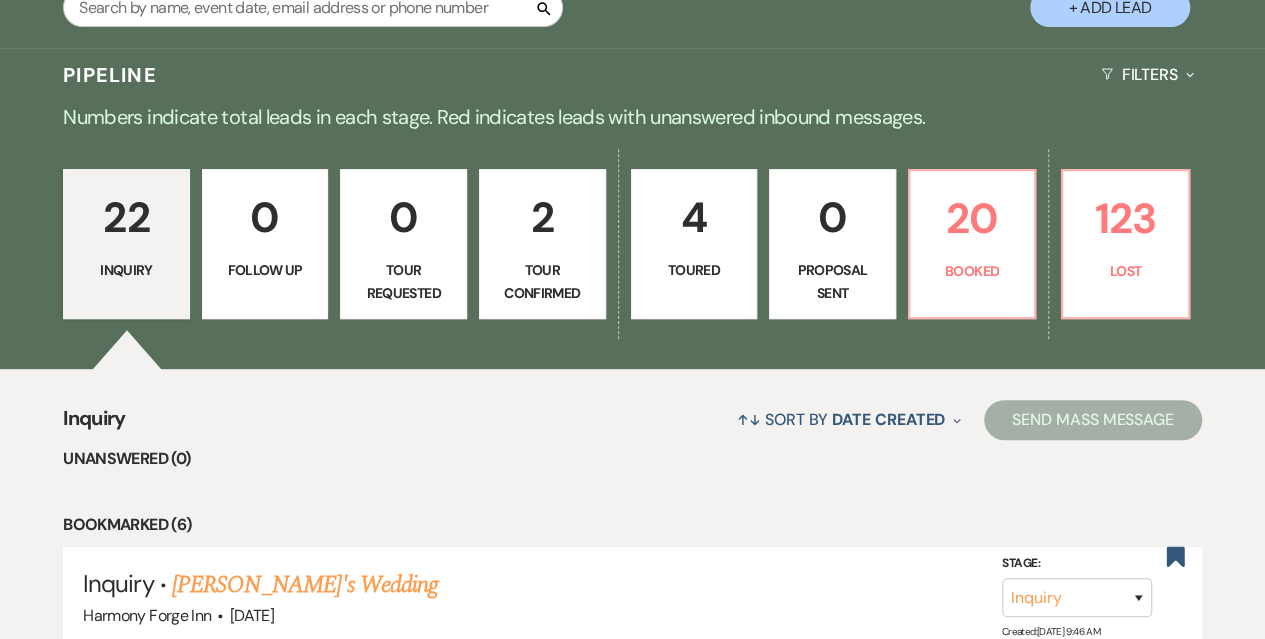 click on "Tour Confirmed" at bounding box center (542, 281) 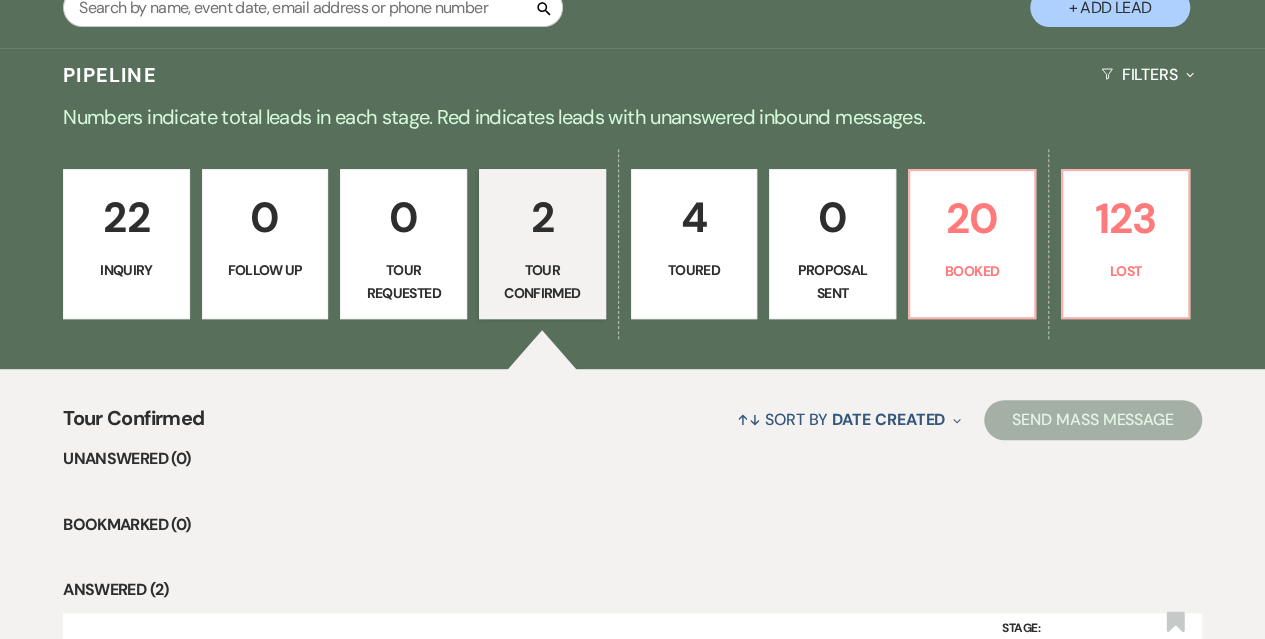 click on "Toured" at bounding box center (694, 270) 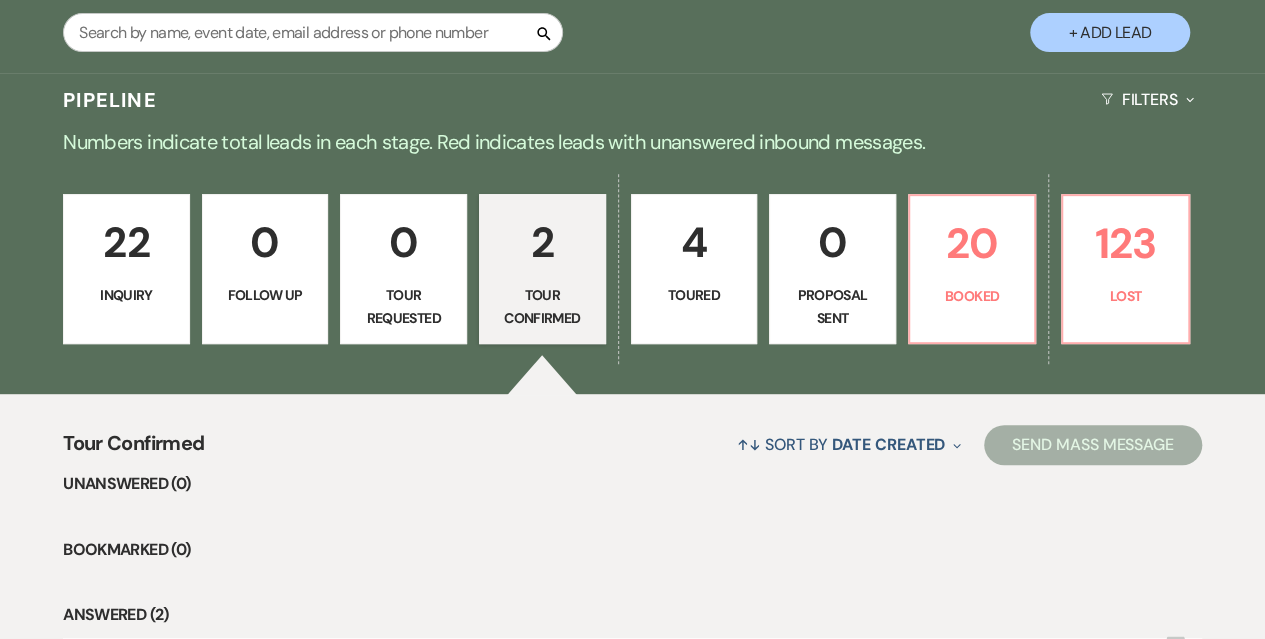 select on "5" 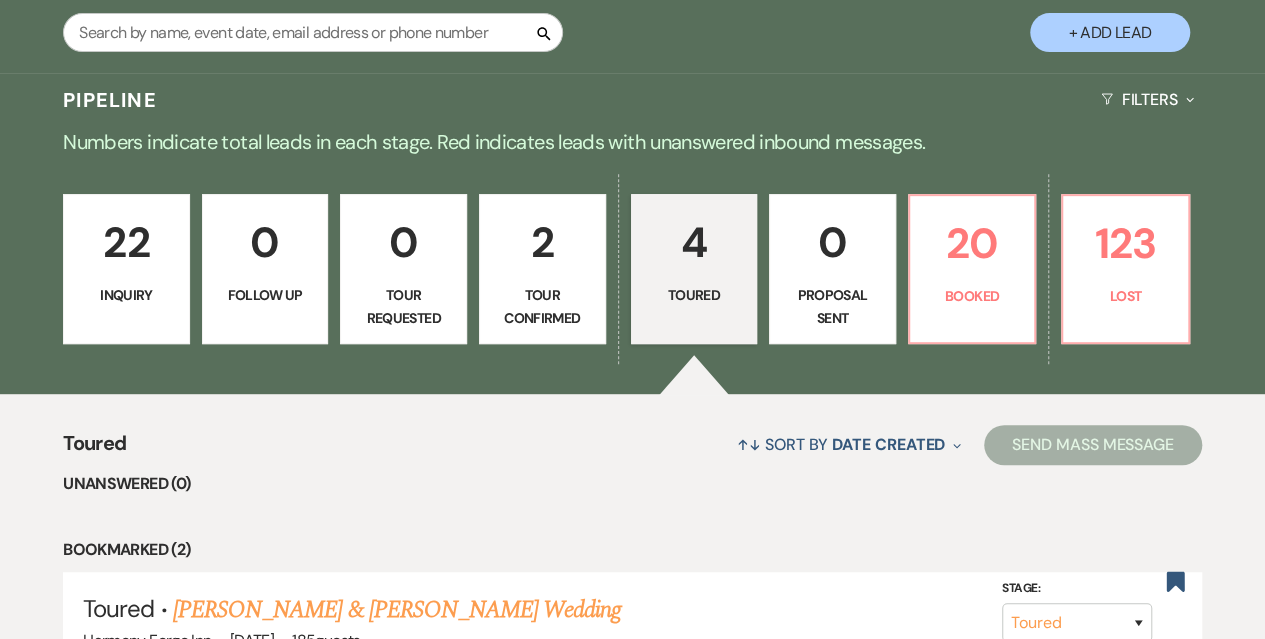 scroll, scrollTop: 400, scrollLeft: 0, axis: vertical 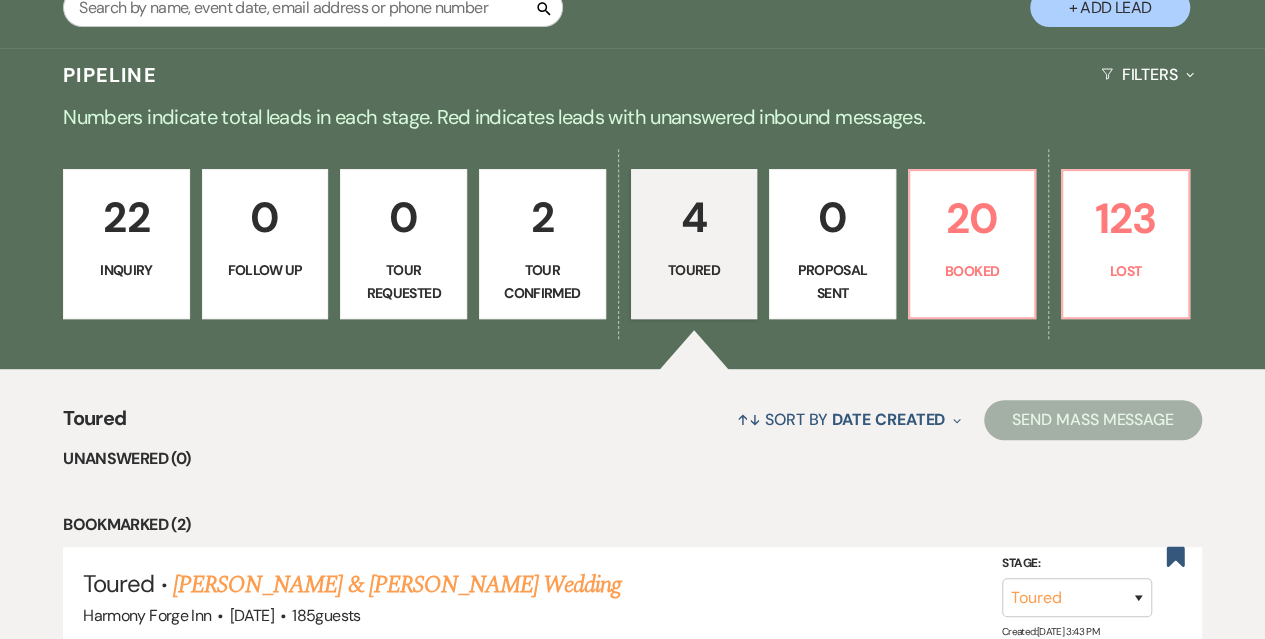 click on "Tour Confirmed" at bounding box center (542, 281) 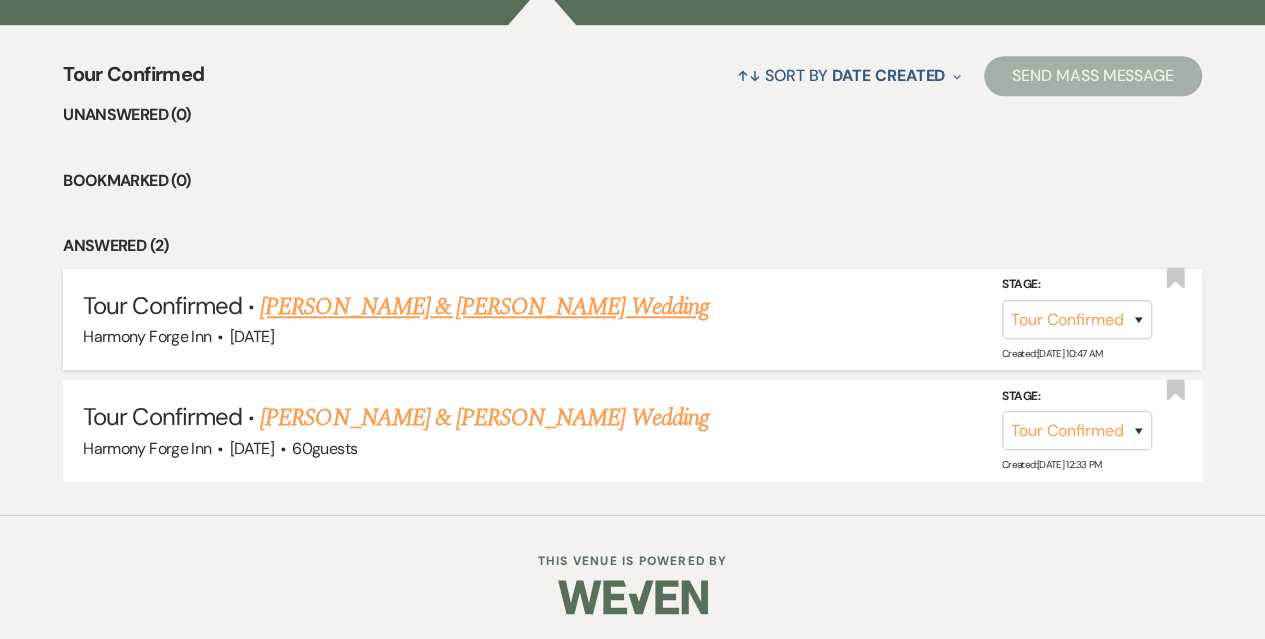 scroll, scrollTop: 746, scrollLeft: 0, axis: vertical 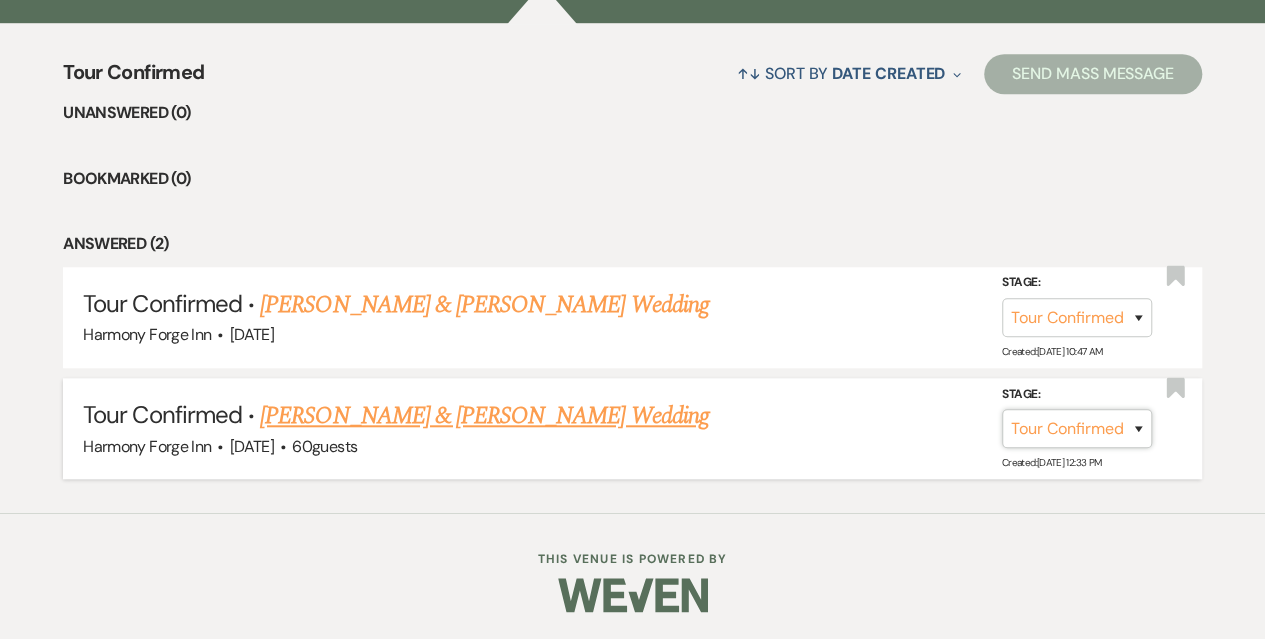 click on "Inquiry Follow Up Tour Requested Tour Confirmed Toured Proposal Sent Booked Lost" at bounding box center [1077, 428] 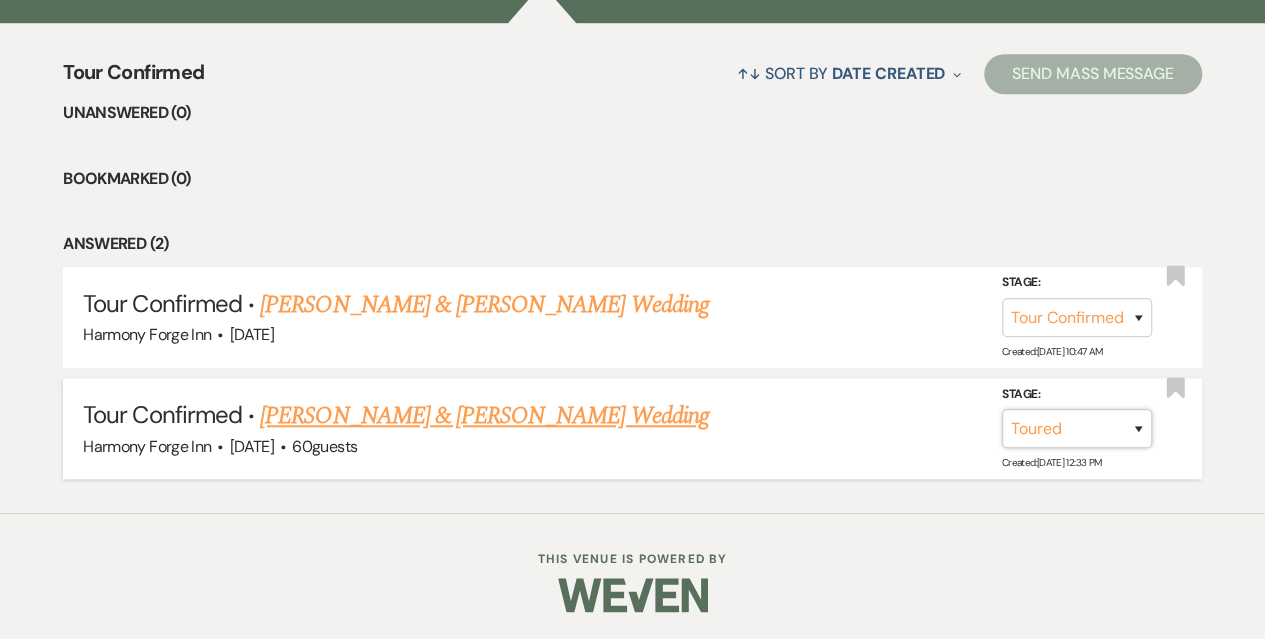click on "Inquiry Follow Up Tour Requested Tour Confirmed Toured Proposal Sent Booked Lost" at bounding box center (1077, 428) 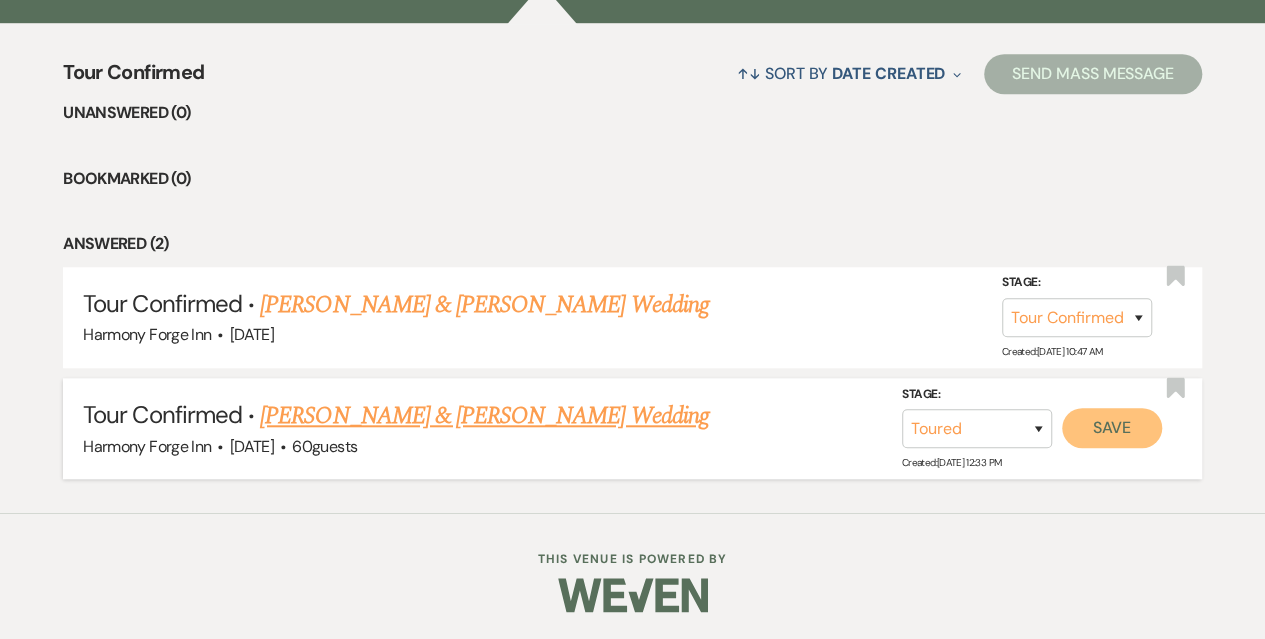 click on "Save" at bounding box center (1112, 428) 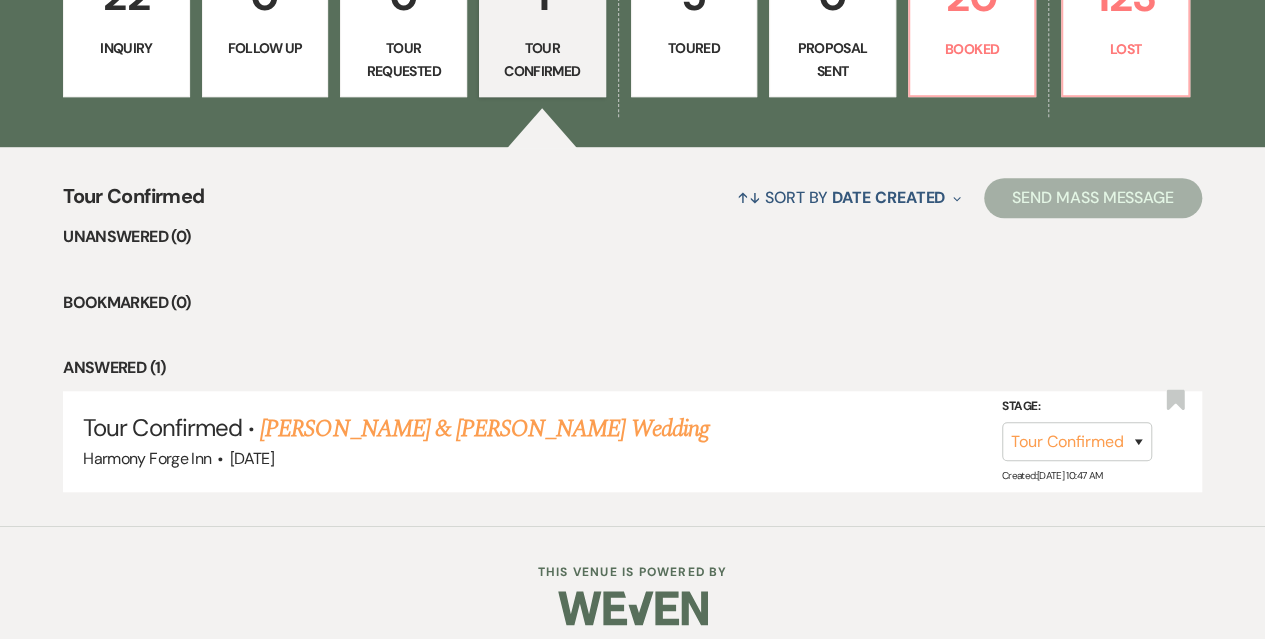 scroll, scrollTop: 536, scrollLeft: 0, axis: vertical 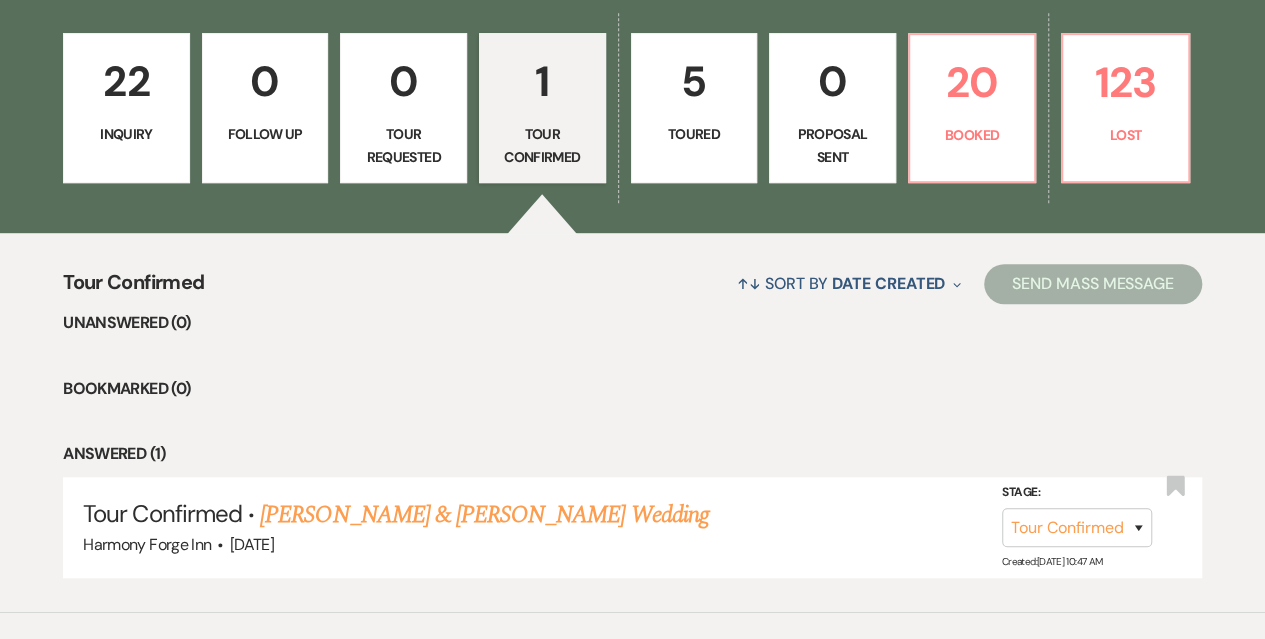 click on "5" at bounding box center (694, 81) 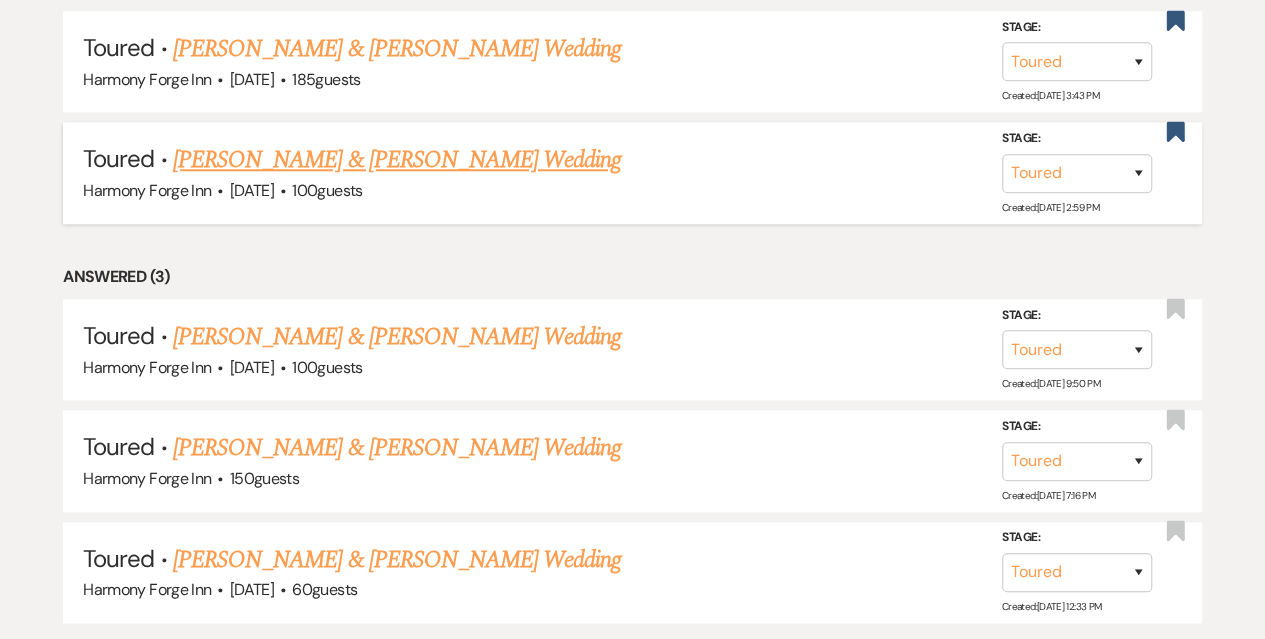 scroll, scrollTop: 1078, scrollLeft: 0, axis: vertical 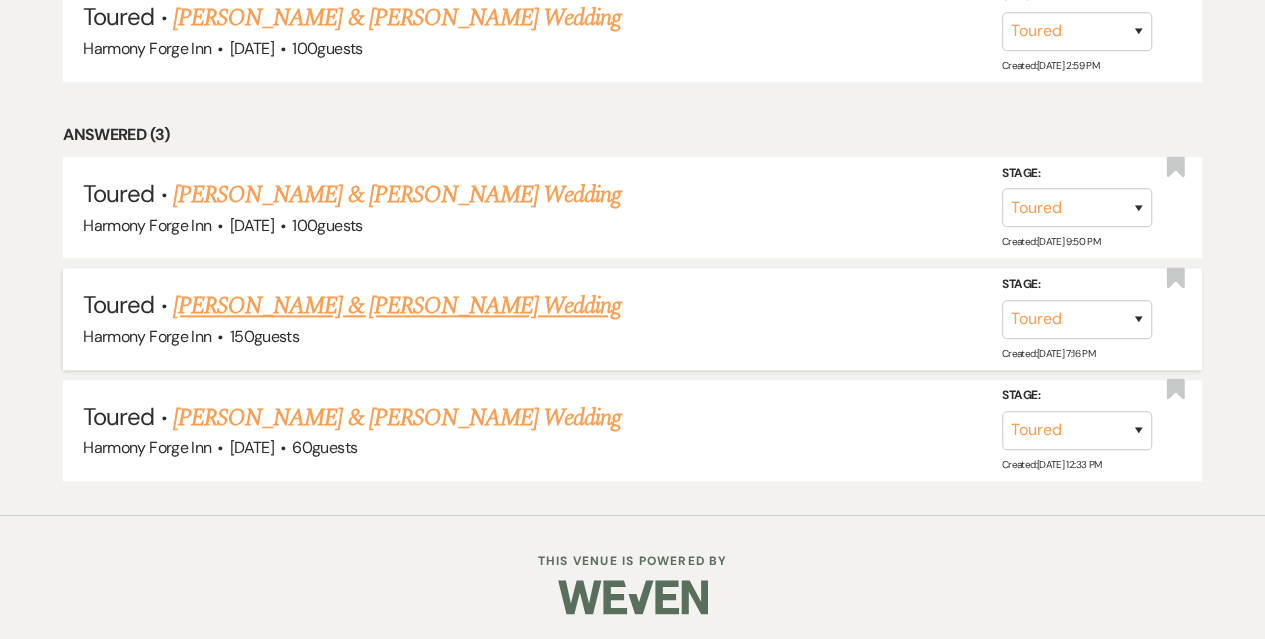 click on "[PERSON_NAME] & [PERSON_NAME] Wedding" at bounding box center (397, 306) 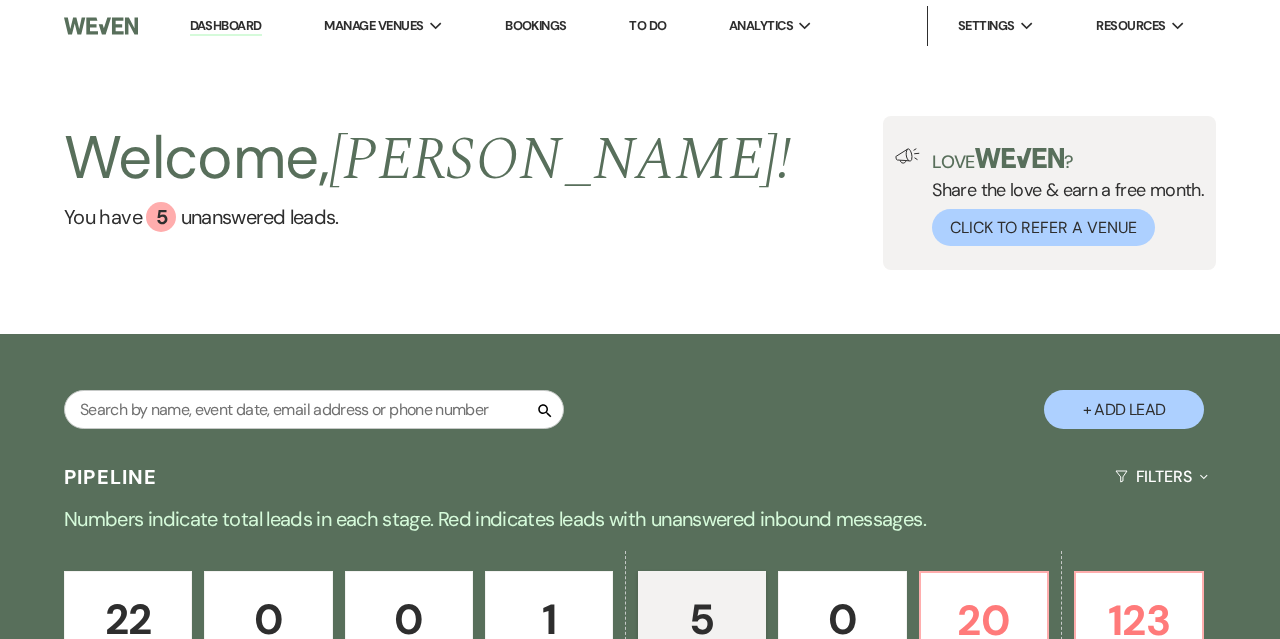 select on "5" 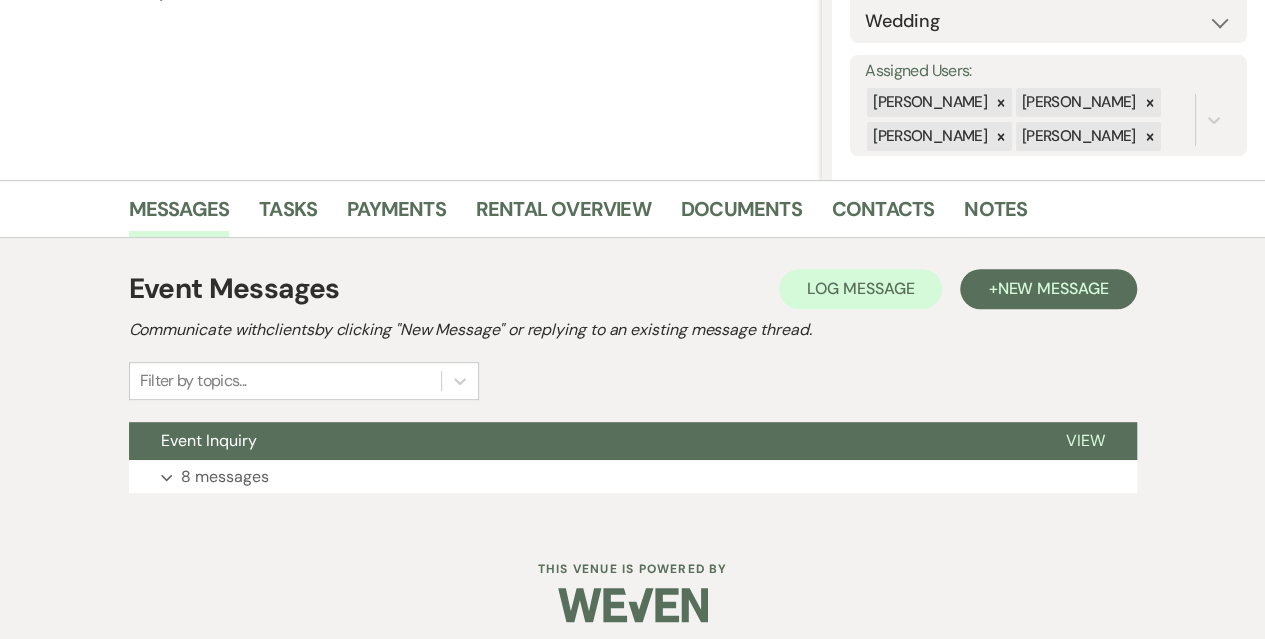 scroll, scrollTop: 334, scrollLeft: 0, axis: vertical 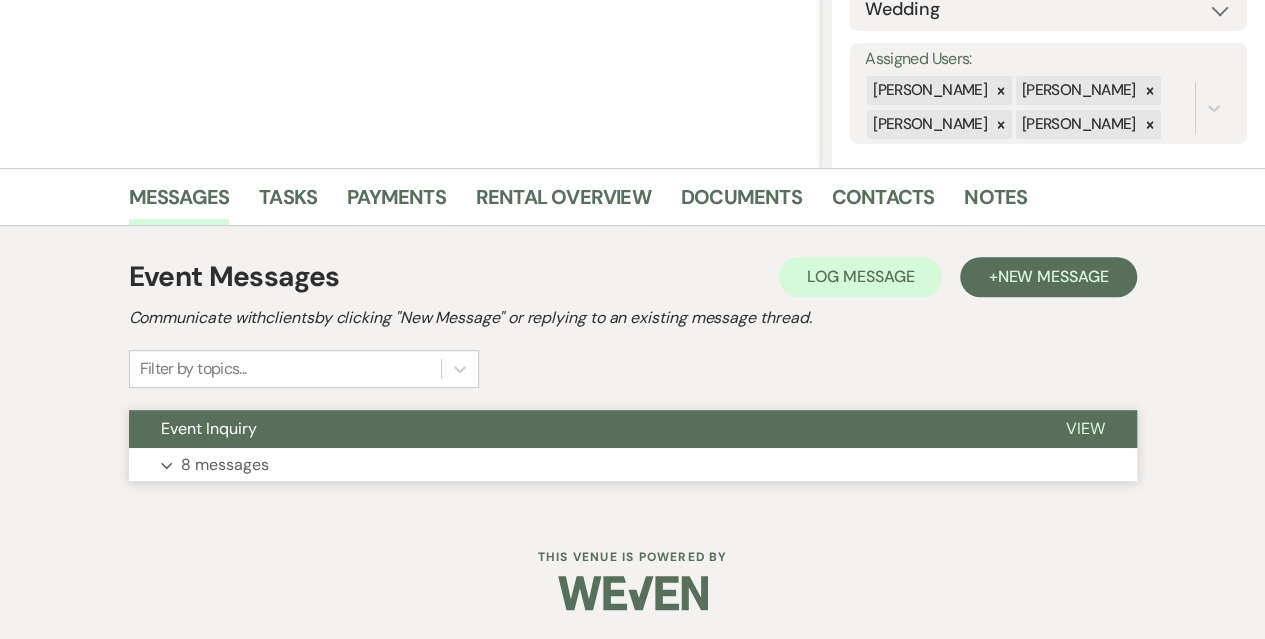click on "Expand" 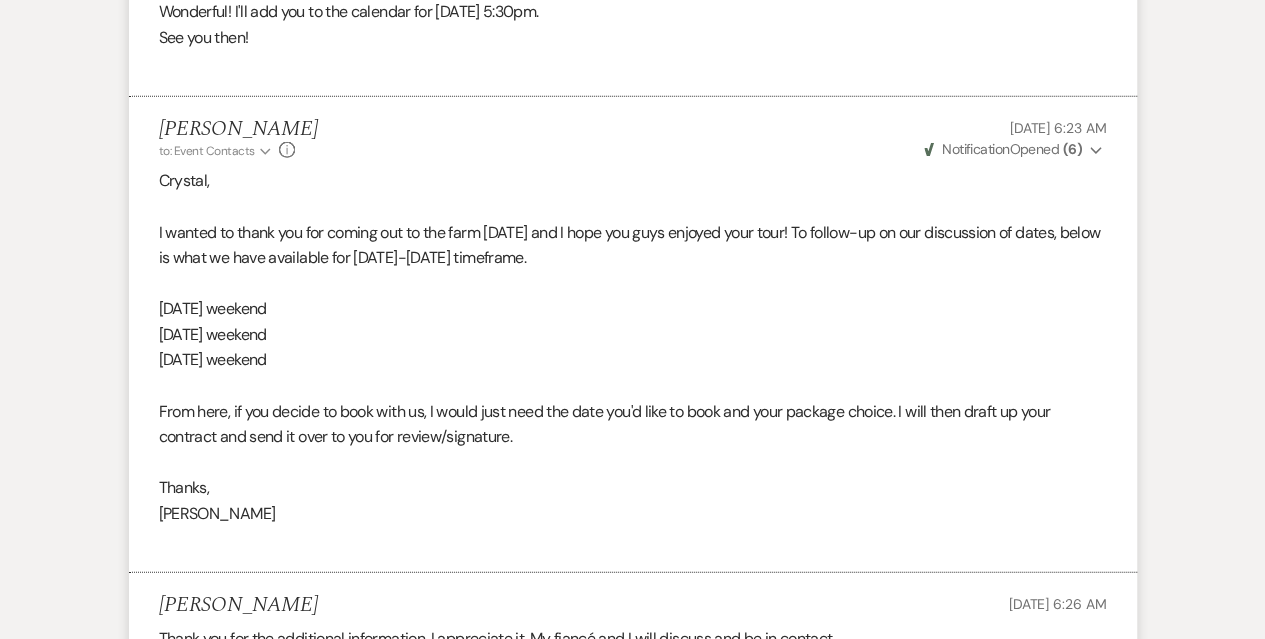 scroll, scrollTop: 2734, scrollLeft: 0, axis: vertical 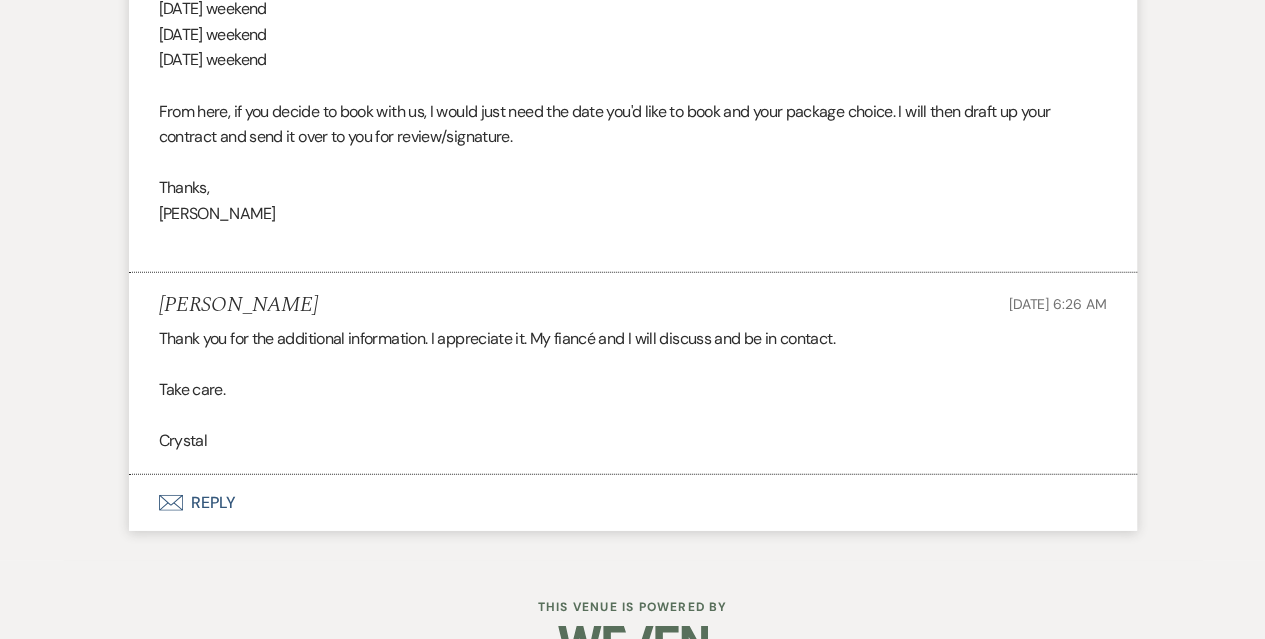 click on "Envelope Reply" at bounding box center (633, 503) 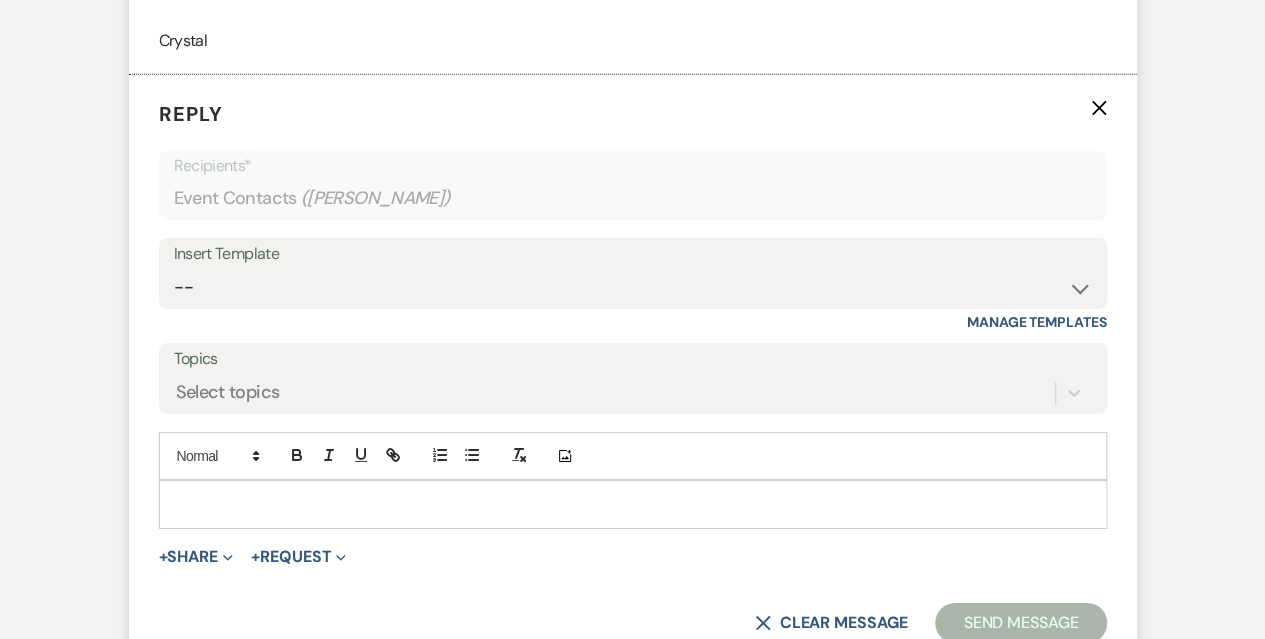 scroll, scrollTop: 3134, scrollLeft: 0, axis: vertical 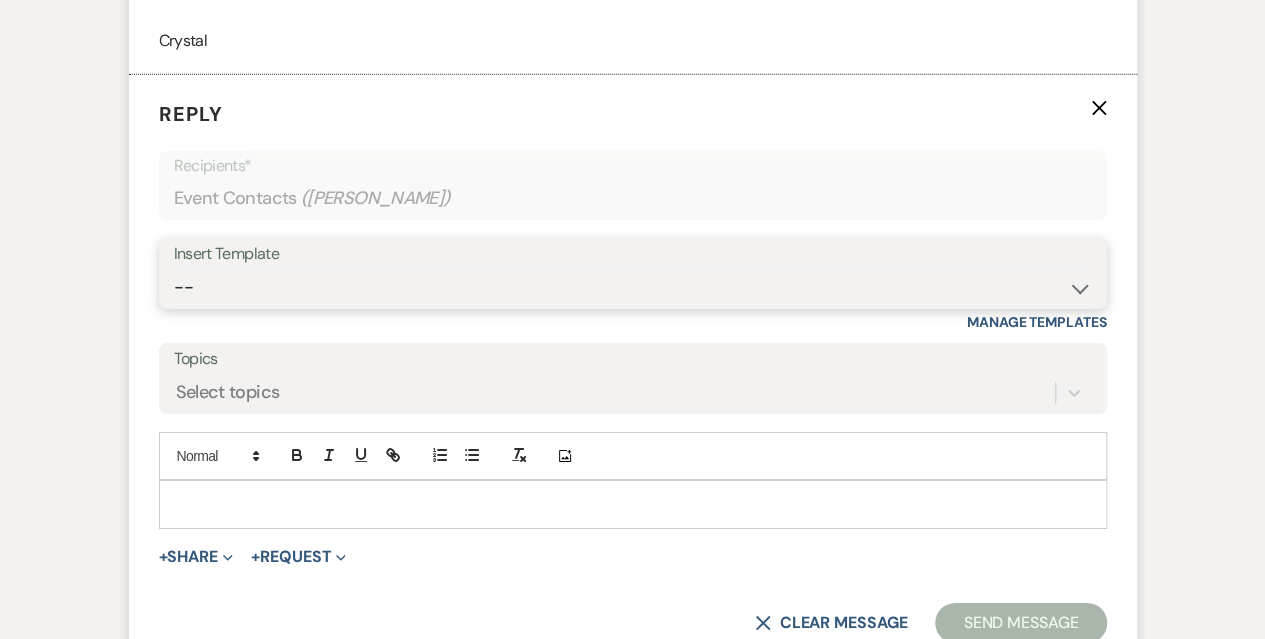 click on "-- Weven Planning Portal Introduction (Booked Events) Initial Inquiry Response Tour Request Response Follow Up Contract (Pre-Booked Leads) New inquiry Valentines Day 2025 Special Copy of Initial Inquiry Response Follow up - post tour Info Request Follow up" at bounding box center [633, 287] 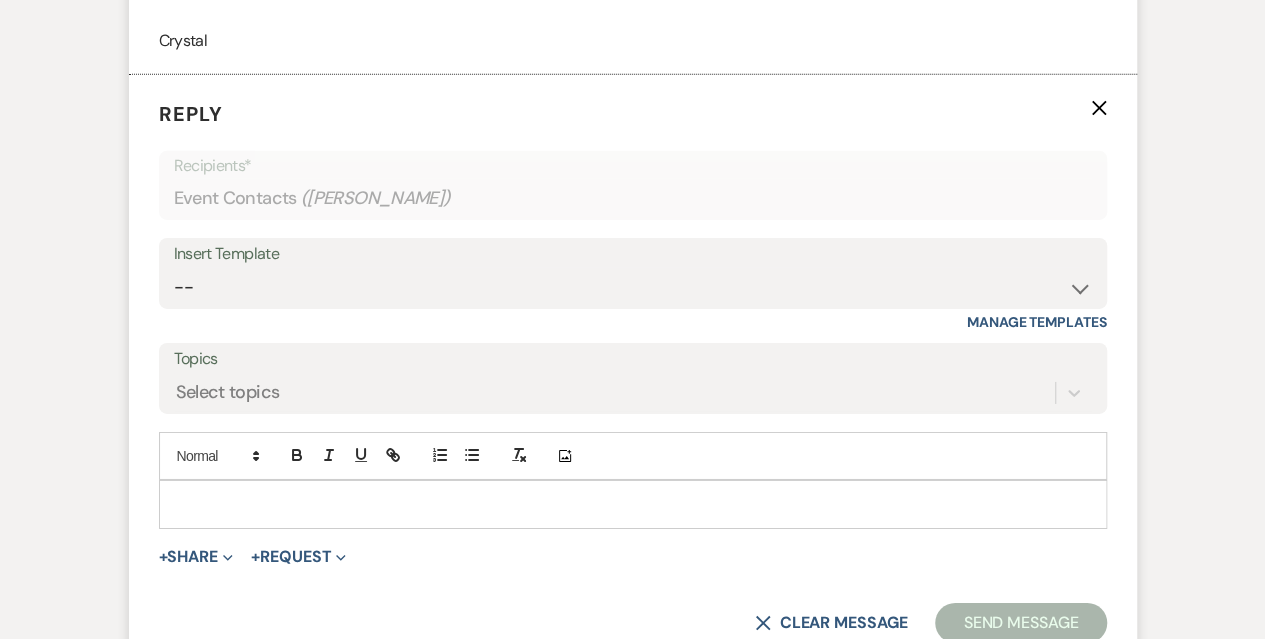 click at bounding box center [633, 504] 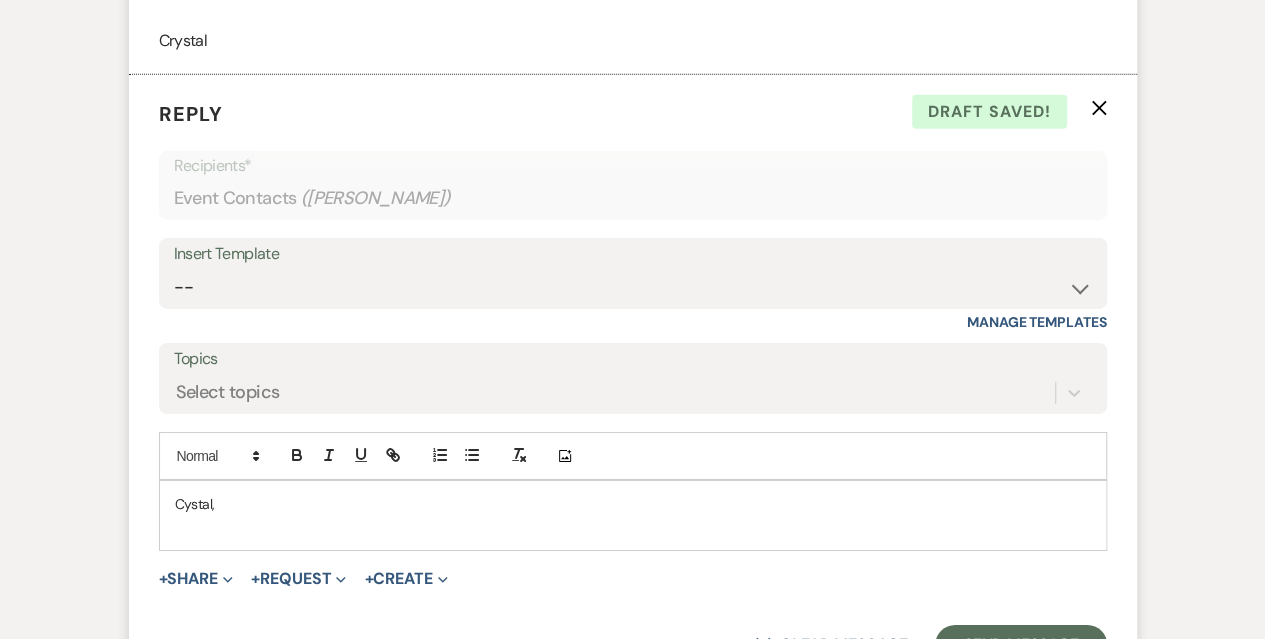 click on "Cystal," at bounding box center (633, 504) 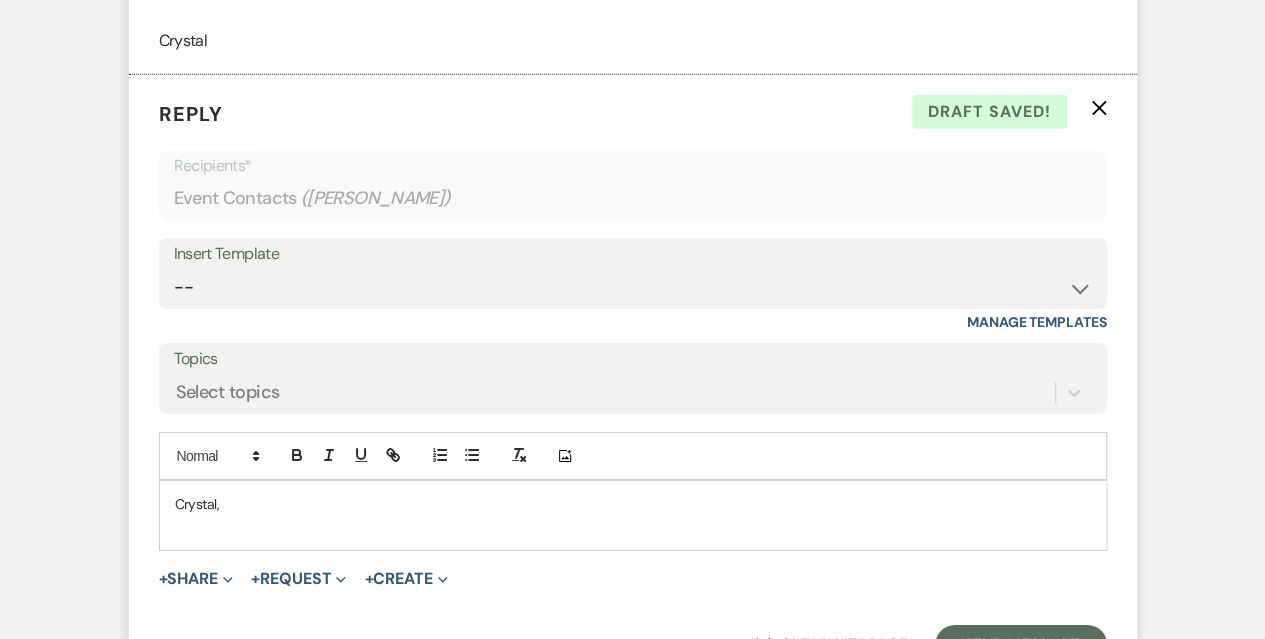 click on "Crystal," at bounding box center [633, 504] 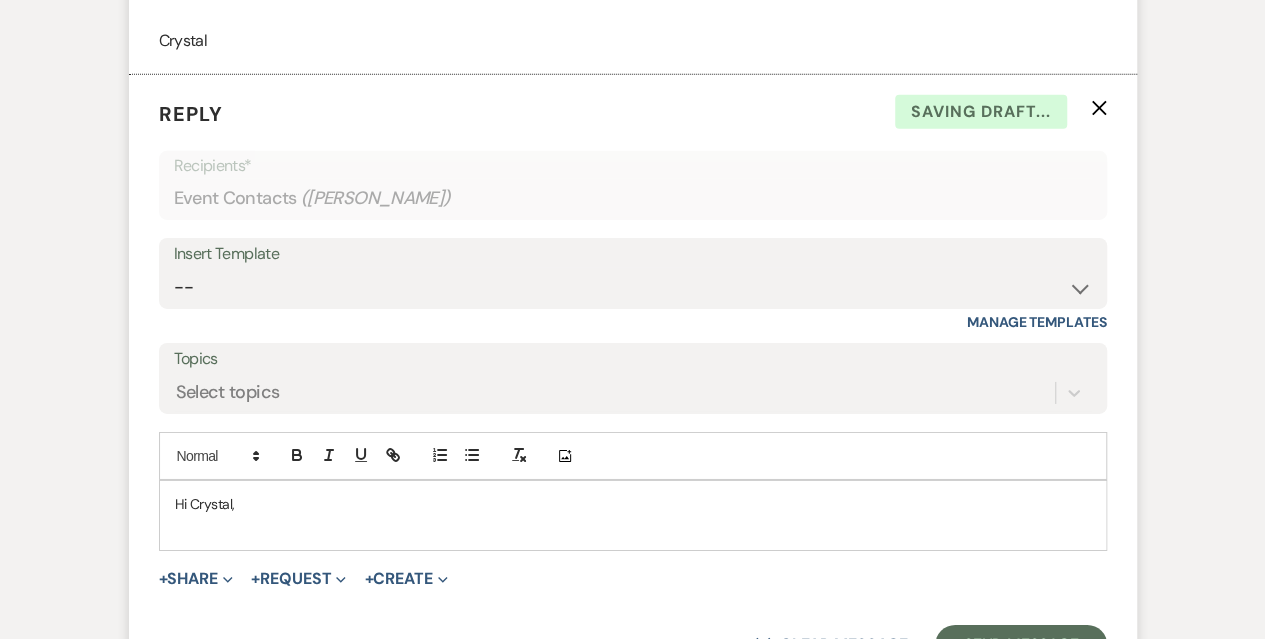 click on "Hi Crystal," at bounding box center (633, 504) 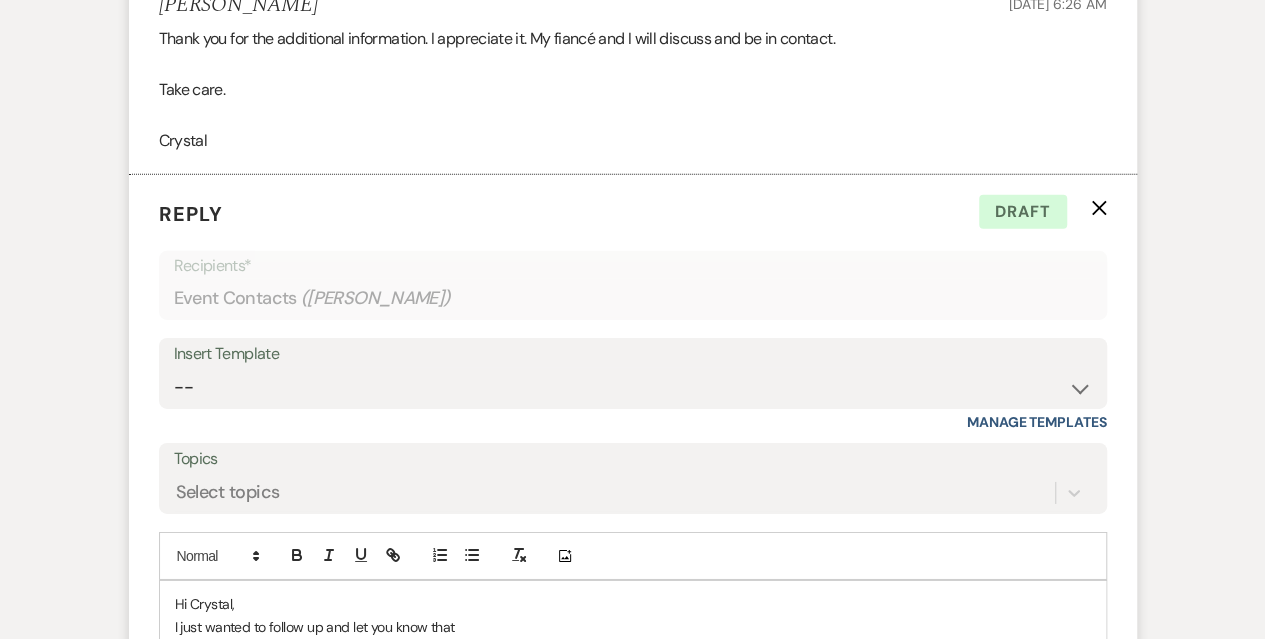 scroll, scrollTop: 3234, scrollLeft: 0, axis: vertical 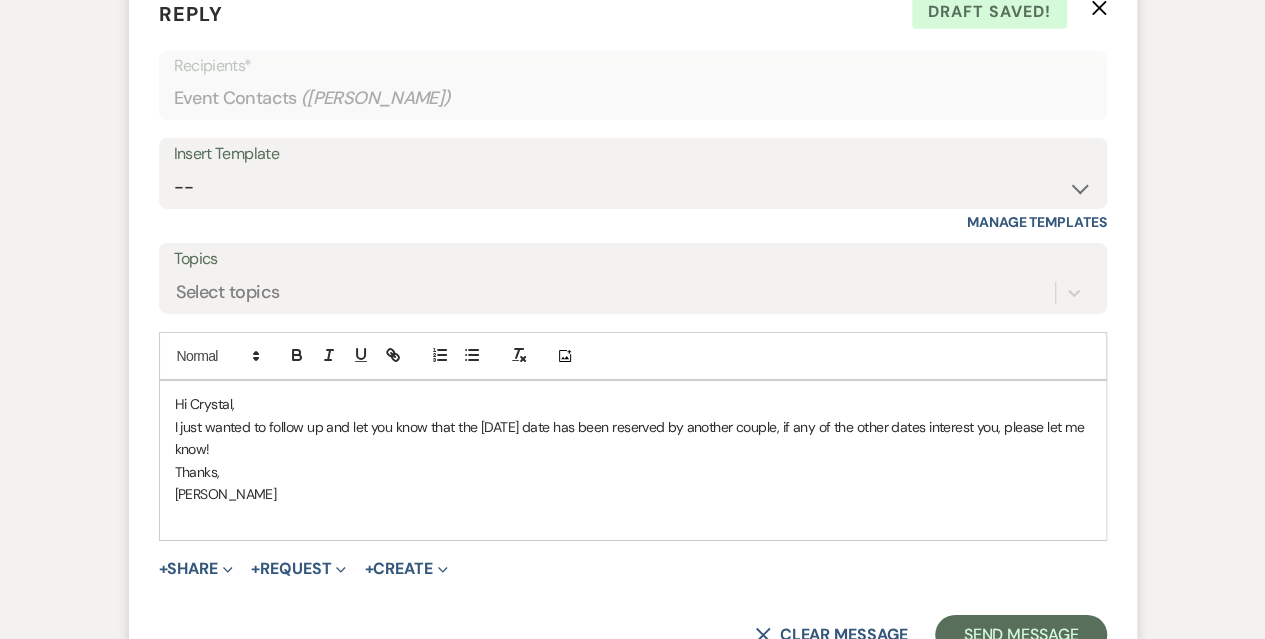 click on "I just wanted to follow up and let you know that the [DATE] date has been reserved by another couple, if any of the other dates interest you, please let me know!" at bounding box center (633, 438) 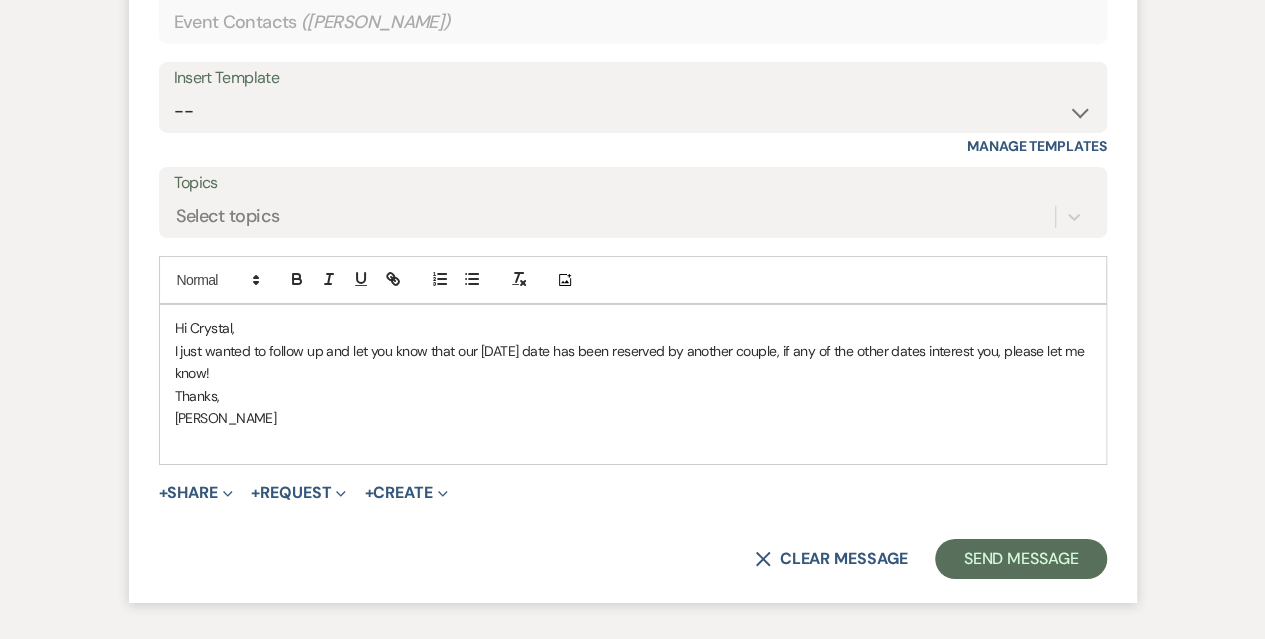 scroll, scrollTop: 3334, scrollLeft: 0, axis: vertical 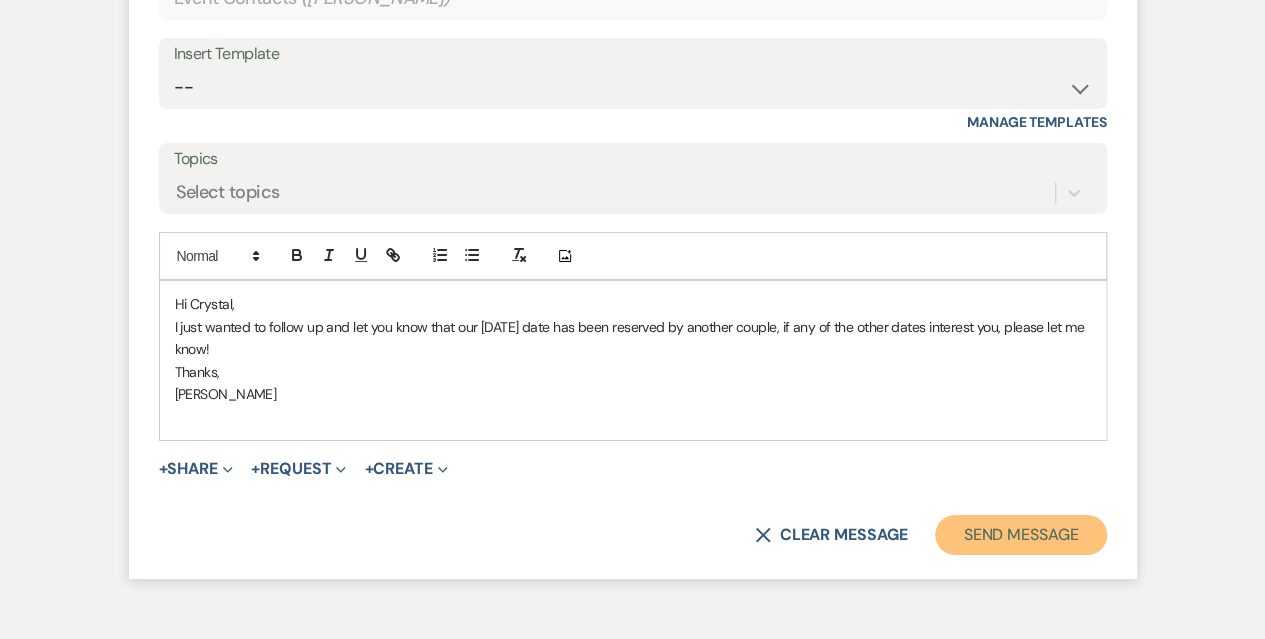 click on "Send Message" at bounding box center [1020, 535] 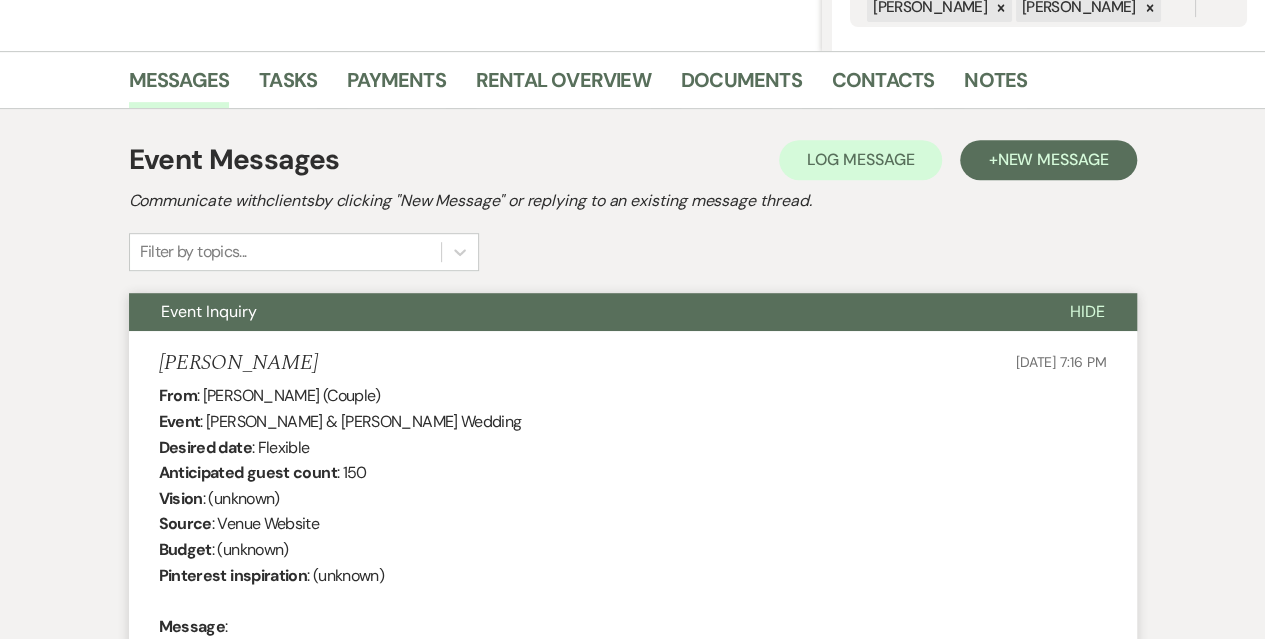scroll, scrollTop: 0, scrollLeft: 0, axis: both 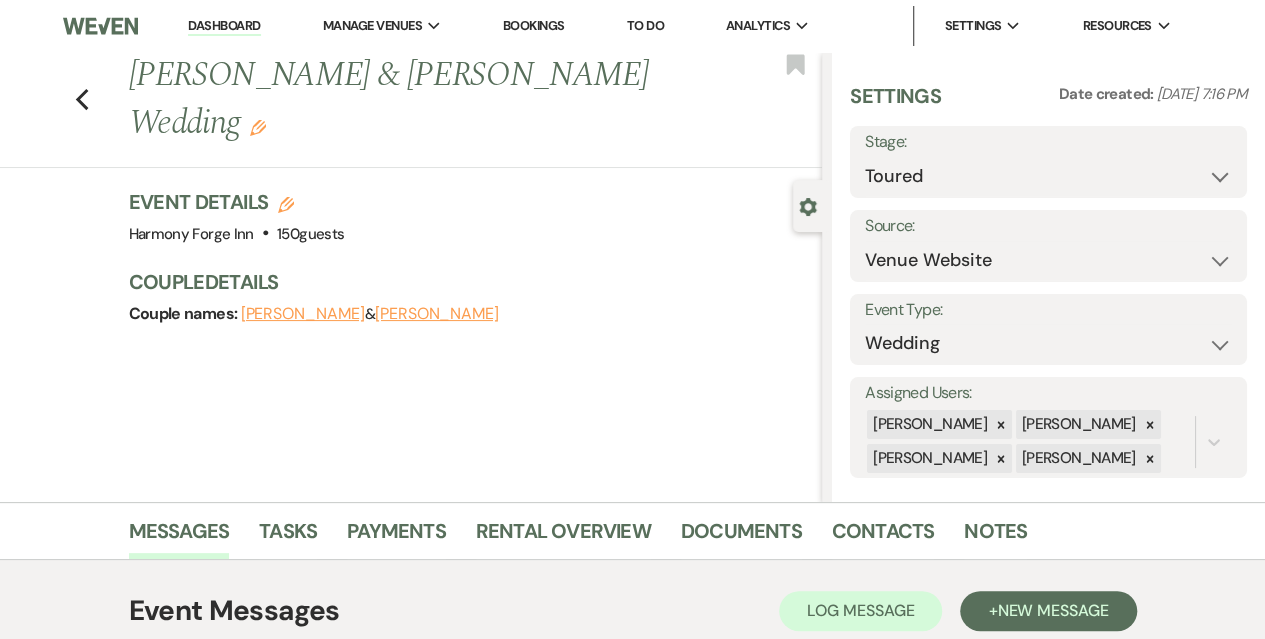 click on "Dashboard" at bounding box center [224, 26] 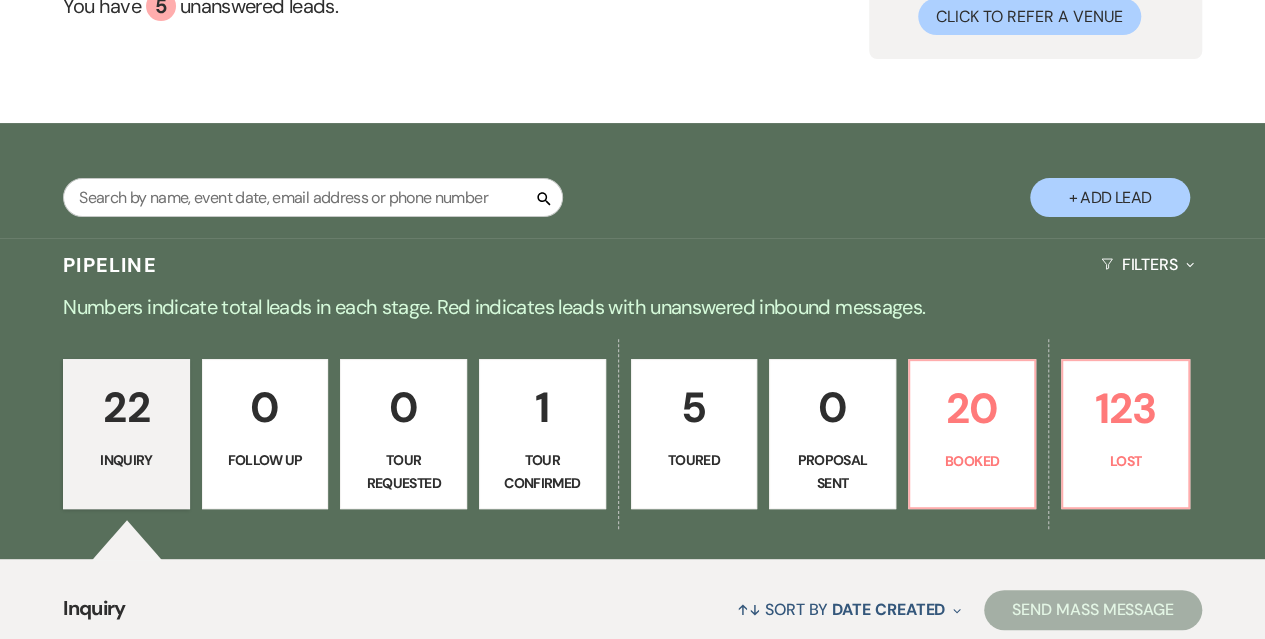 scroll, scrollTop: 300, scrollLeft: 0, axis: vertical 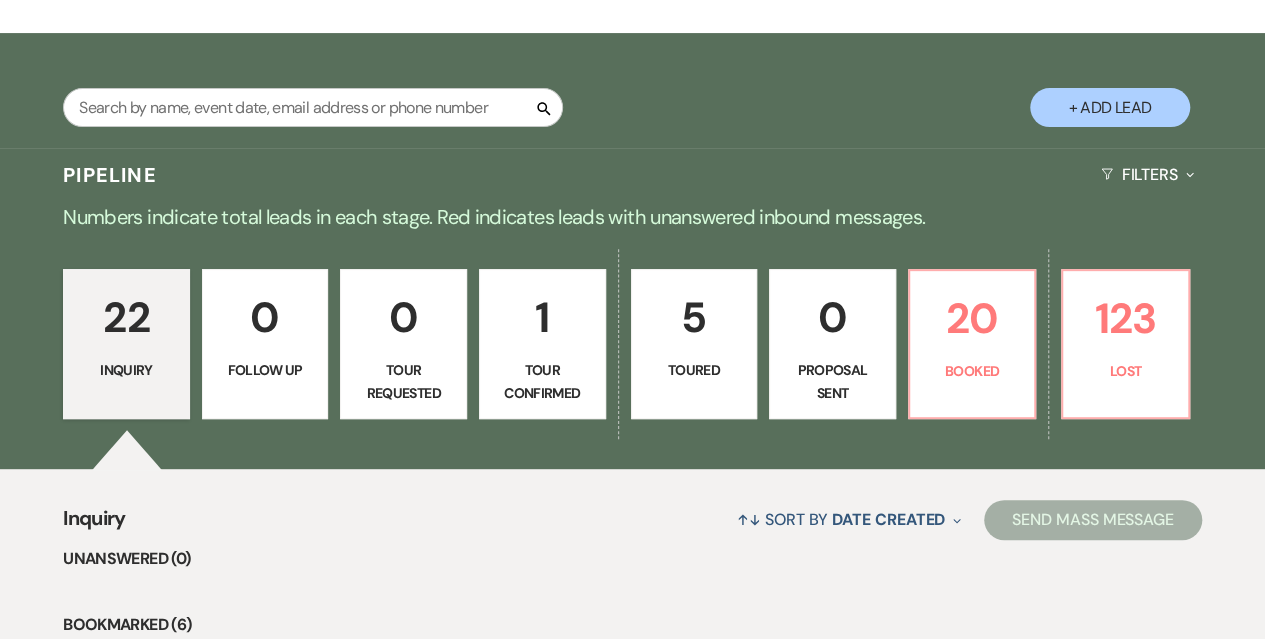 click on "Toured" at bounding box center [694, 370] 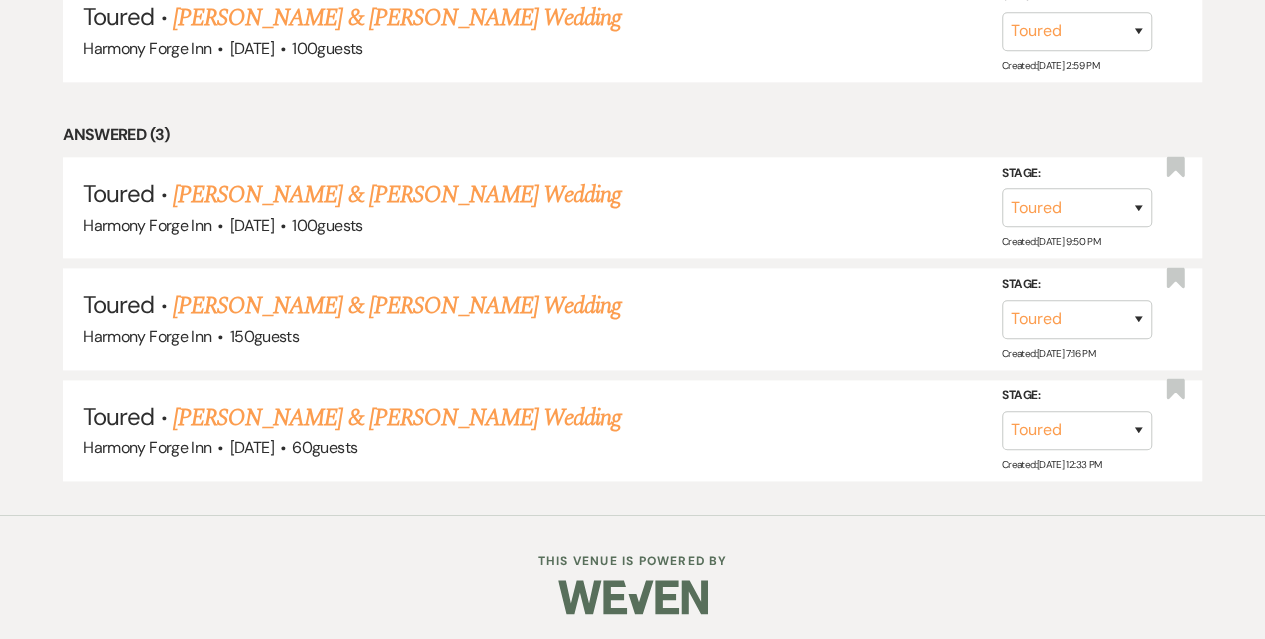 scroll, scrollTop: 778, scrollLeft: 0, axis: vertical 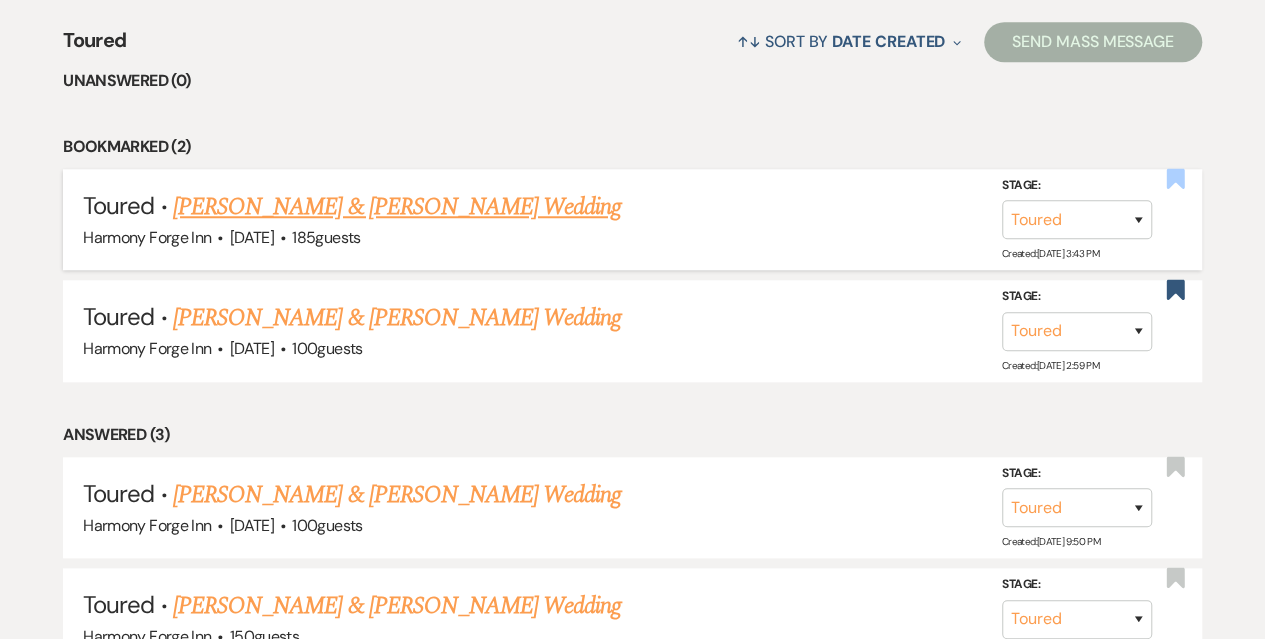 click 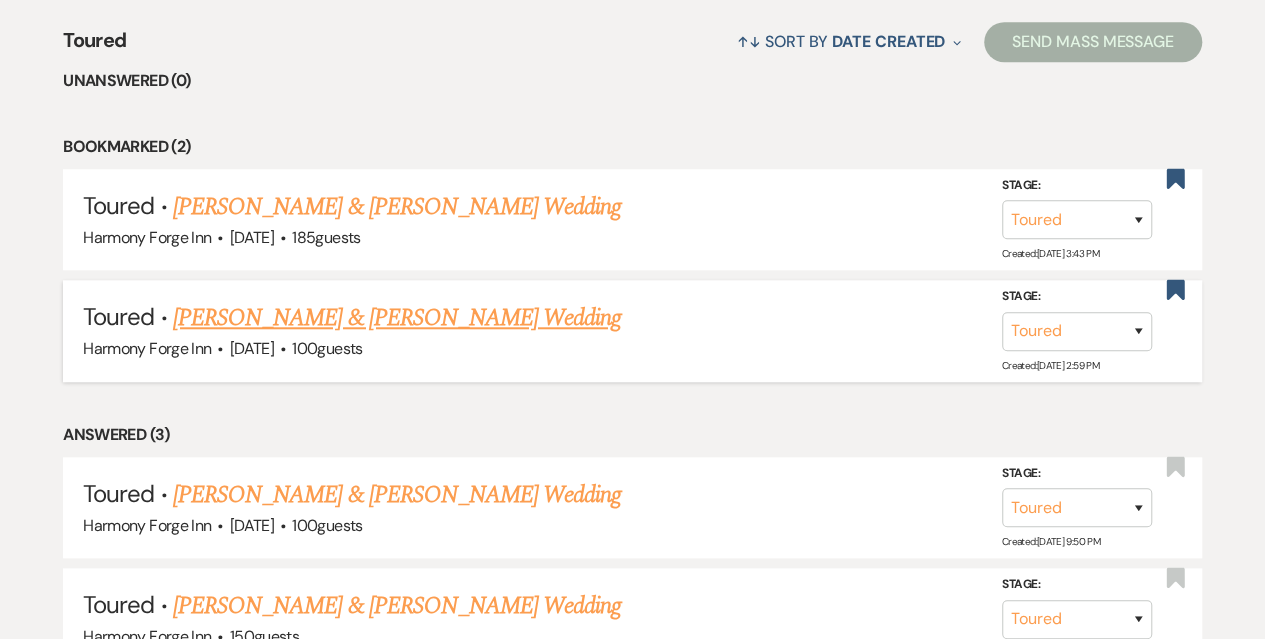 select on "5" 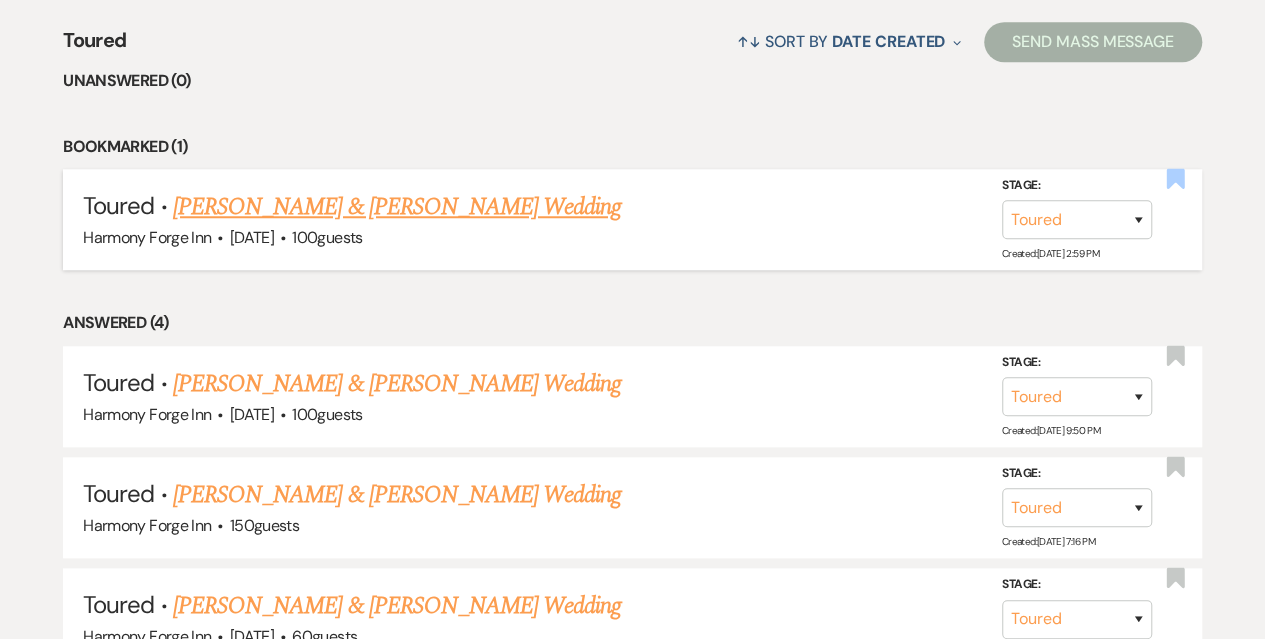 click 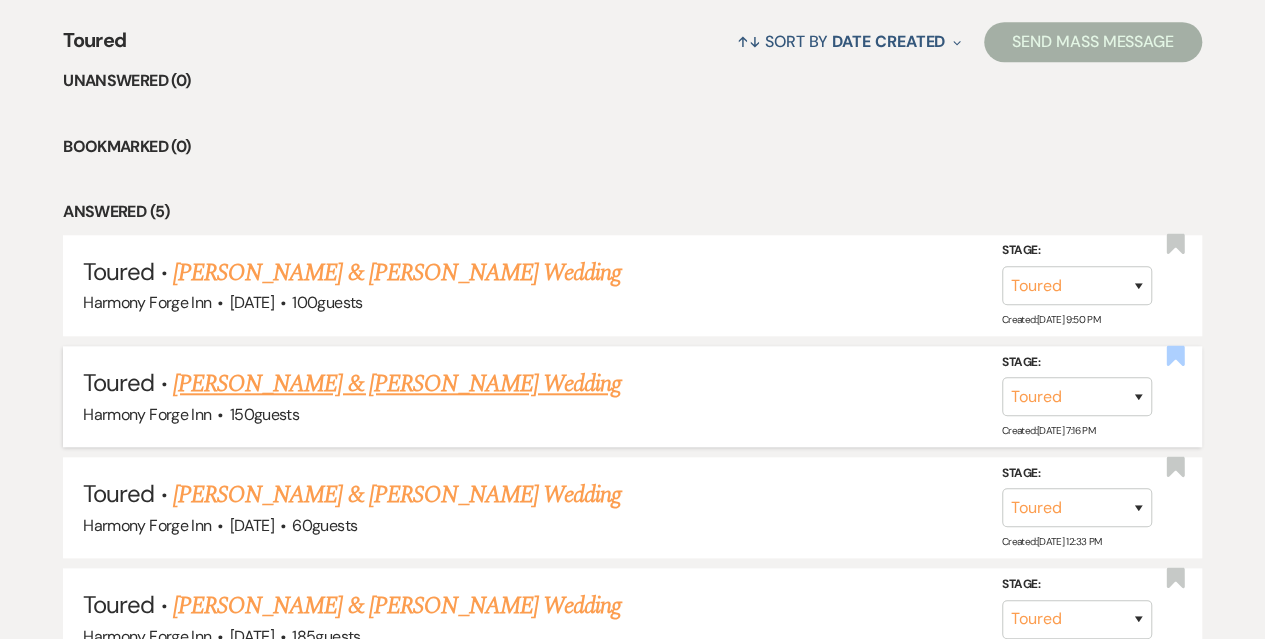 click 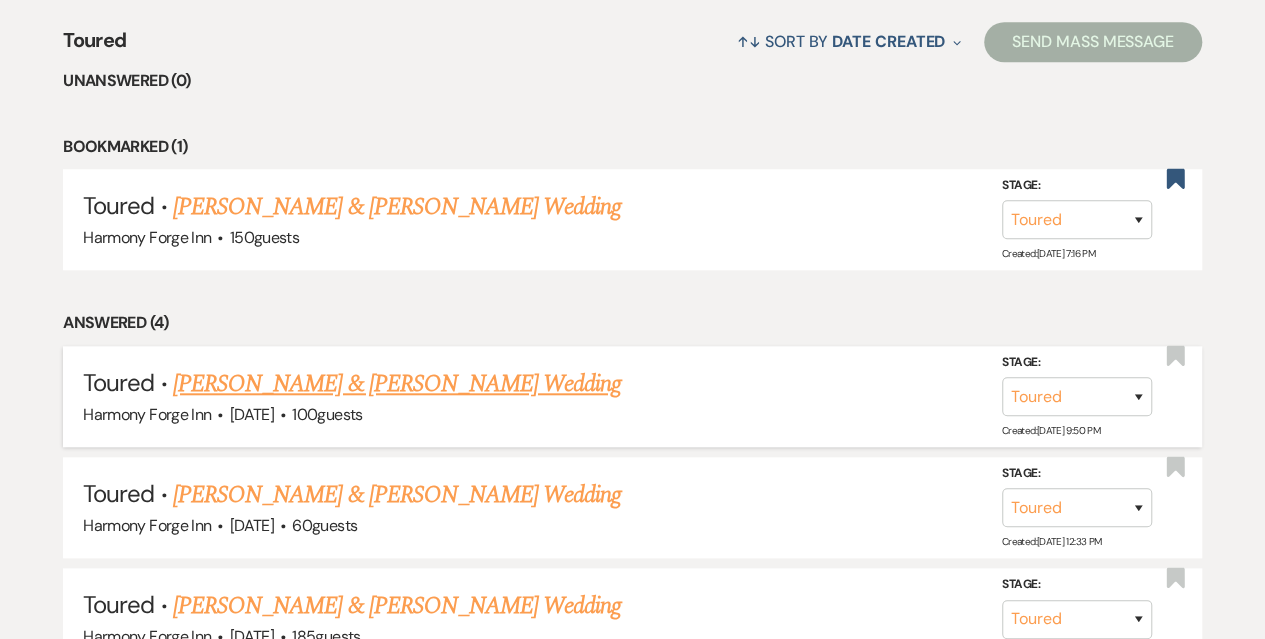 click on "[PERSON_NAME] & [PERSON_NAME] Wedding" at bounding box center [397, 384] 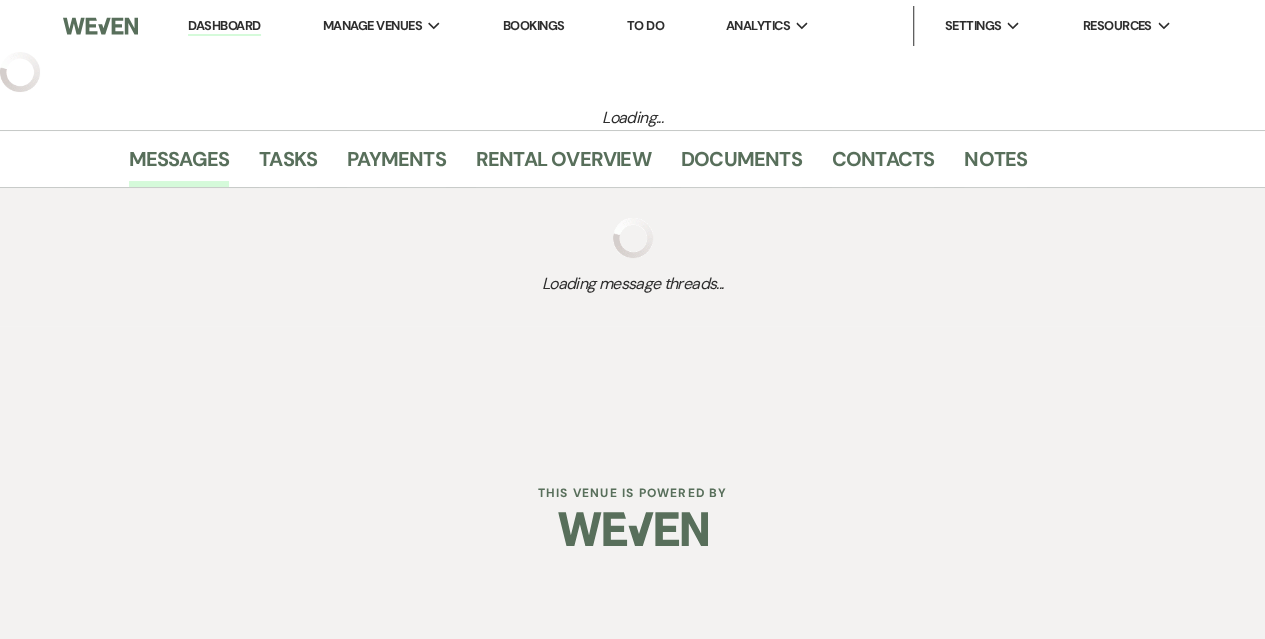 select on "5" 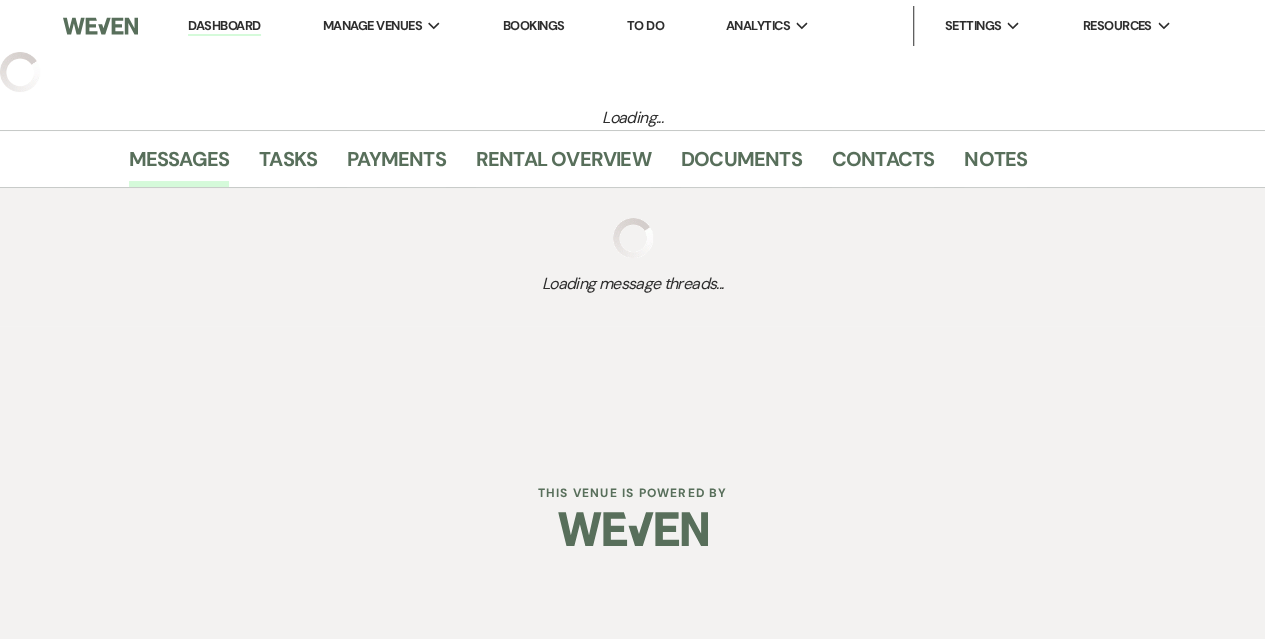 select on "5" 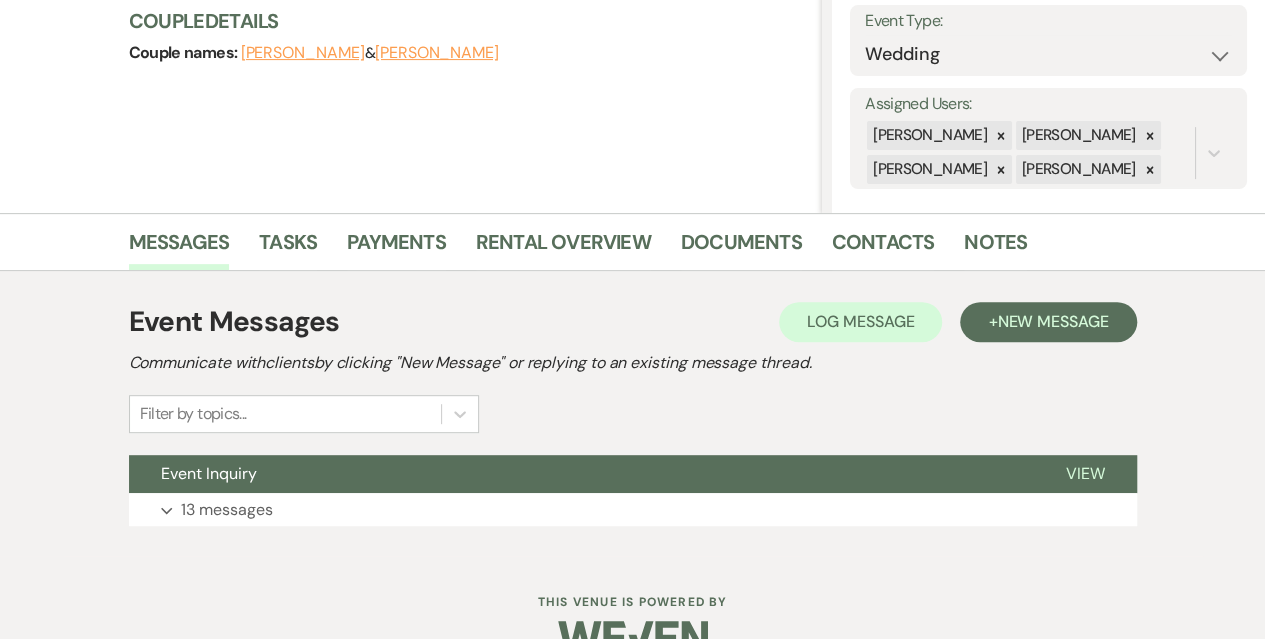 scroll, scrollTop: 334, scrollLeft: 0, axis: vertical 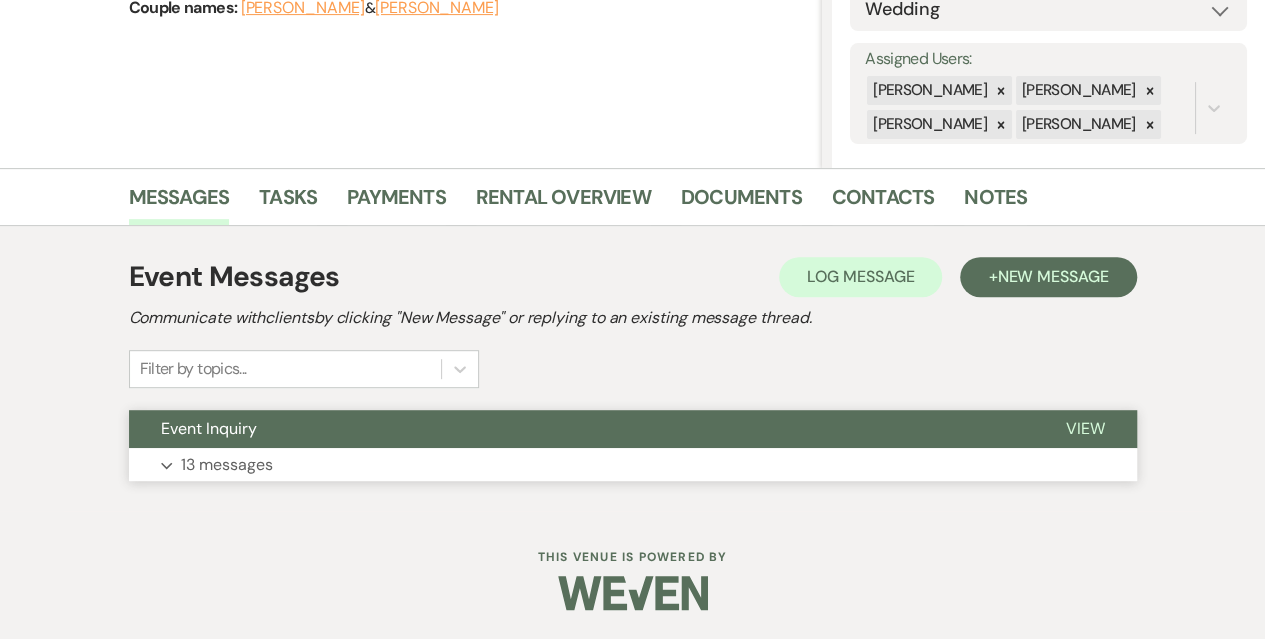 click on "13 messages" at bounding box center (227, 465) 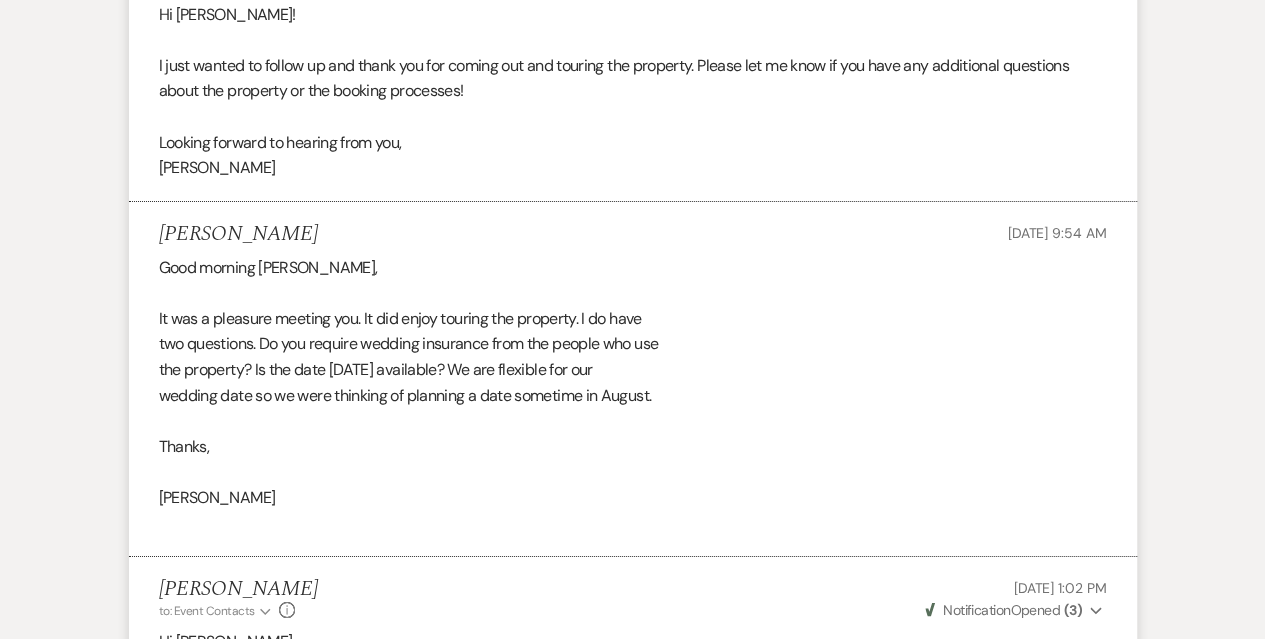 scroll, scrollTop: 3500, scrollLeft: 0, axis: vertical 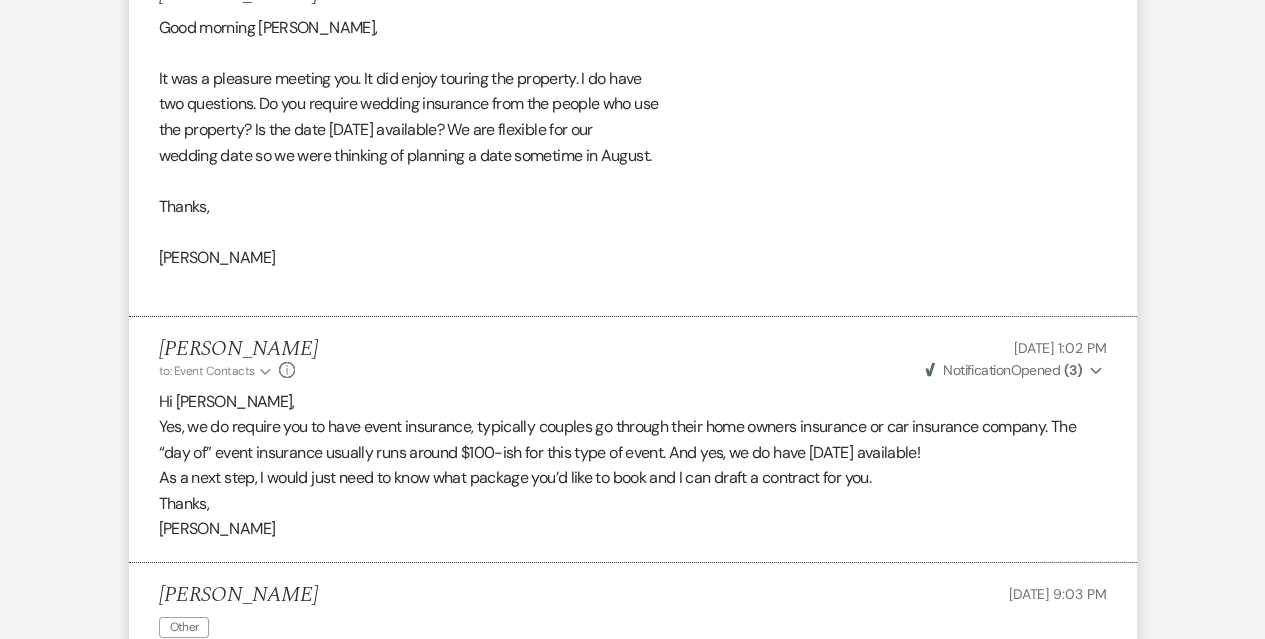 click on "Good morning [PERSON_NAME], It was a pleasure meeting you. It did enjoy touring the property. I do have two questions.  Do you require wedding insurance from the people who use the property? Is the date [DATE] available? We are flexible for our wedding date so we were thinking of planning a date sometime in August. Thanks, [PERSON_NAME]" at bounding box center [633, 156] 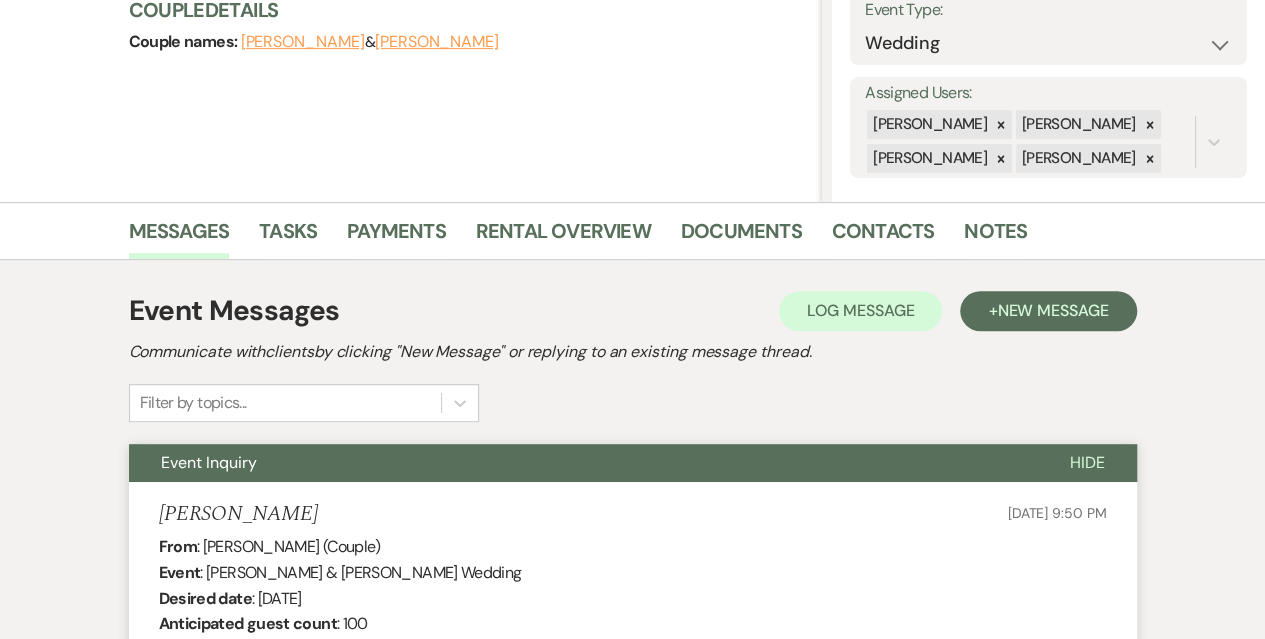 scroll, scrollTop: 0, scrollLeft: 0, axis: both 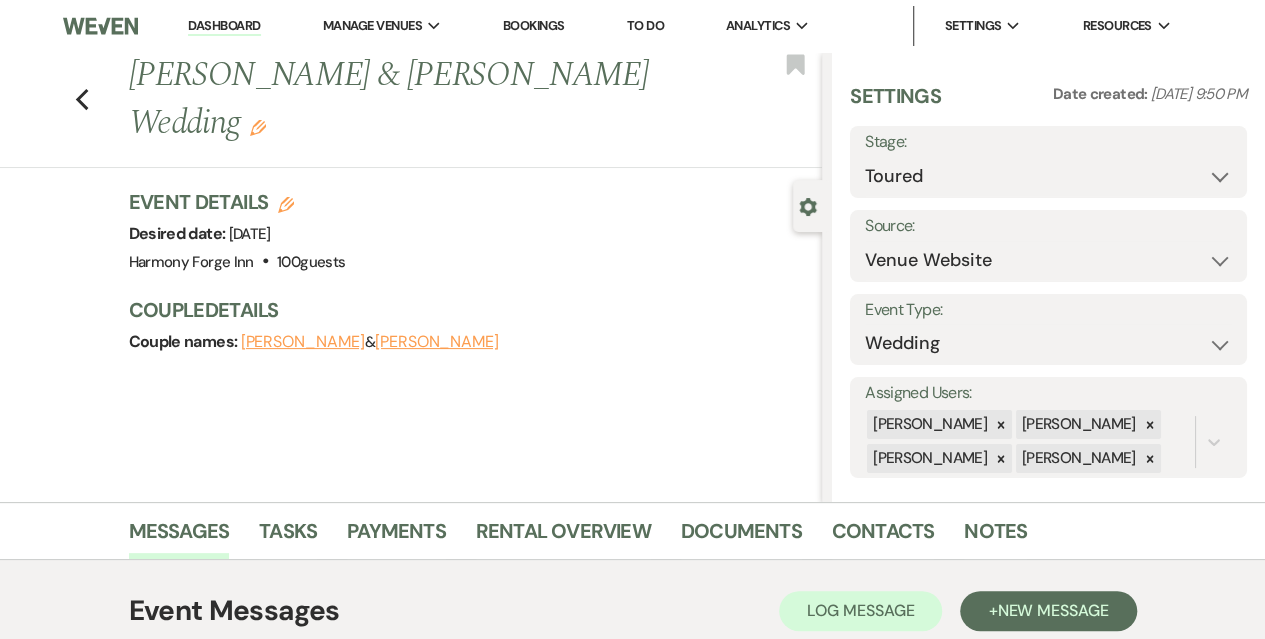 click on "Dashboard" at bounding box center (224, 26) 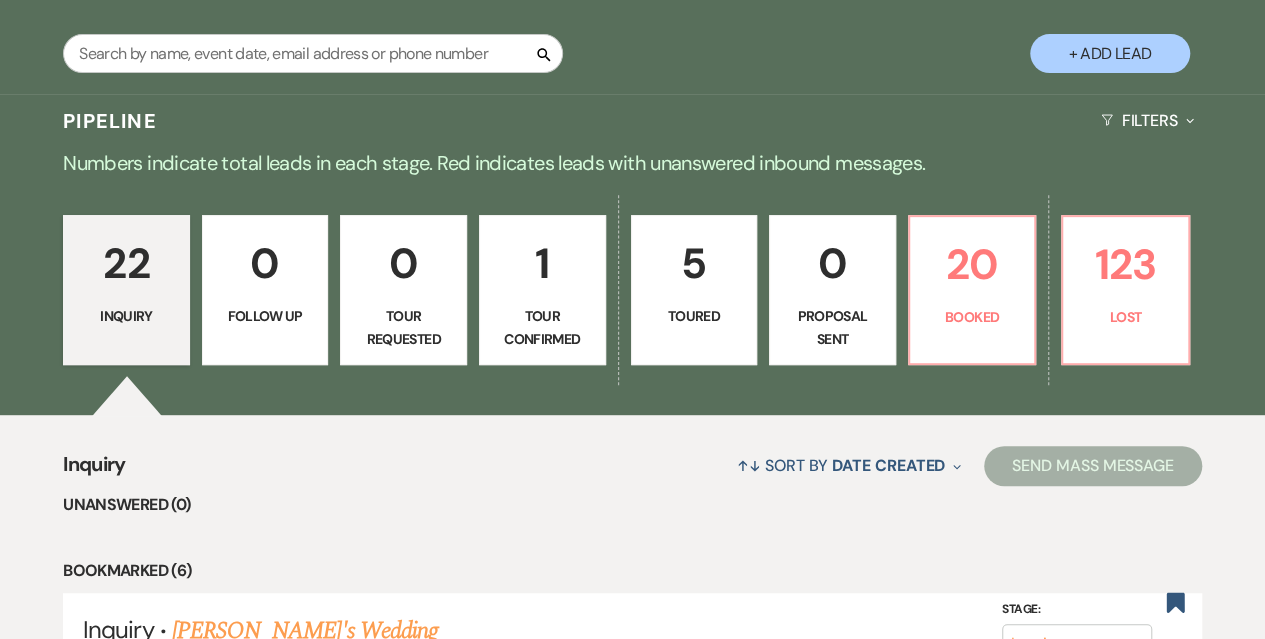scroll, scrollTop: 400, scrollLeft: 0, axis: vertical 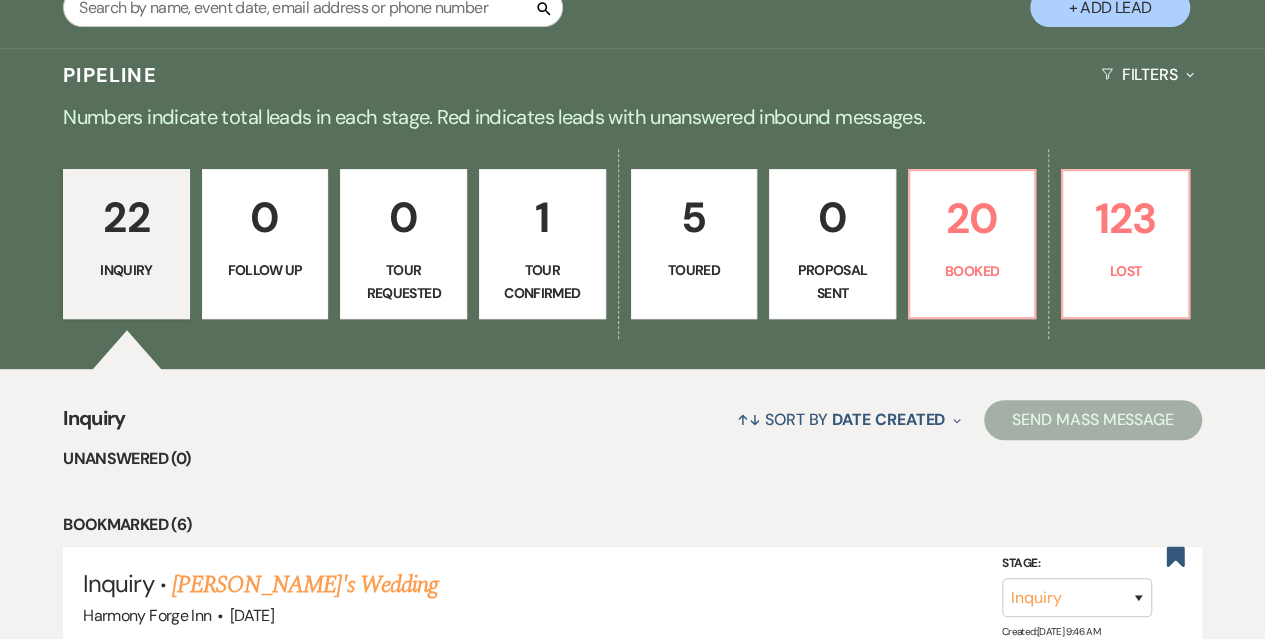 click on "5" at bounding box center (694, 217) 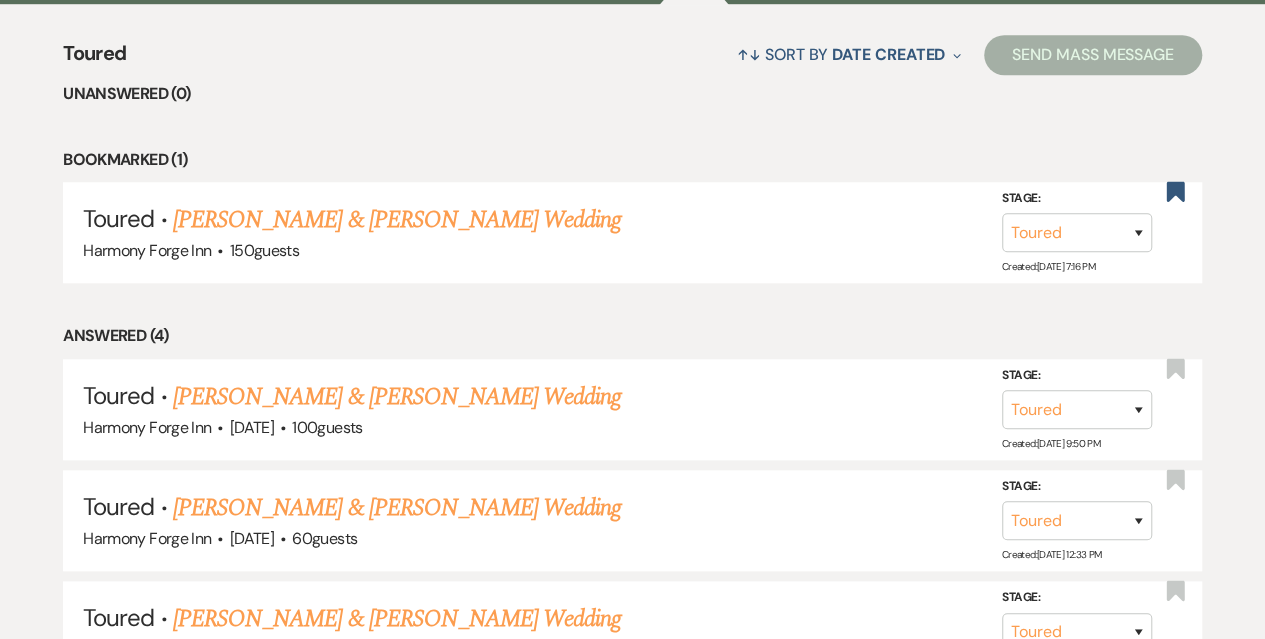 scroll, scrollTop: 800, scrollLeft: 0, axis: vertical 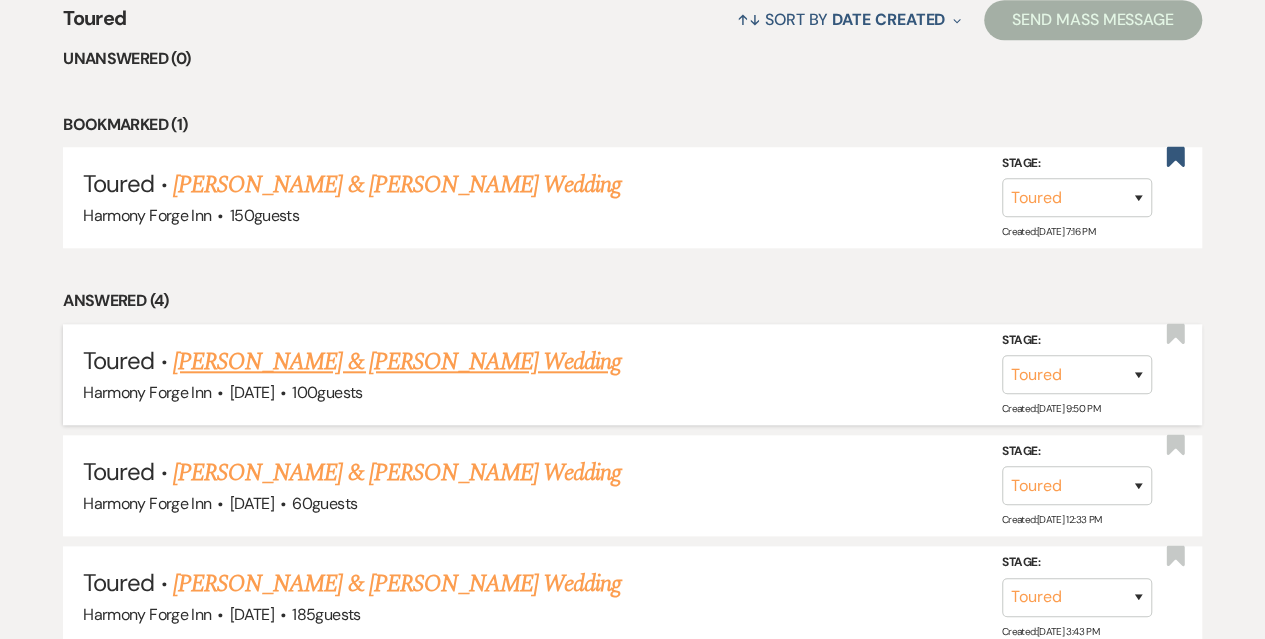 click on "[PERSON_NAME] & [PERSON_NAME] Wedding" at bounding box center [397, 362] 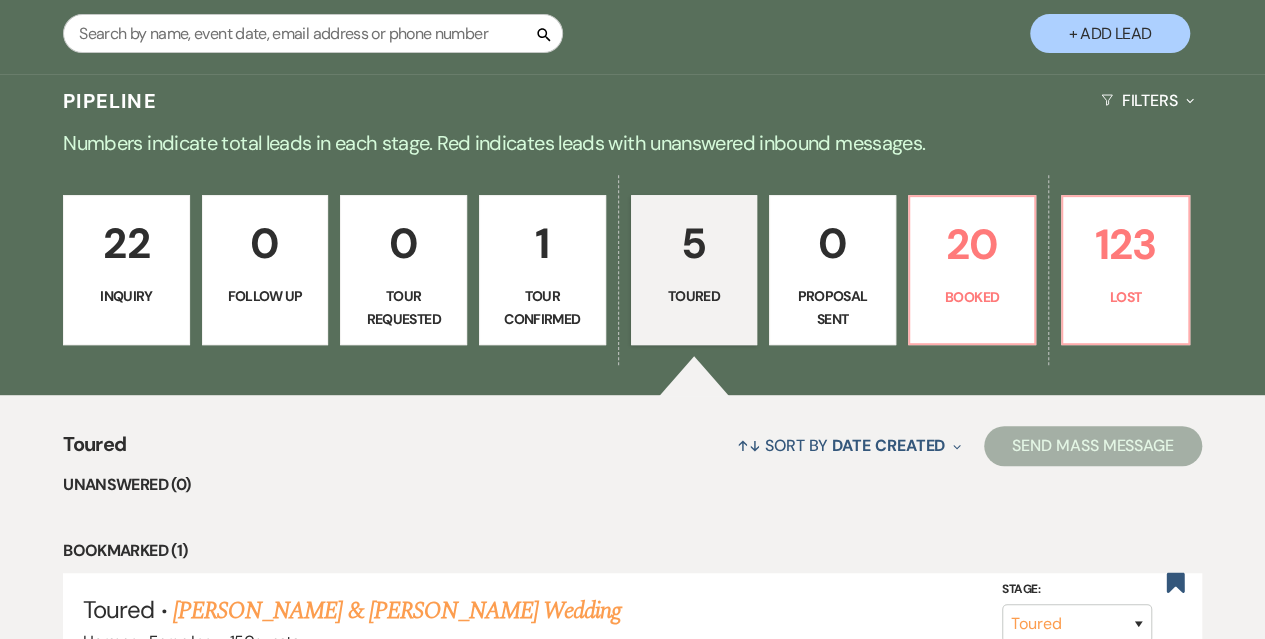 select on "5" 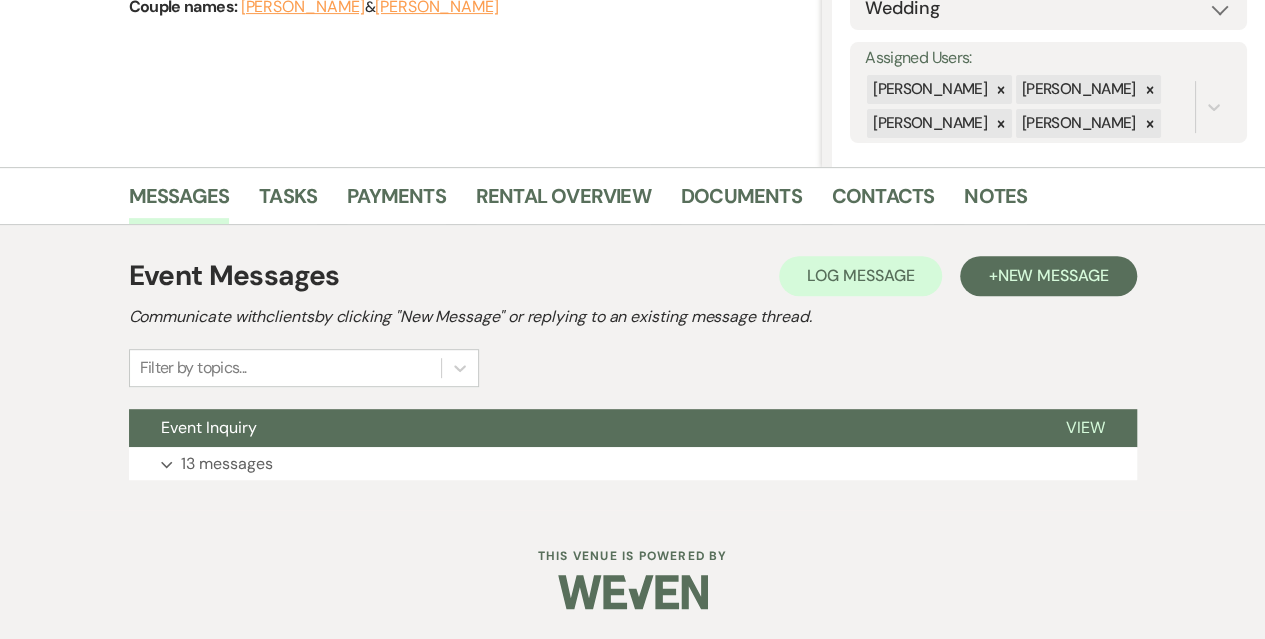 scroll, scrollTop: 334, scrollLeft: 0, axis: vertical 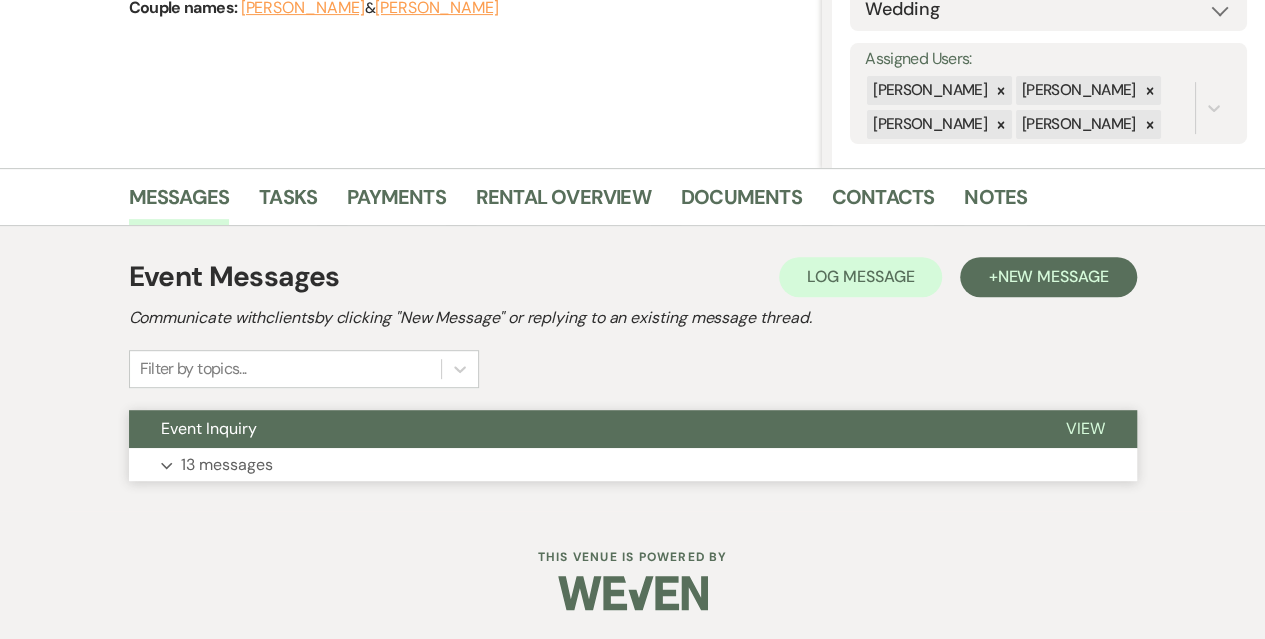 click on "13 messages" at bounding box center (227, 465) 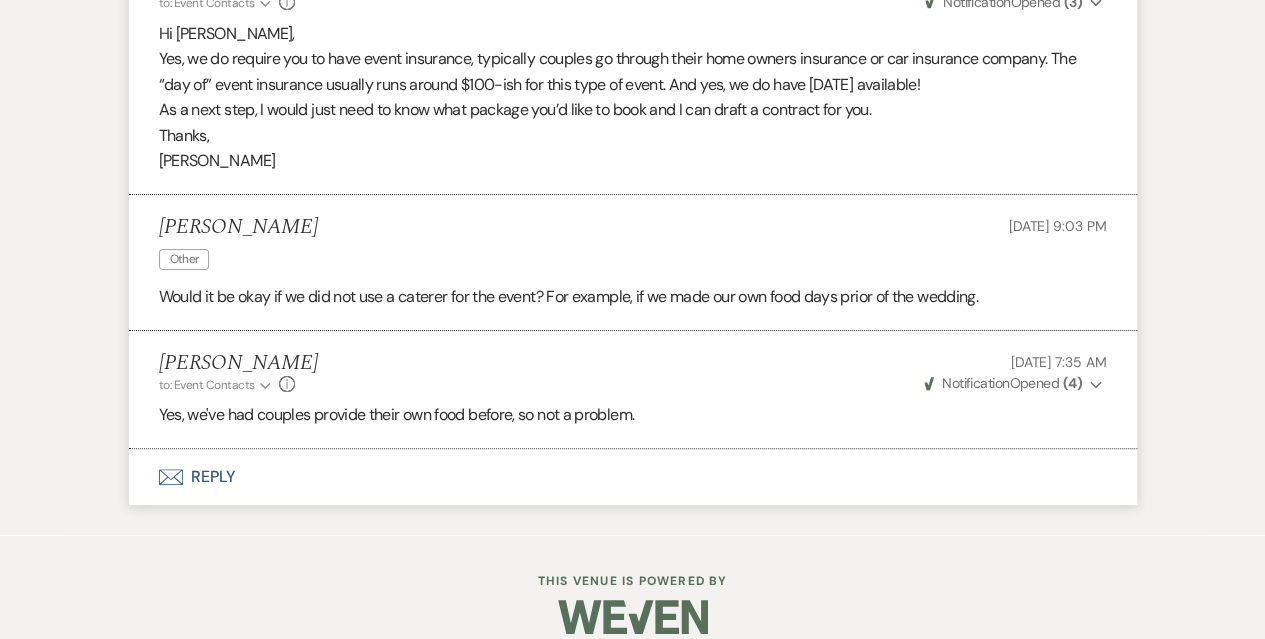 scroll, scrollTop: 3887, scrollLeft: 0, axis: vertical 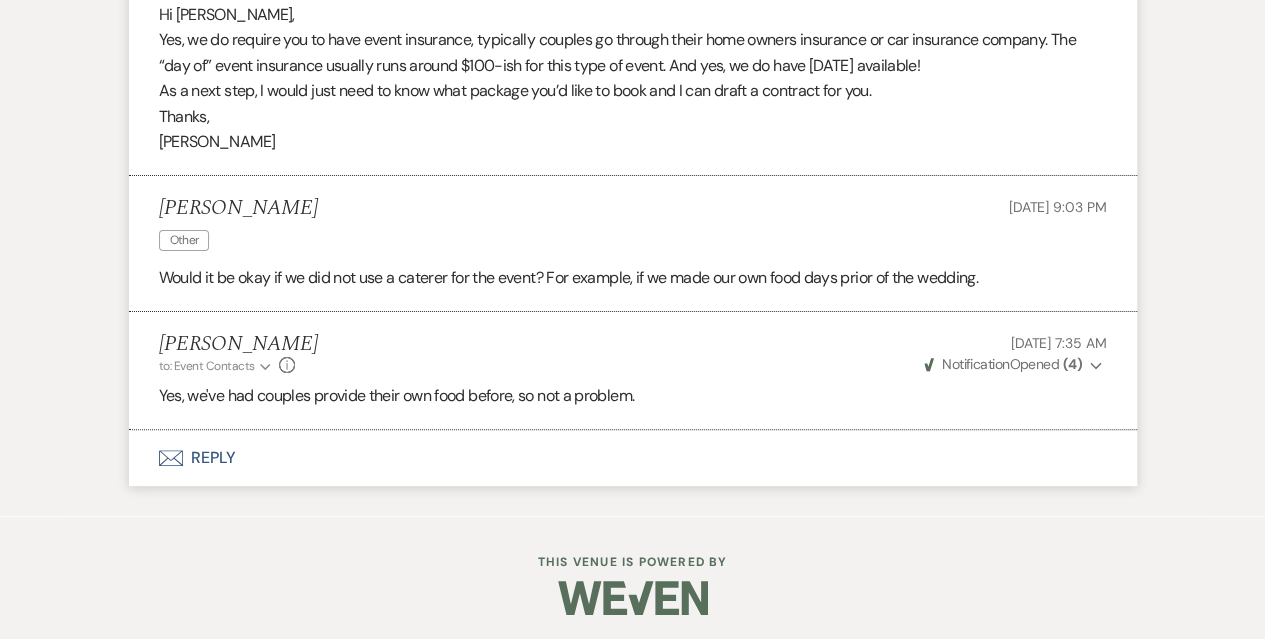 click on "Envelope Reply" at bounding box center [633, 458] 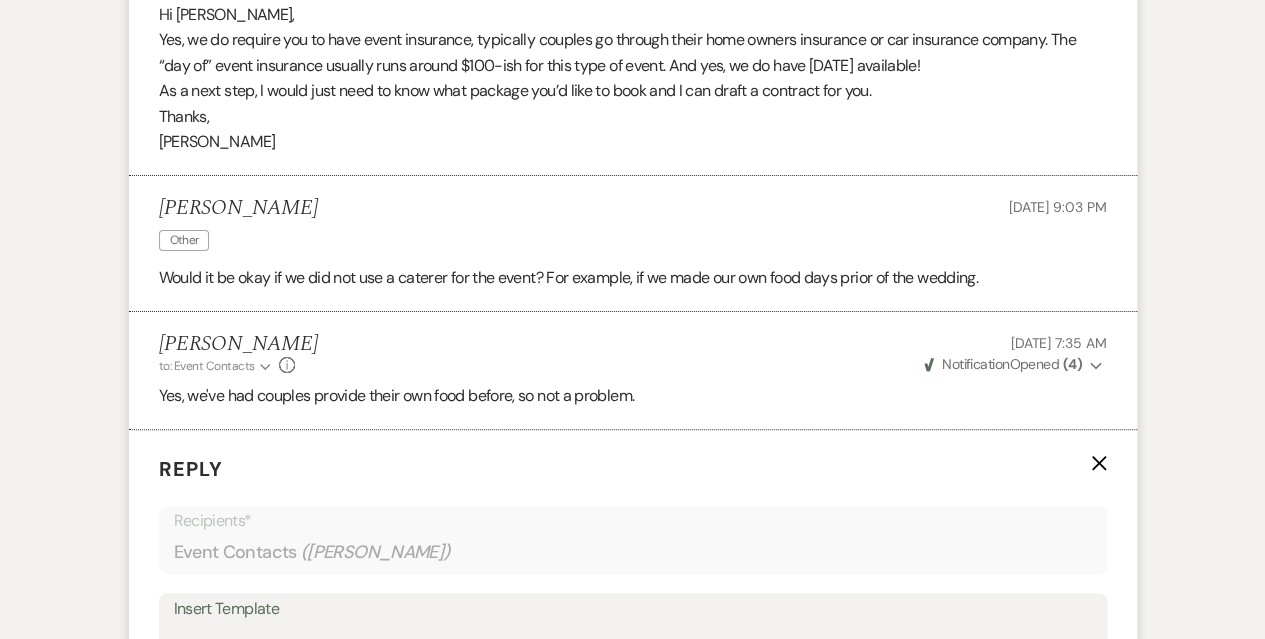 scroll, scrollTop: 4187, scrollLeft: 0, axis: vertical 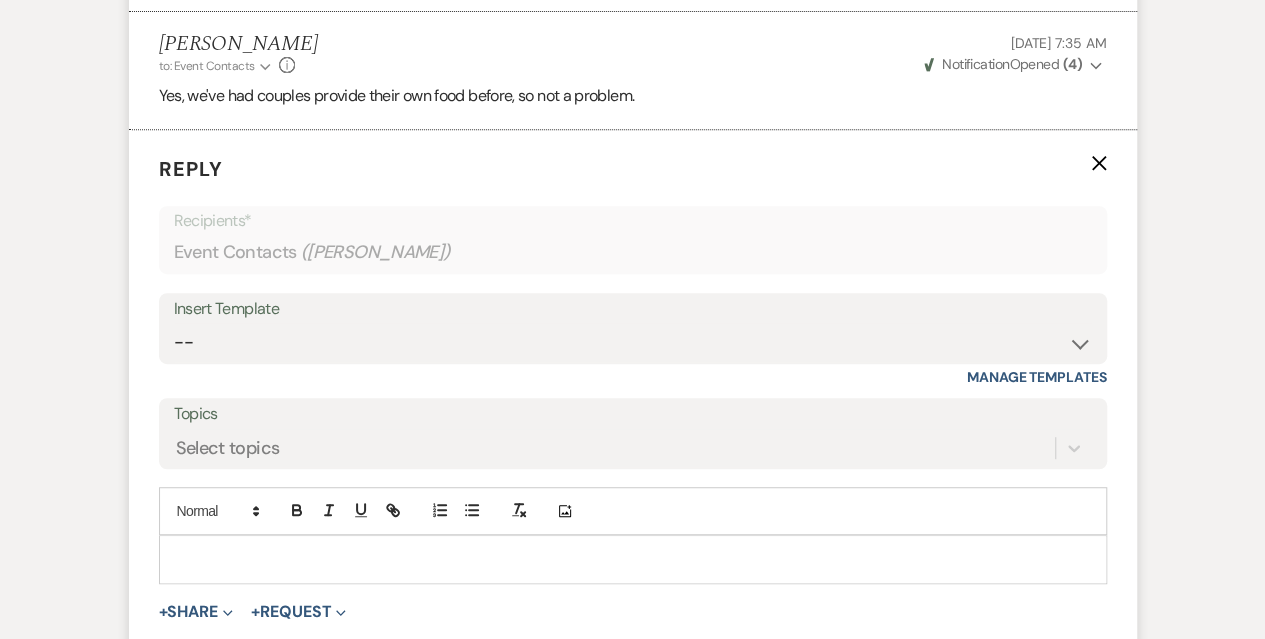 click at bounding box center (633, 559) 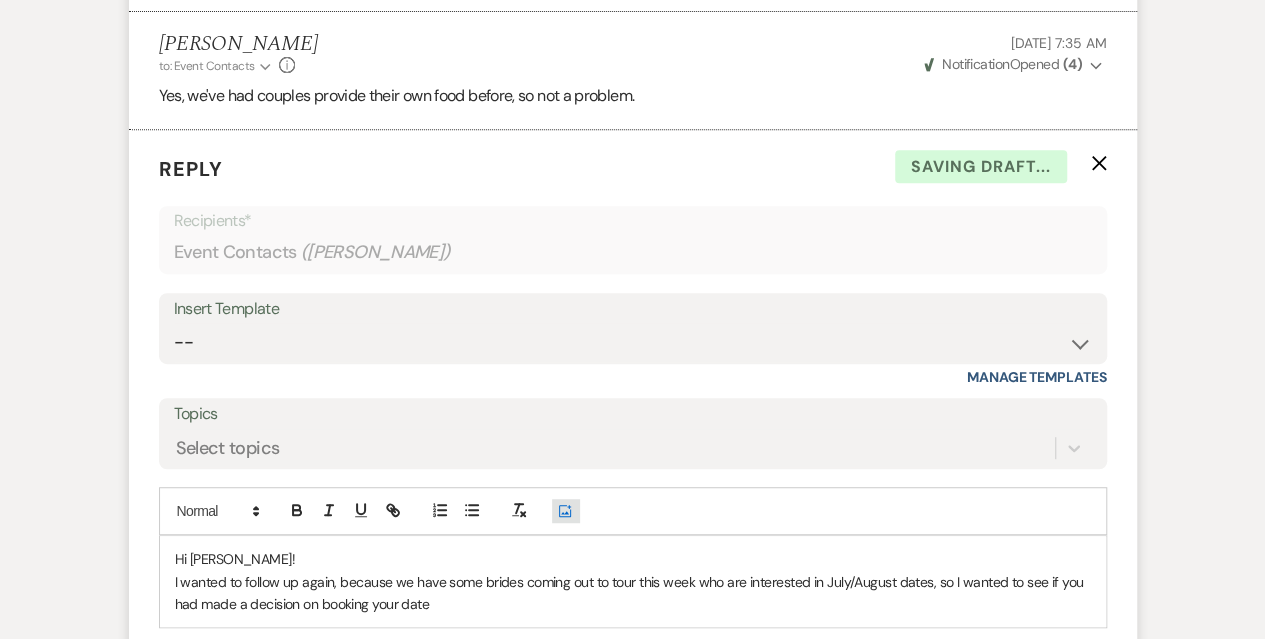 type 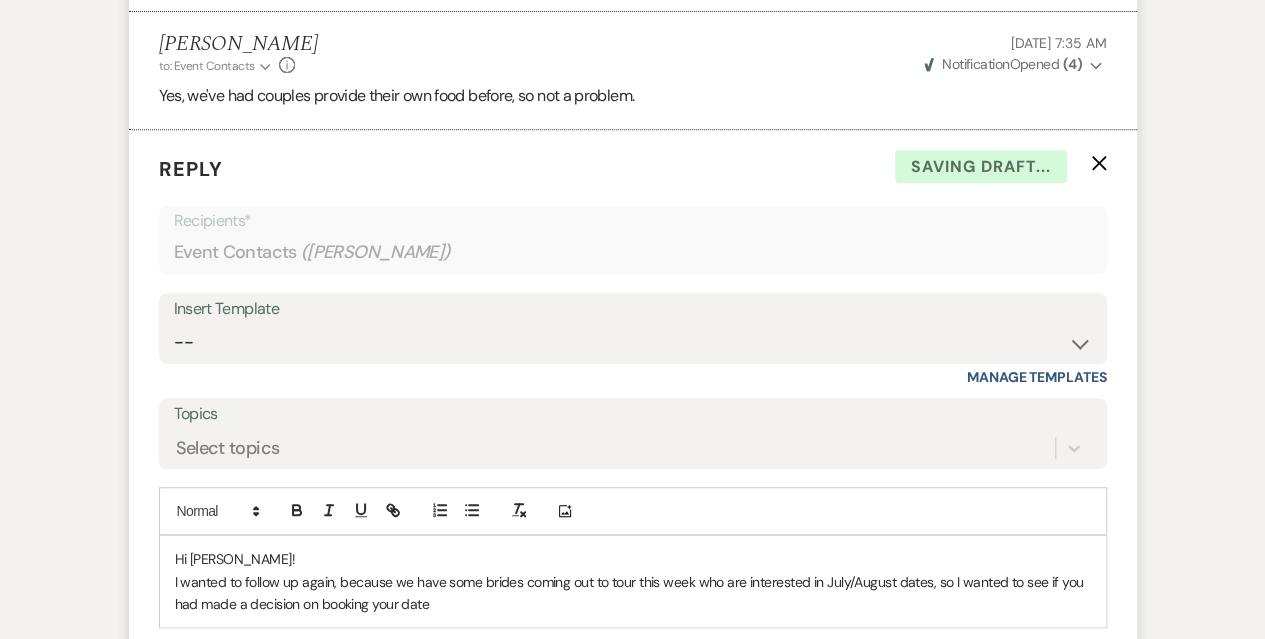 click on "I wanted to follow up again, because we have some brides coming out to tour this week who are interested in July/August dates, so I wanted to see if you had made a decision on booking your date" at bounding box center [633, 593] 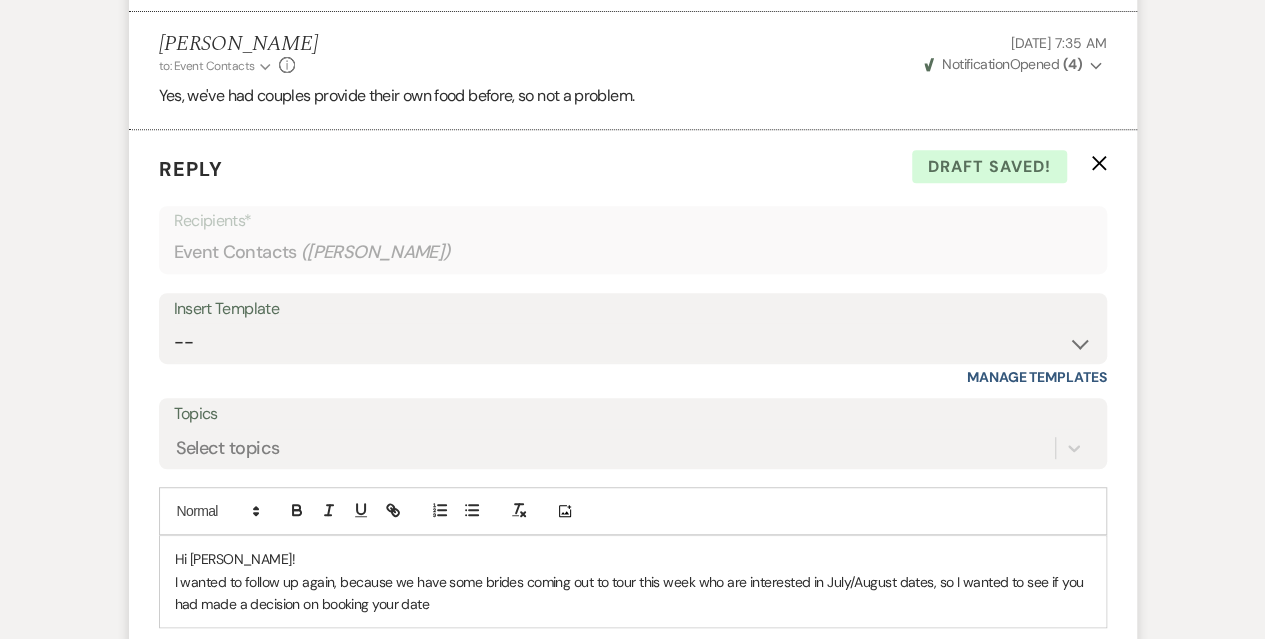 click on "I wanted to follow up again, because we have some brides coming out to tour this week who are interested in July/August dates, so I wanted to see if you had made a decision on booking your date" at bounding box center [633, 593] 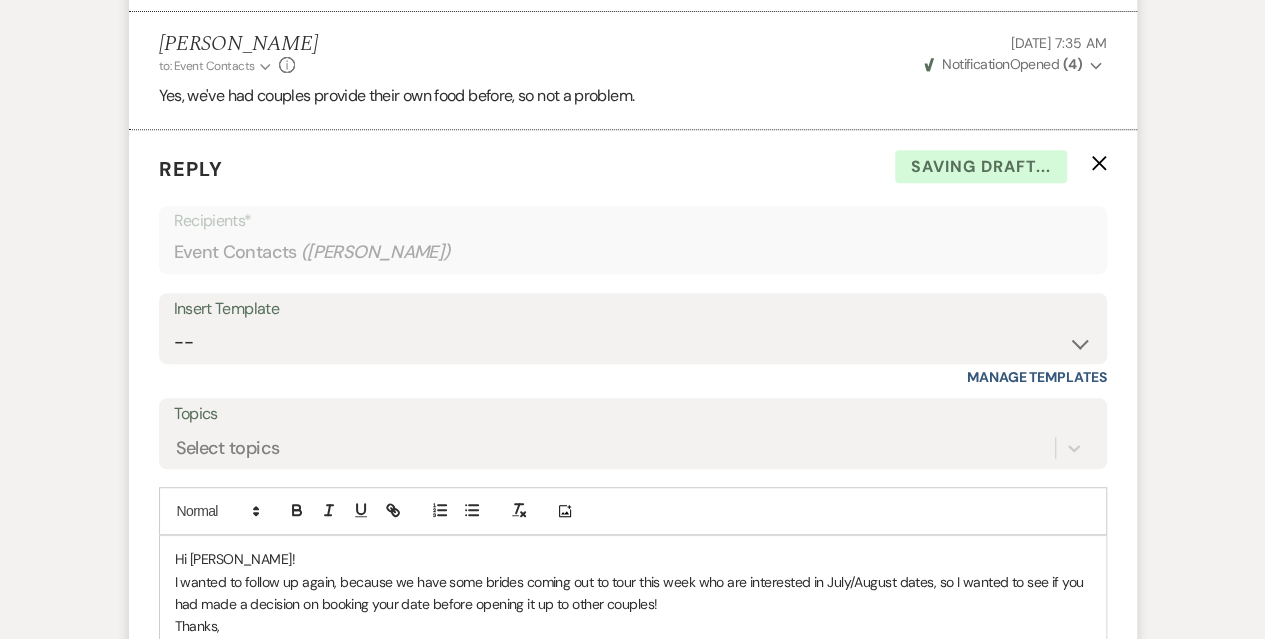 scroll, scrollTop: 4200, scrollLeft: 0, axis: vertical 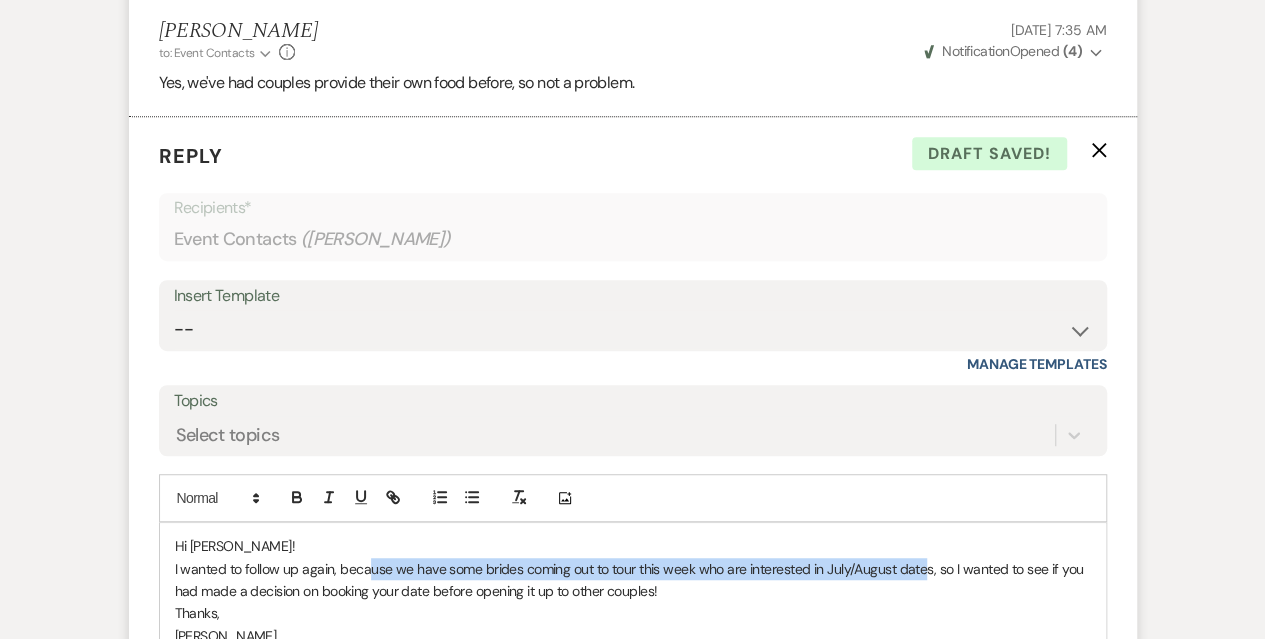 drag, startPoint x: 376, startPoint y: 563, endPoint x: 922, endPoint y: 568, distance: 546.0229 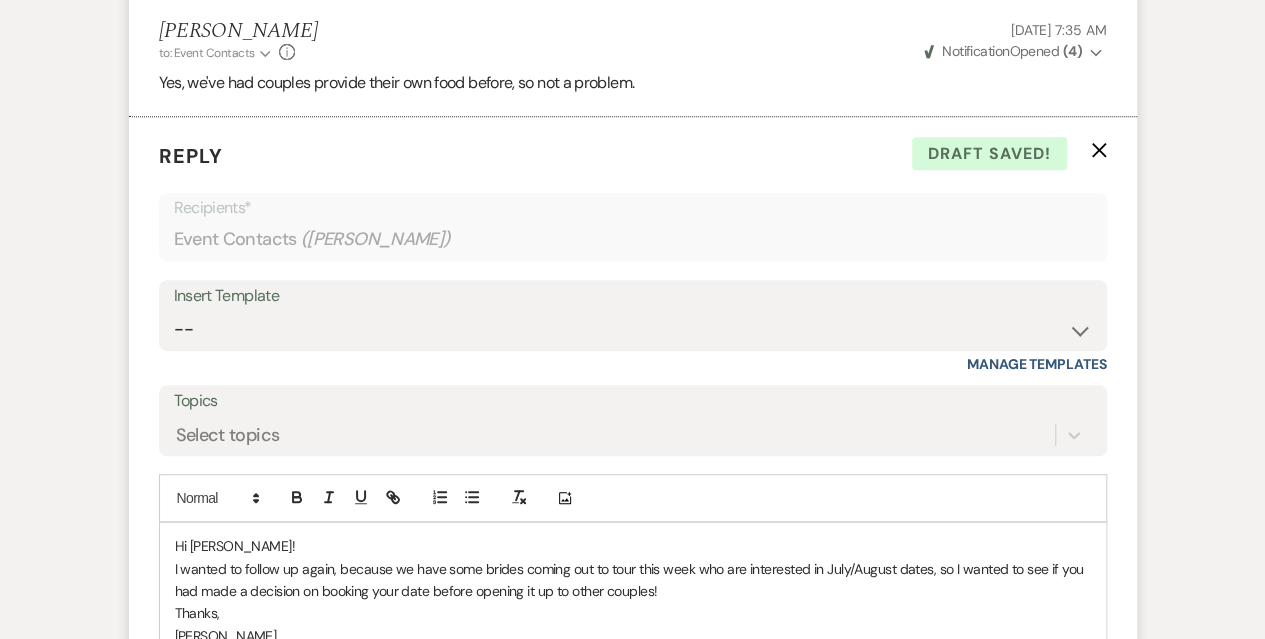 click on "I wanted to follow up again, because we have some brides coming out to tour this week who are interested in July/August dates, so I wanted to see if you had made a decision on booking your date before opening it up to other couples!" at bounding box center [633, 580] 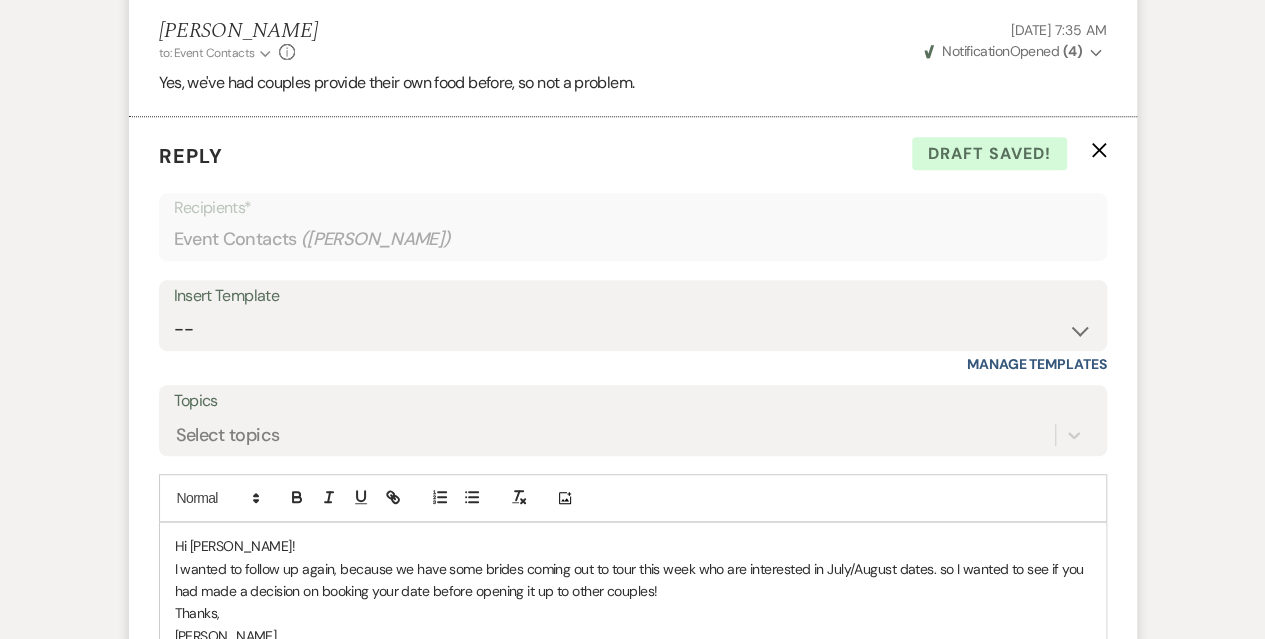 click on "I wanted to follow up again, because we have some brides coming out to tour this week who are interested in July/August dates. so I wanted to see if you had made a decision on booking your date before opening it up to other couples!" at bounding box center [633, 580] 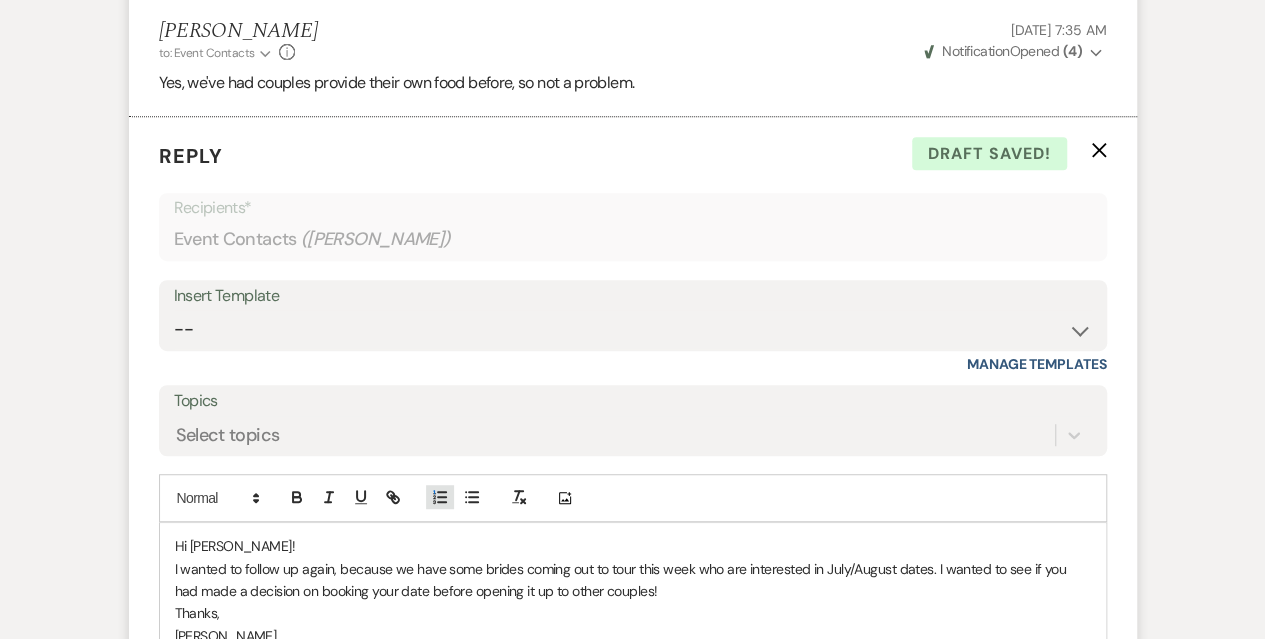 scroll, scrollTop: 4500, scrollLeft: 0, axis: vertical 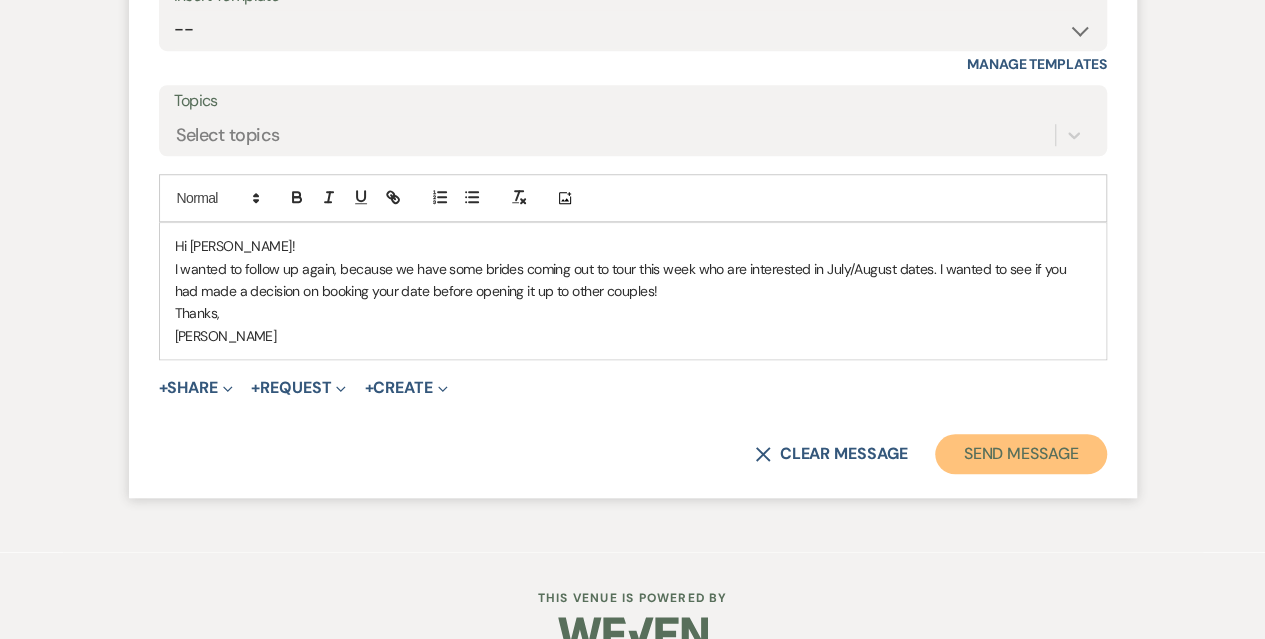 click on "Send Message" at bounding box center (1020, 454) 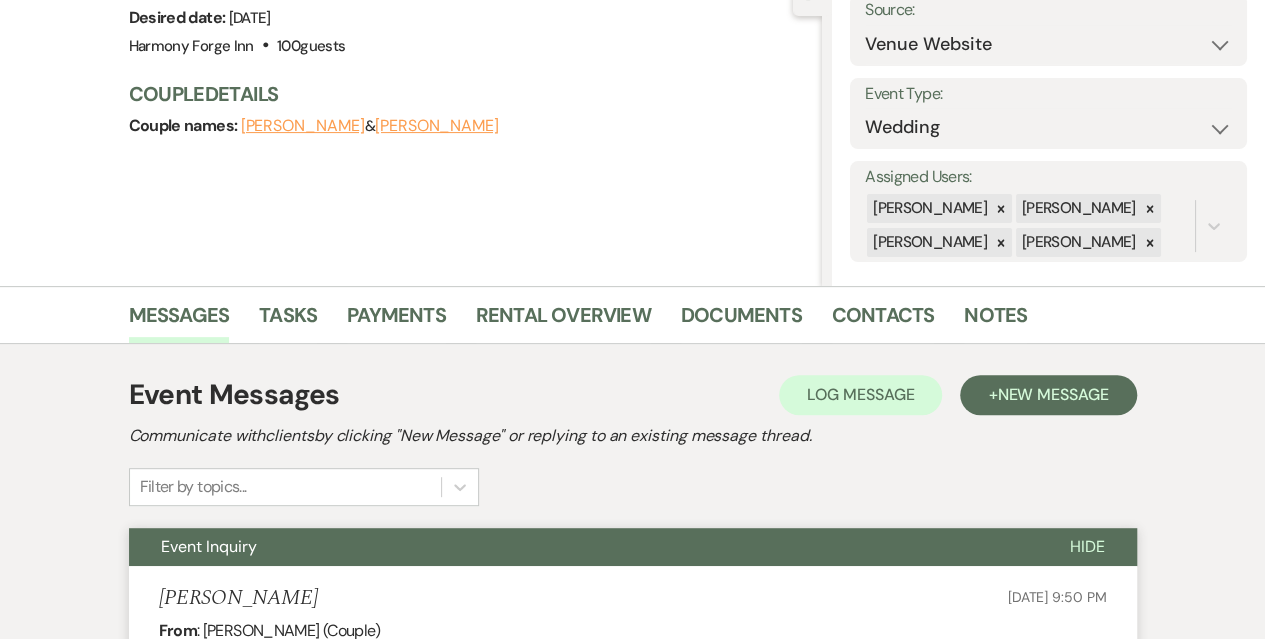 scroll, scrollTop: 0, scrollLeft: 0, axis: both 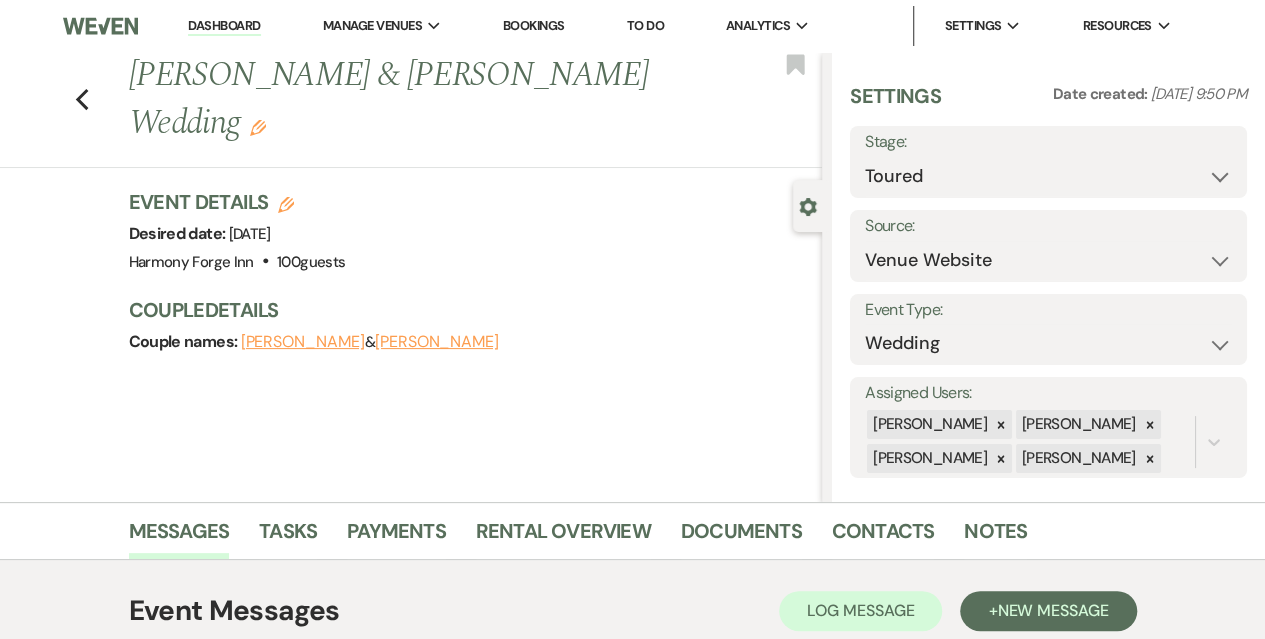 click on "Dashboard" at bounding box center [224, 26] 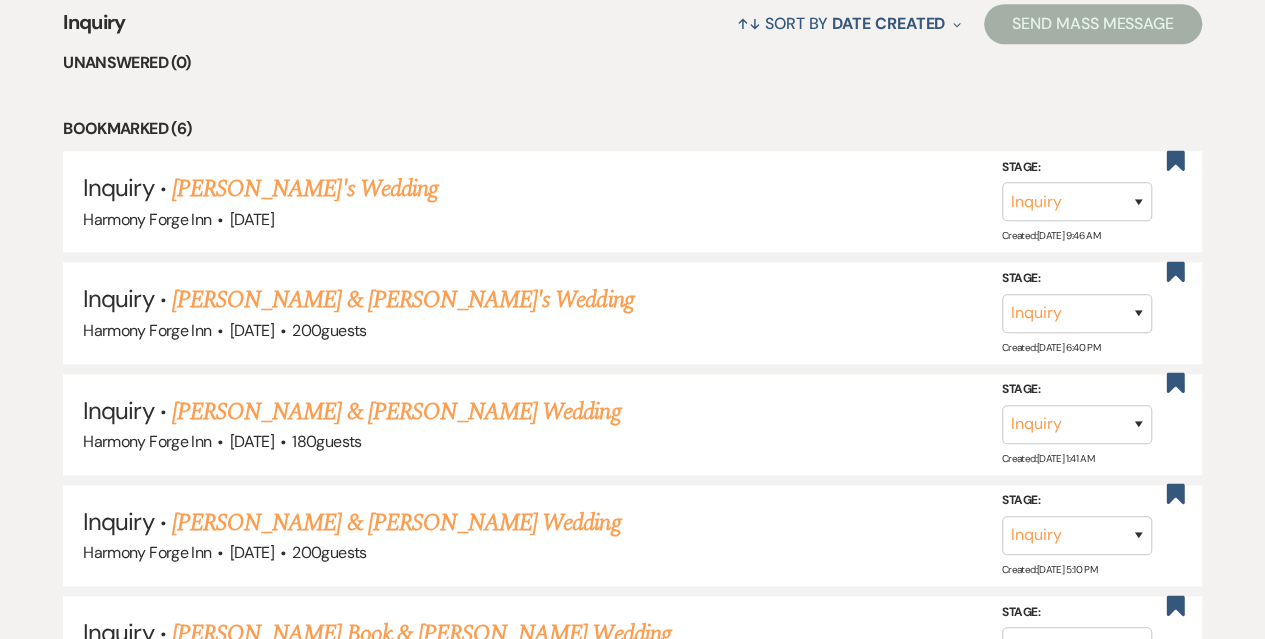 scroll, scrollTop: 600, scrollLeft: 0, axis: vertical 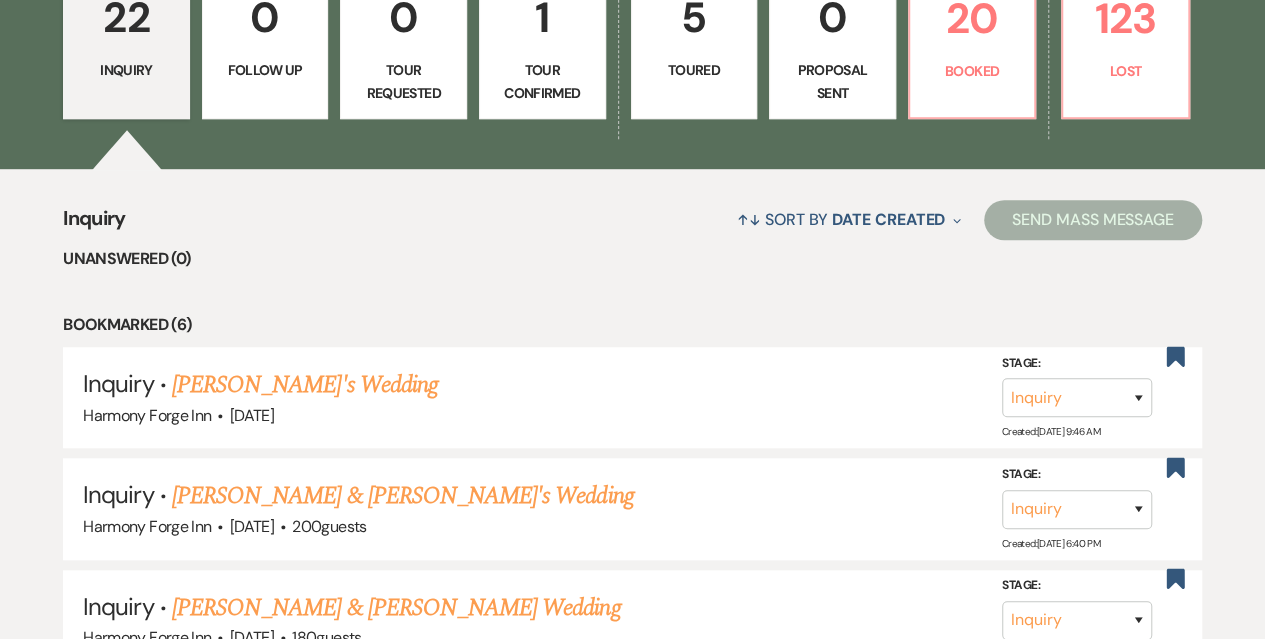 click on "Toured" at bounding box center (694, 70) 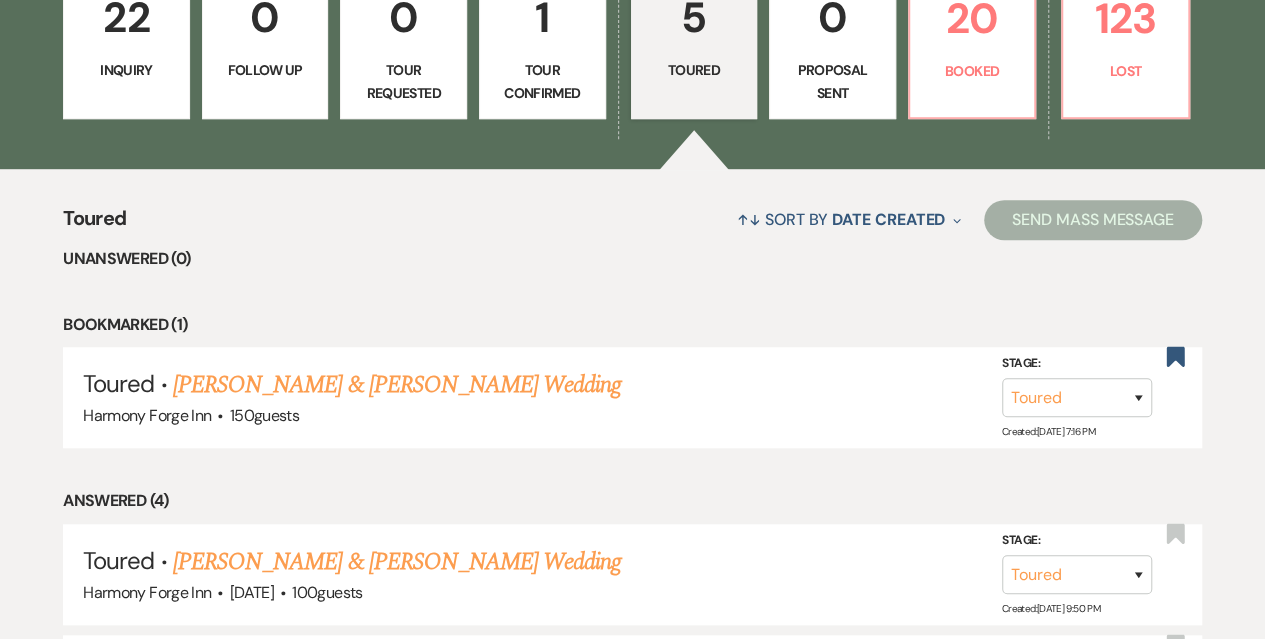 scroll, scrollTop: 900, scrollLeft: 0, axis: vertical 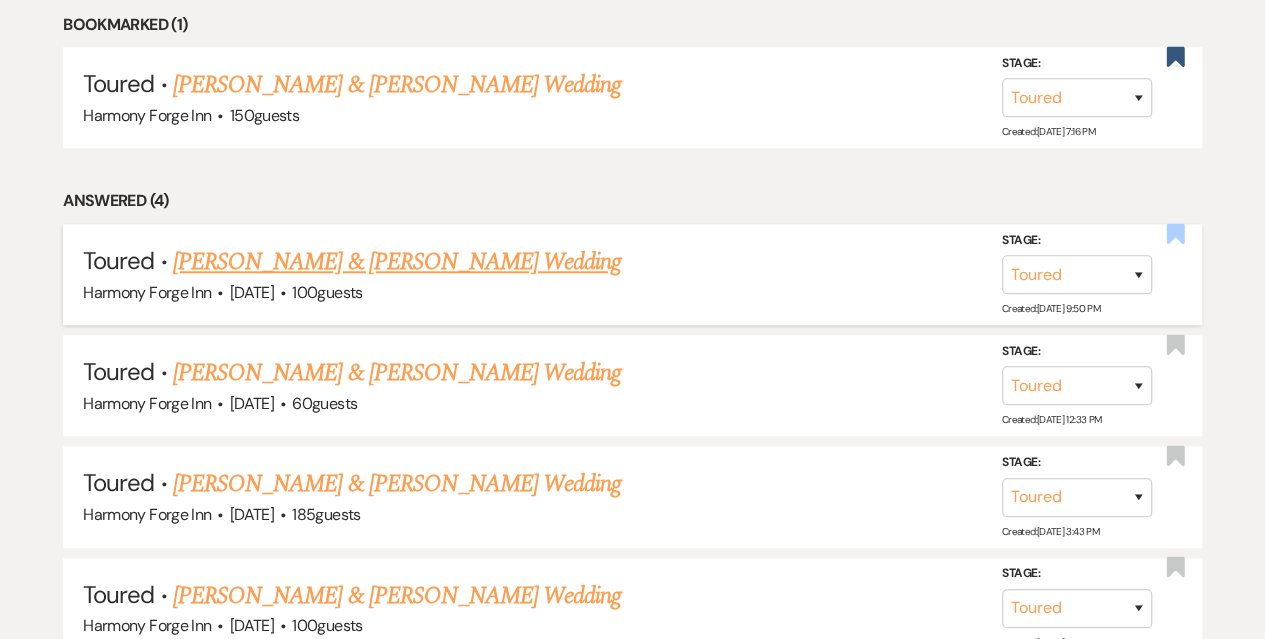 click 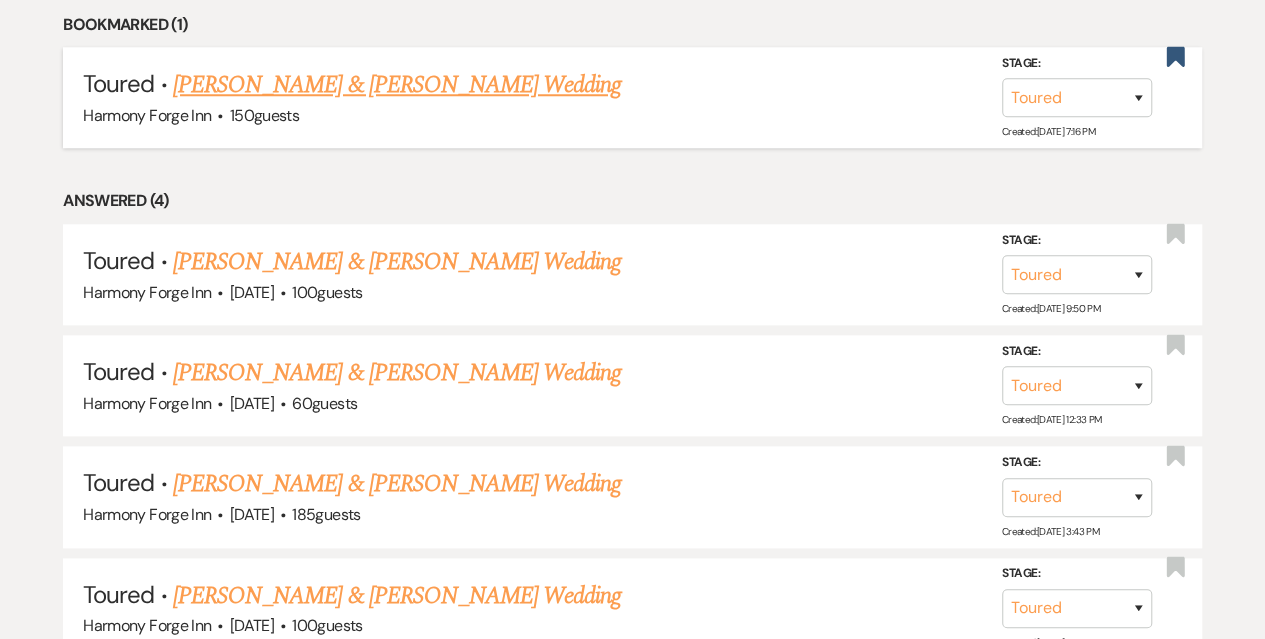 select on "5" 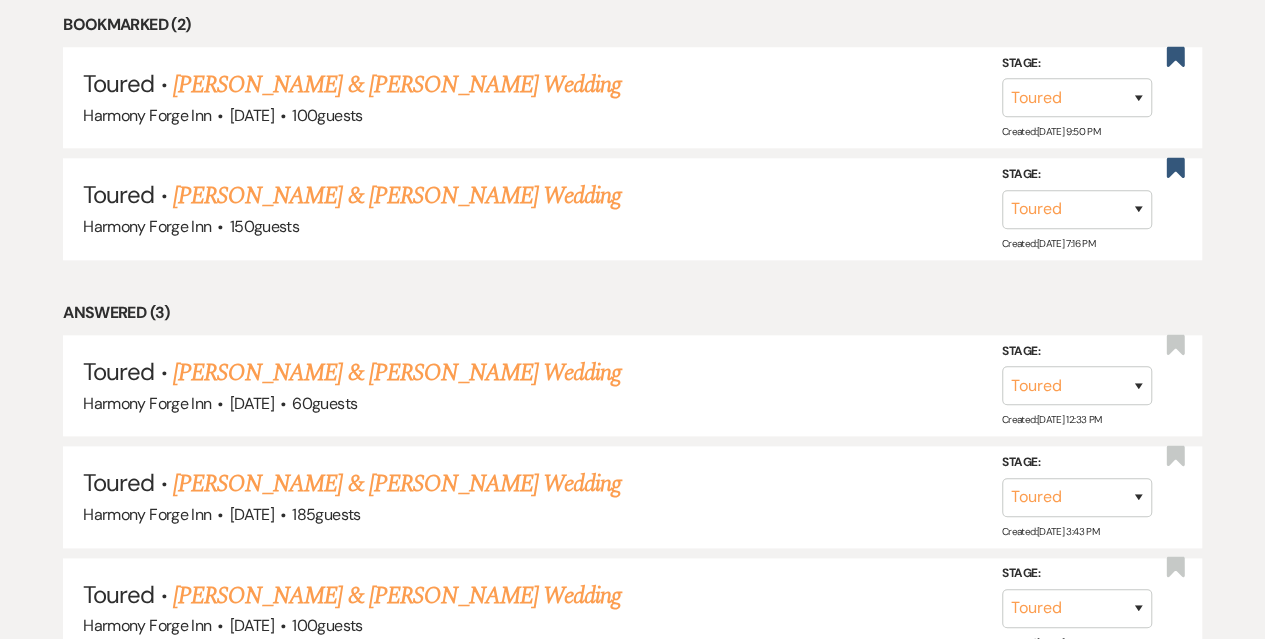 scroll, scrollTop: 1000, scrollLeft: 0, axis: vertical 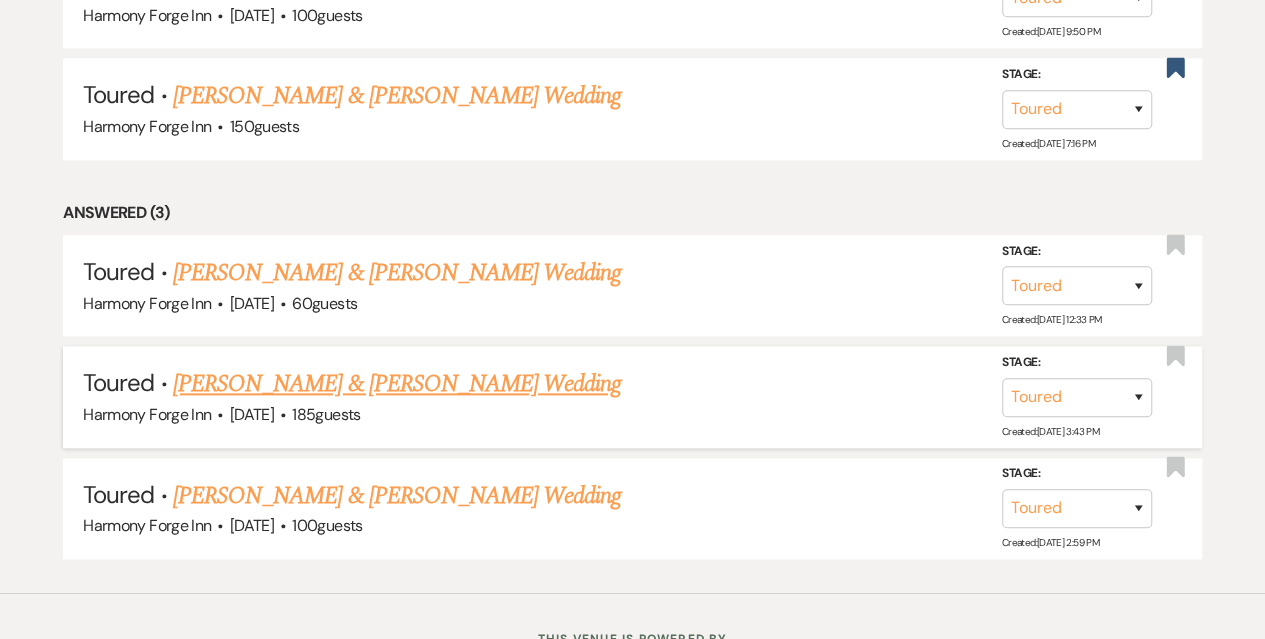 click on "[PERSON_NAME] & [PERSON_NAME] Wedding" at bounding box center (397, 384) 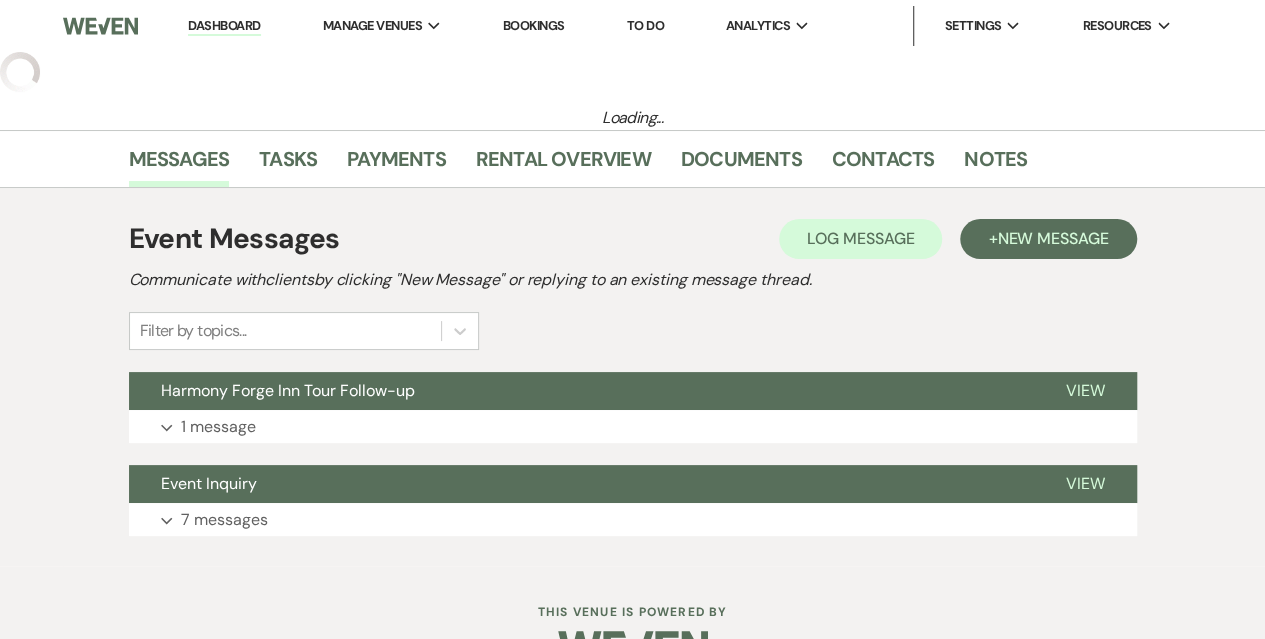 select on "5" 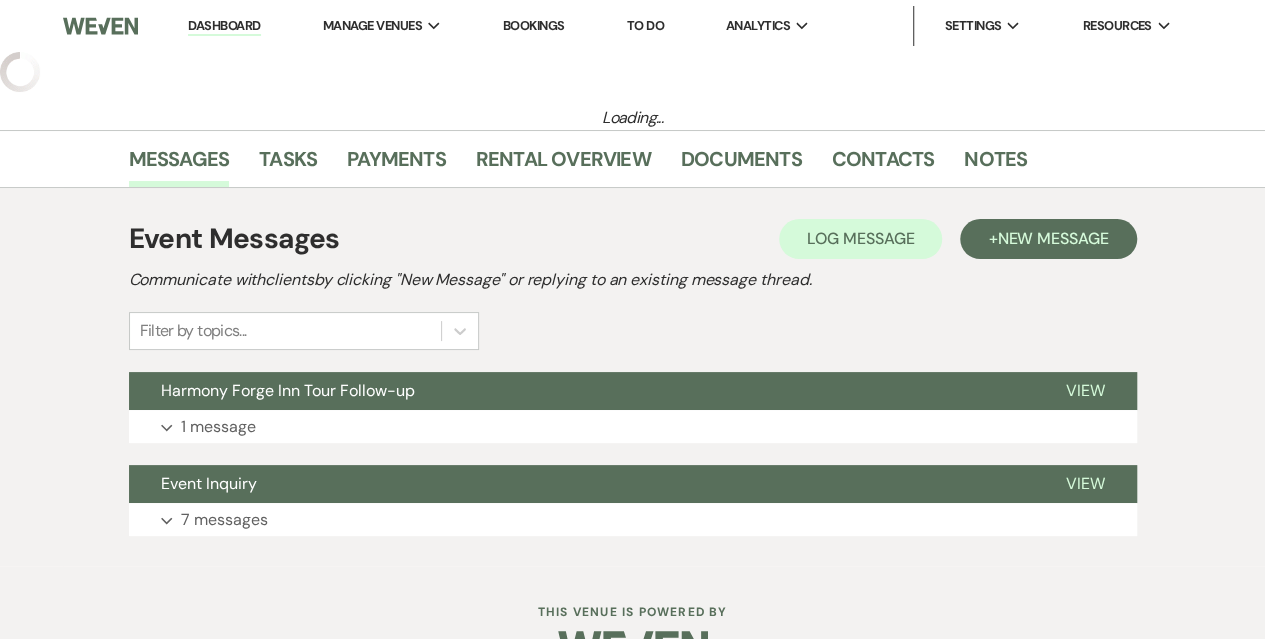 select on "5" 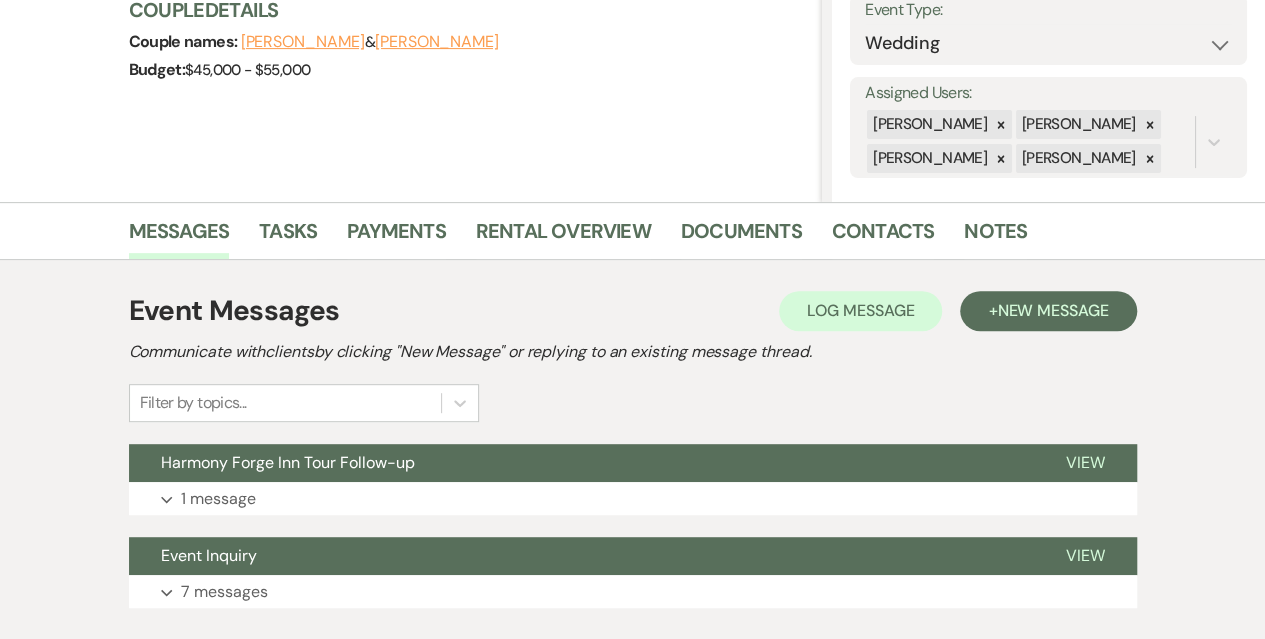 scroll, scrollTop: 427, scrollLeft: 0, axis: vertical 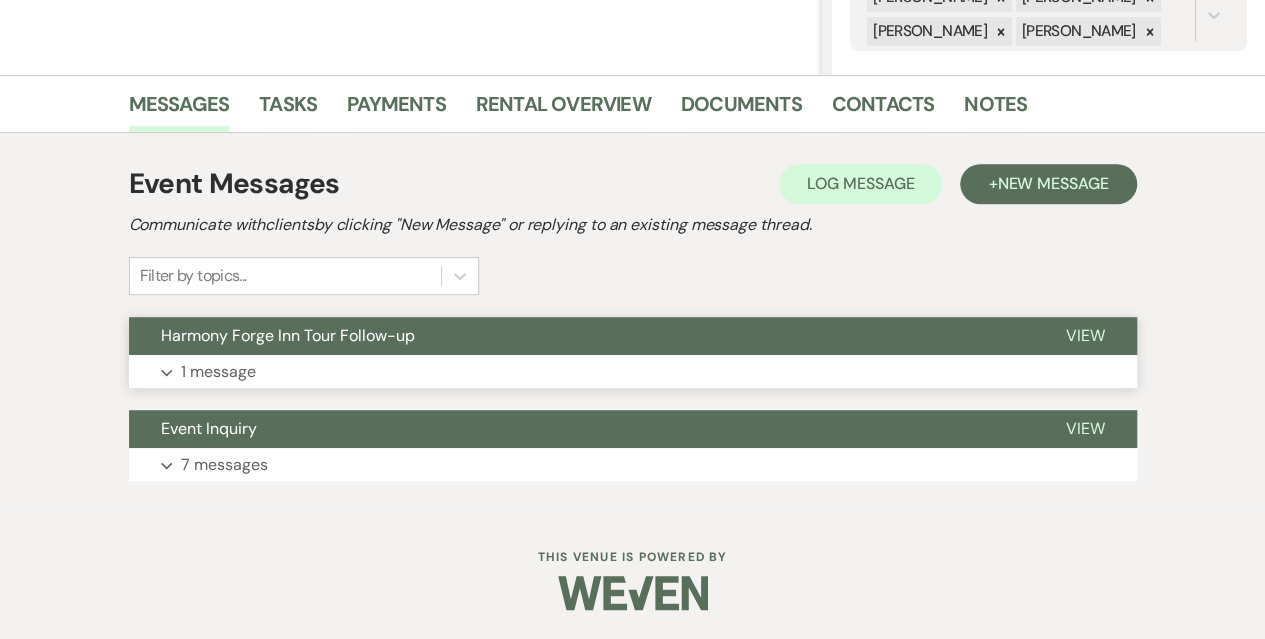 click on "Harmony Forge Inn Tour Follow-up" at bounding box center (581, 336) 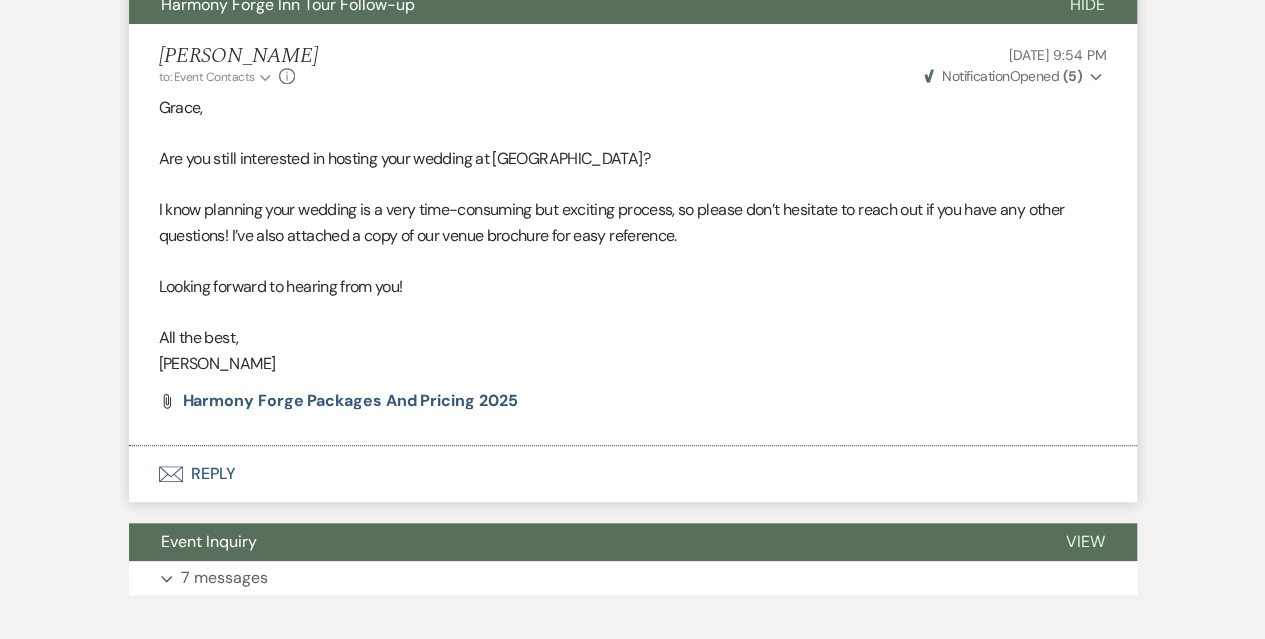 scroll, scrollTop: 727, scrollLeft: 0, axis: vertical 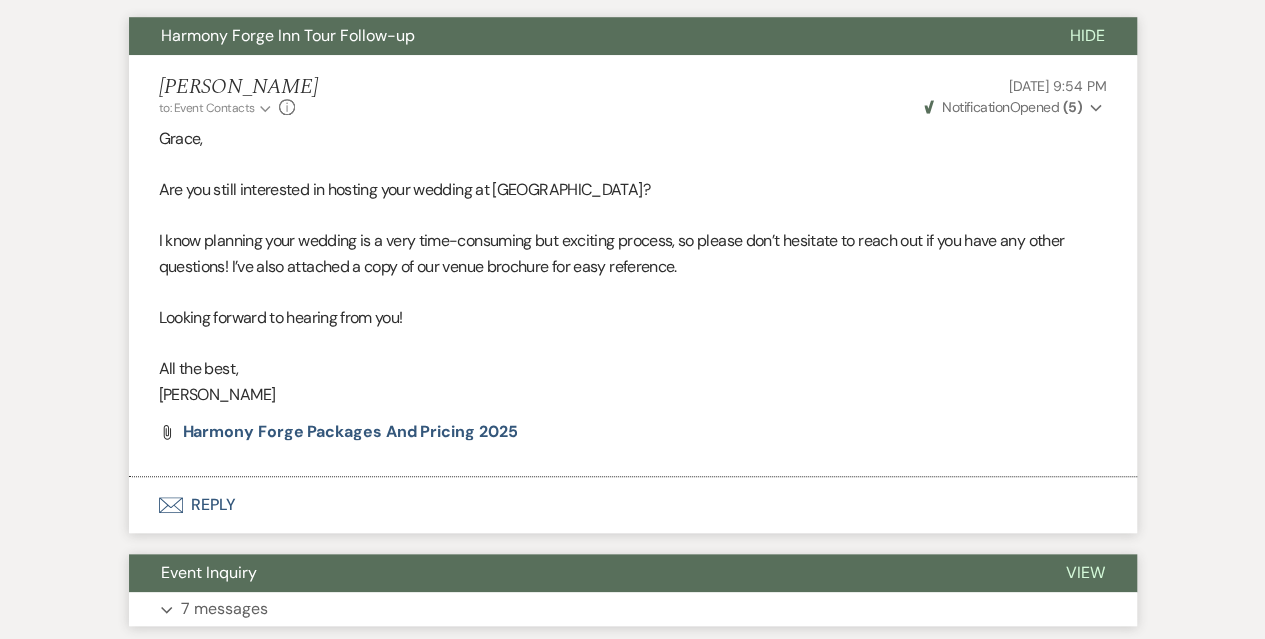 click on "7 messages" at bounding box center [224, 609] 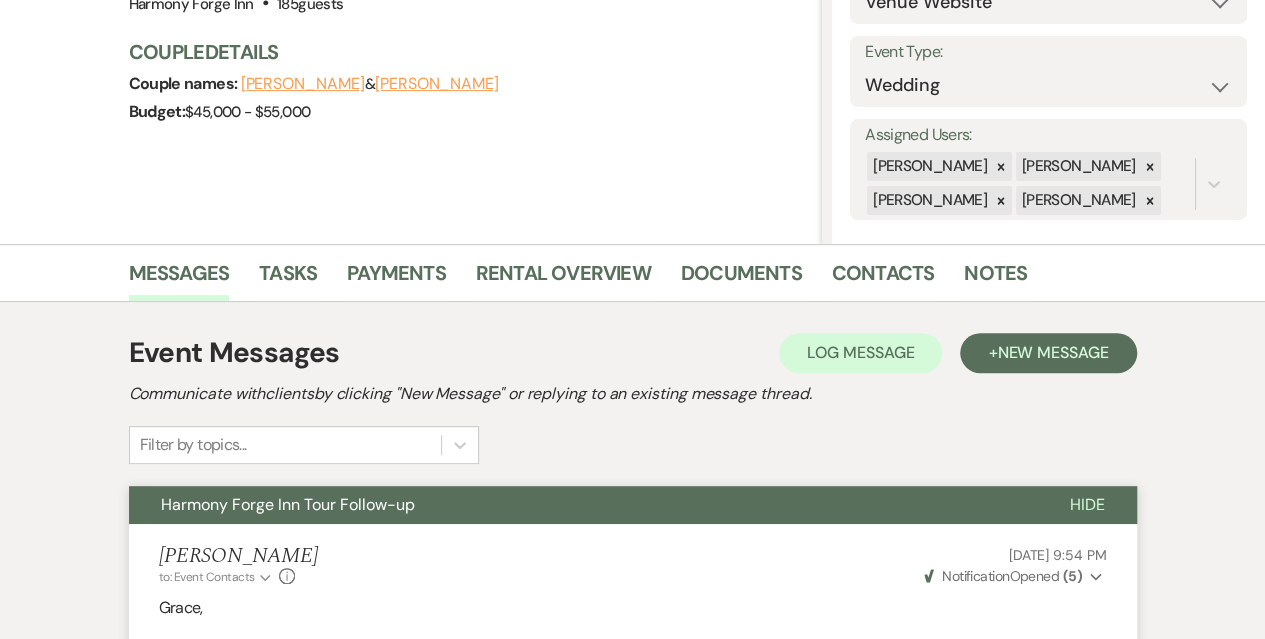 scroll, scrollTop: 100, scrollLeft: 0, axis: vertical 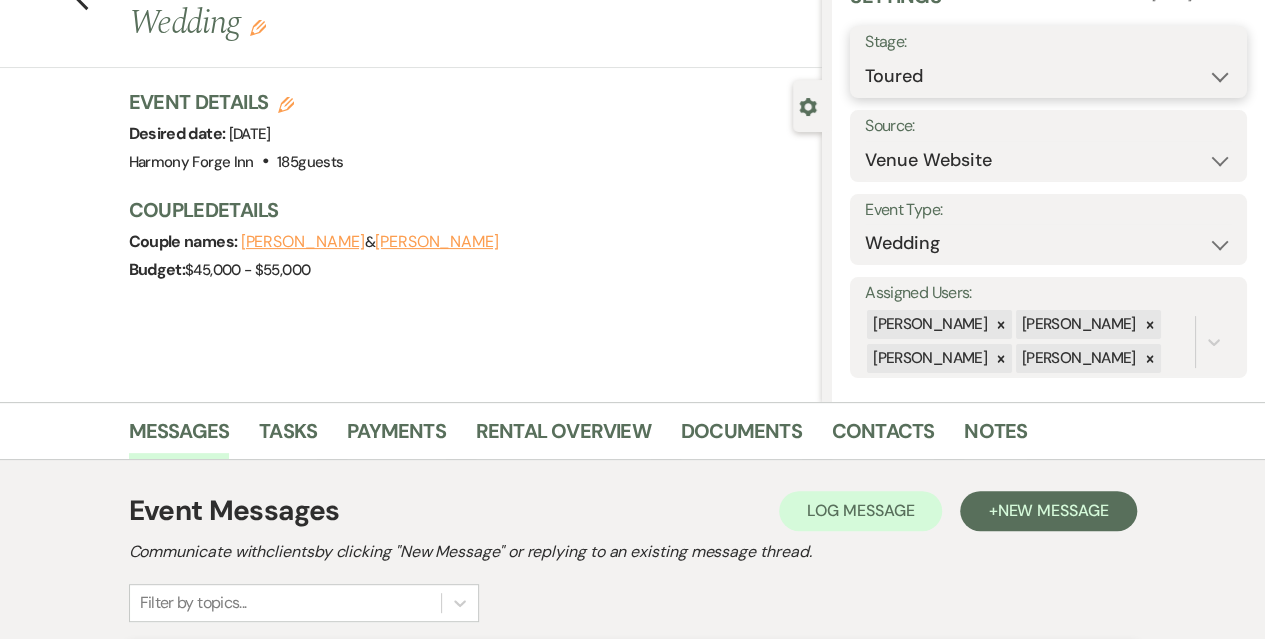 click on "Inquiry Follow Up Tour Requested Tour Confirmed Toured Proposal Sent Booked Lost" at bounding box center (1048, 76) 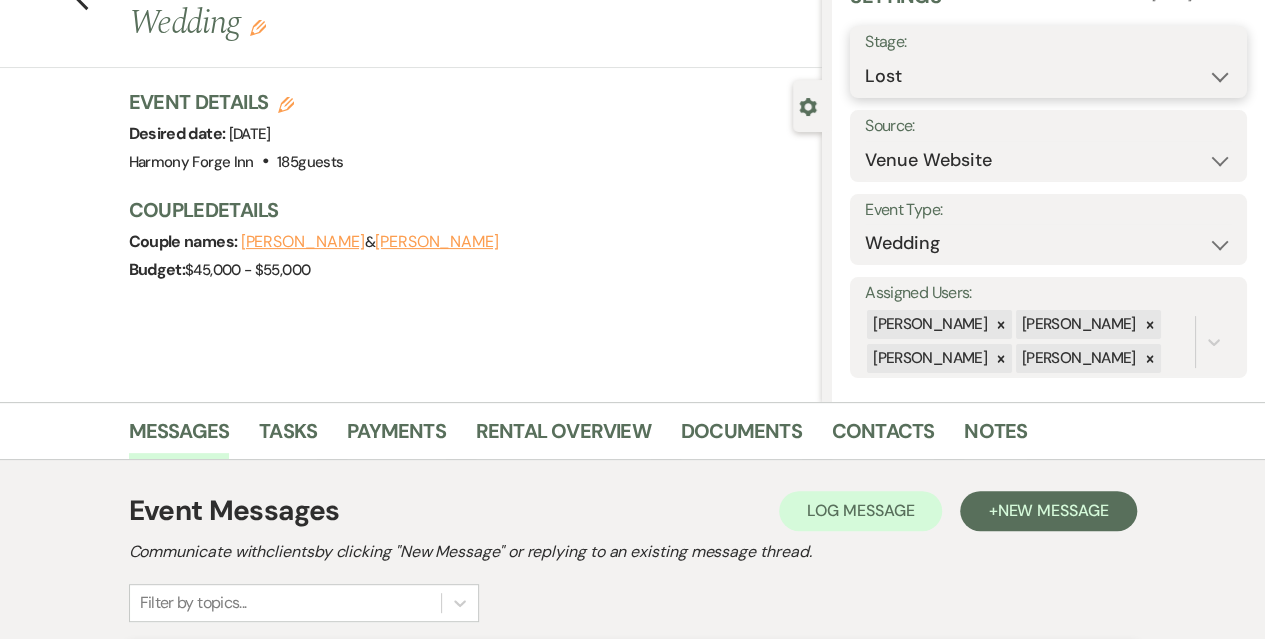 click on "Inquiry Follow Up Tour Requested Tour Confirmed Toured Proposal Sent Booked Lost" at bounding box center (1048, 76) 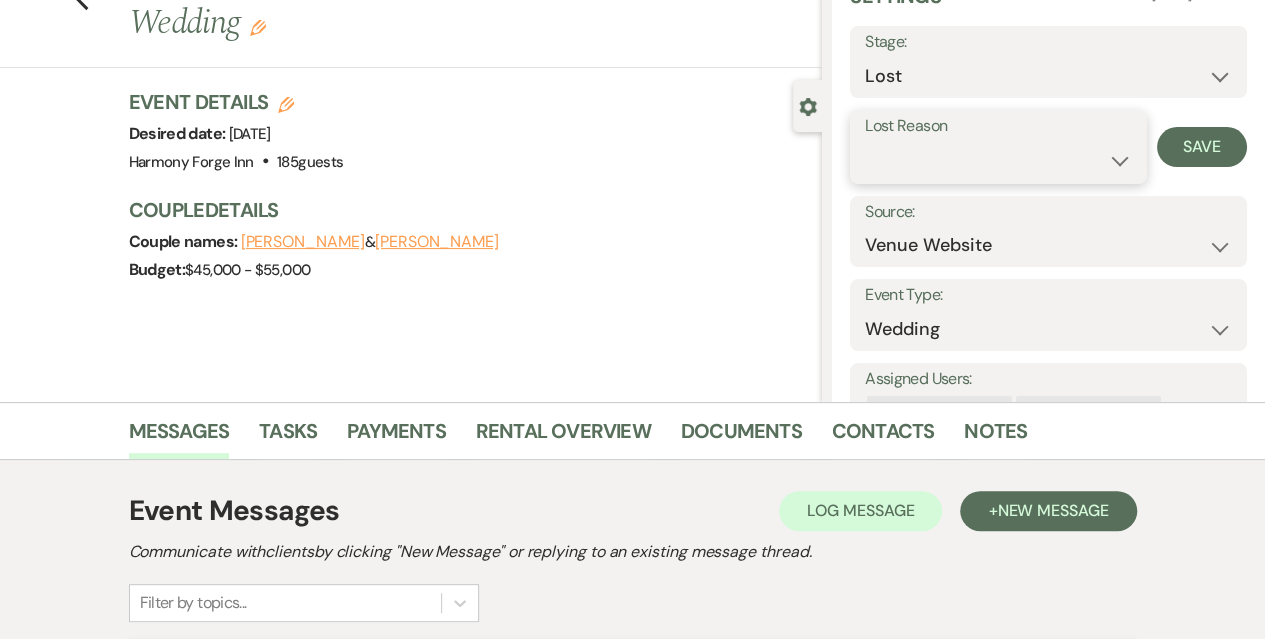 click on "Booked Elsewhere Budget Date Unavailable No Response Not a Good Match Capacity Cancelled Duplicate (hidden) Spam (hidden) Other (hidden) Other" at bounding box center [998, 160] 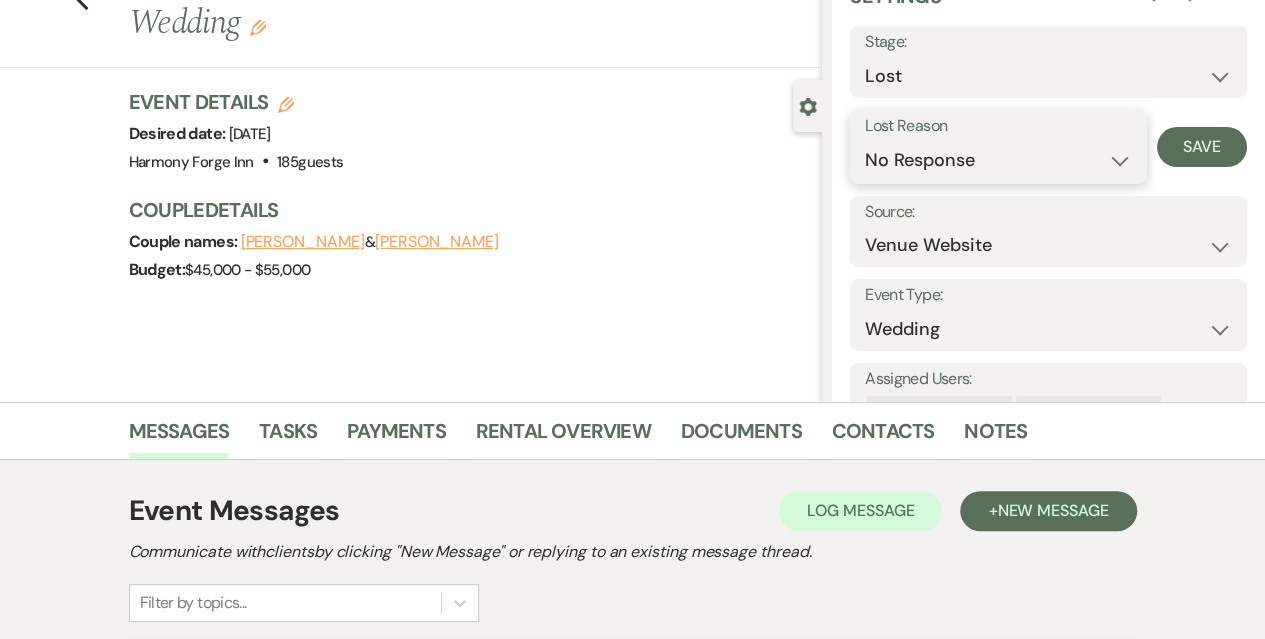 click on "Booked Elsewhere Budget Date Unavailable No Response Not a Good Match Capacity Cancelled Duplicate (hidden) Spam (hidden) Other (hidden) Other" at bounding box center [998, 160] 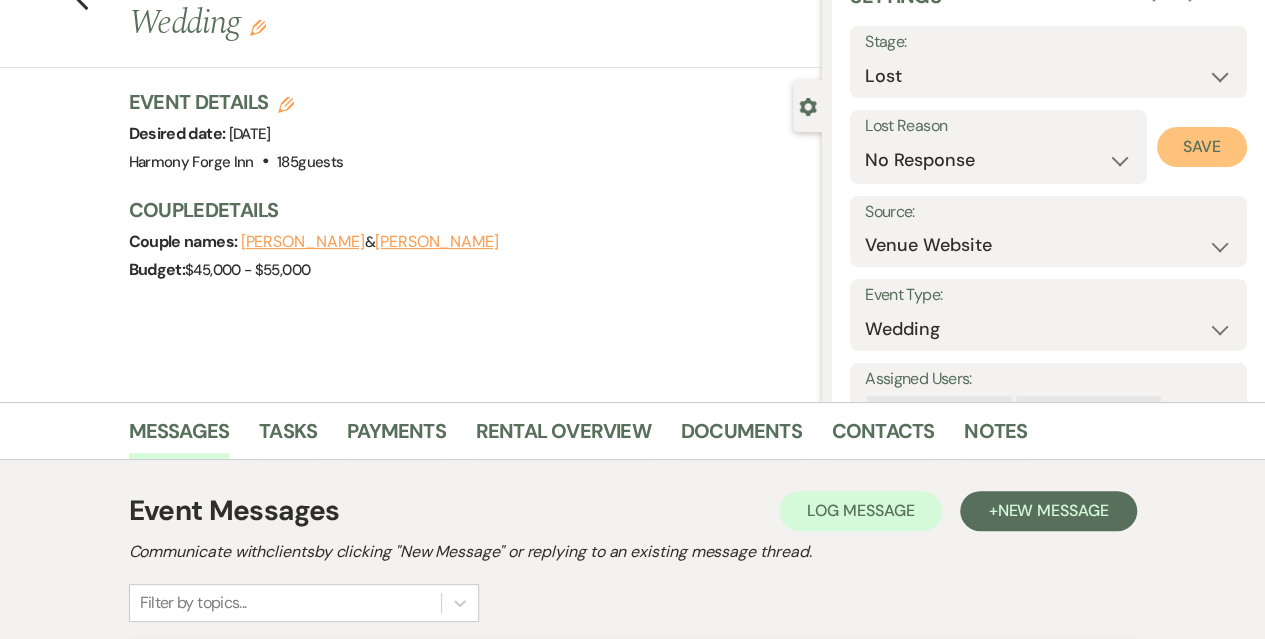 click on "Save" at bounding box center [1202, 147] 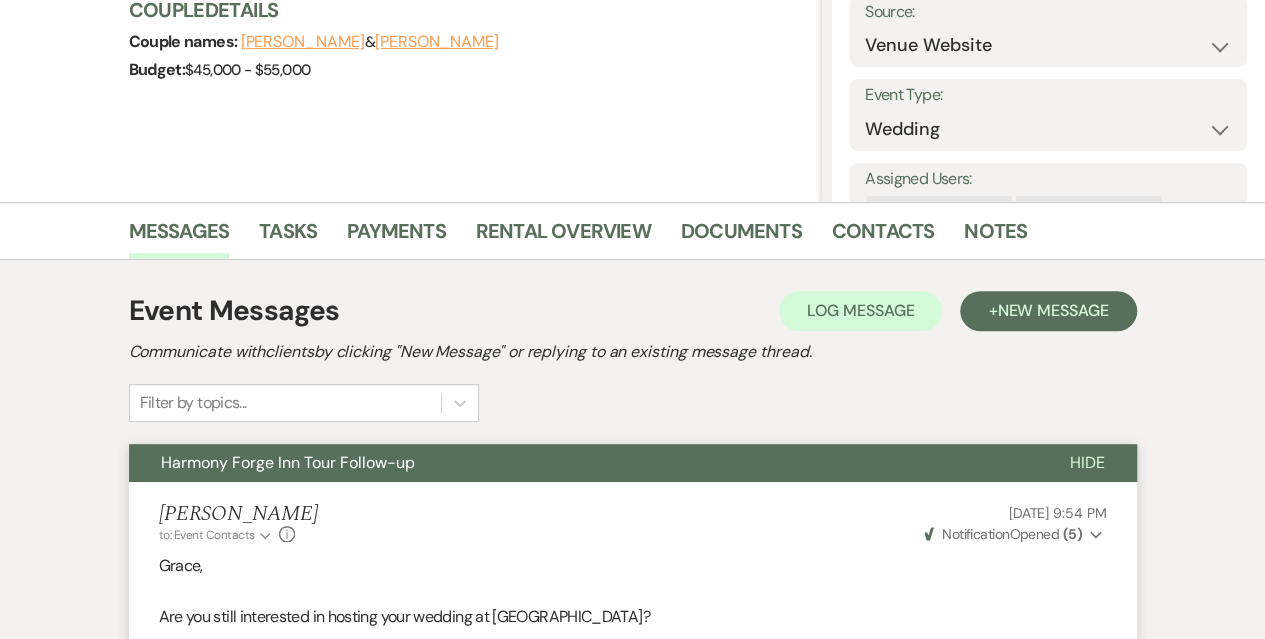 scroll, scrollTop: 0, scrollLeft: 0, axis: both 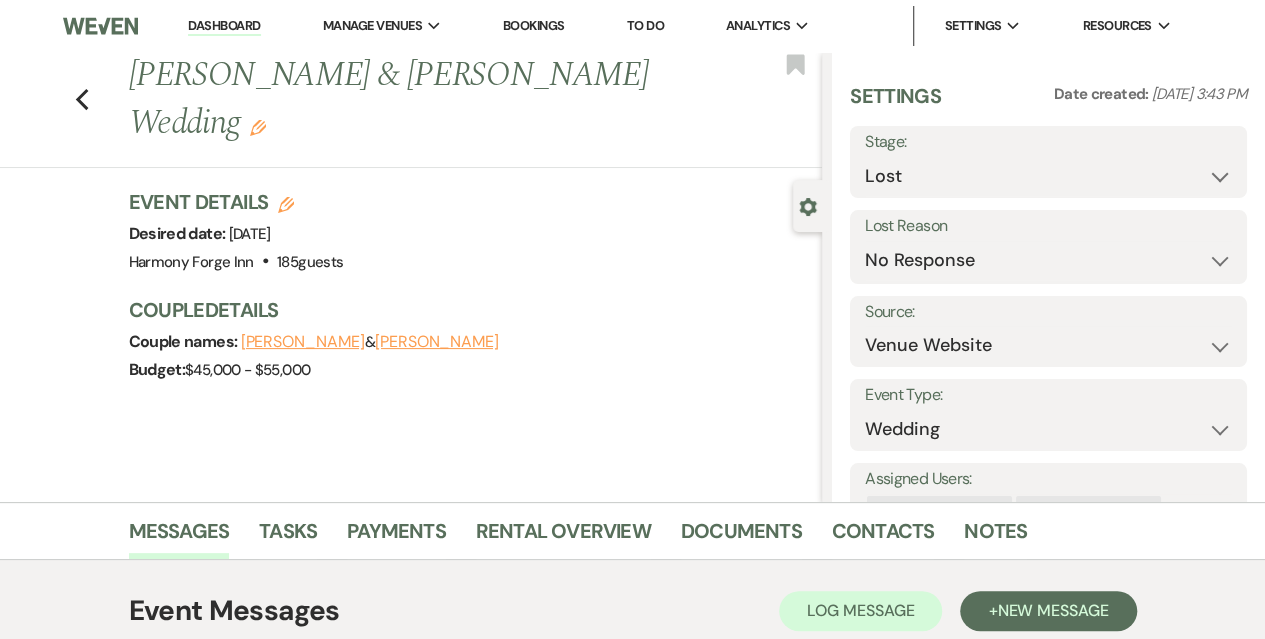 click on "Dashboard" at bounding box center [224, 26] 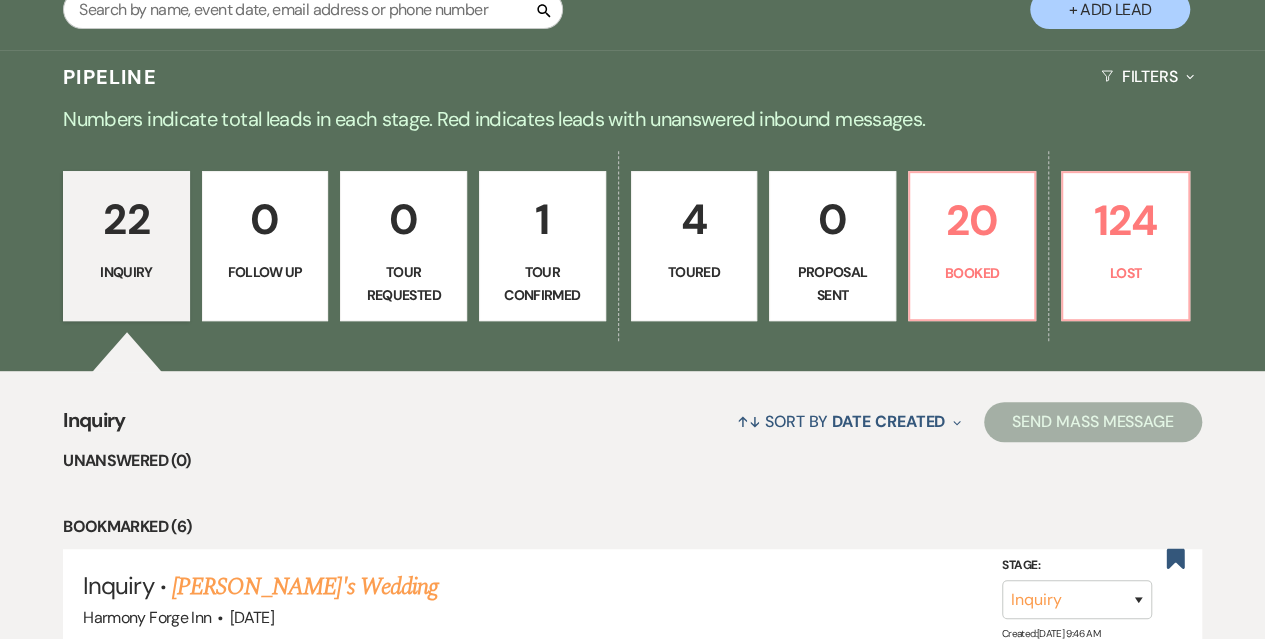 scroll, scrollTop: 400, scrollLeft: 0, axis: vertical 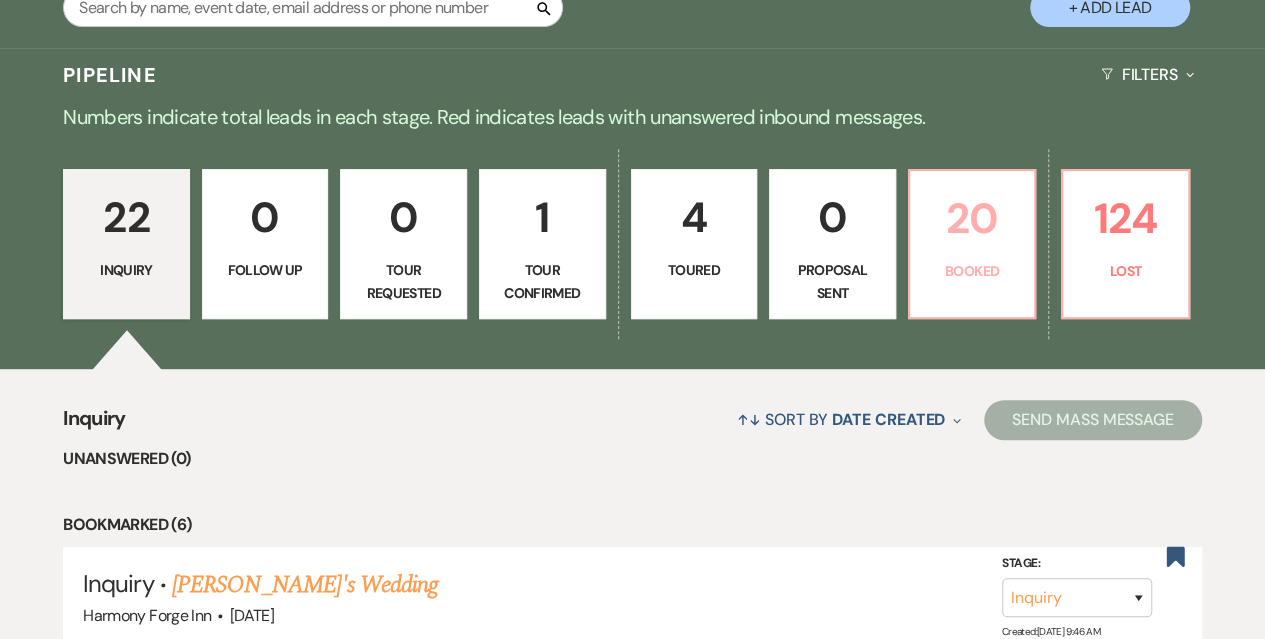 click on "20" at bounding box center [972, 218] 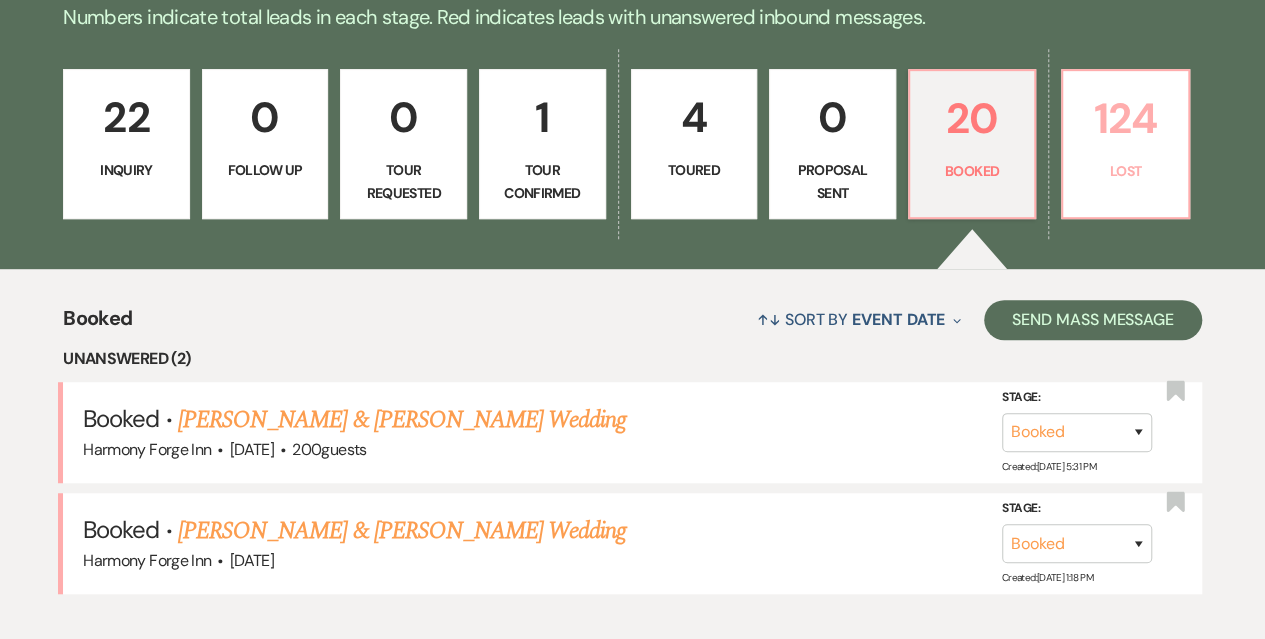 click on "Lost" at bounding box center (1125, 171) 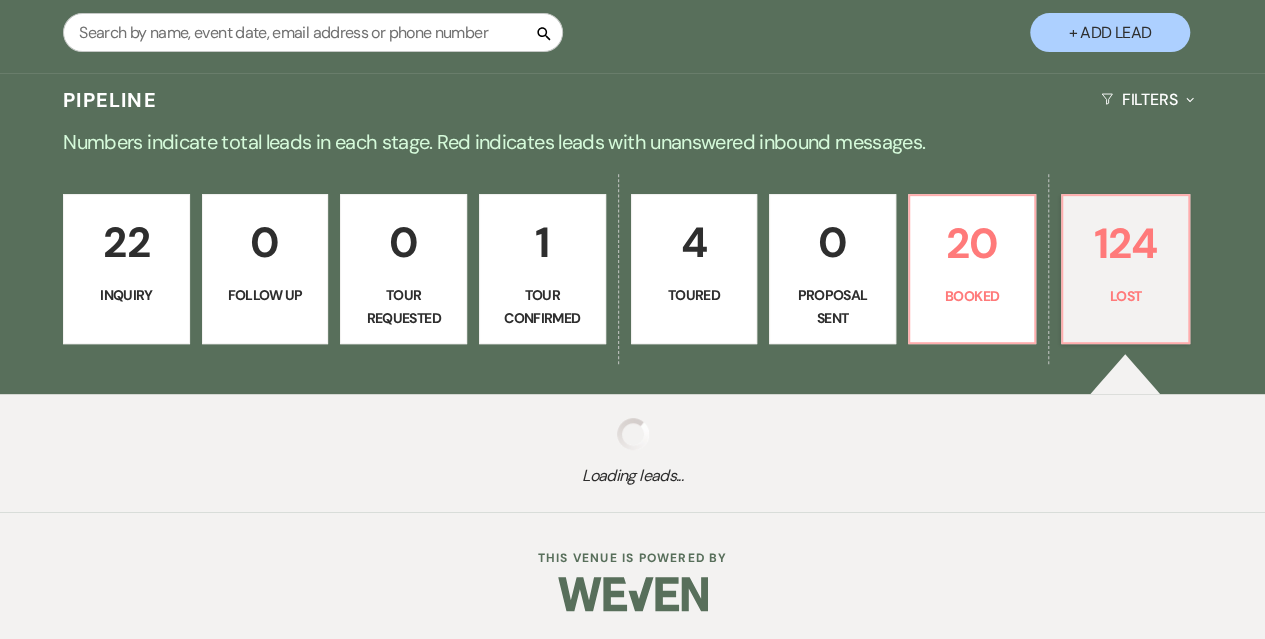 select on "8" 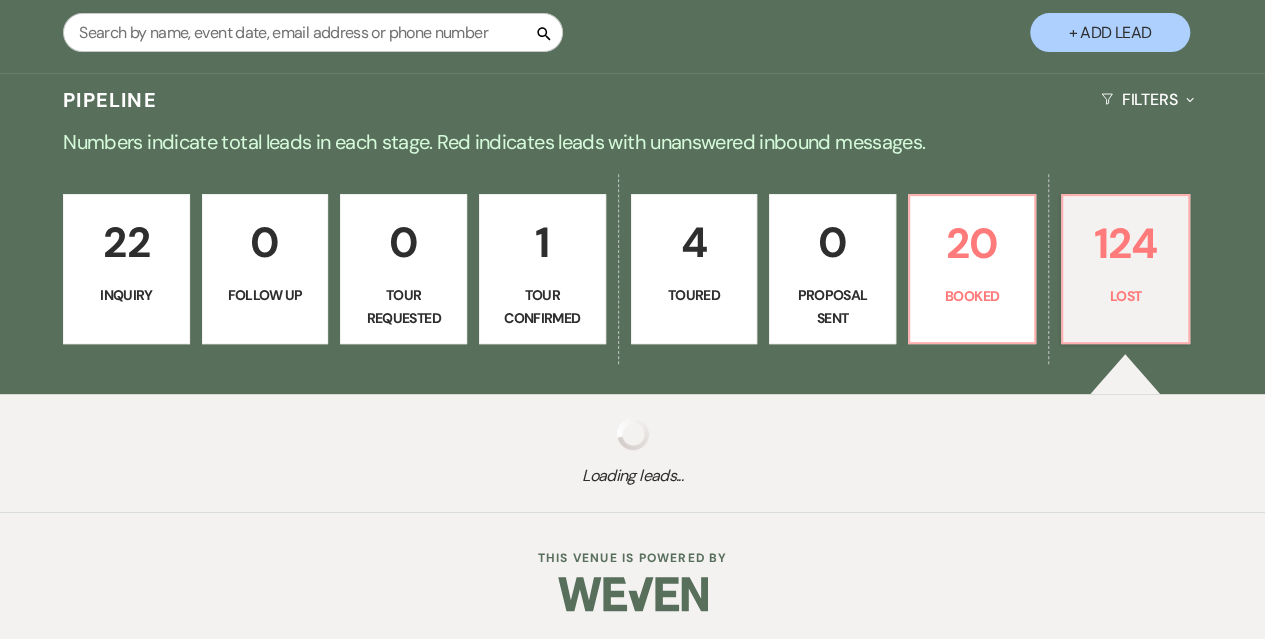 select on "10" 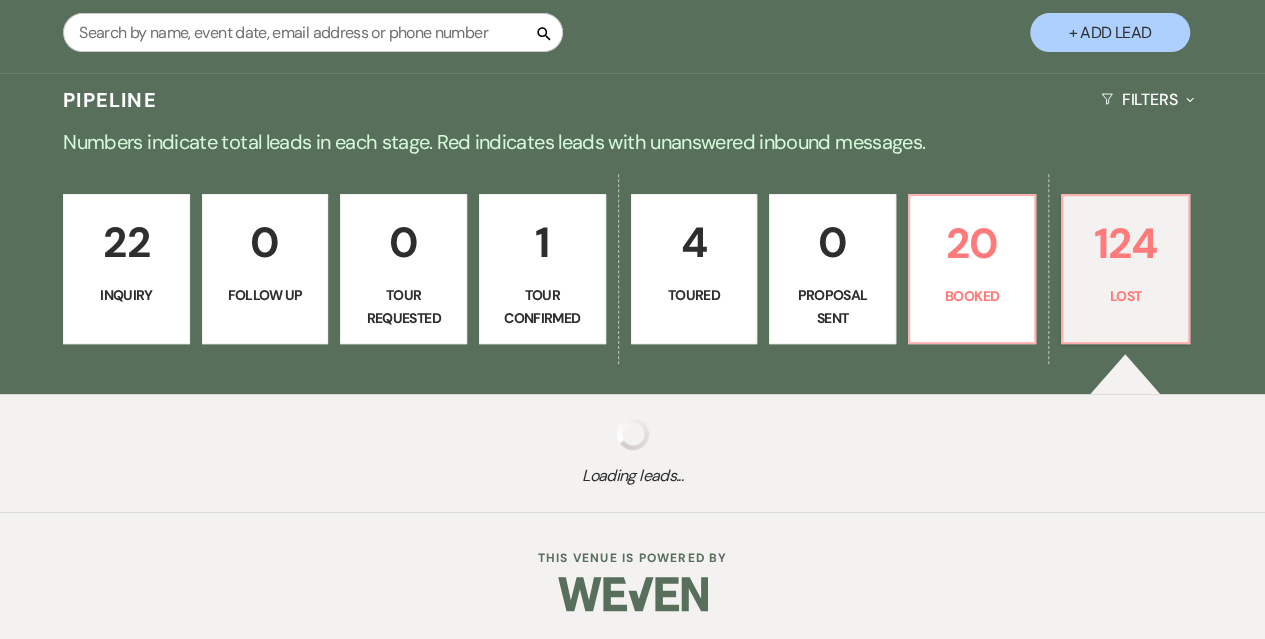 select on "8" 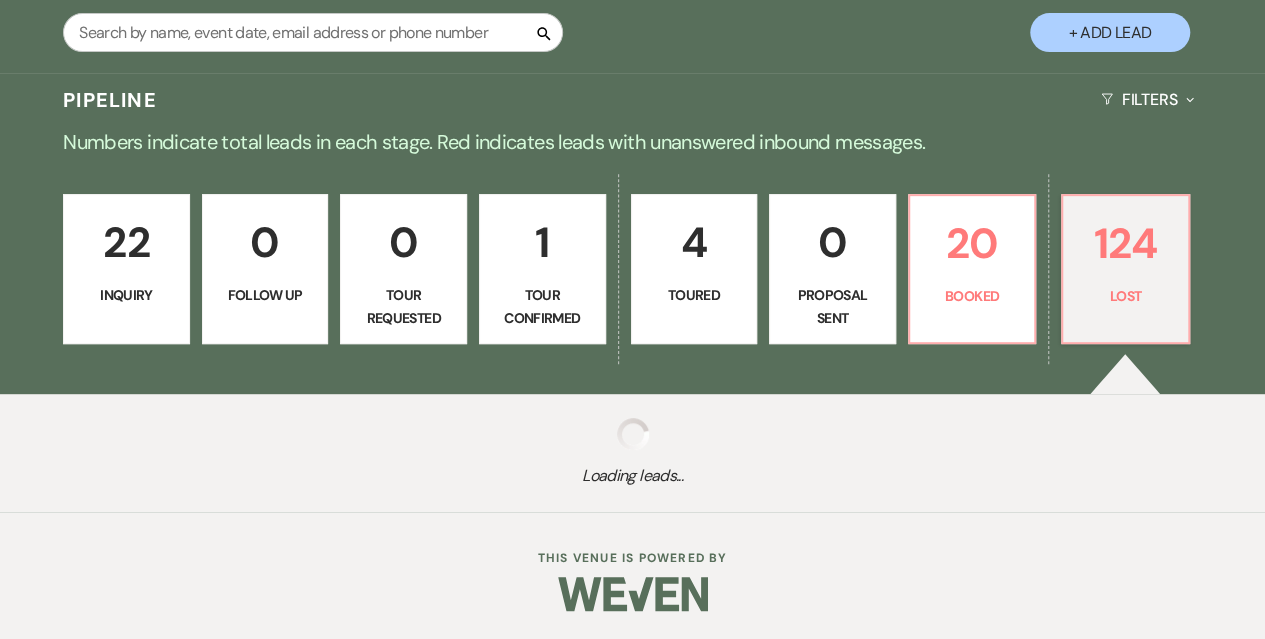 select on "10" 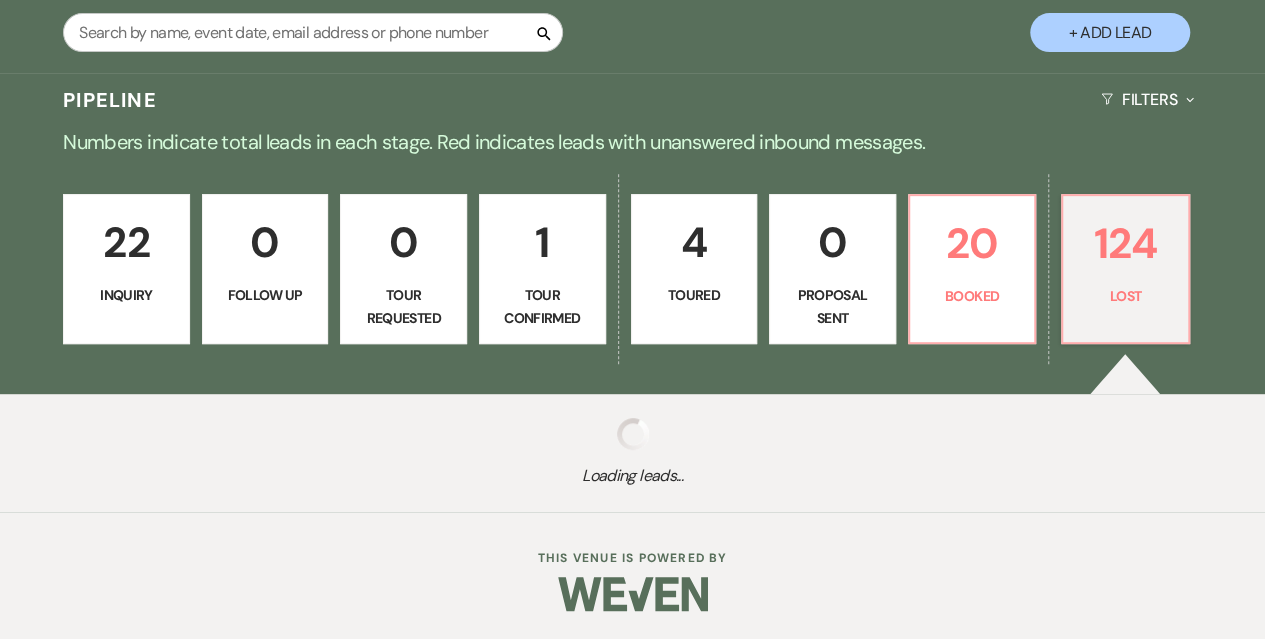 select on "8" 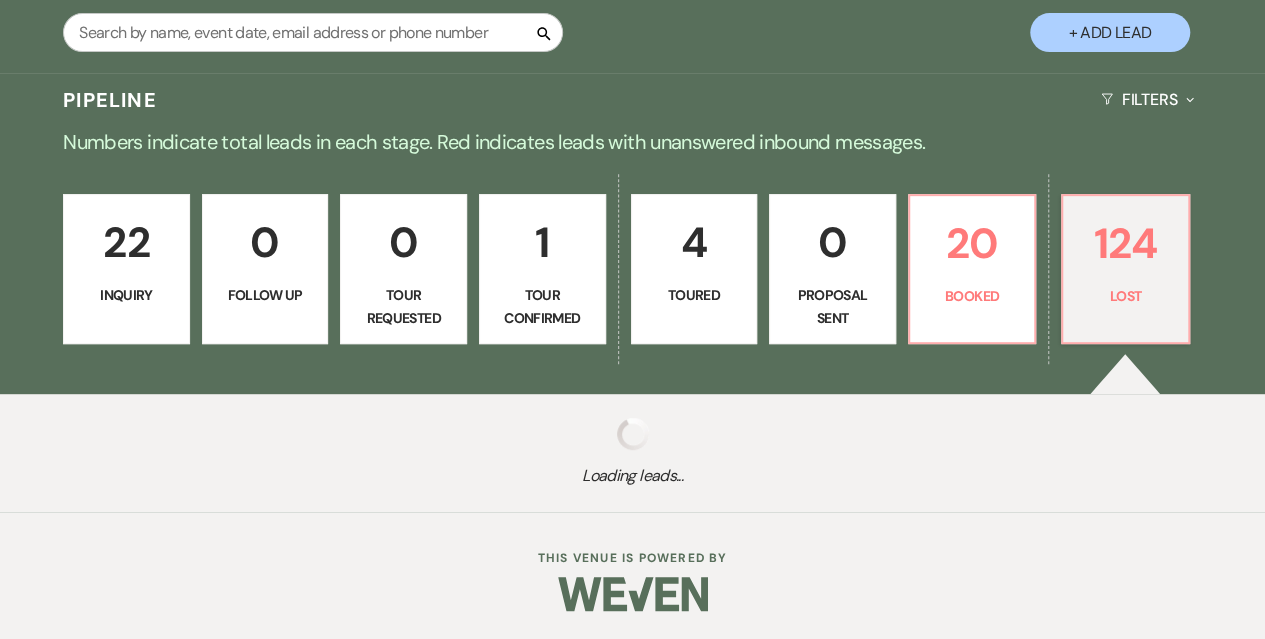 select on "10" 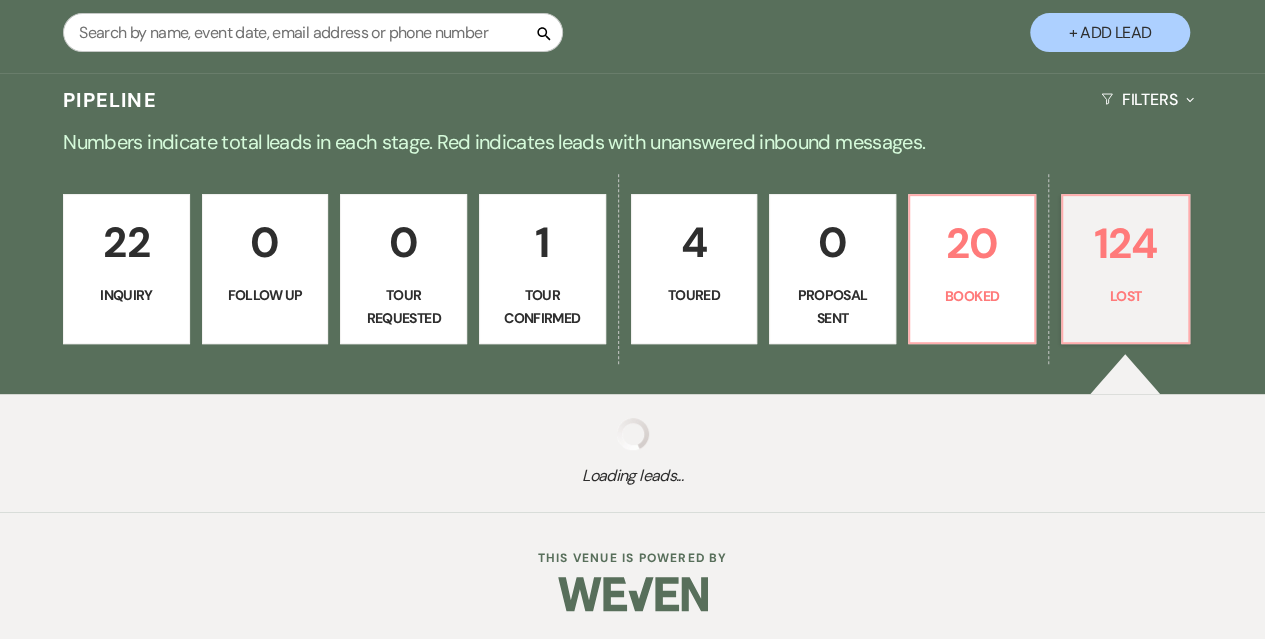 select on "8" 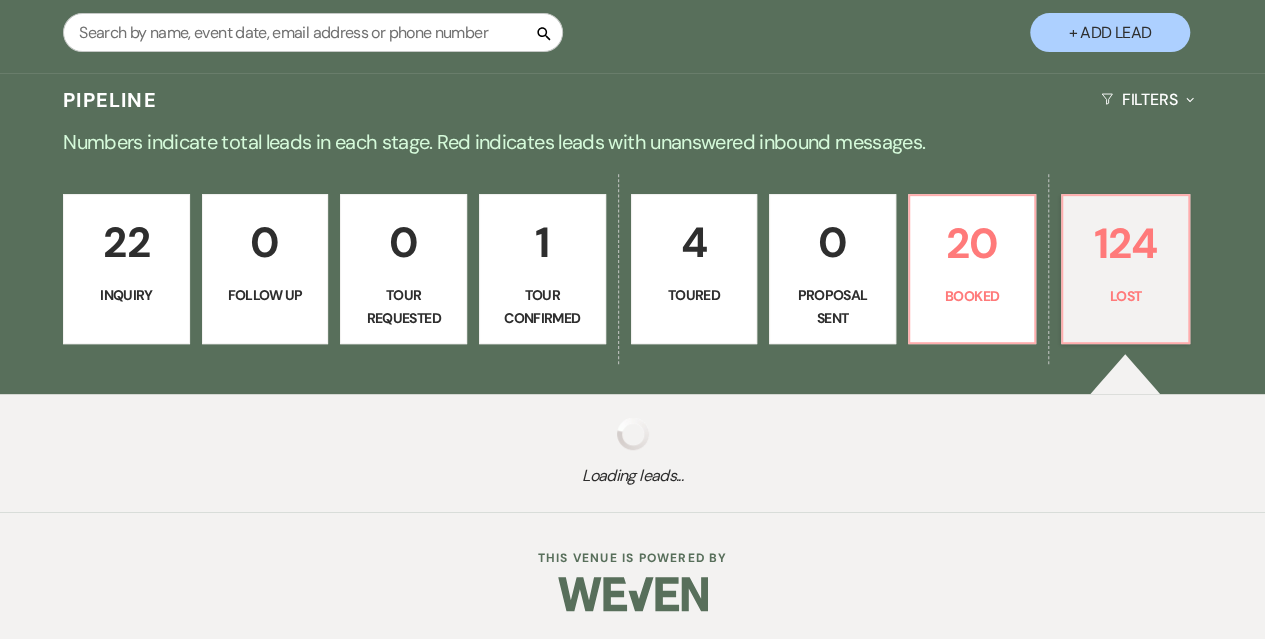 select on "5" 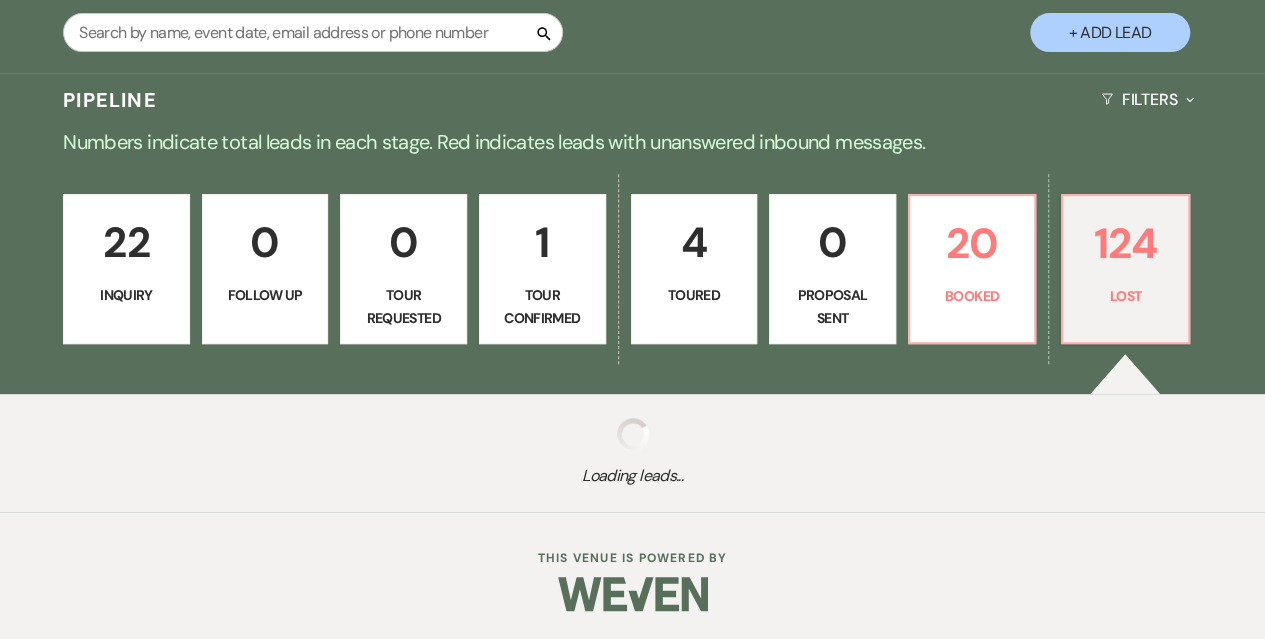 select on "8" 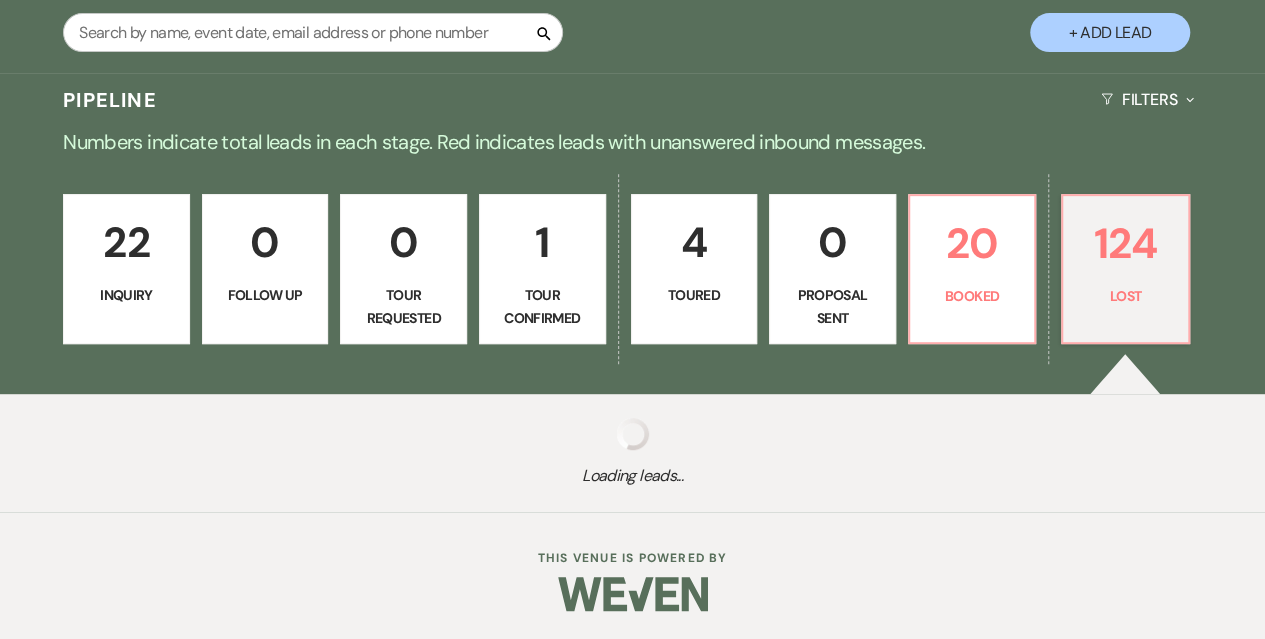 select on "6" 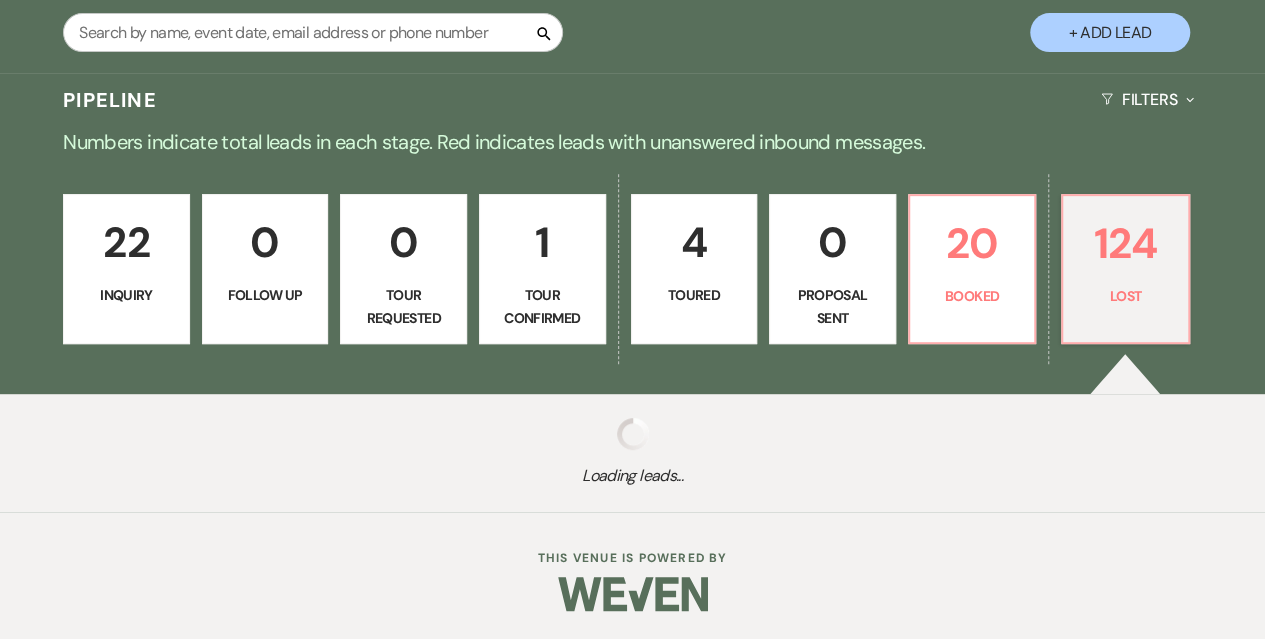 select on "8" 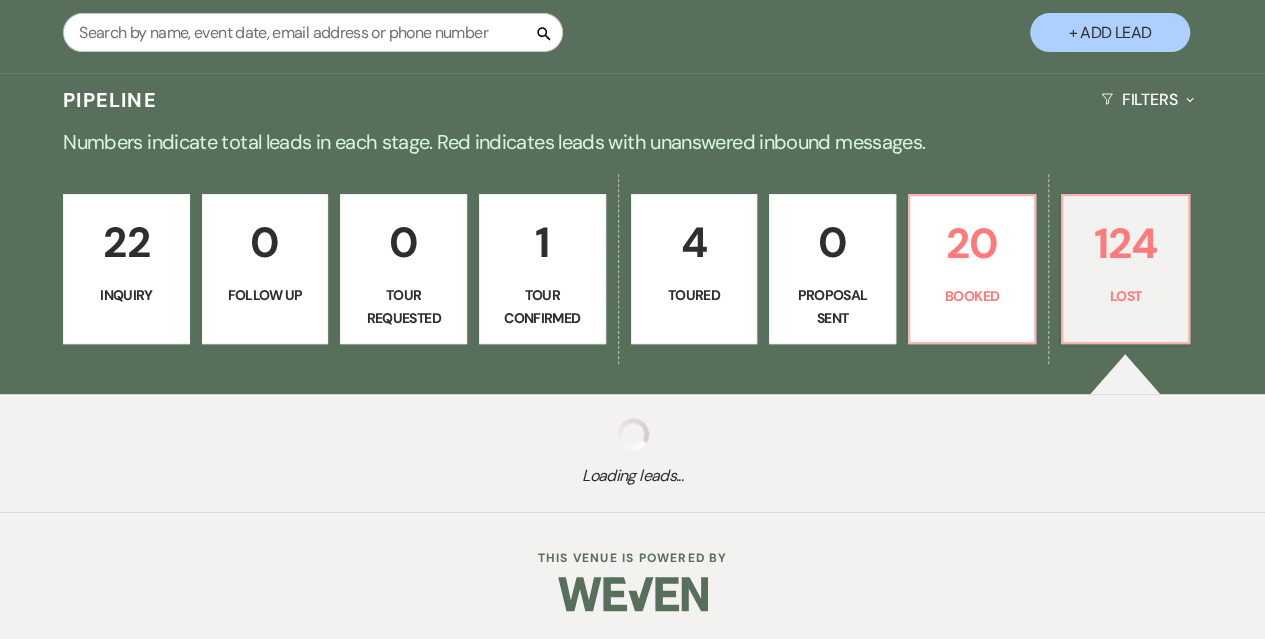 select on "6" 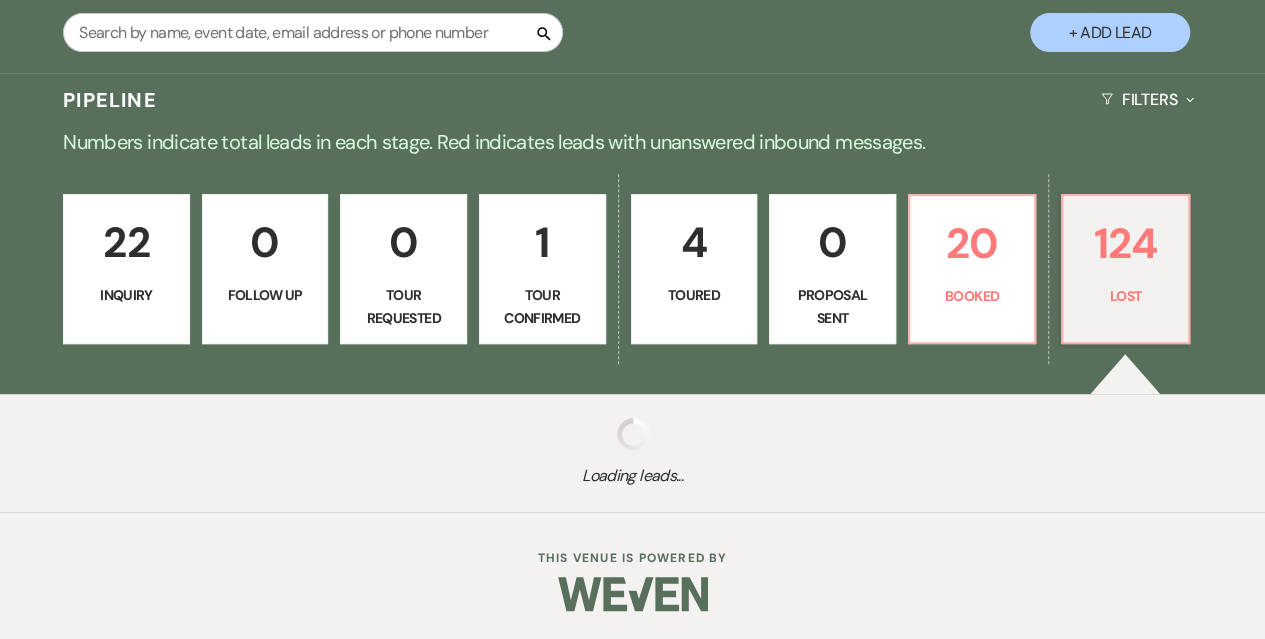 select on "8" 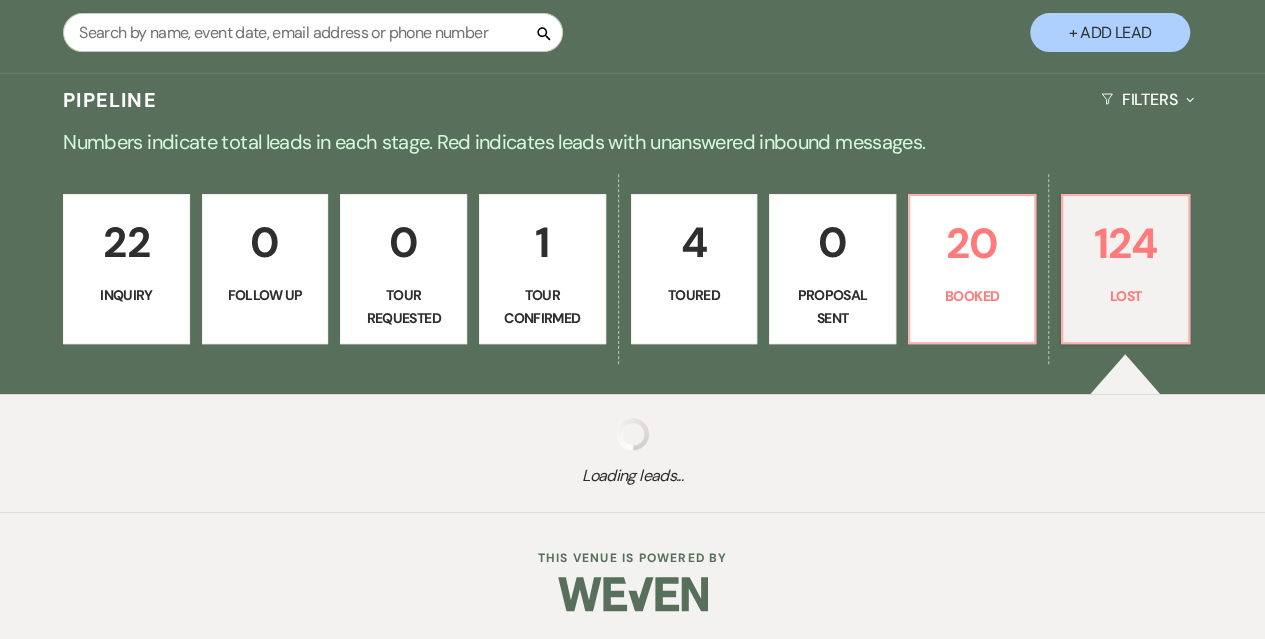 select on "6" 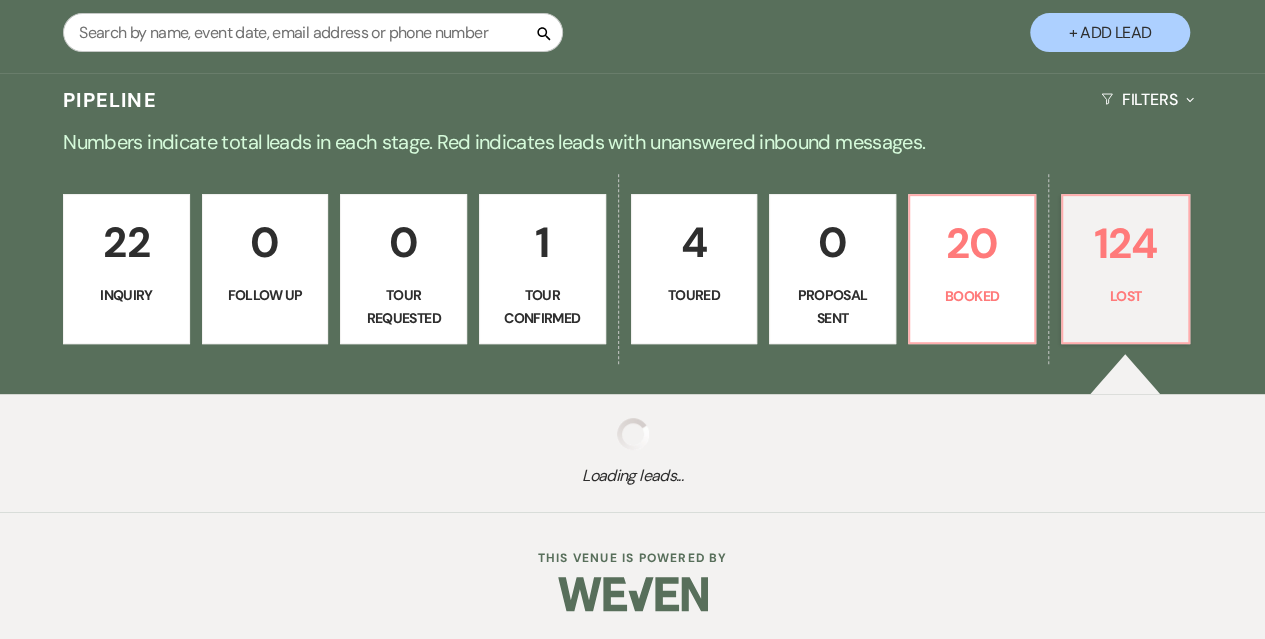 select on "8" 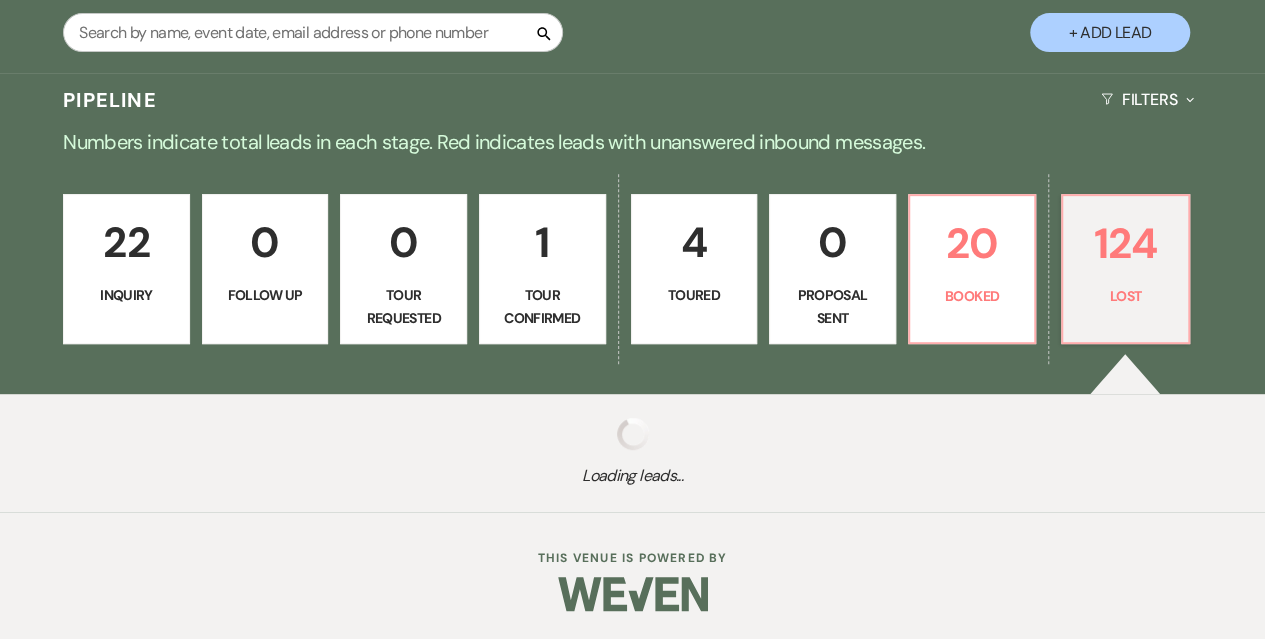 select on "11" 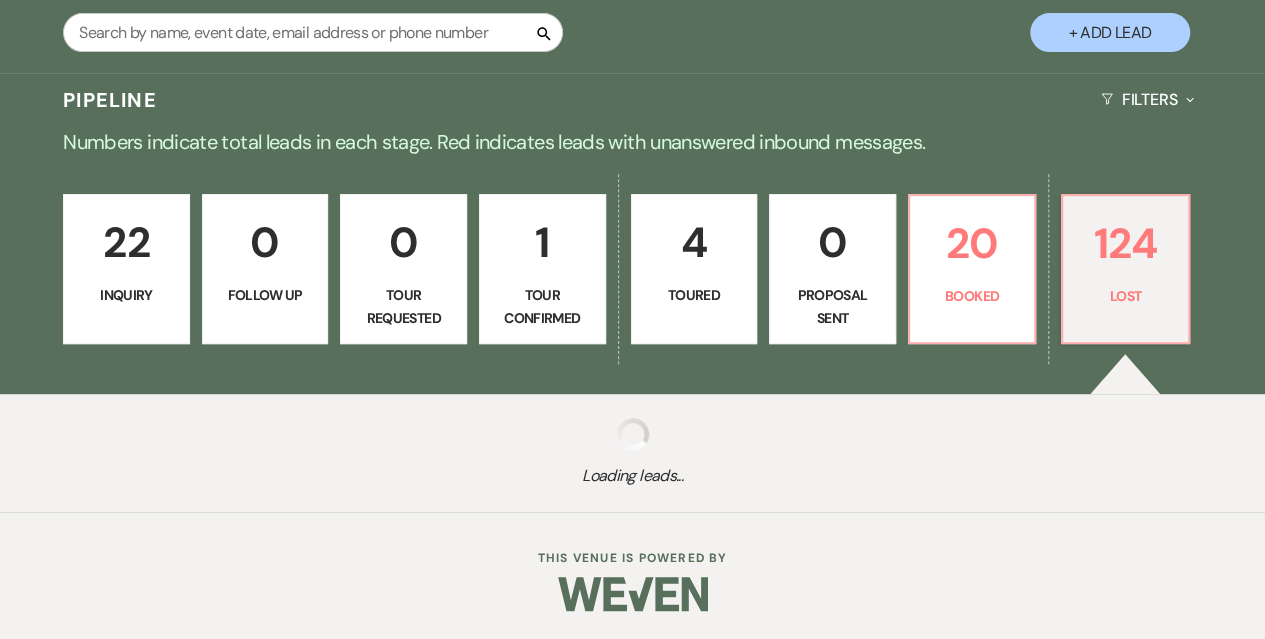 select on "8" 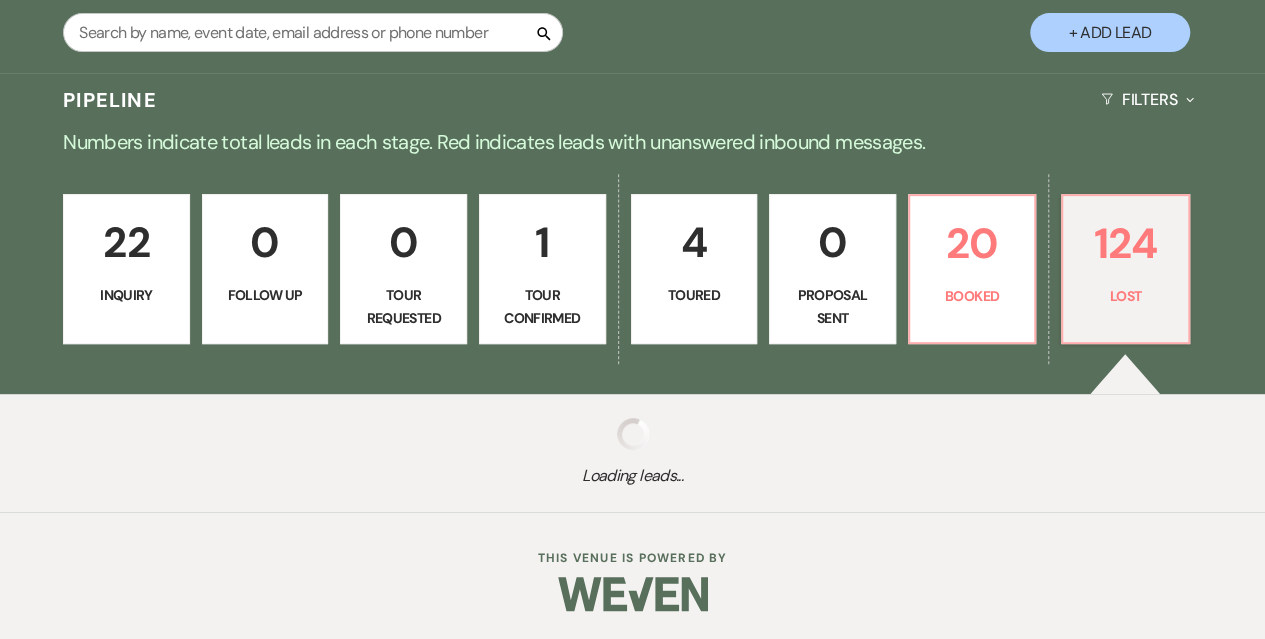 select on "5" 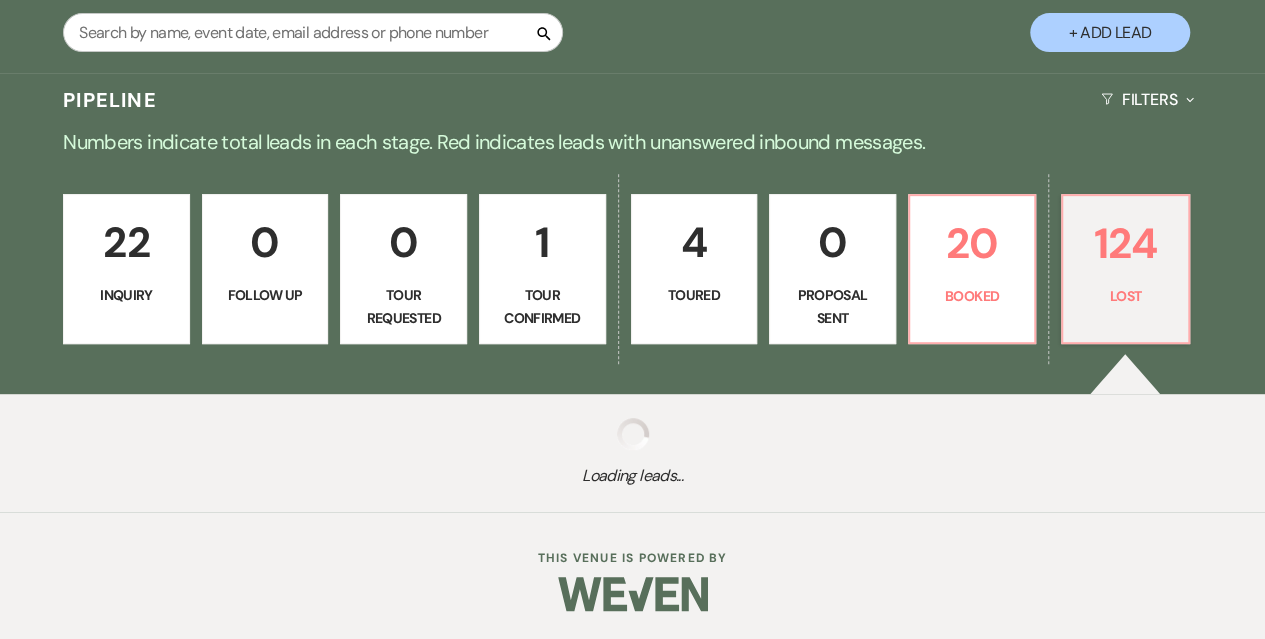 select on "8" 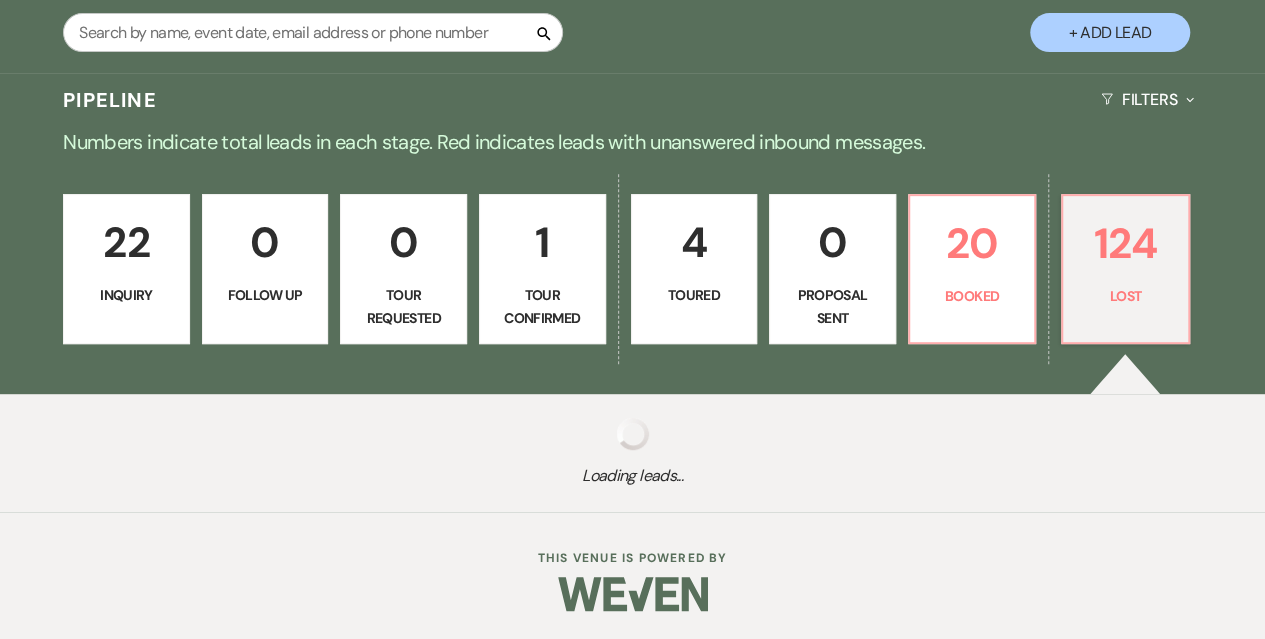 select on "10" 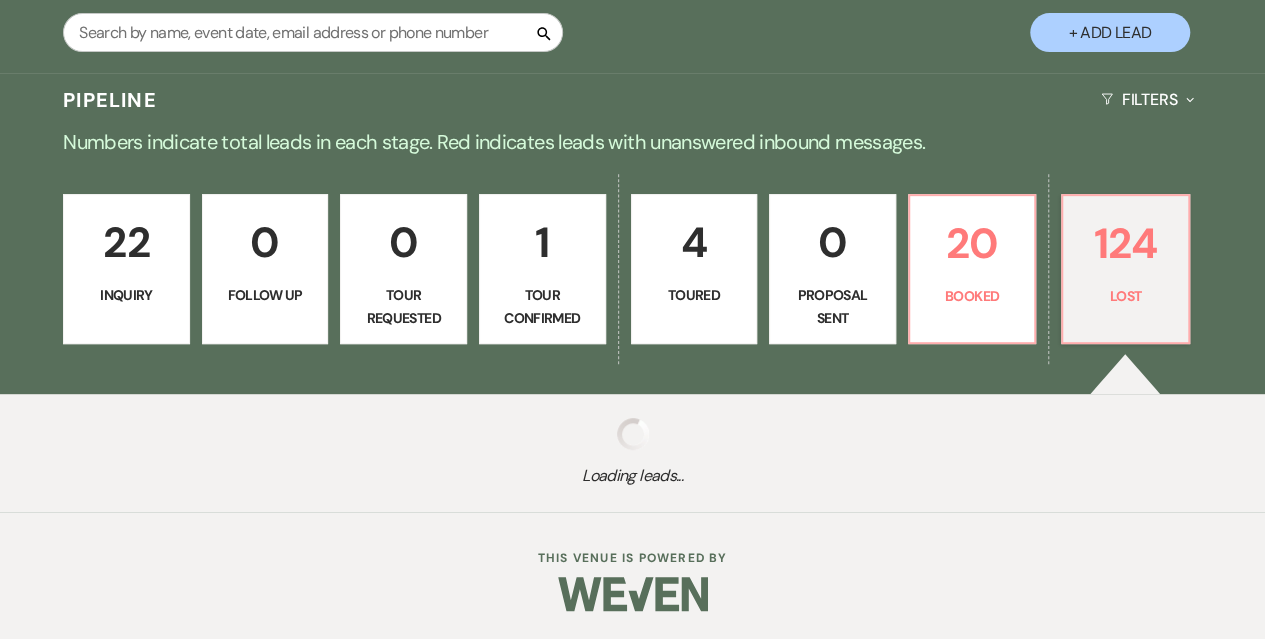 select on "8" 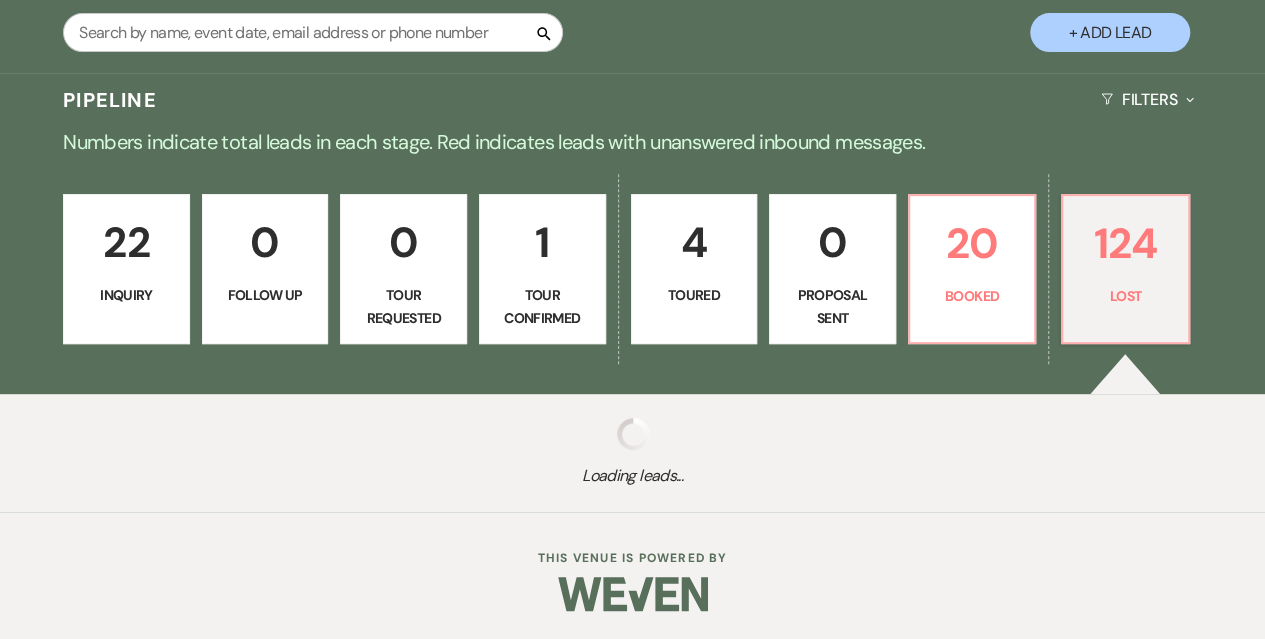 select on "5" 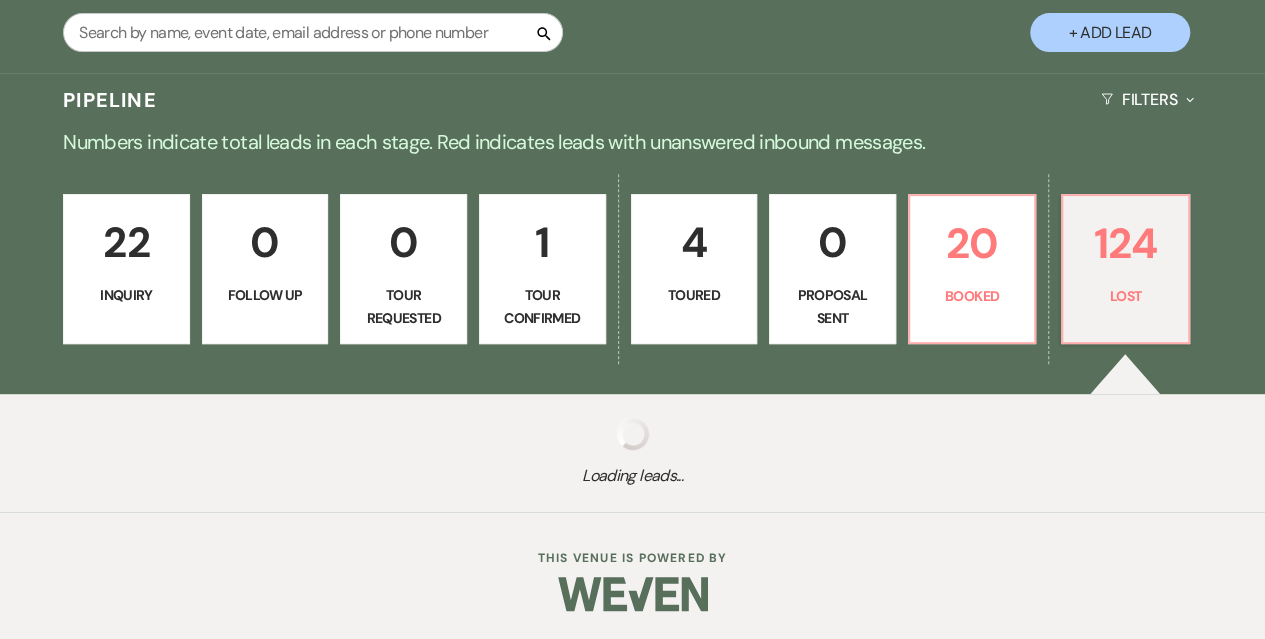 select on "8" 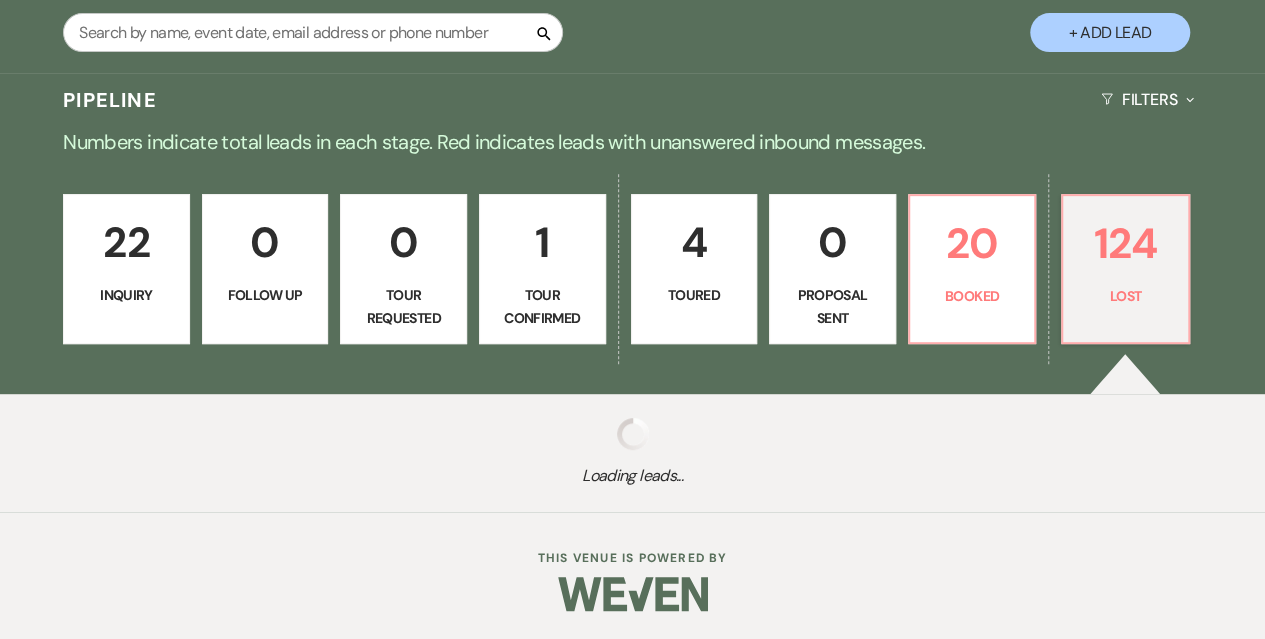 select on "5" 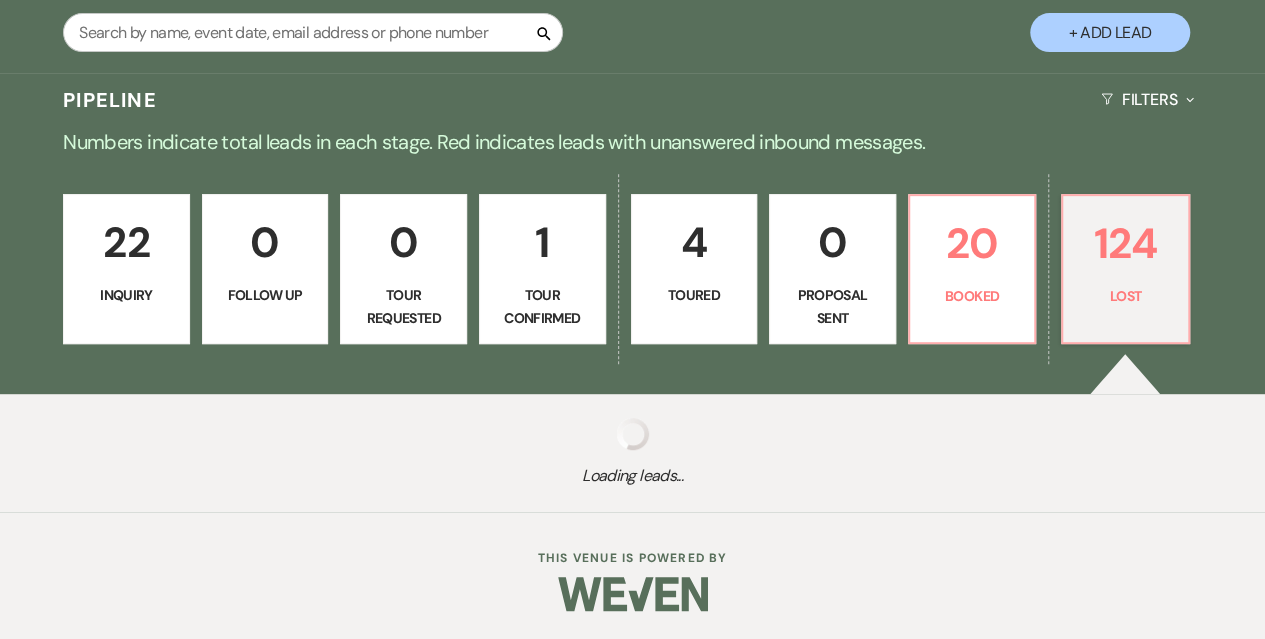 select on "8" 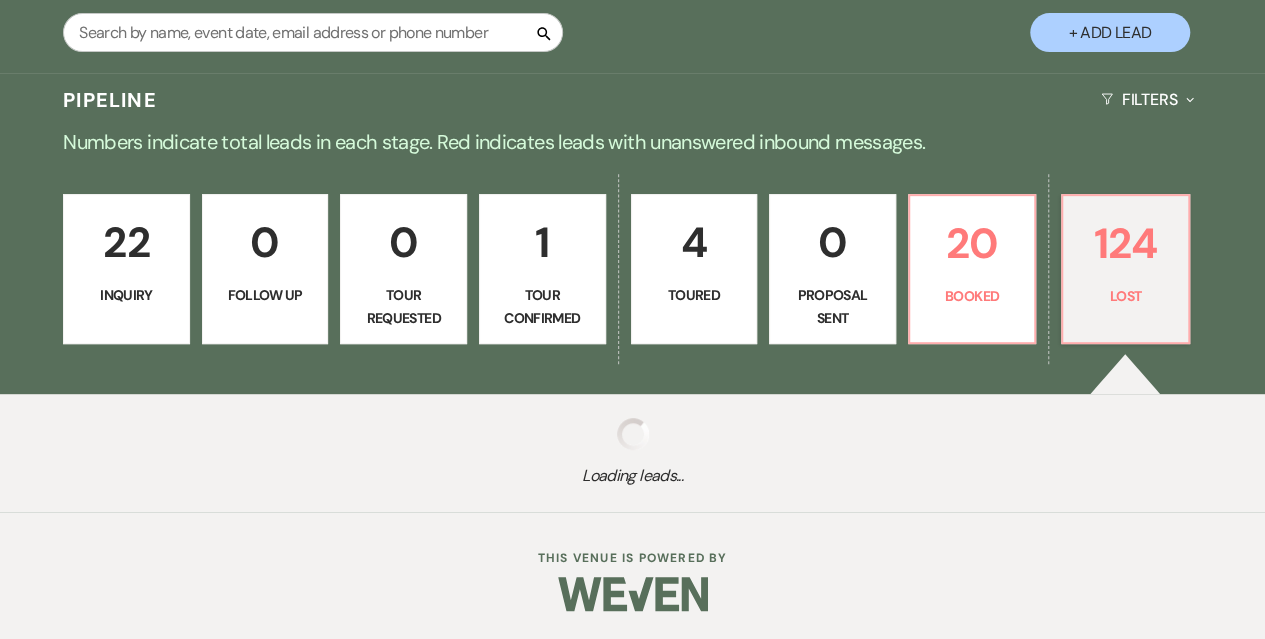 select on "5" 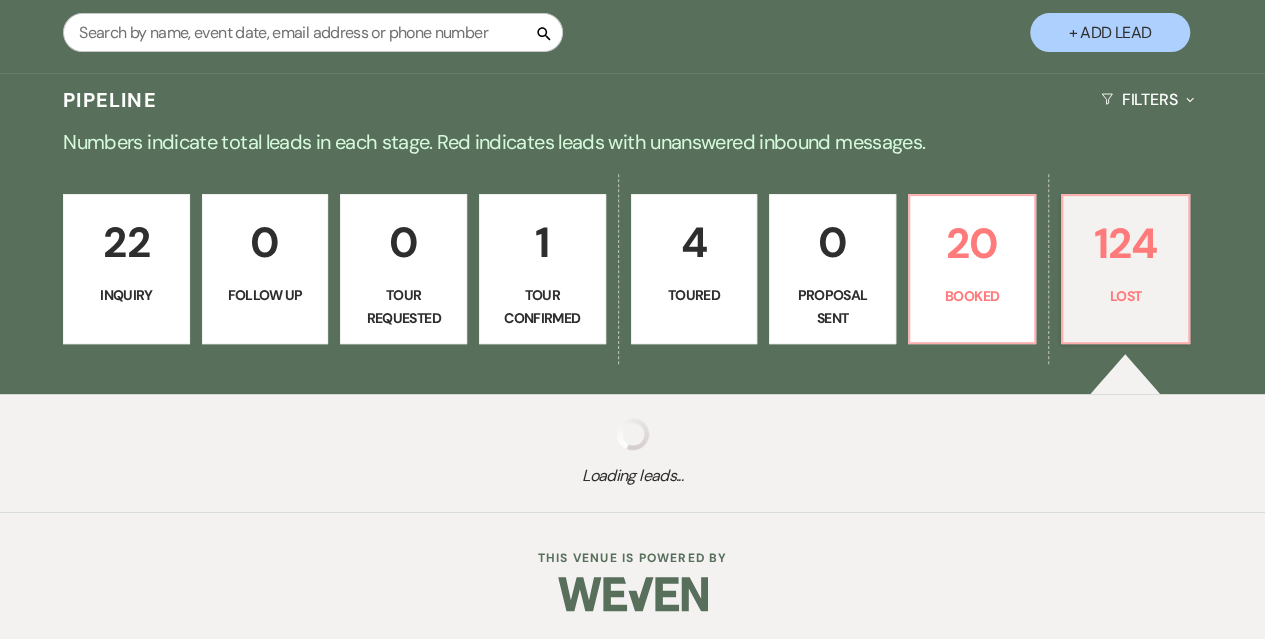 select on "8" 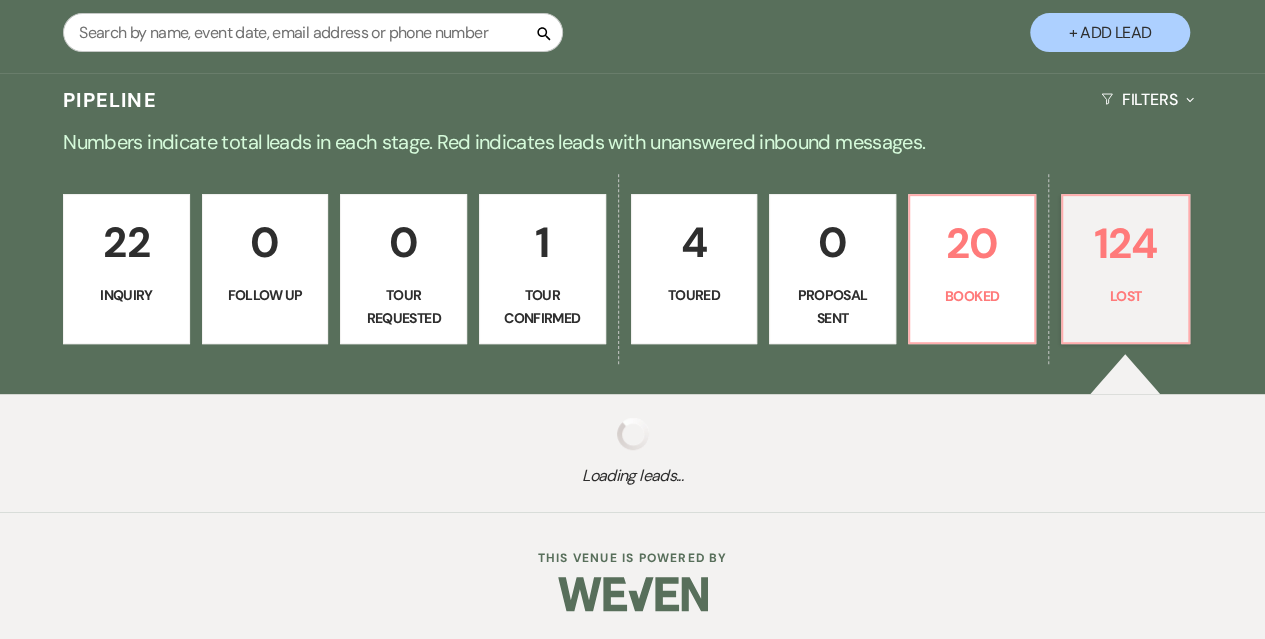 select on "5" 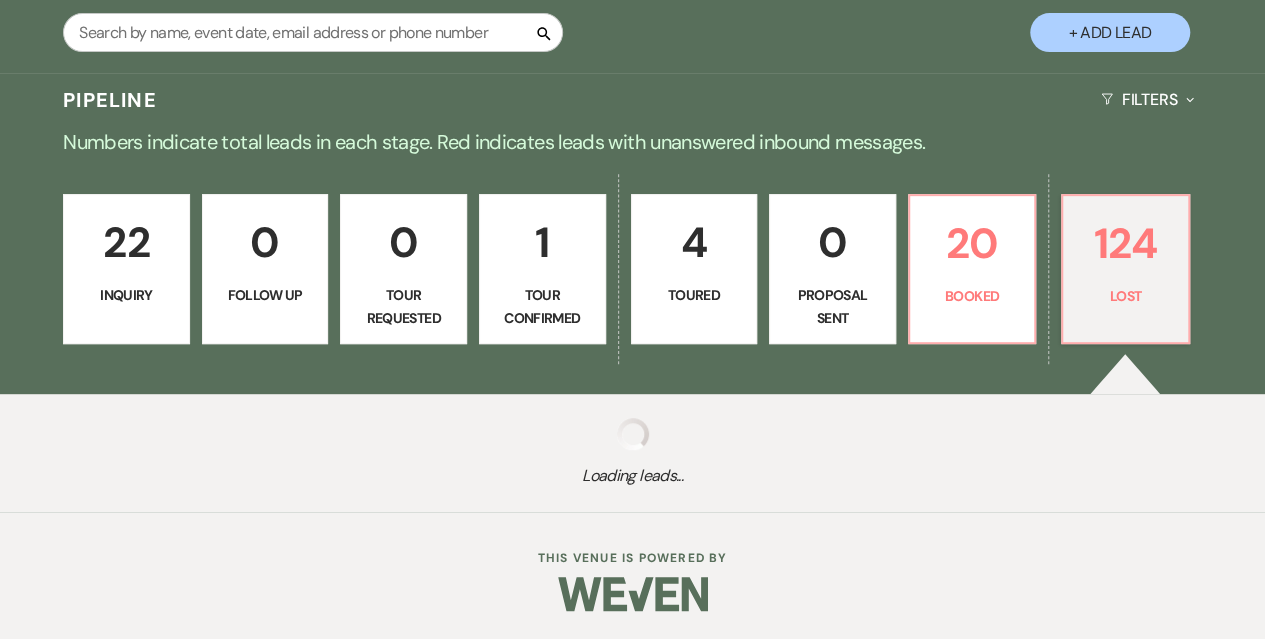 select on "8" 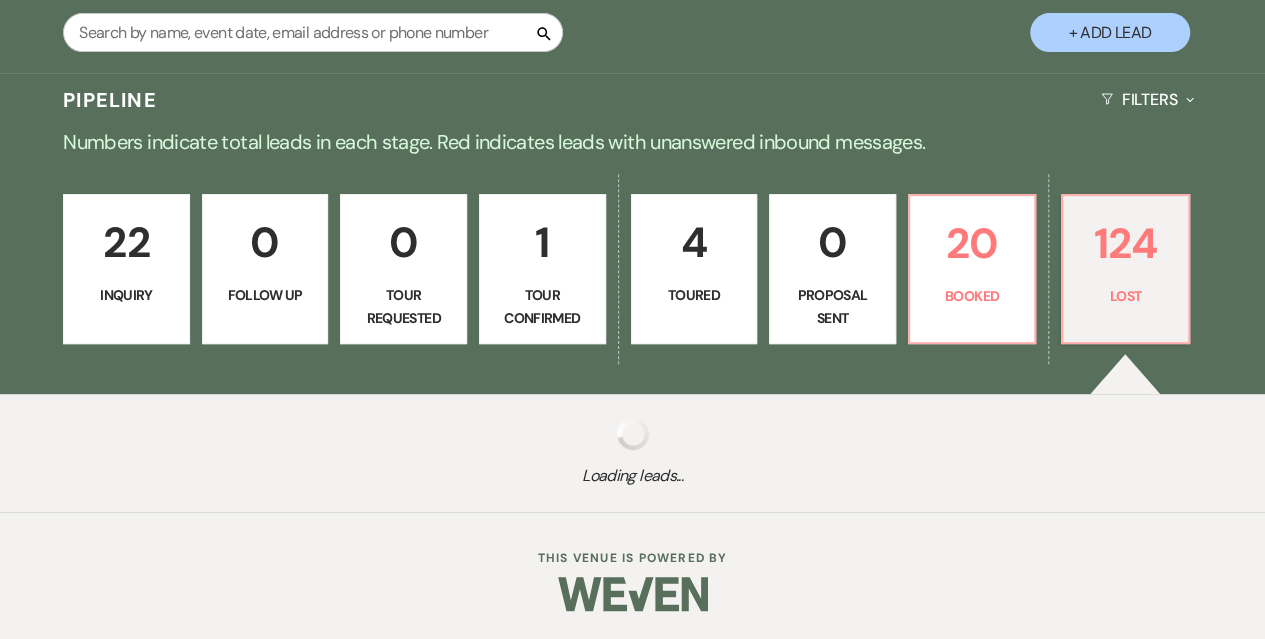 select on "6" 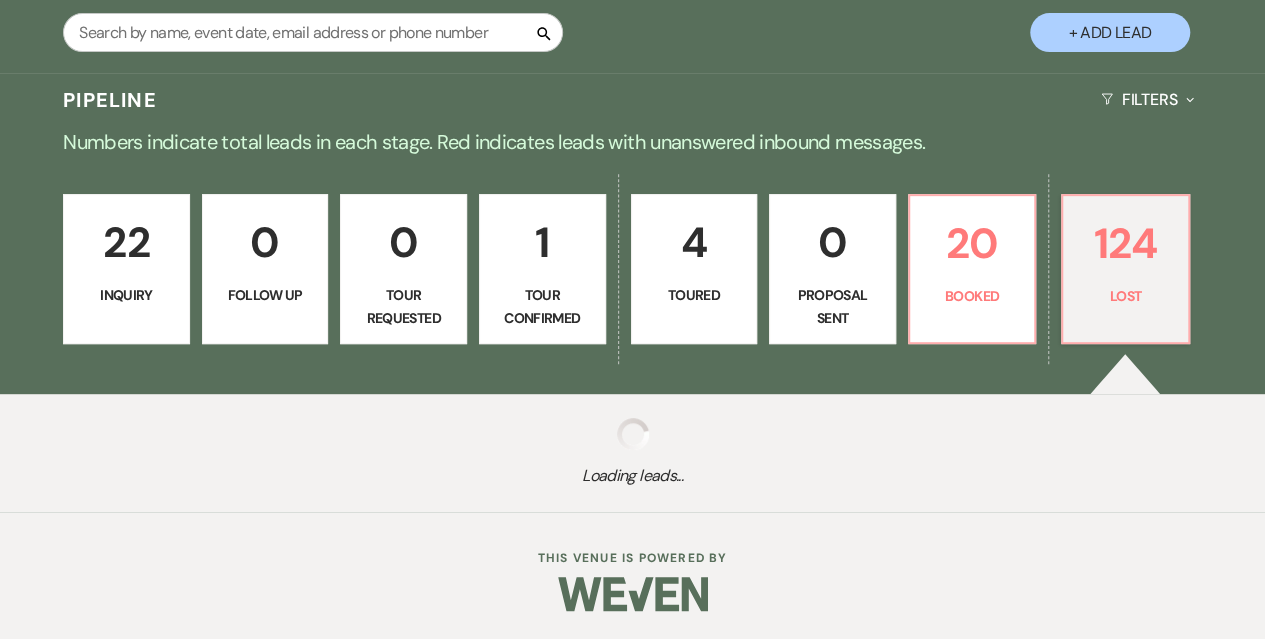 select on "5" 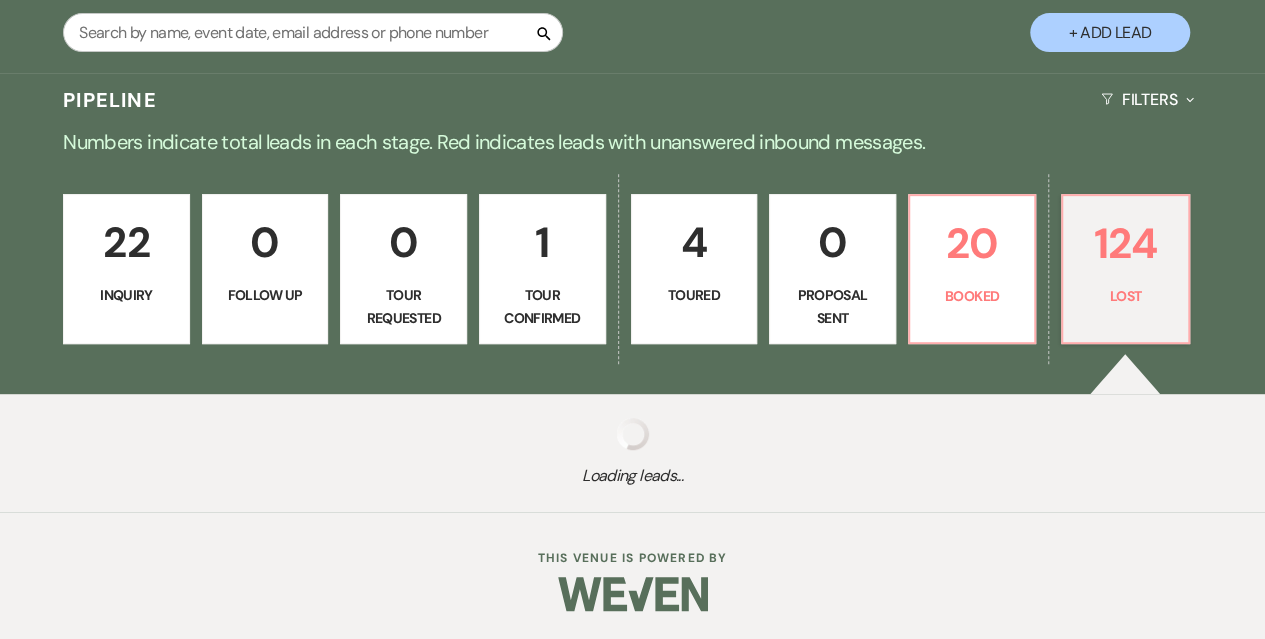 select on "8" 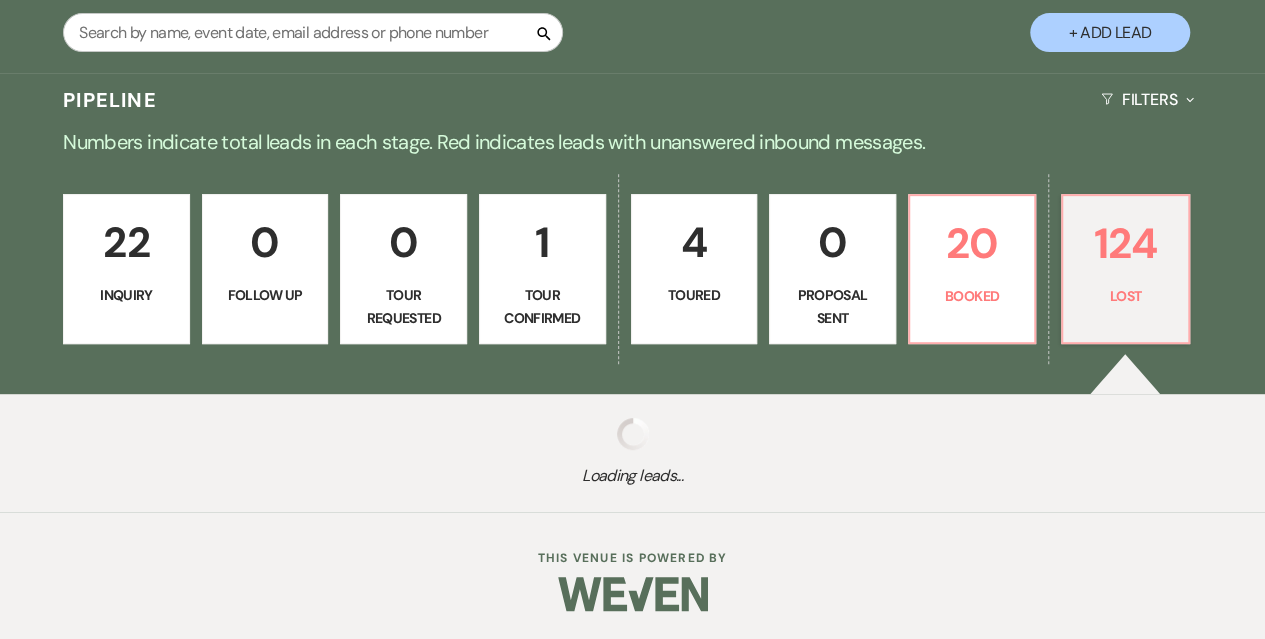 select on "5" 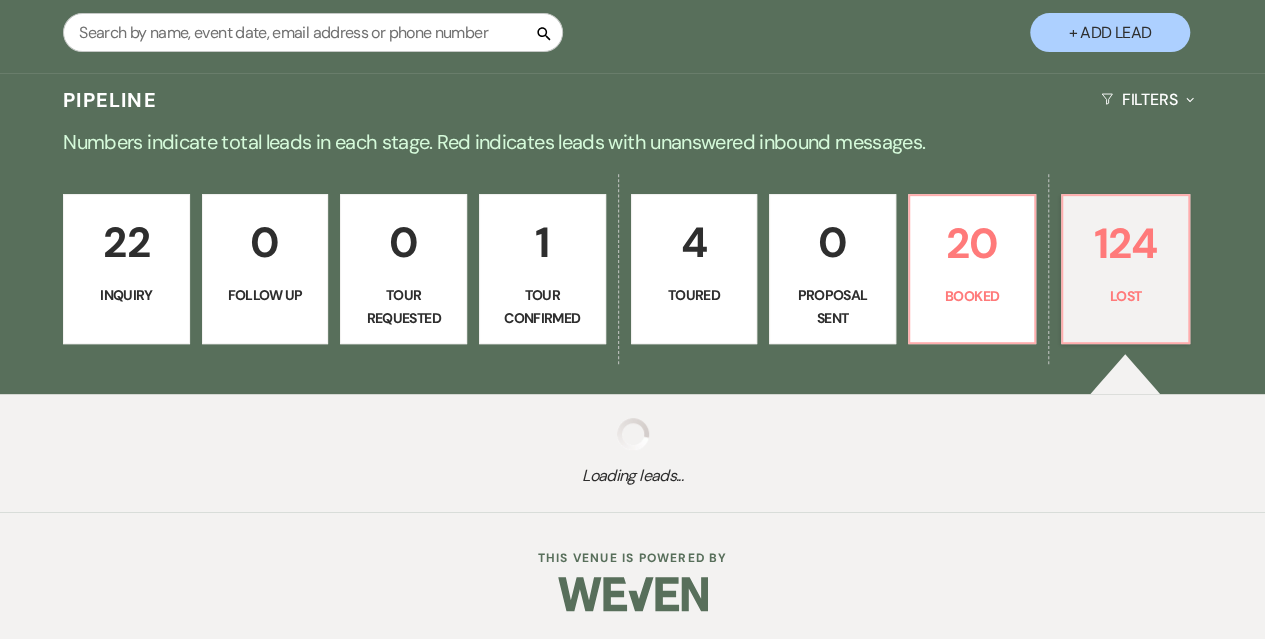 select on "8" 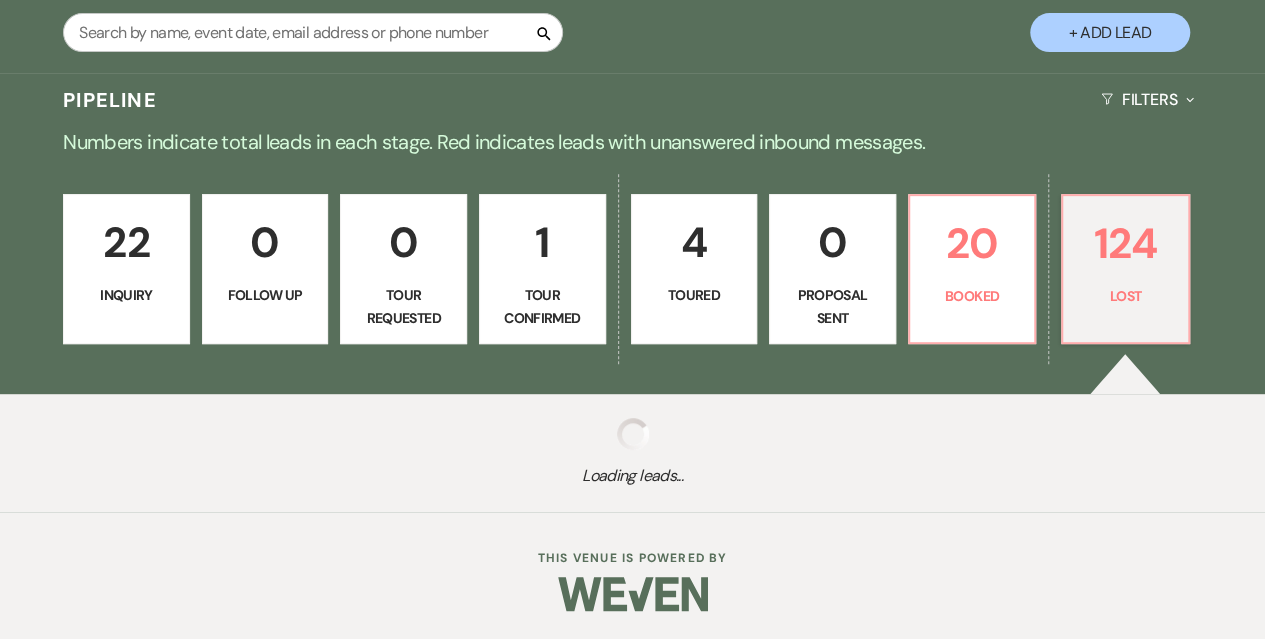 select on "5" 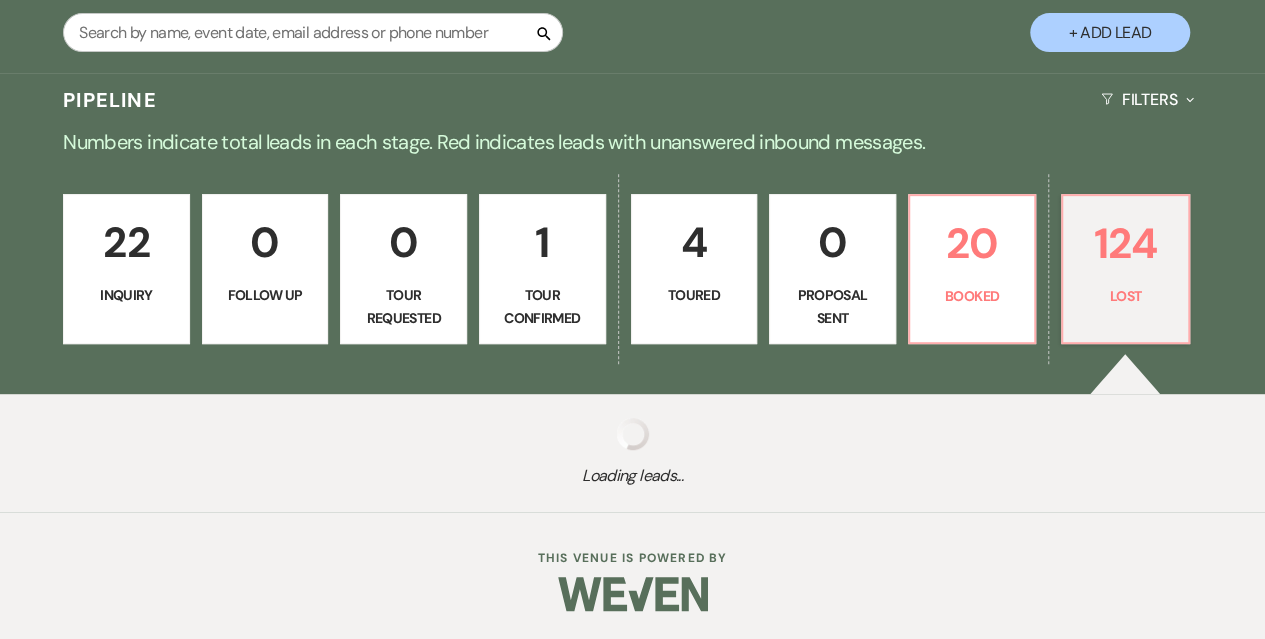 select on "8" 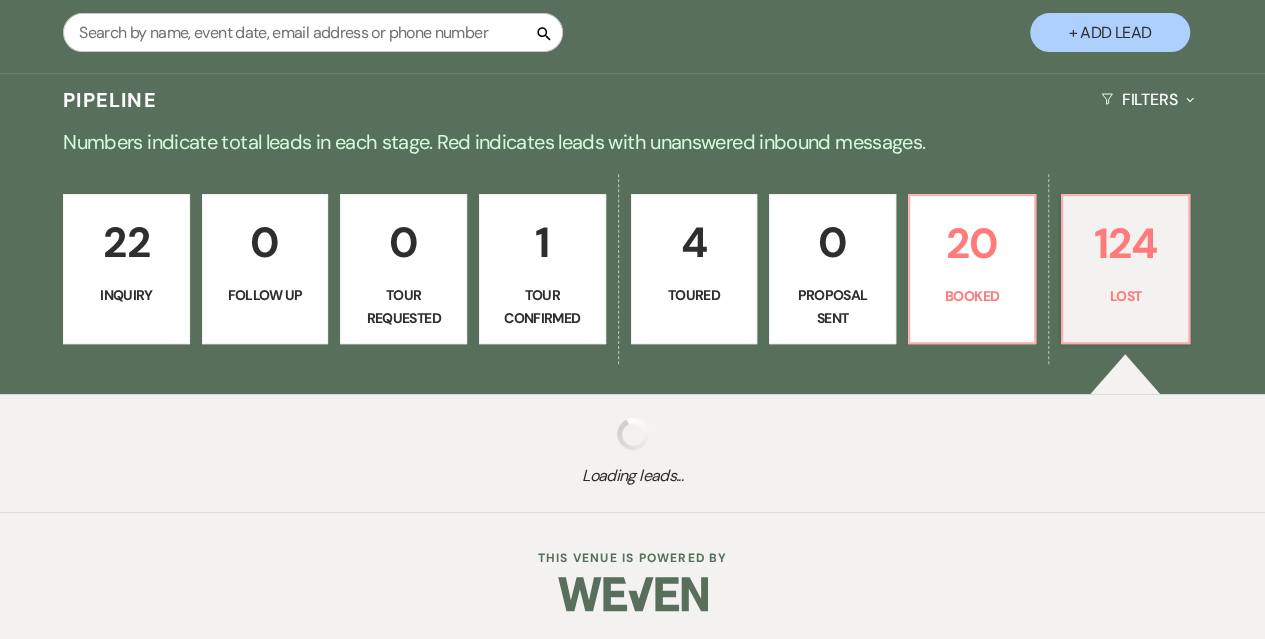 select on "5" 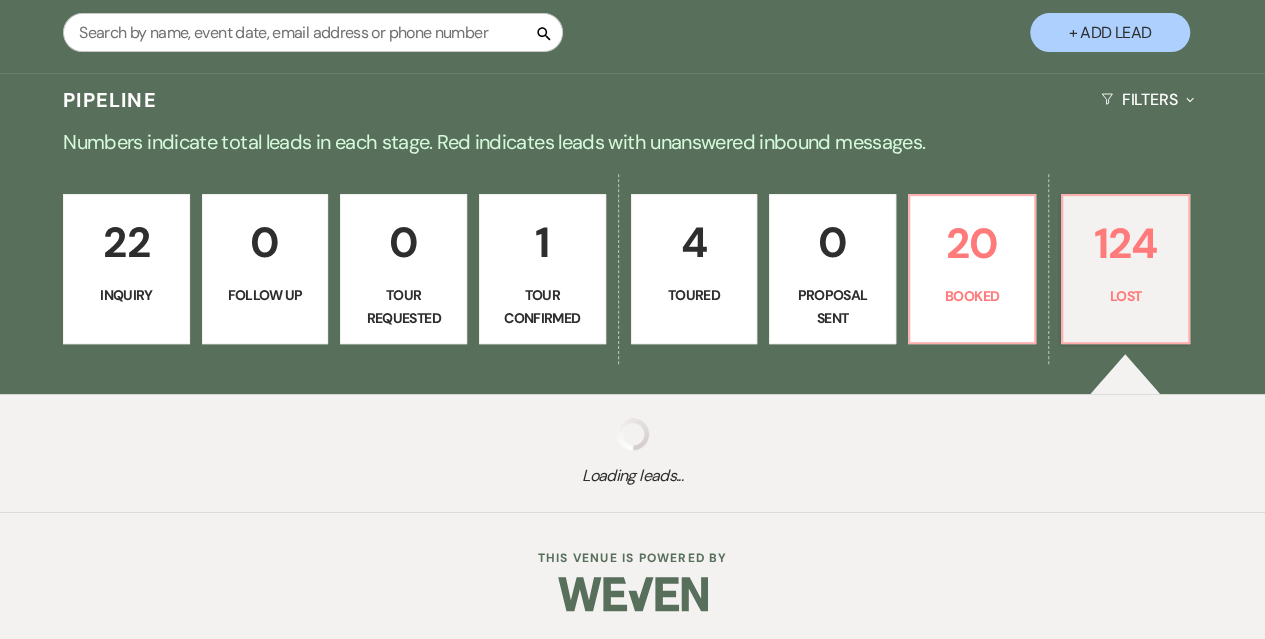 select on "8" 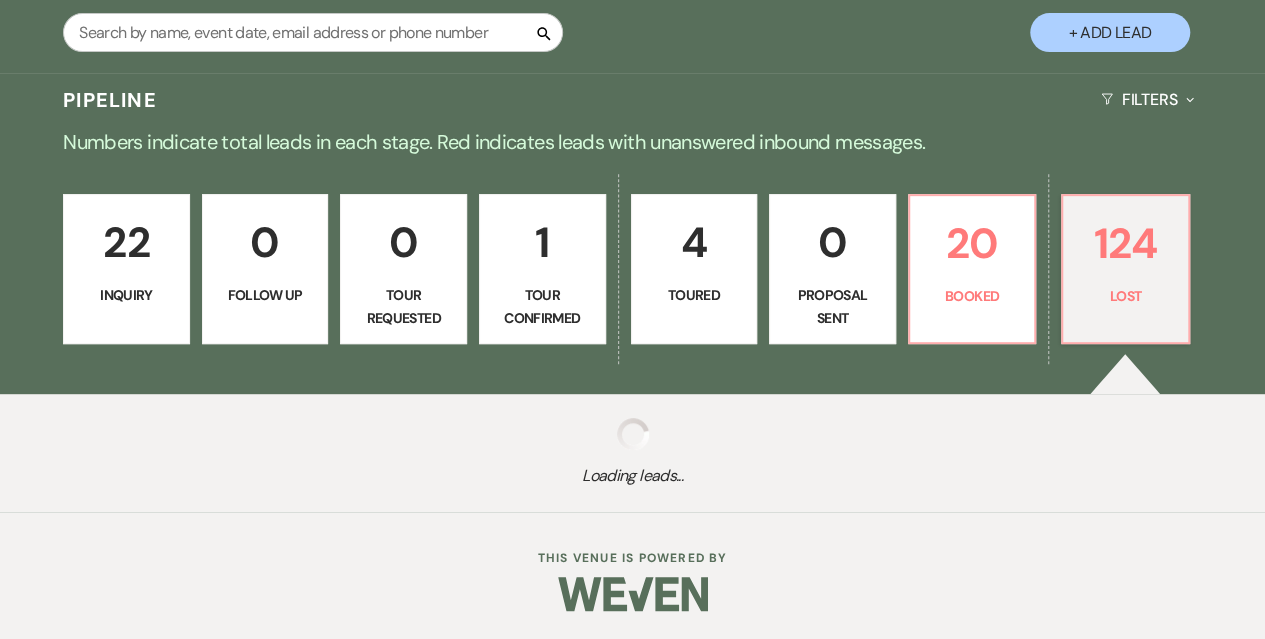select on "6" 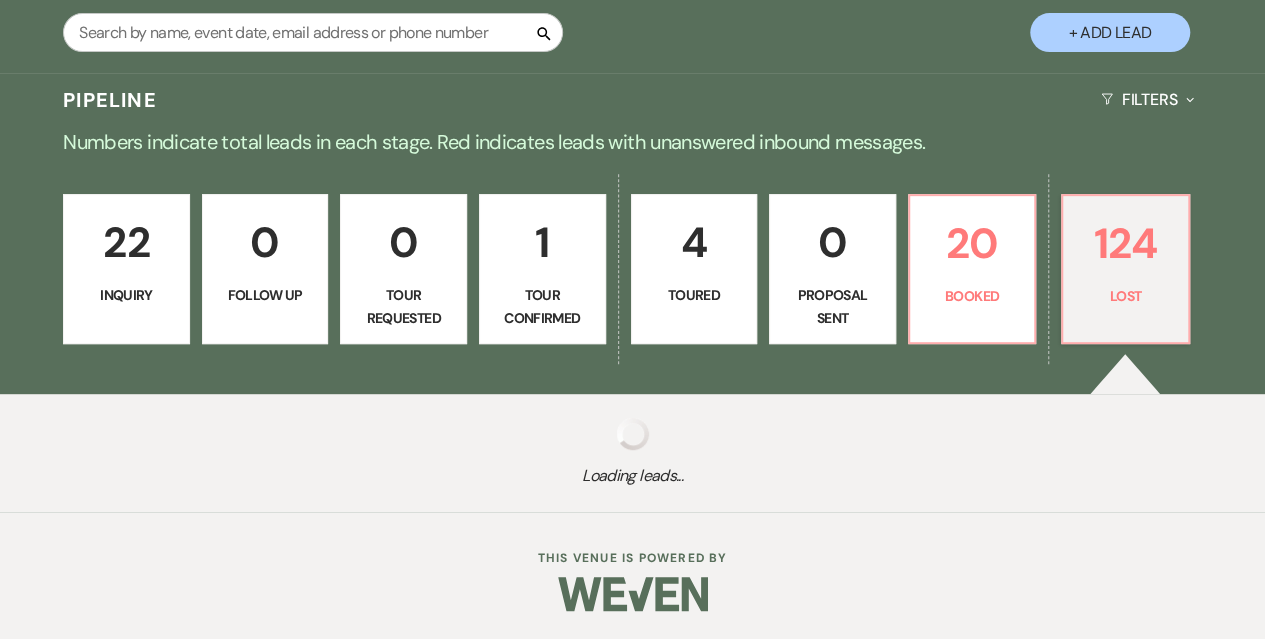 select on "8" 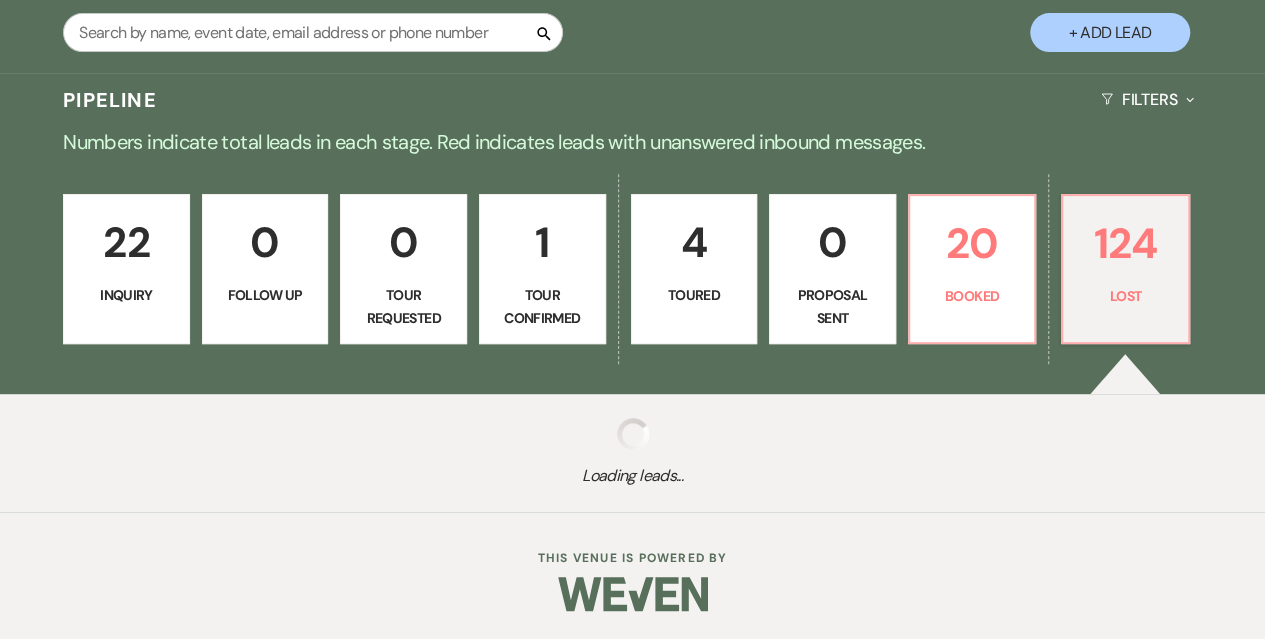 select on "5" 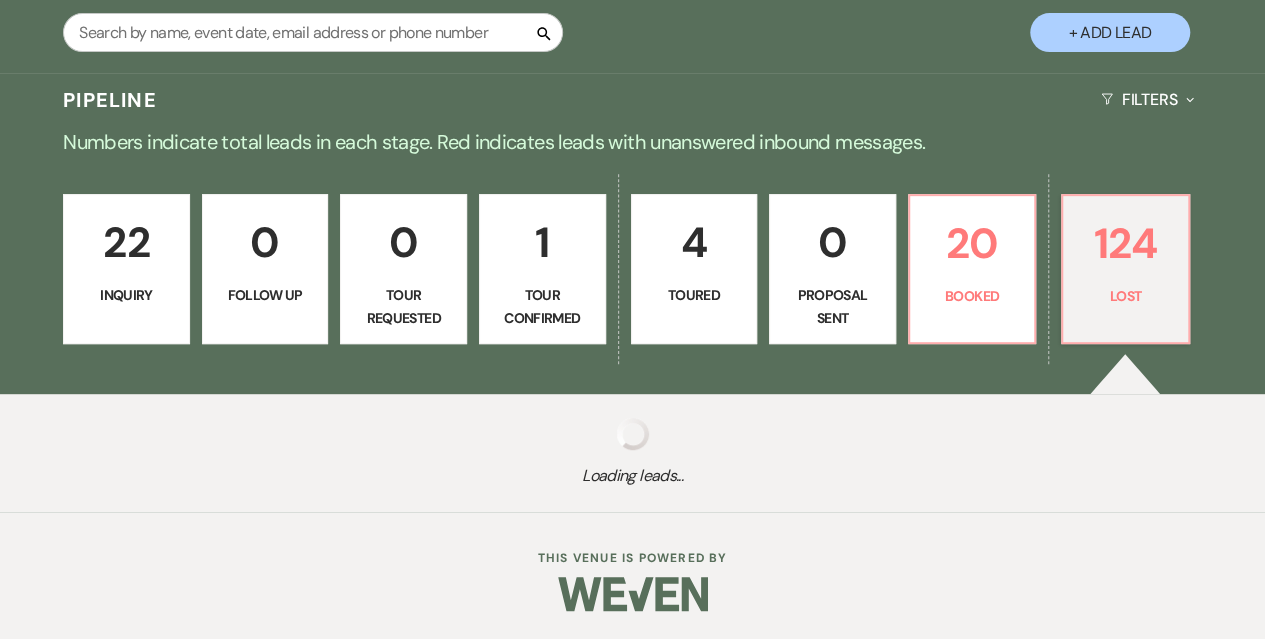 select on "8" 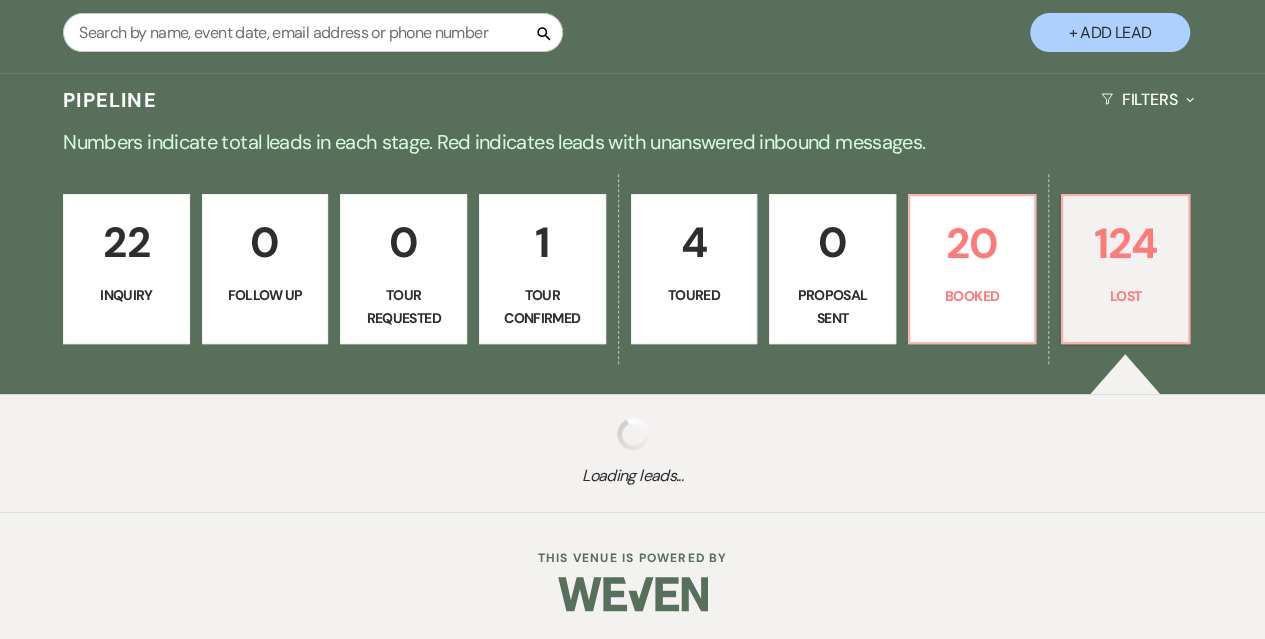 select on "5" 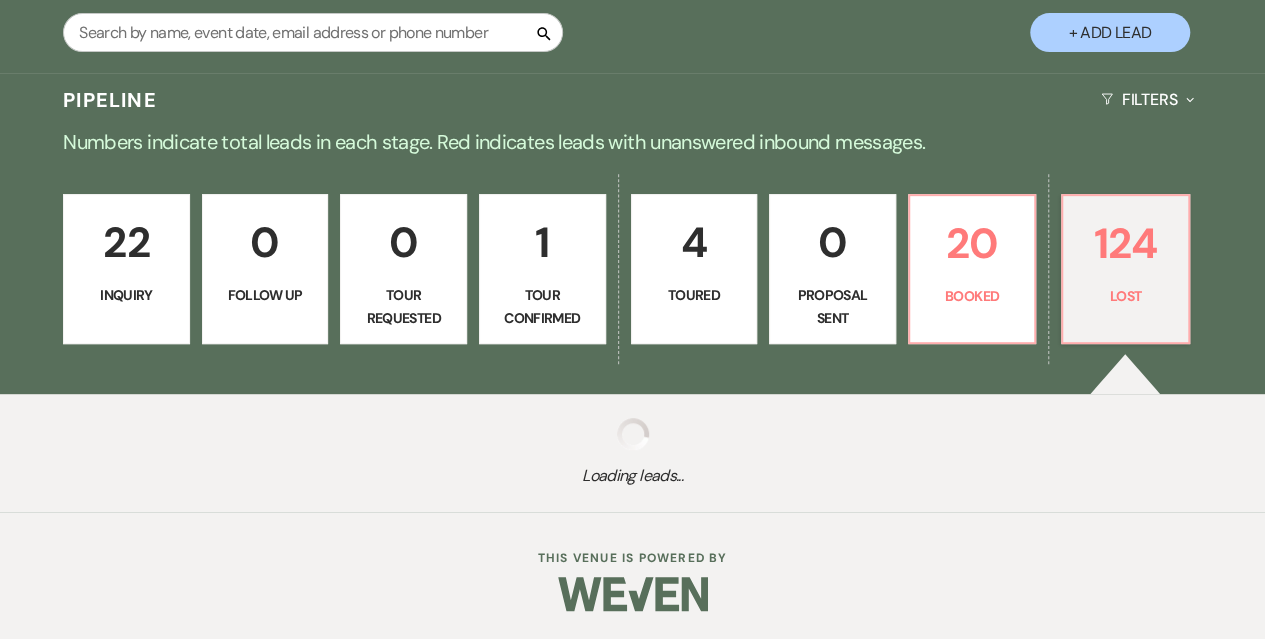 select on "8" 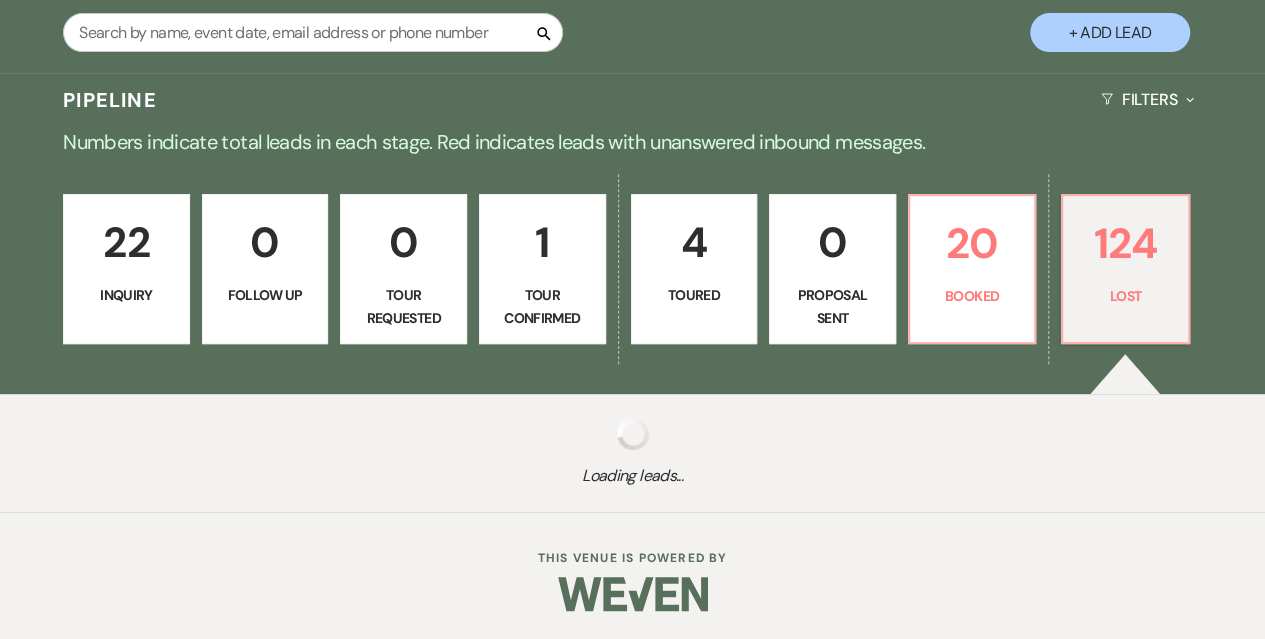 select on "6" 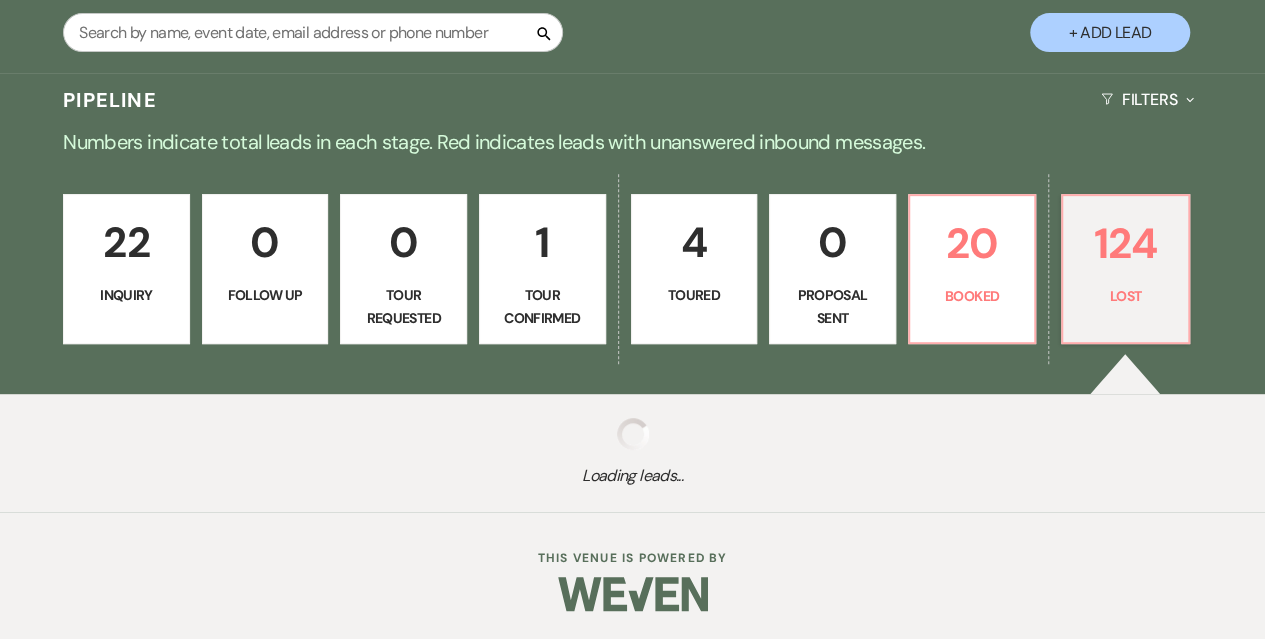 select on "8" 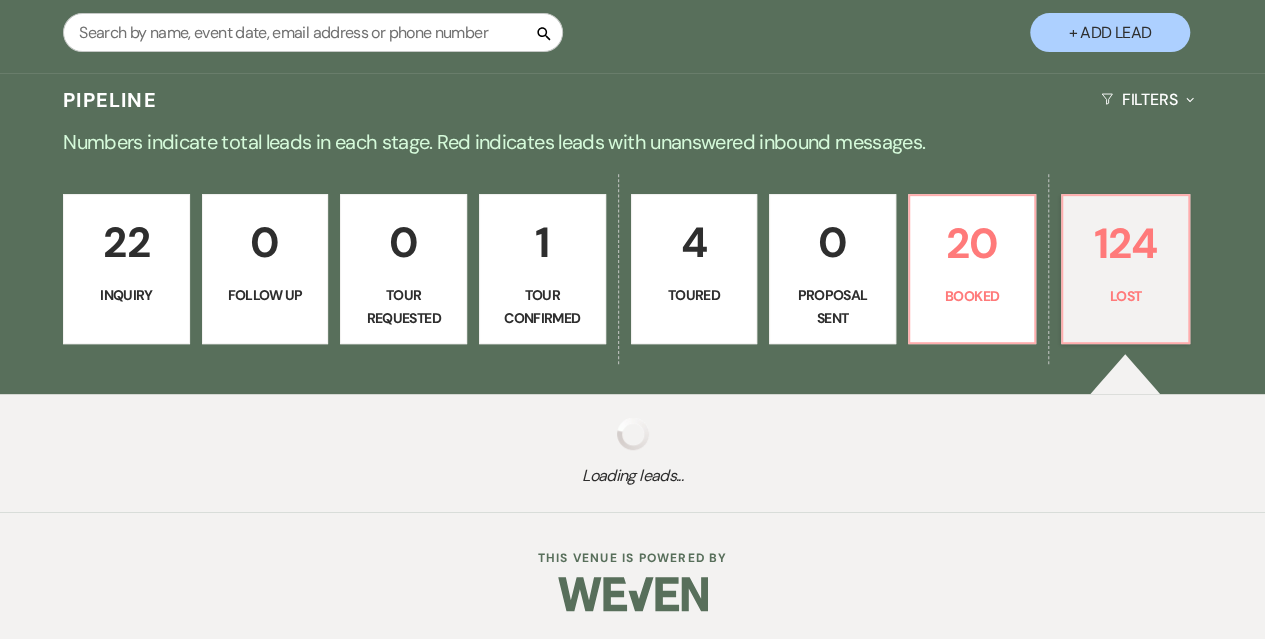 select on "5" 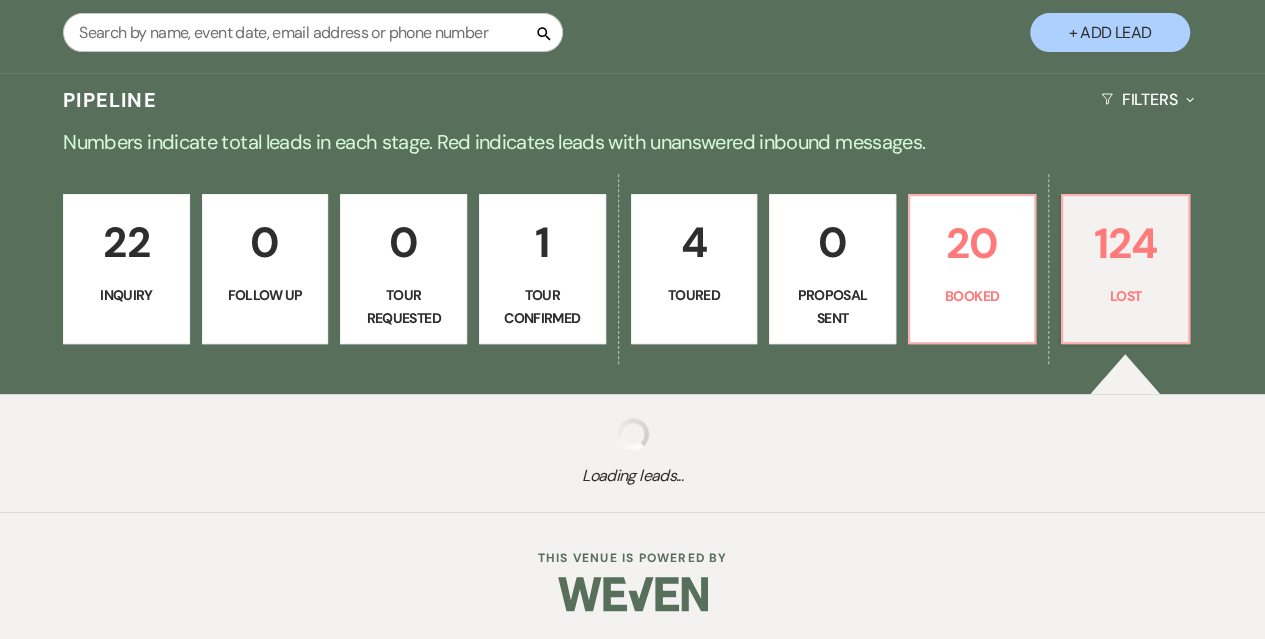 select on "8" 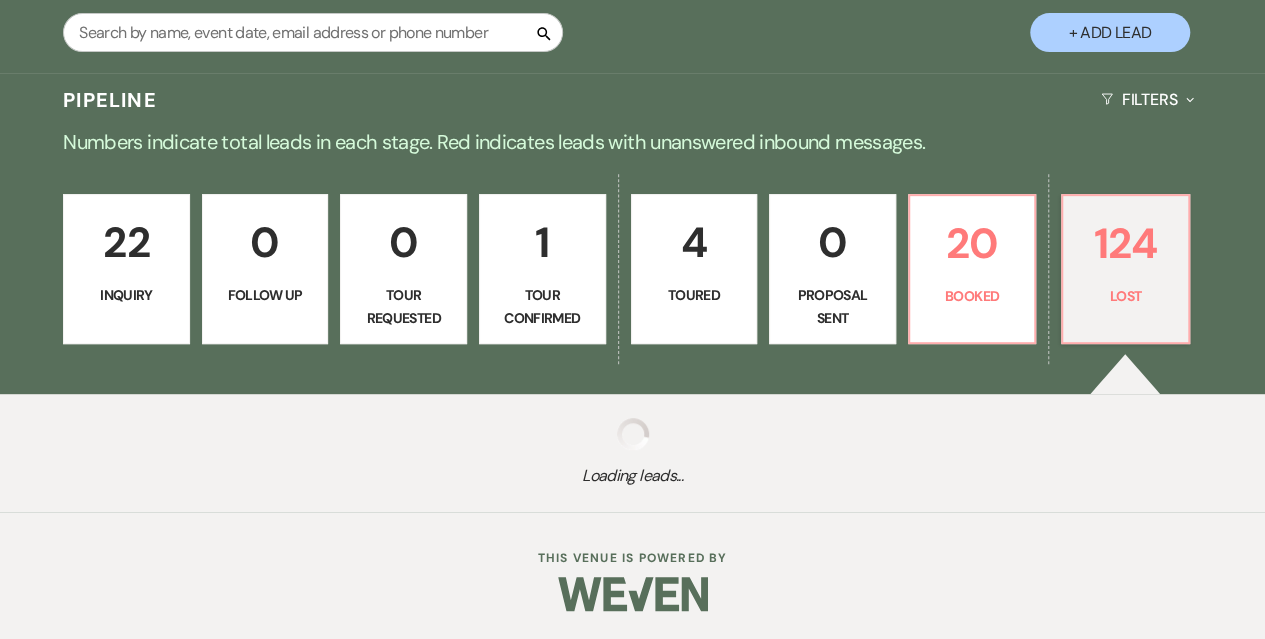 select on "5" 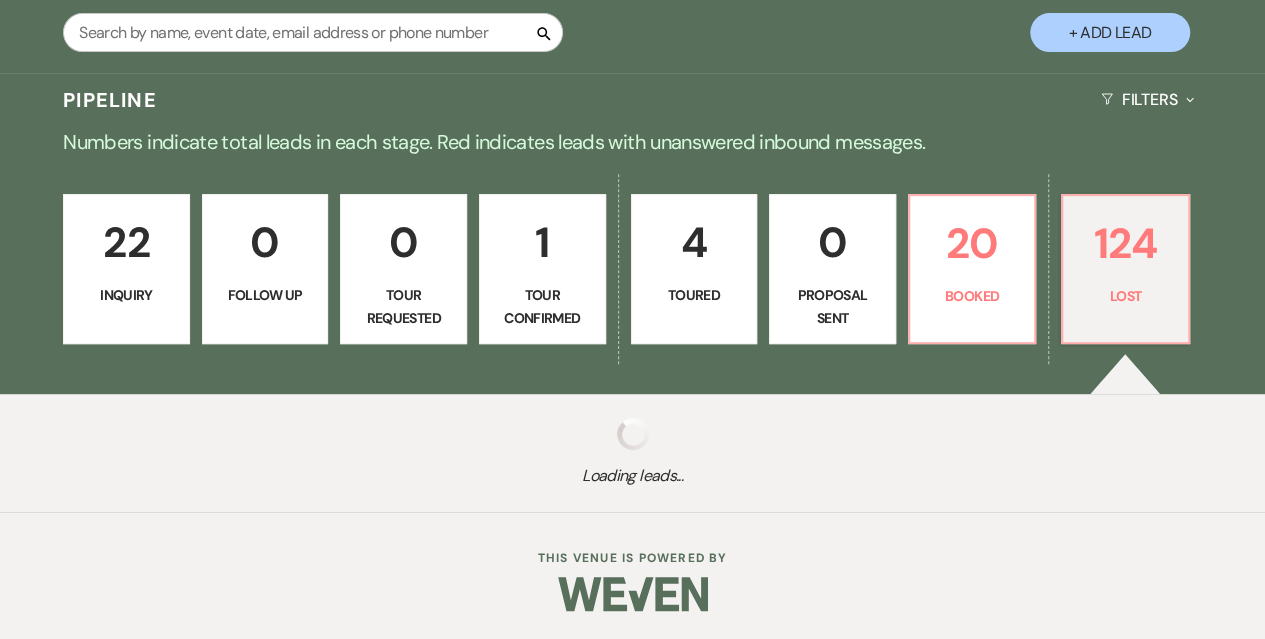 select on "8" 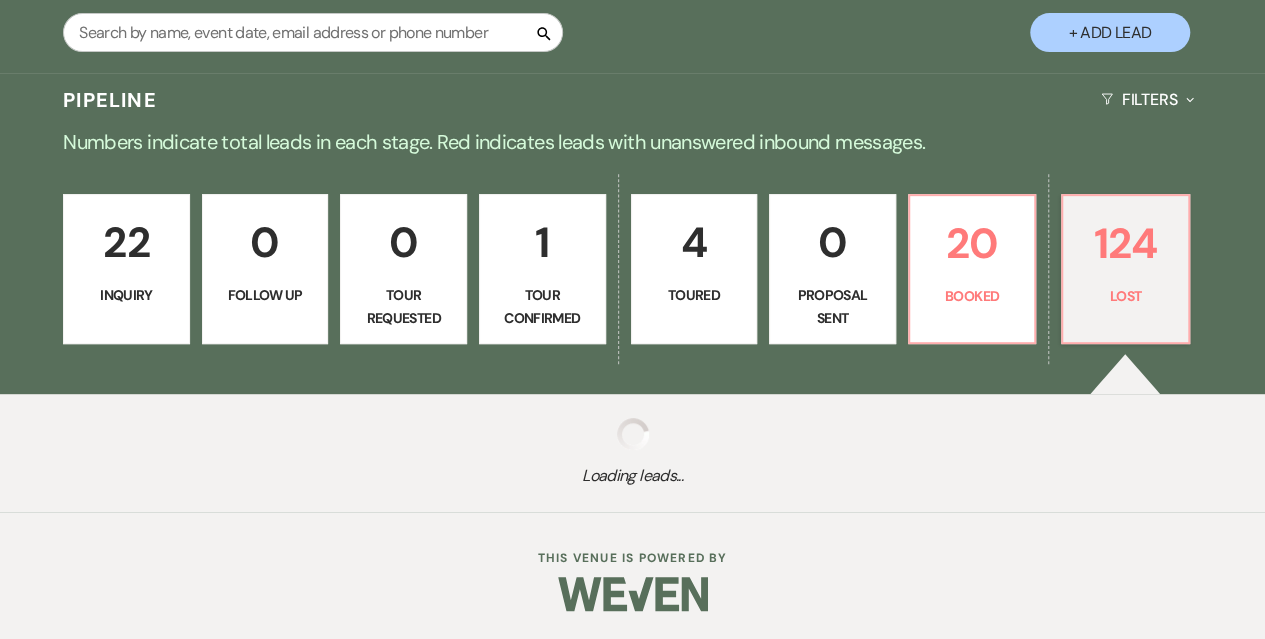 select on "5" 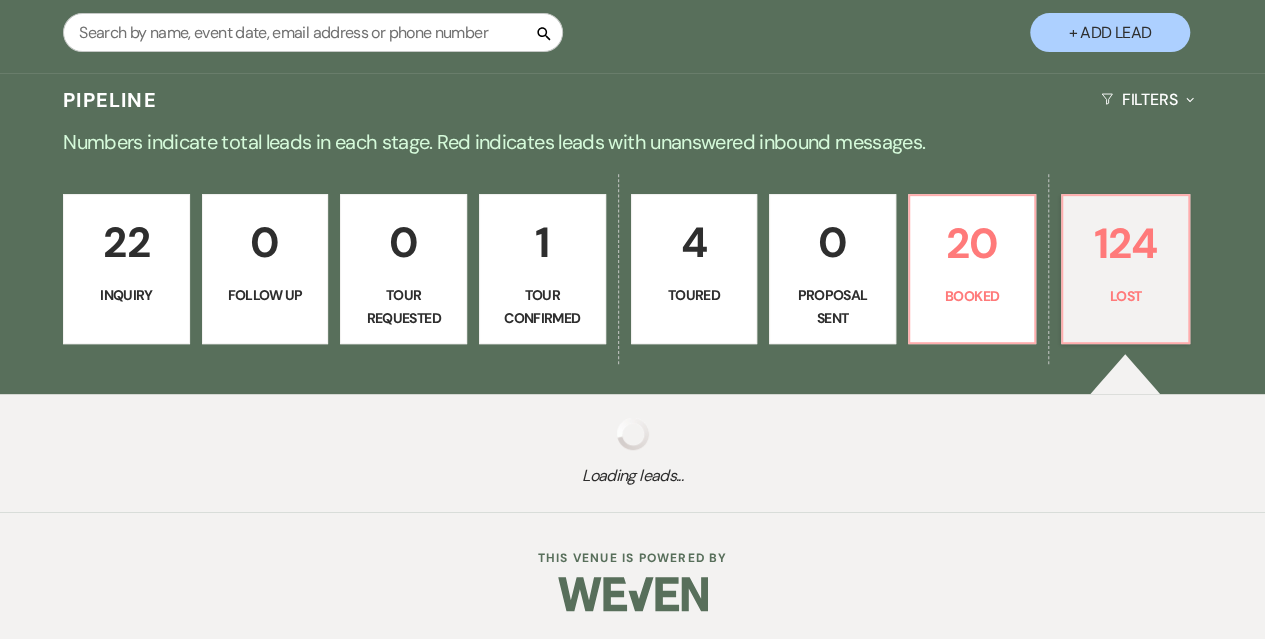 select on "8" 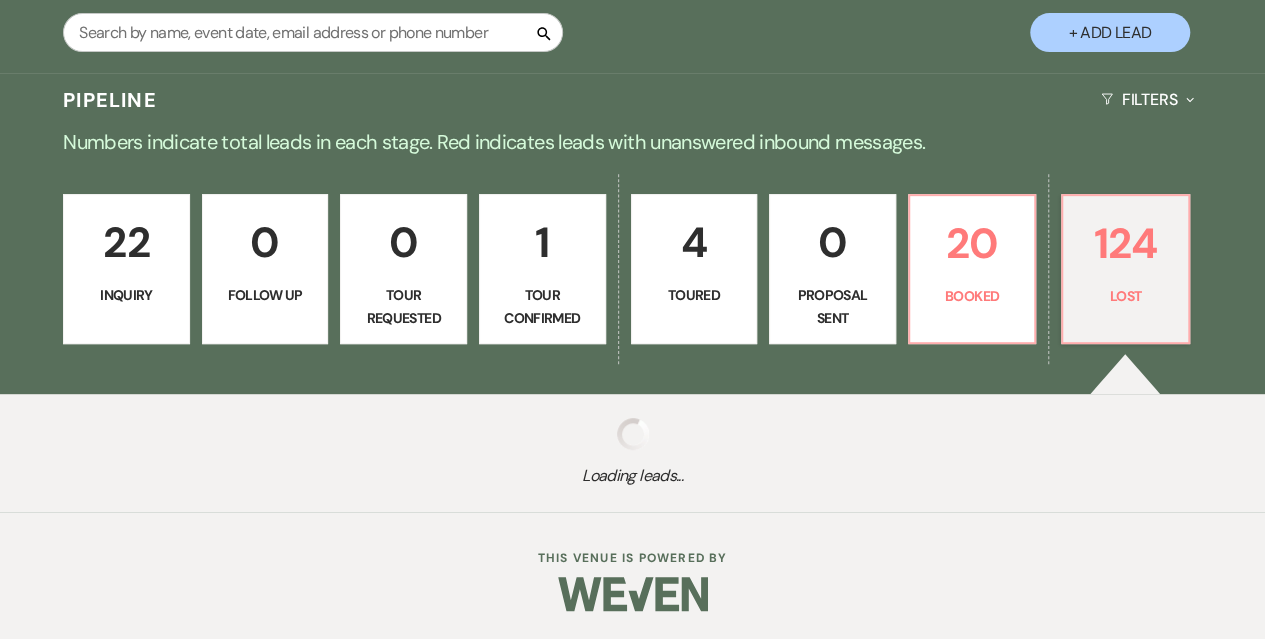 select on "5" 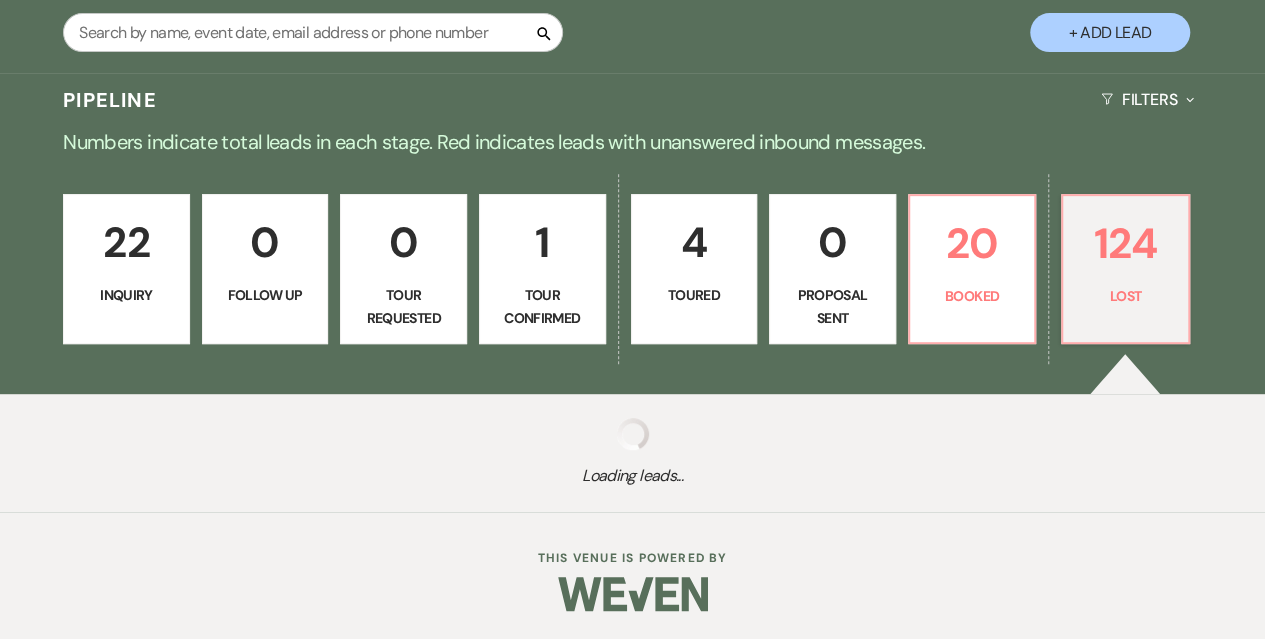 select on "8" 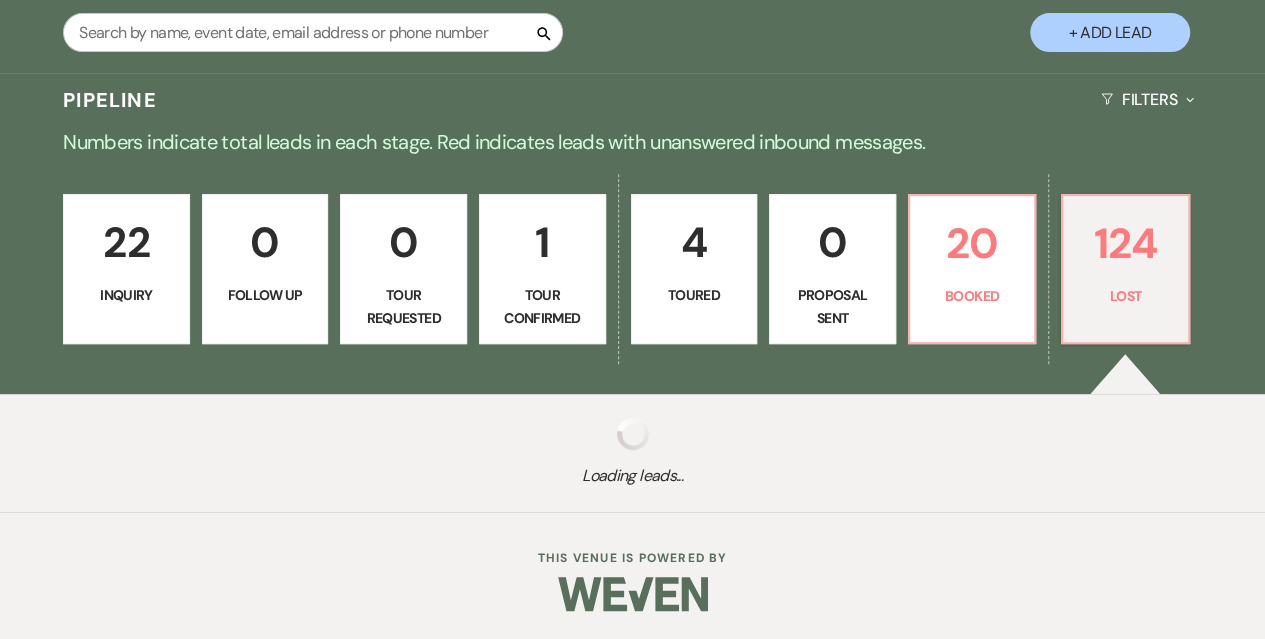 select on "5" 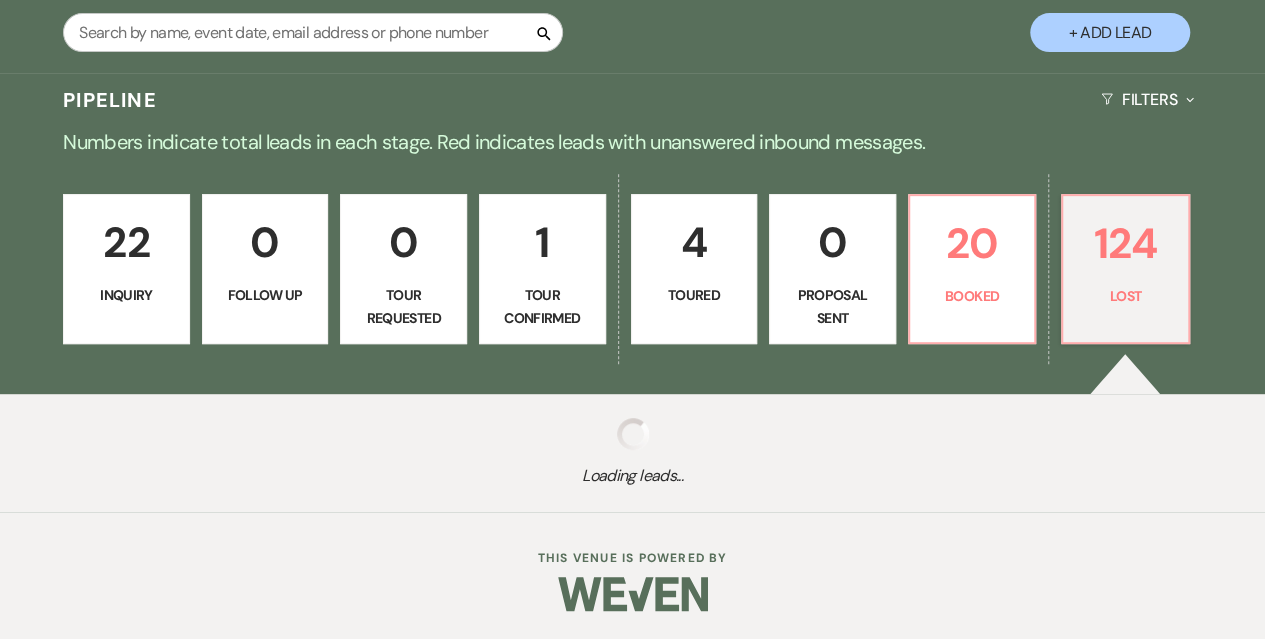 select on "8" 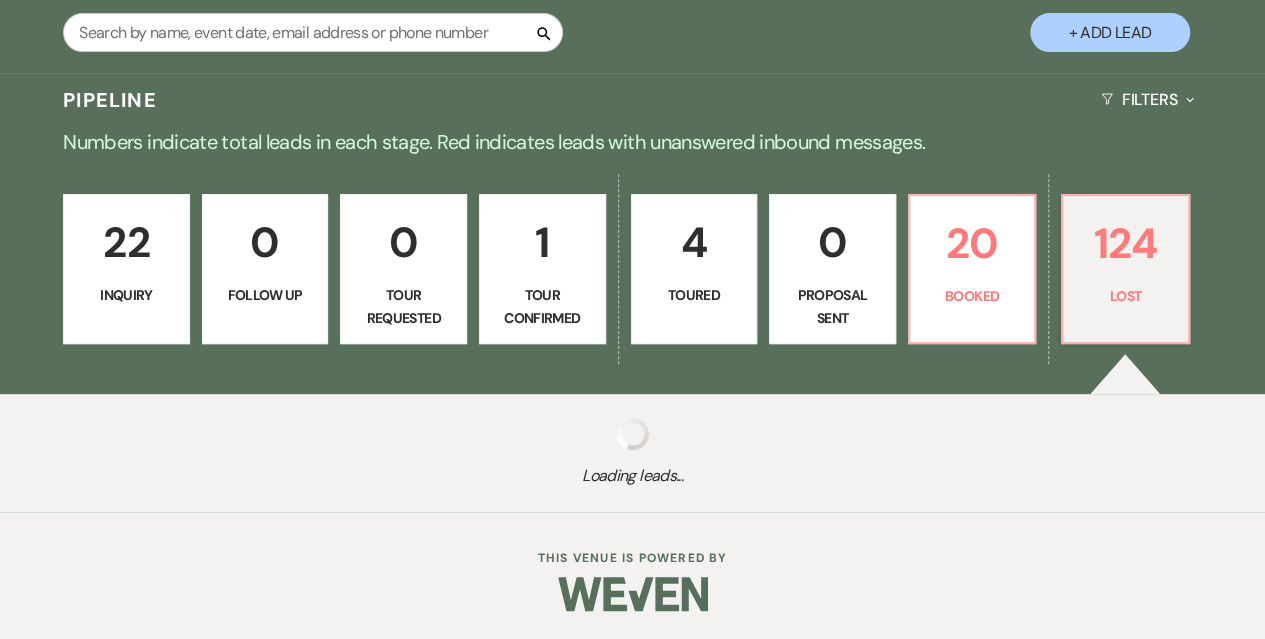 select on "5" 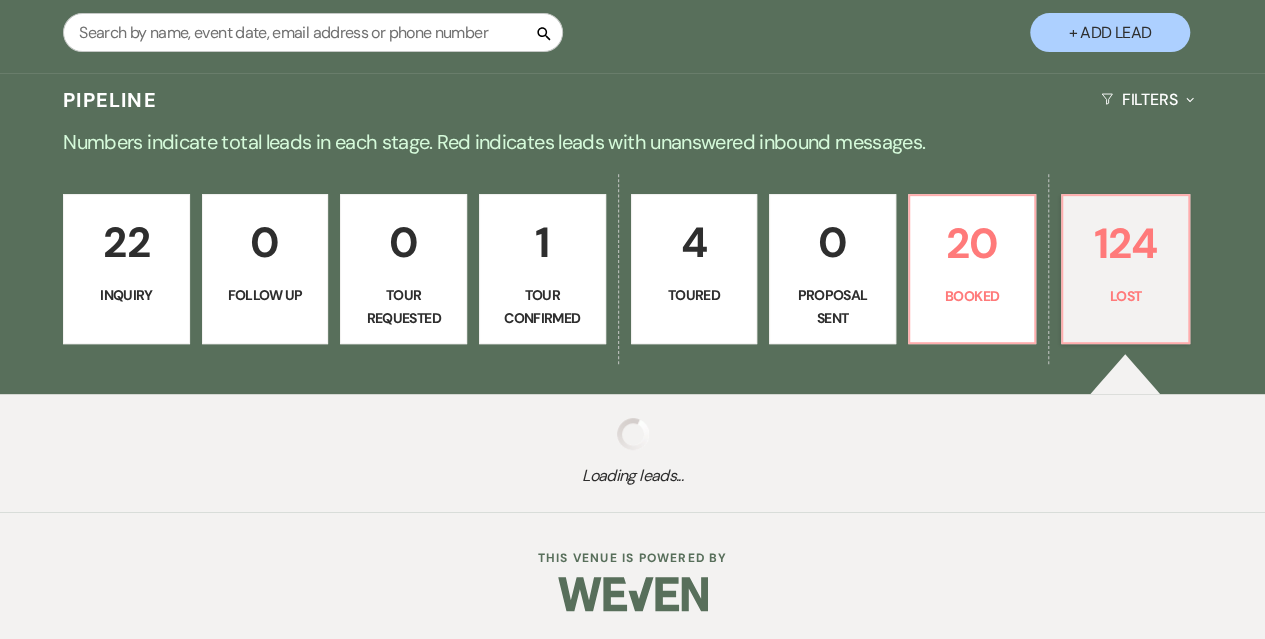 select on "8" 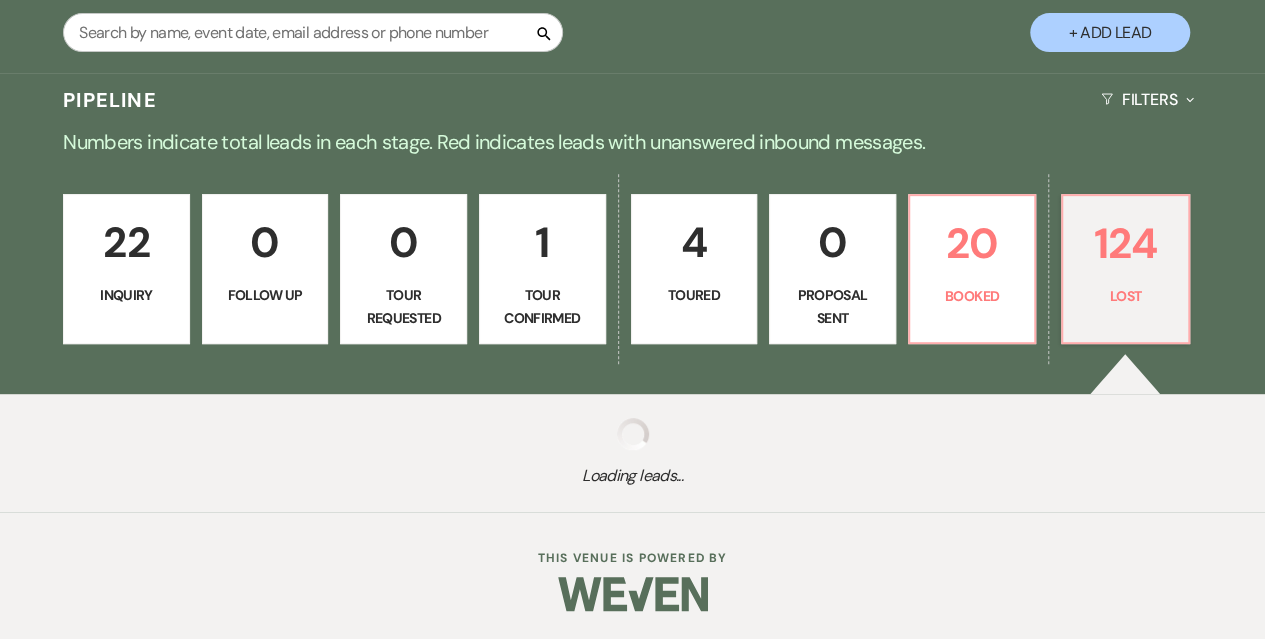 select on "5" 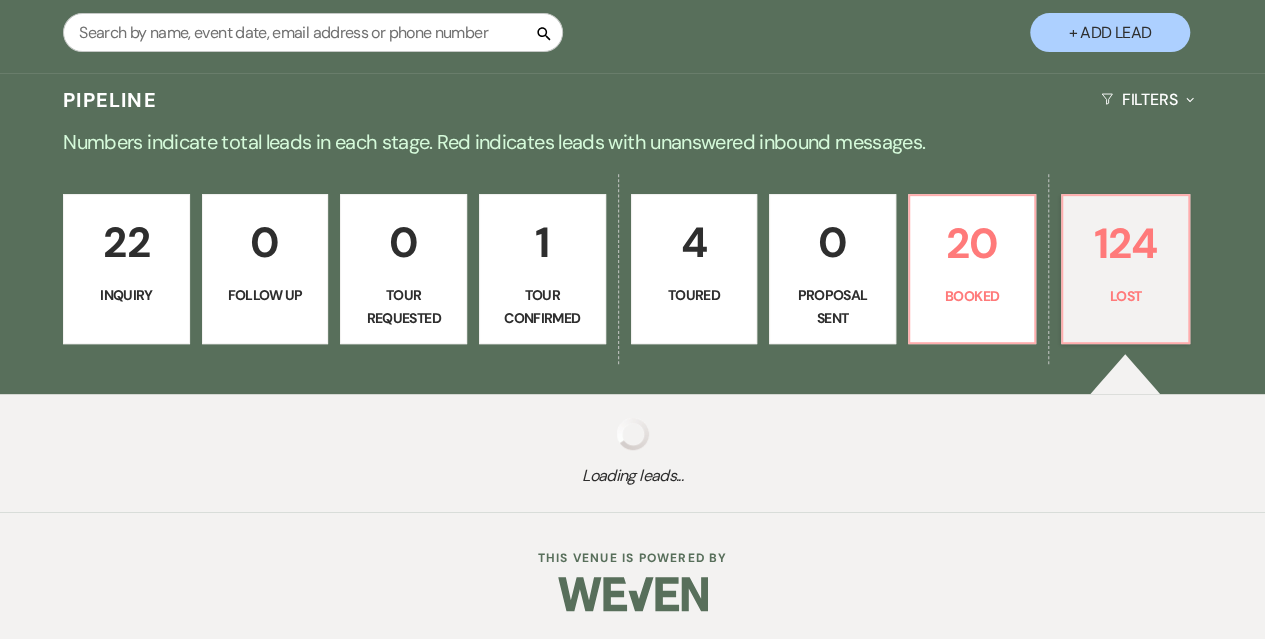 select on "8" 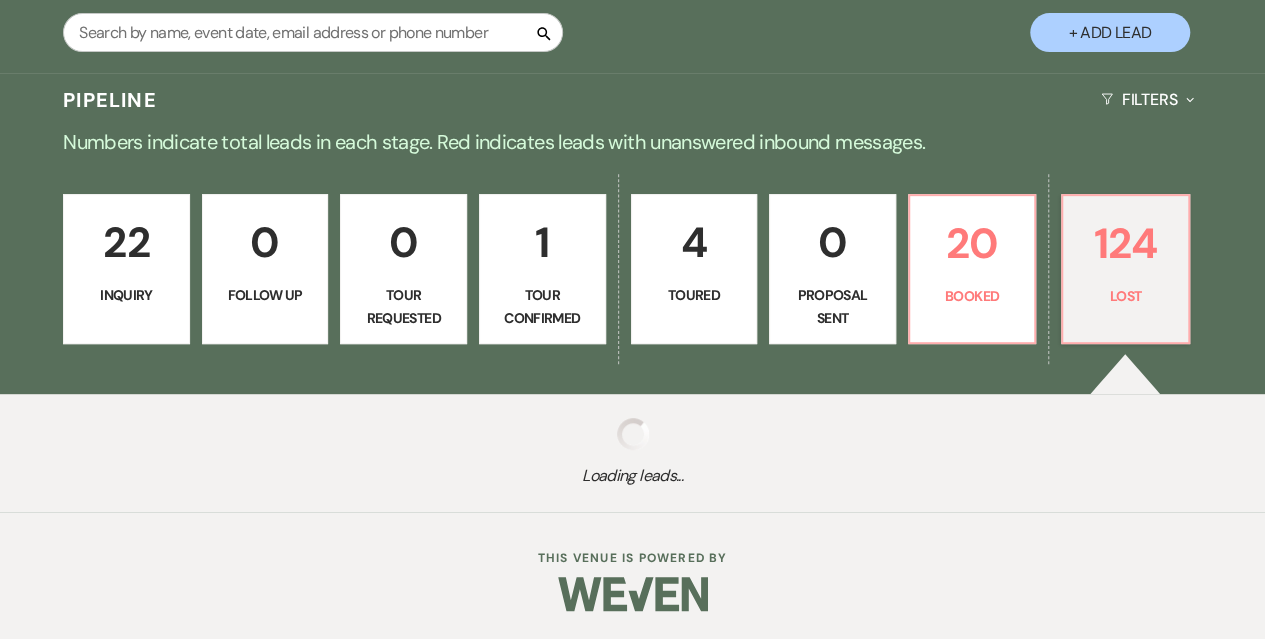select on "7" 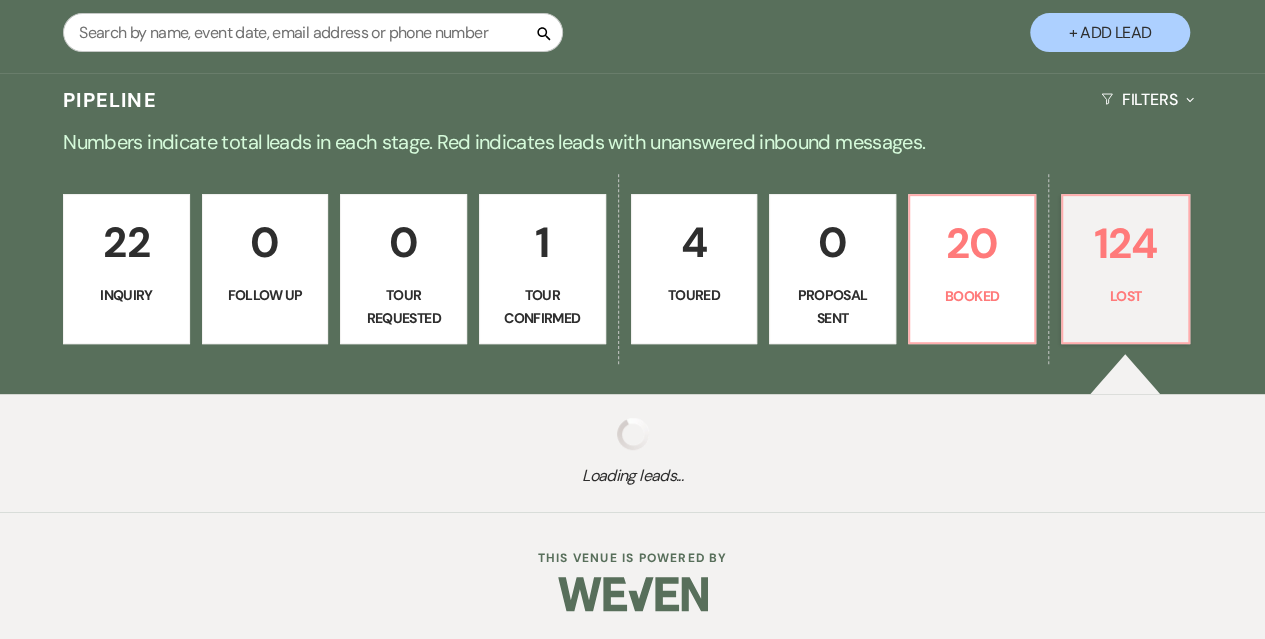 select on "8" 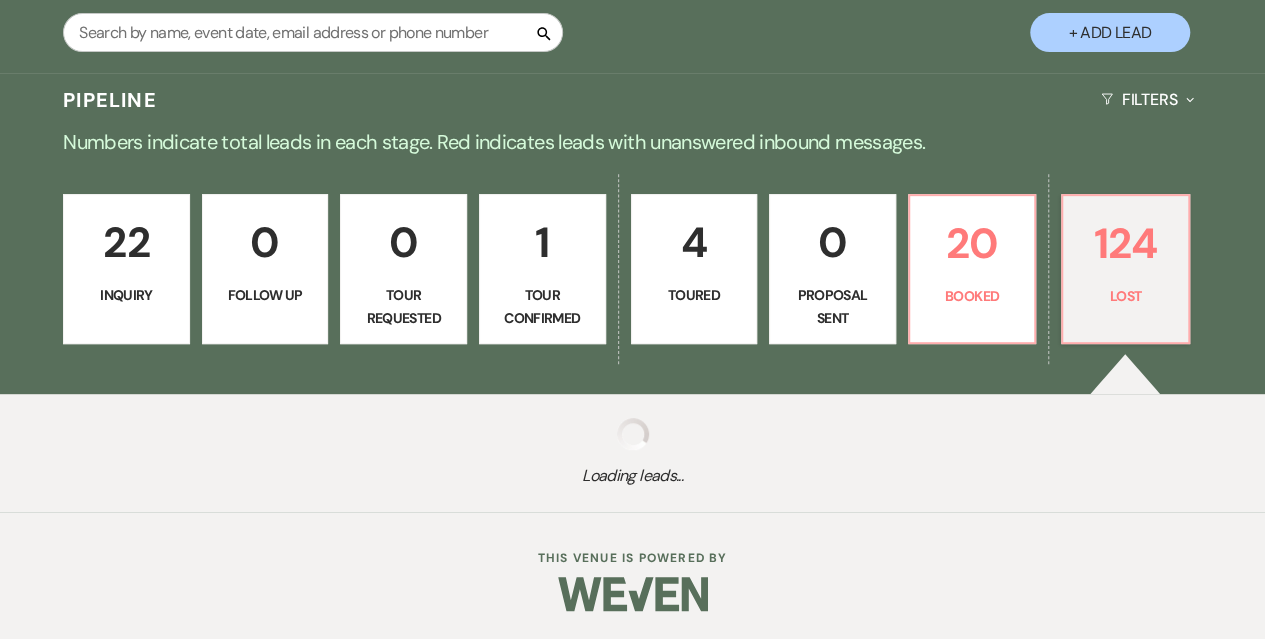 select on "5" 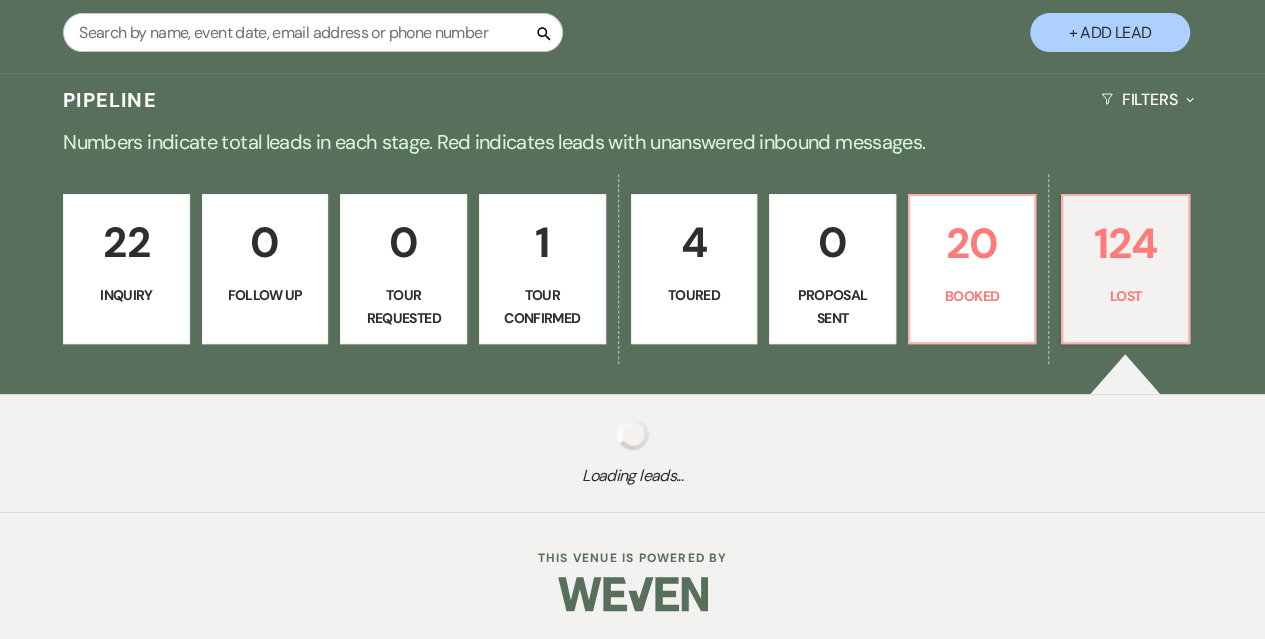 select on "8" 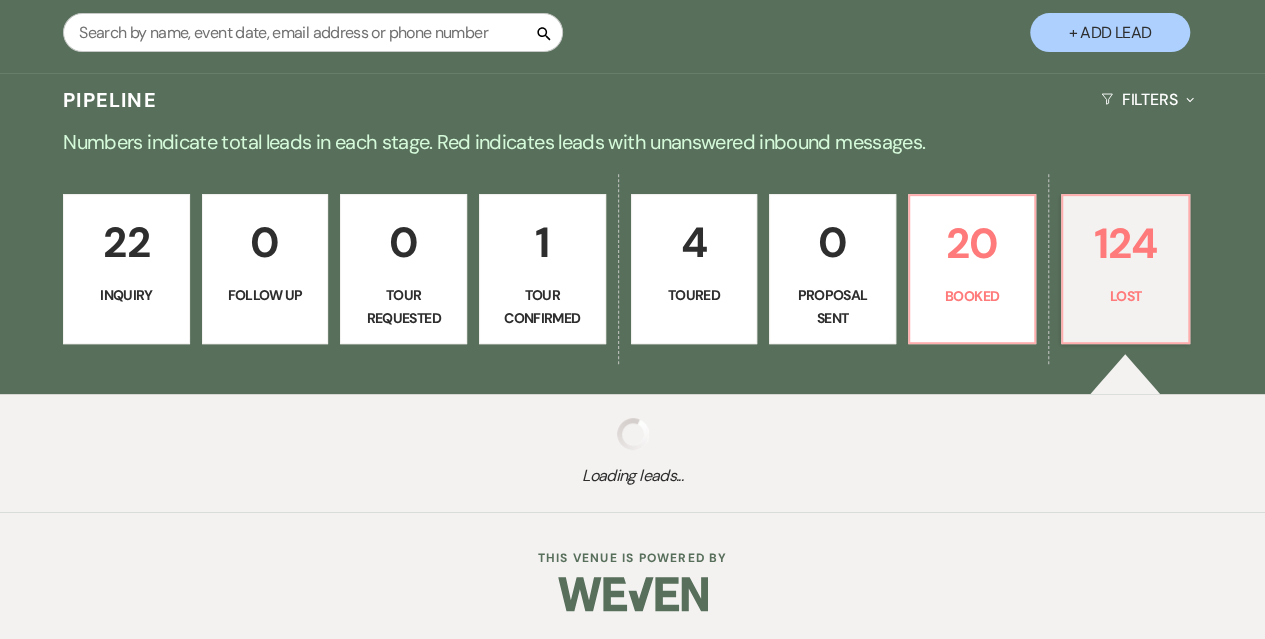 select on "5" 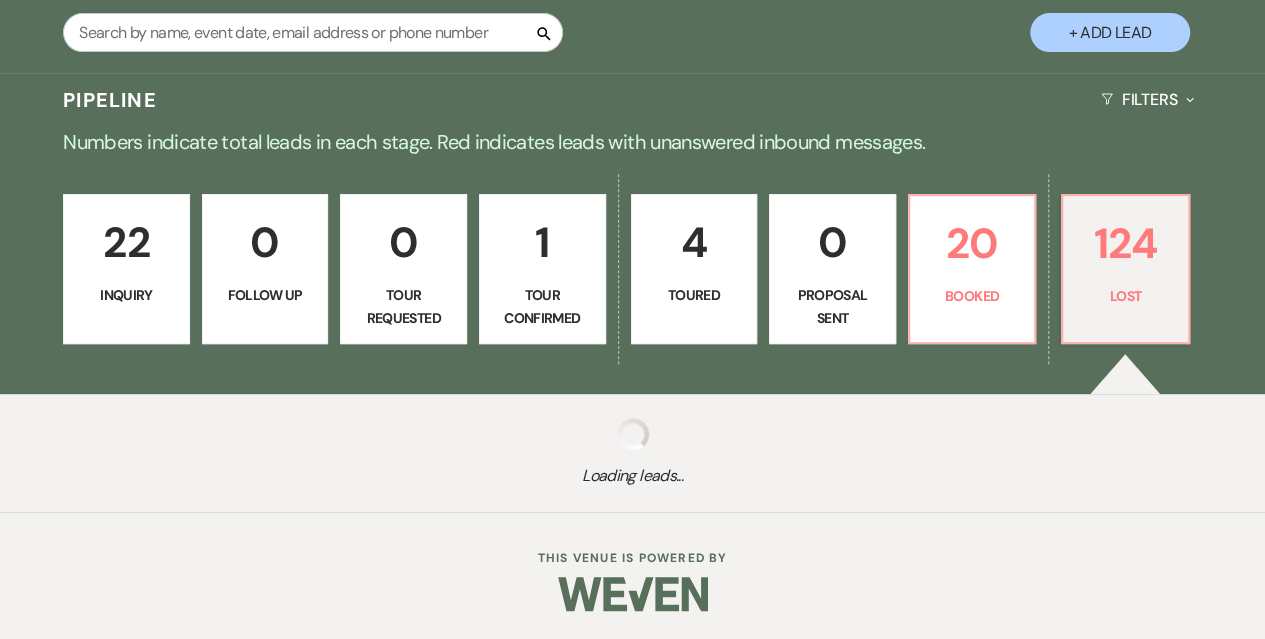 select on "8" 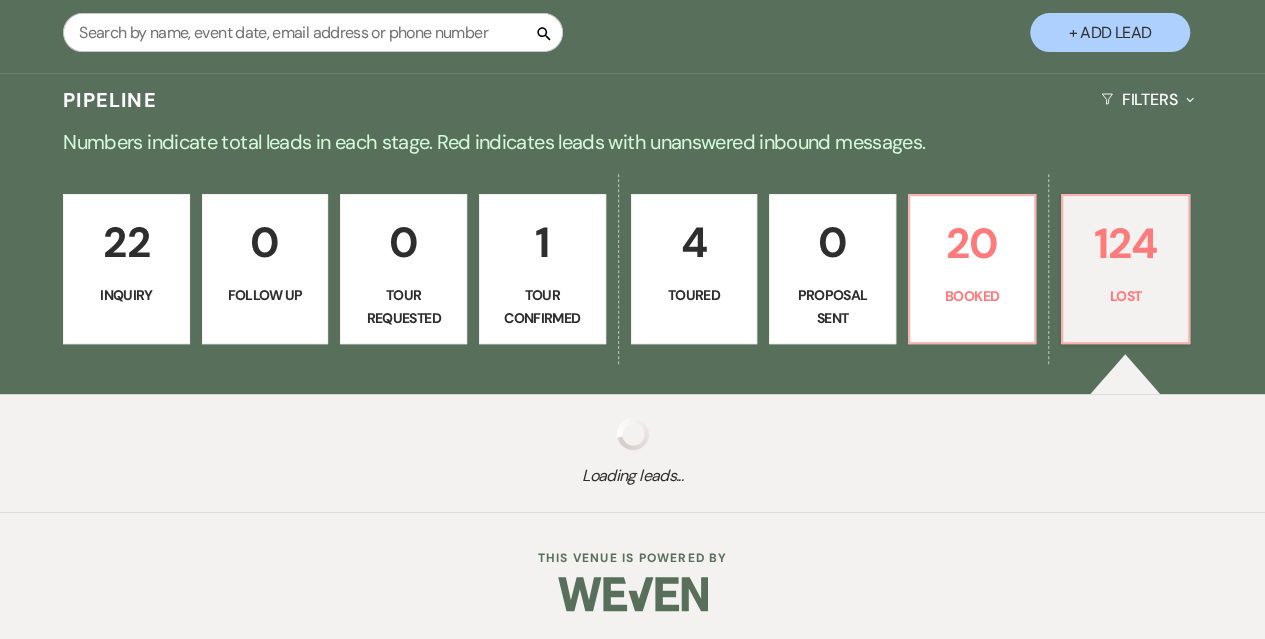 select on "5" 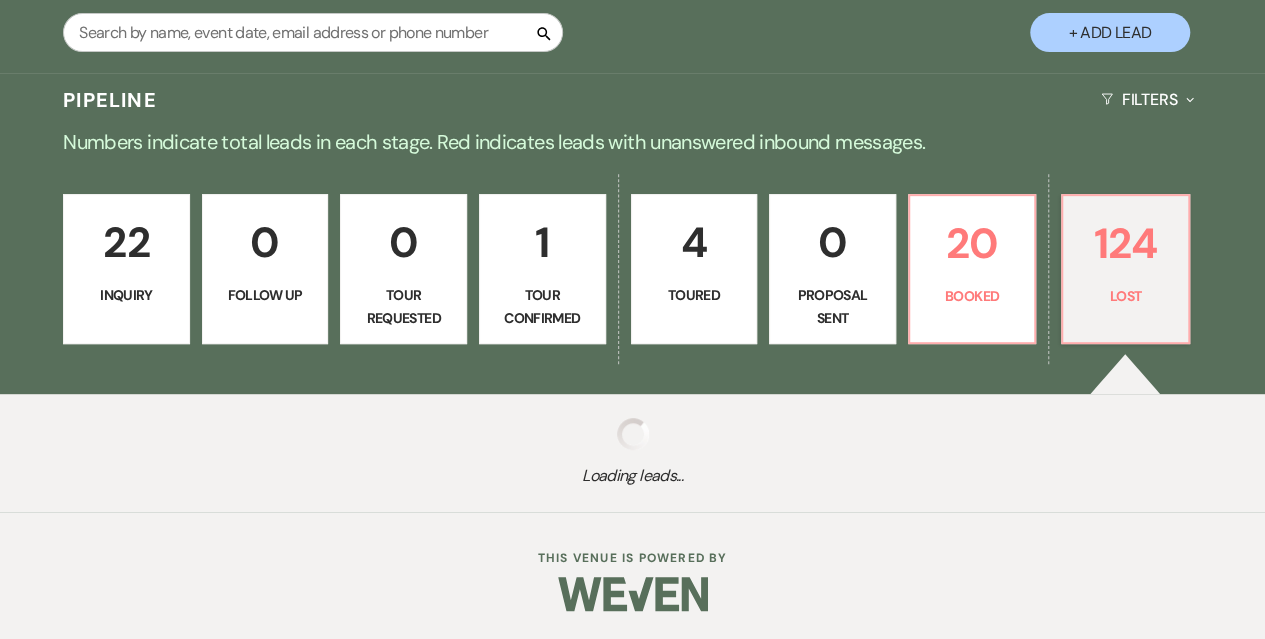 select on "8" 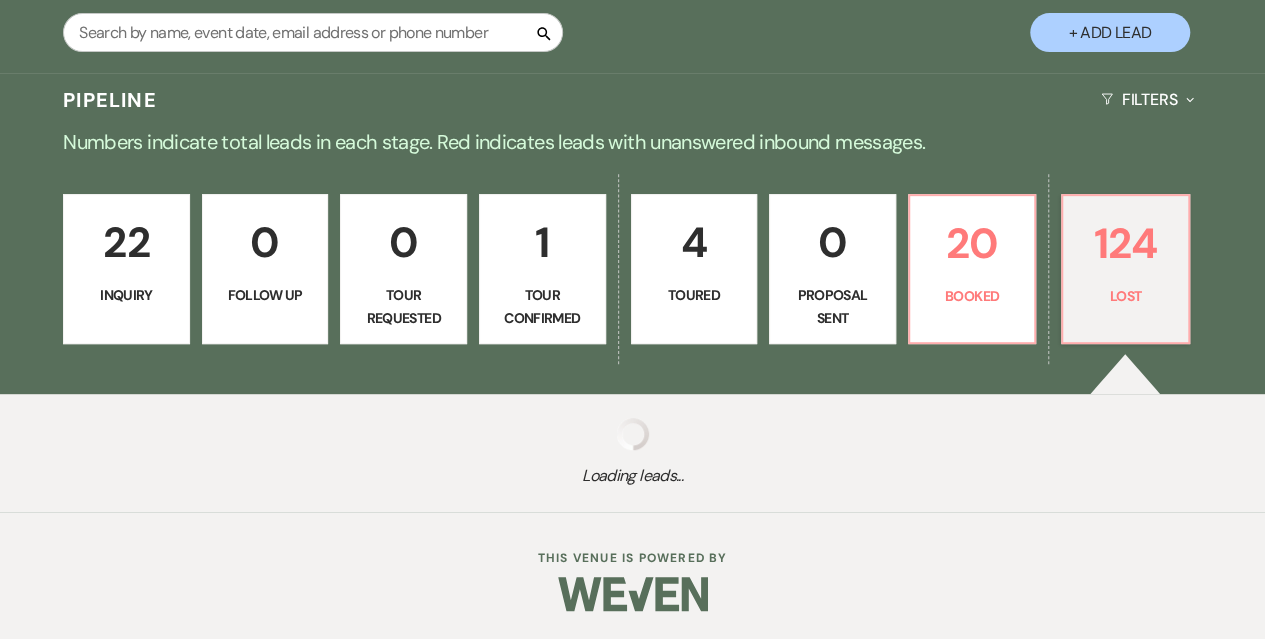select on "5" 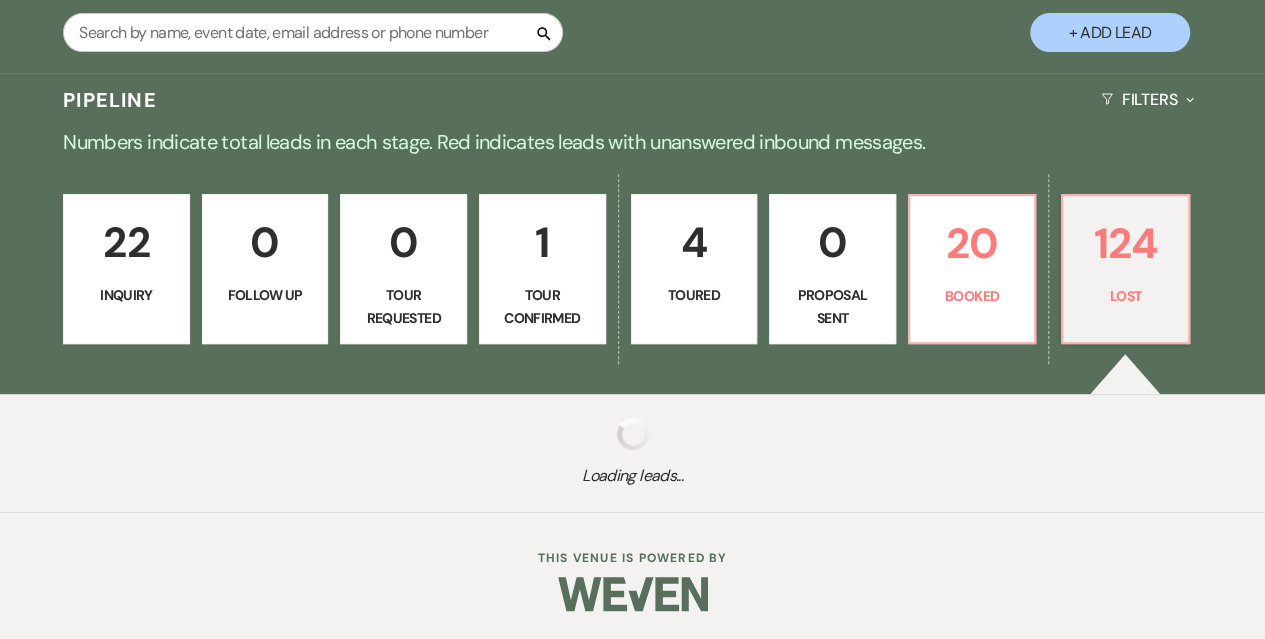 select on "8" 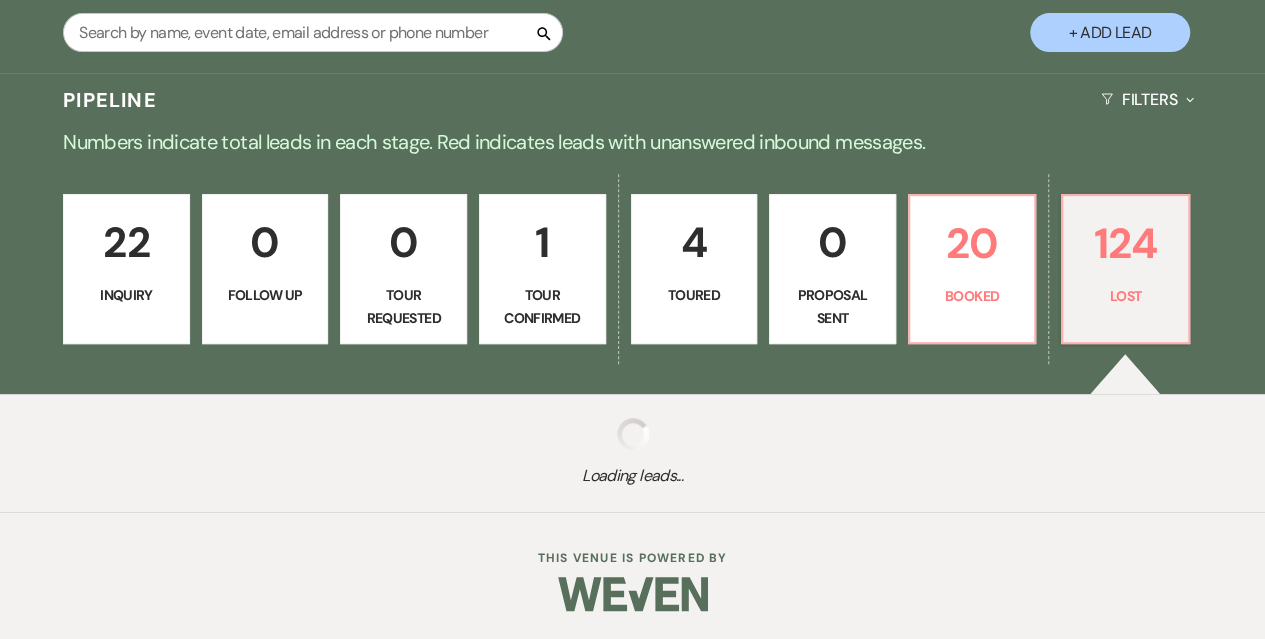 select on "5" 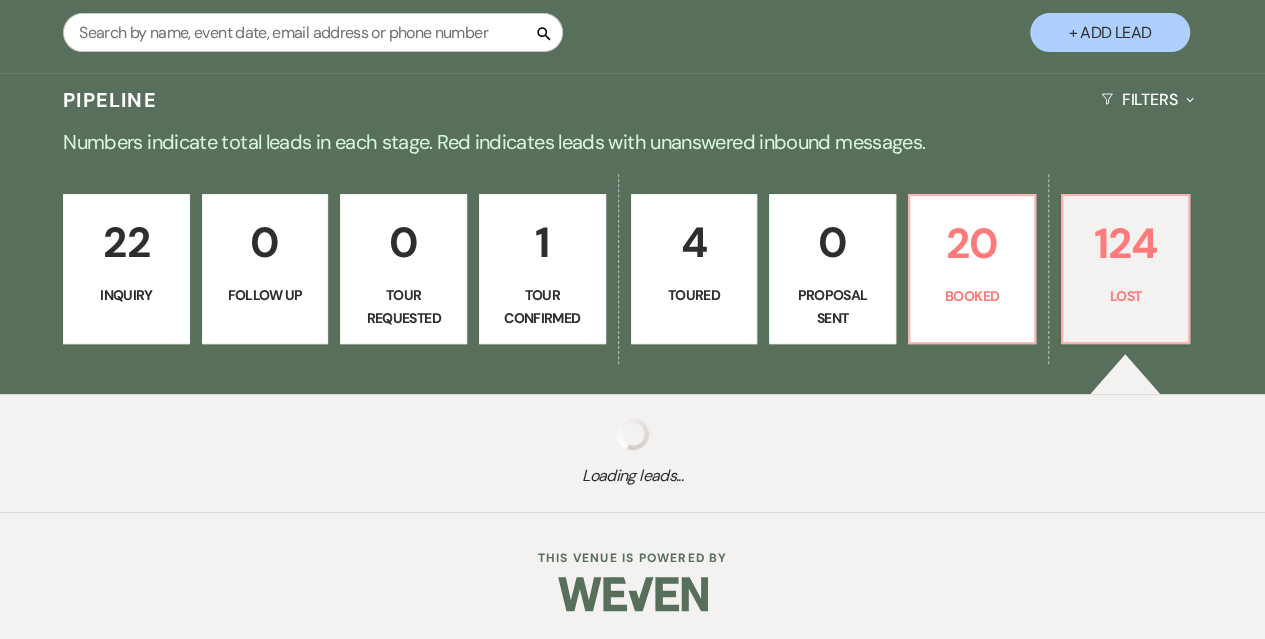 select on "8" 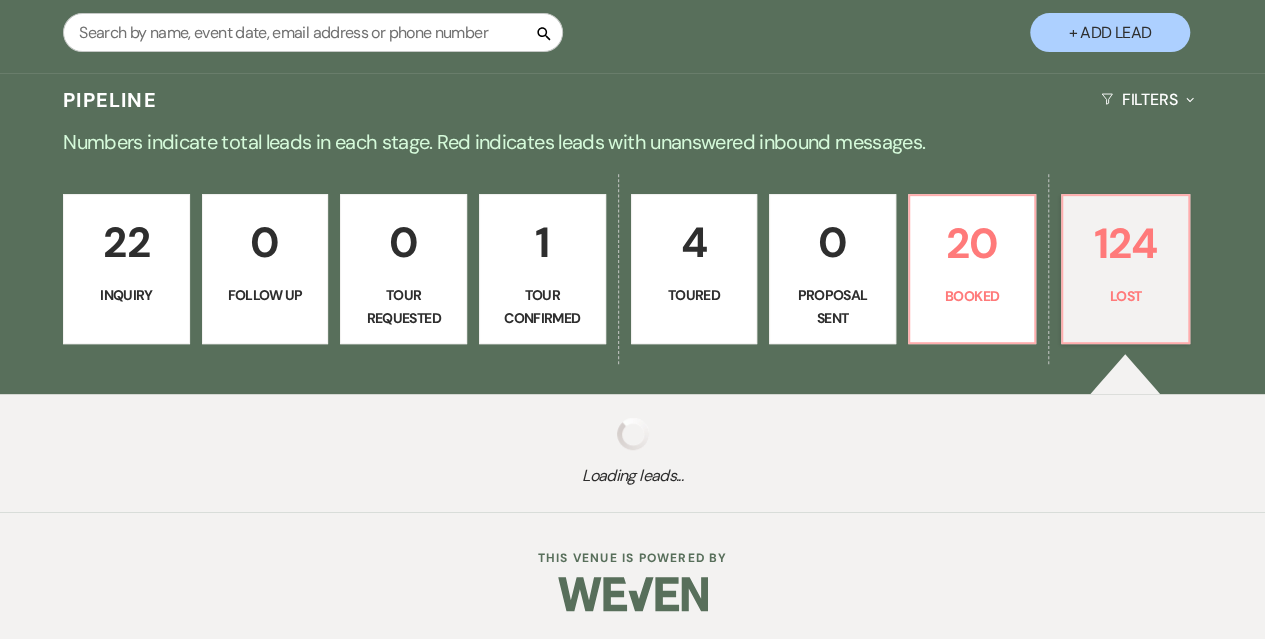 select on "5" 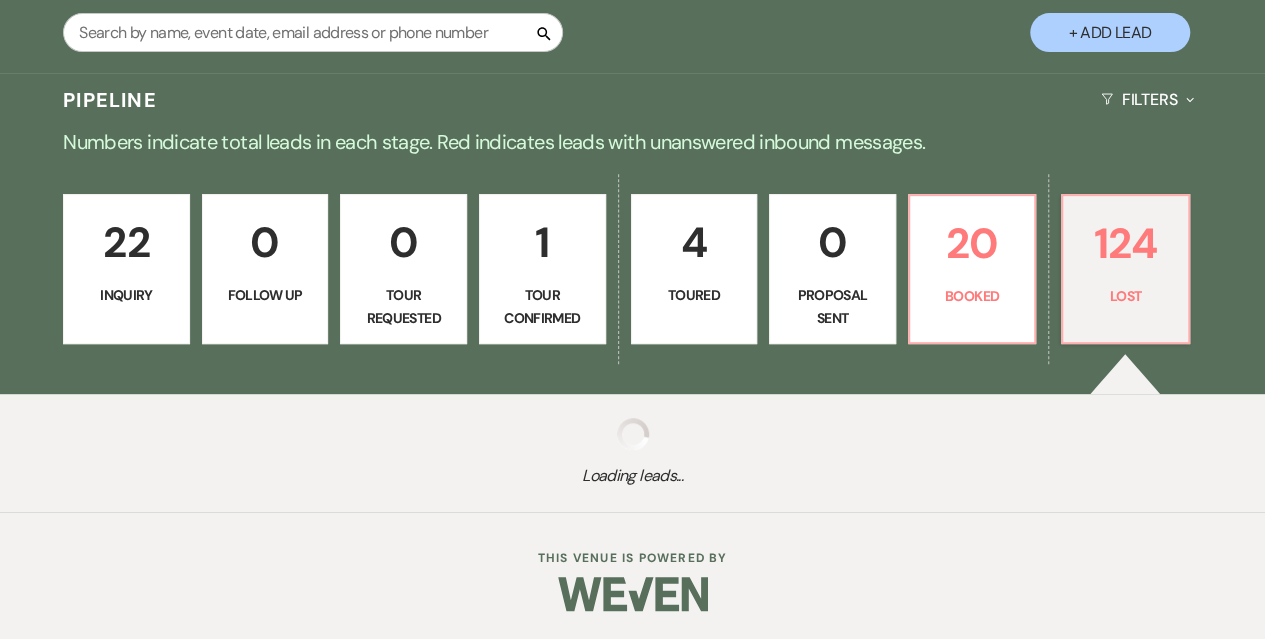select on "8" 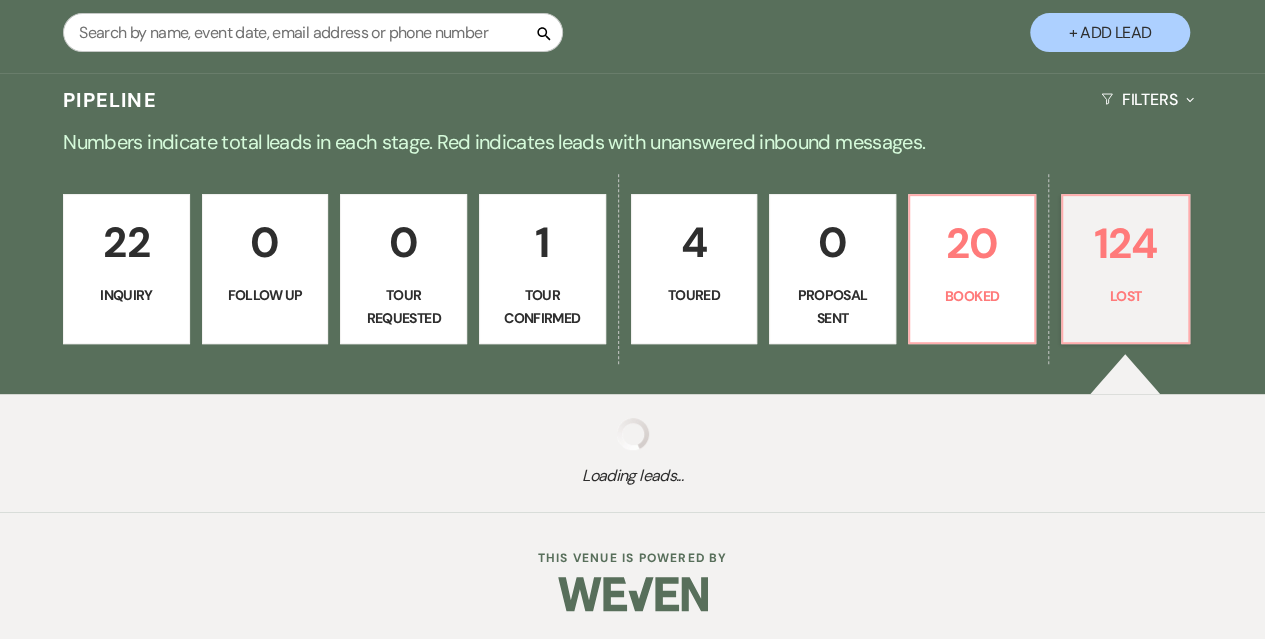 select on "5" 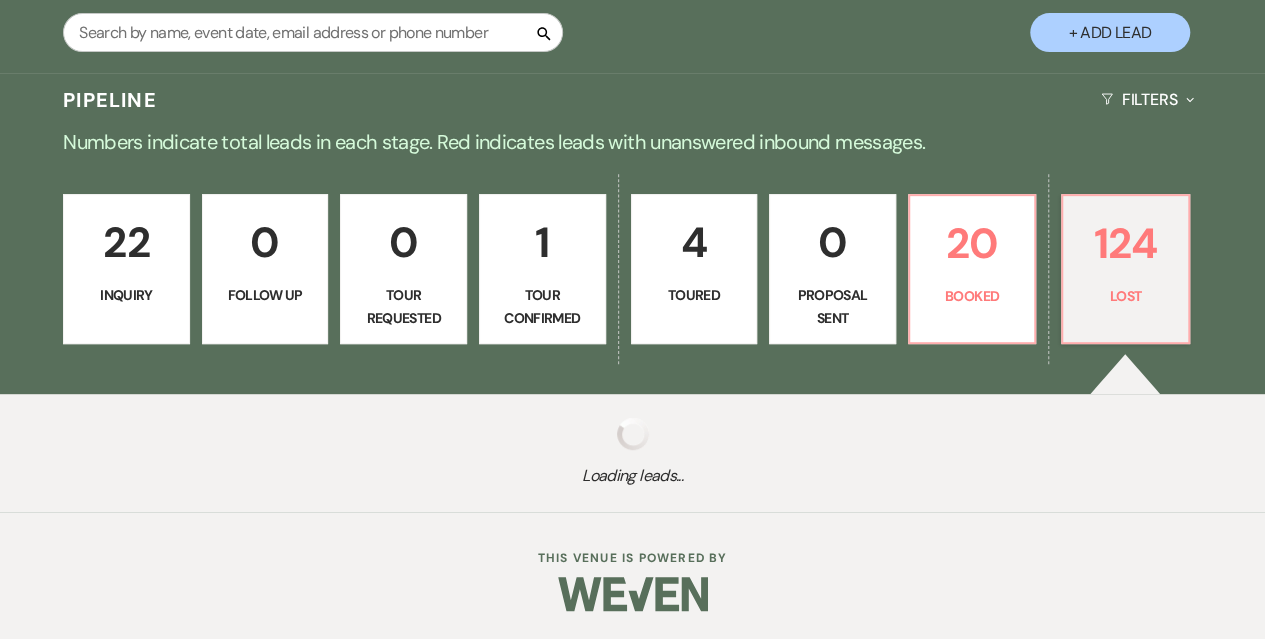 select on "8" 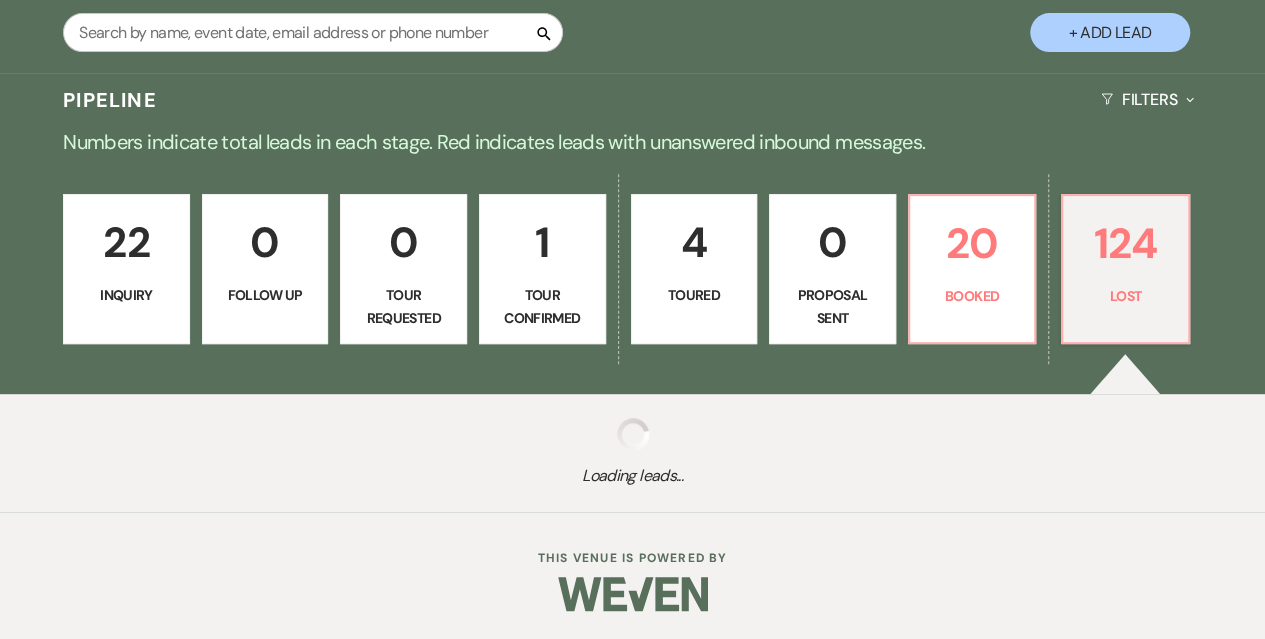 select on "5" 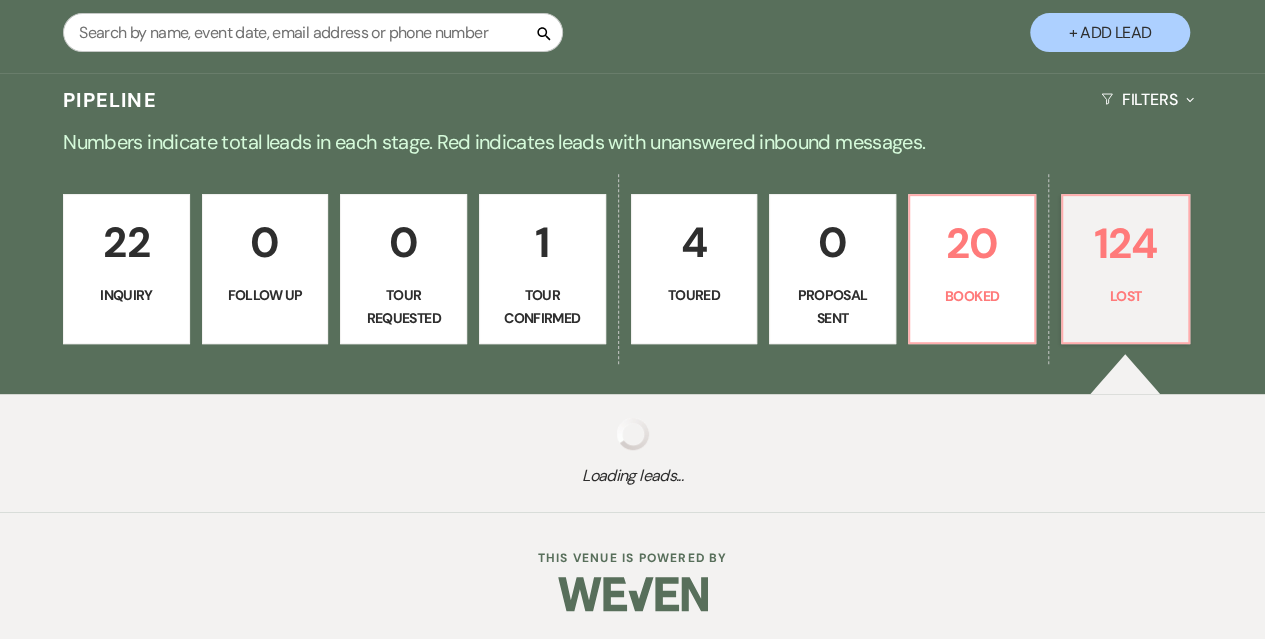 select on "8" 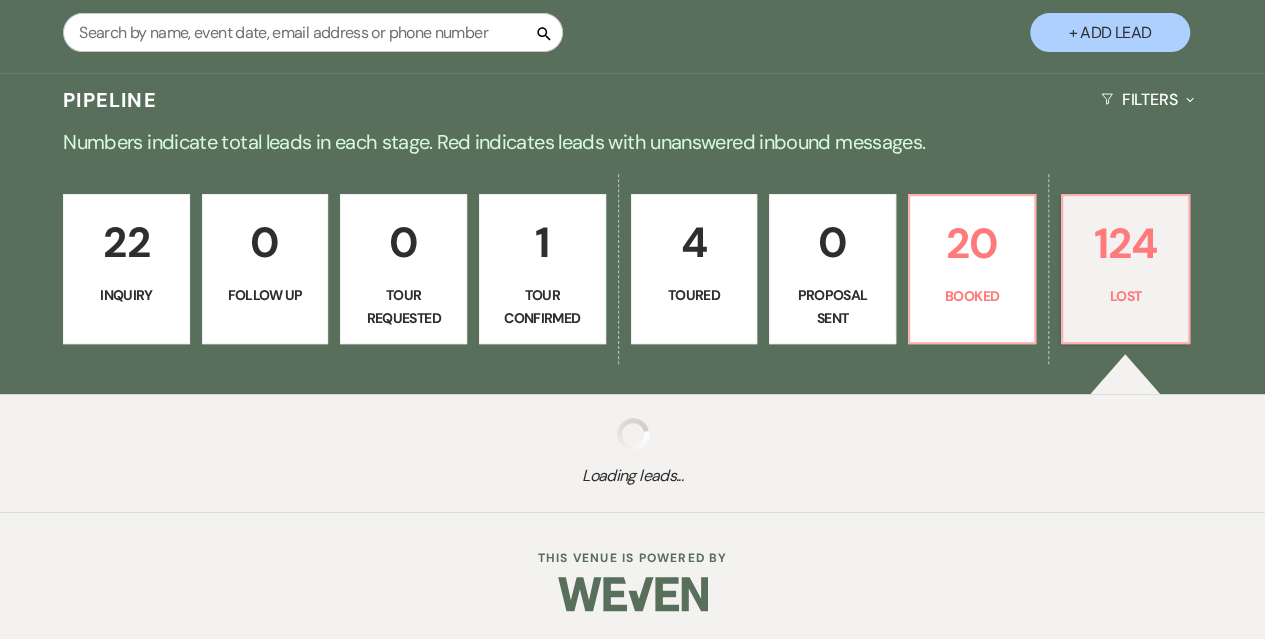 select on "5" 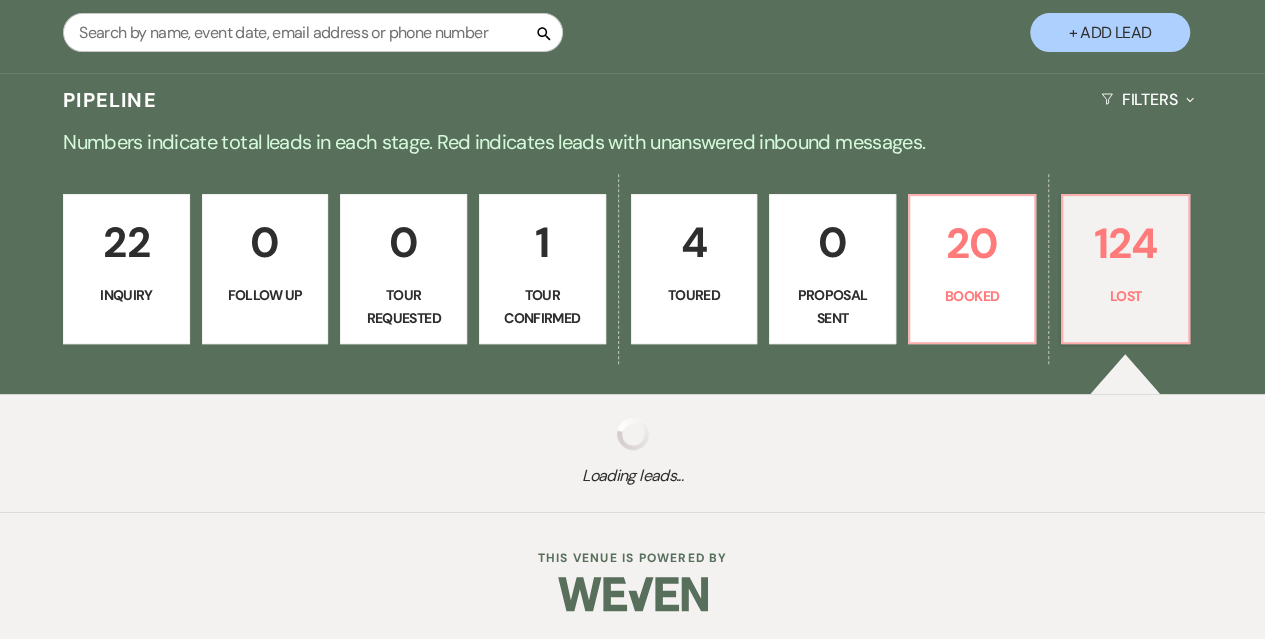 select on "8" 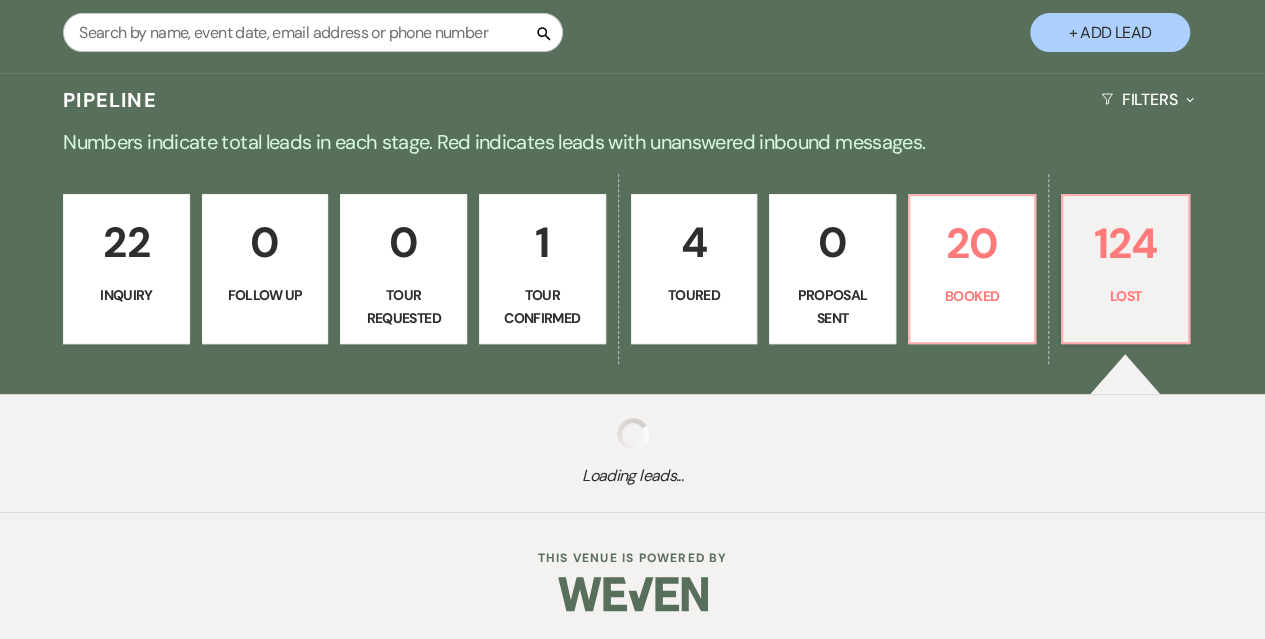 select on "1" 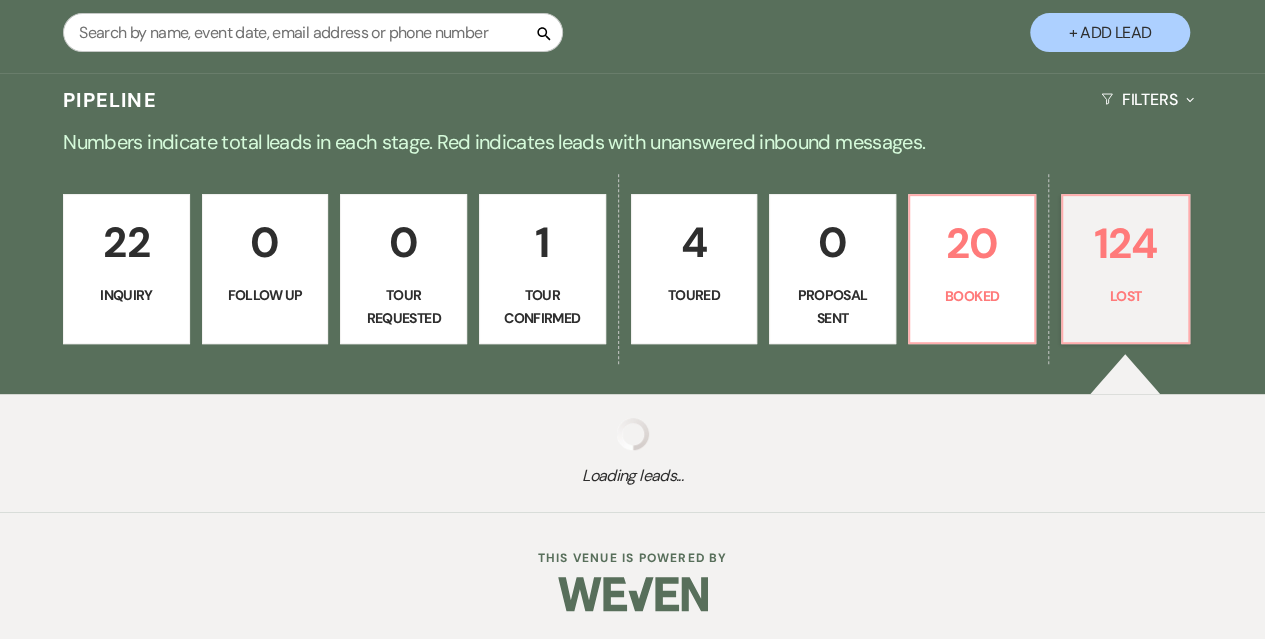 select on "8" 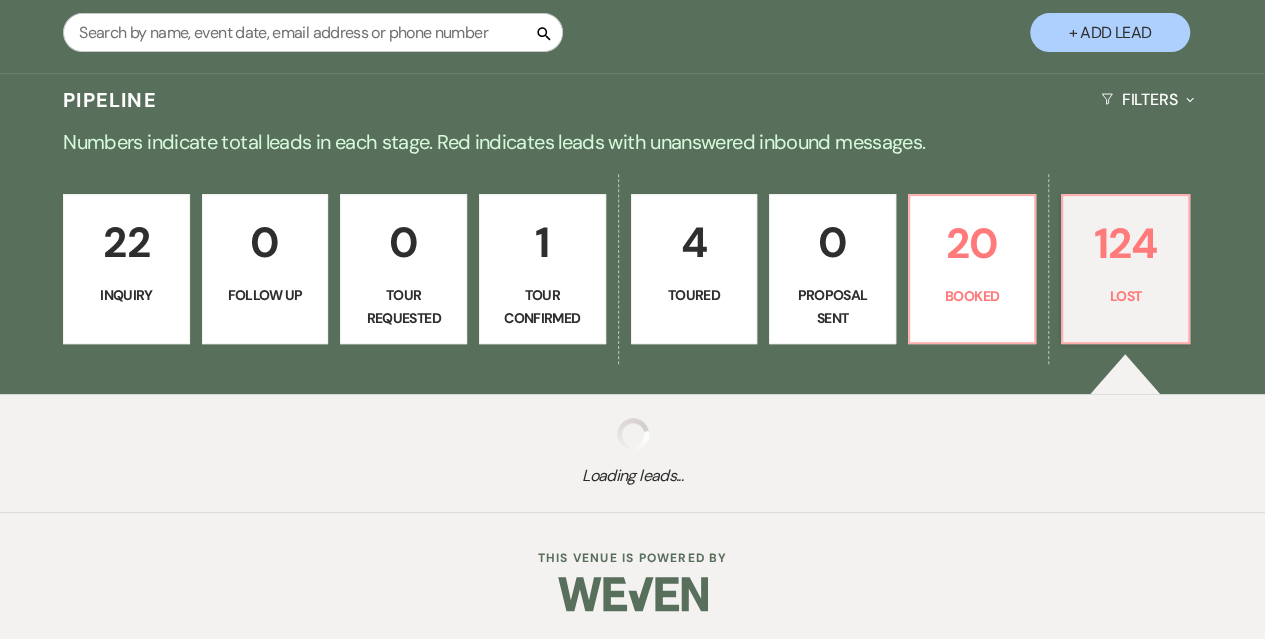 select on "5" 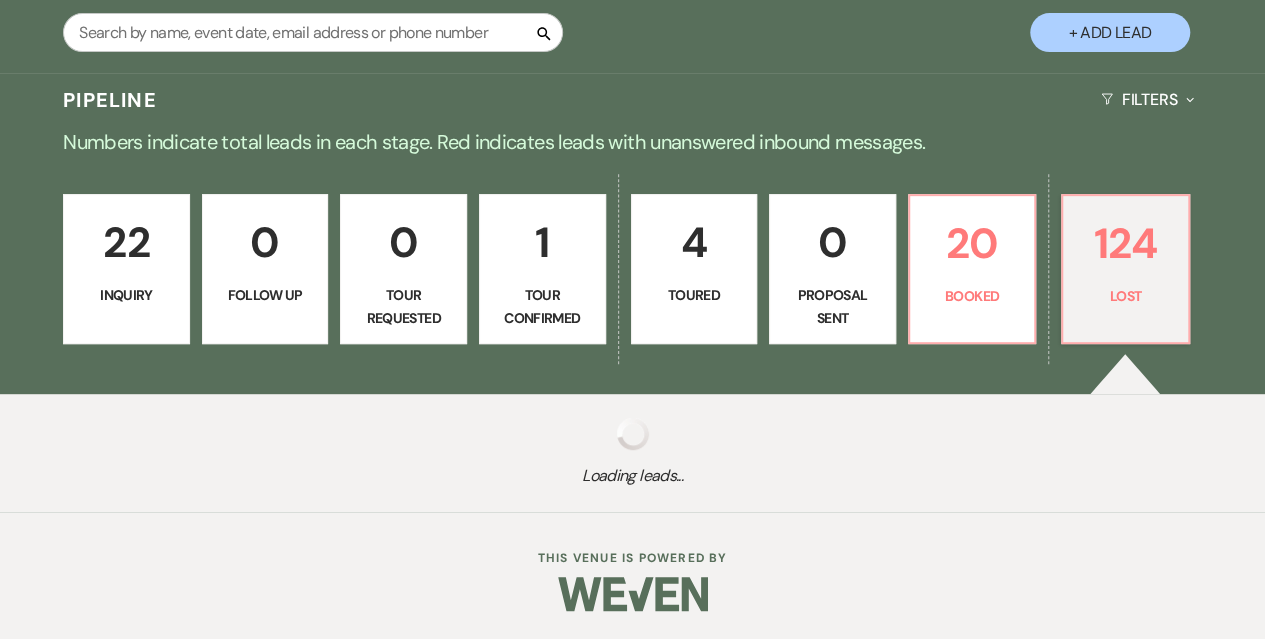 select on "8" 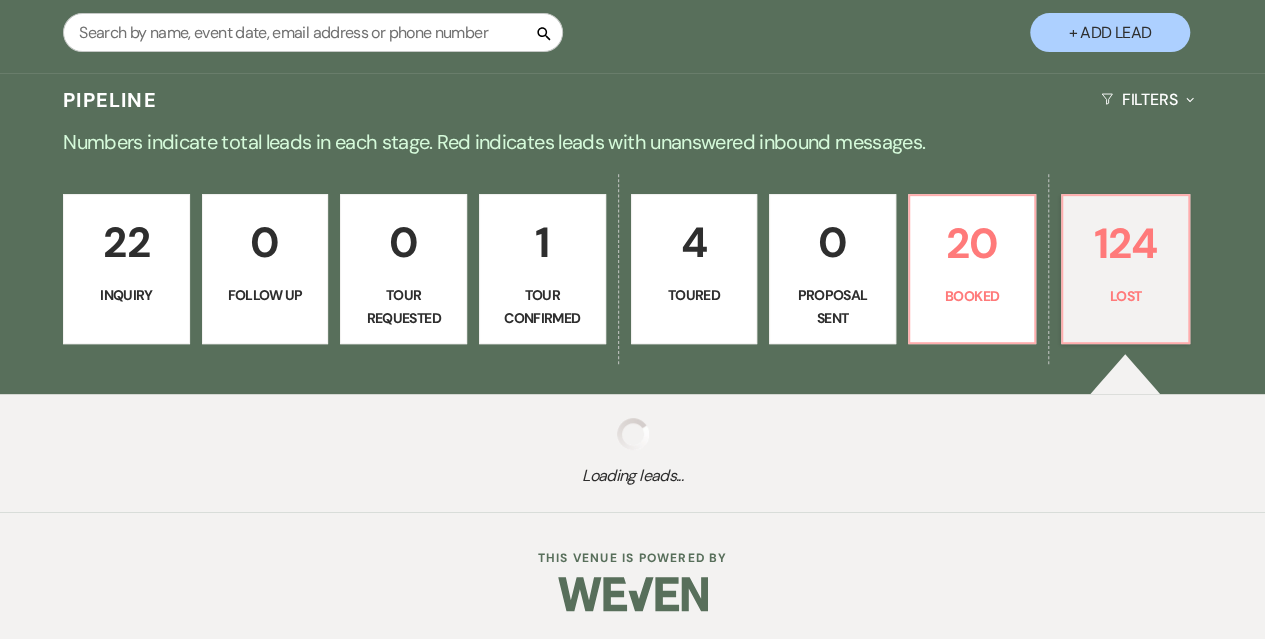 select on "7" 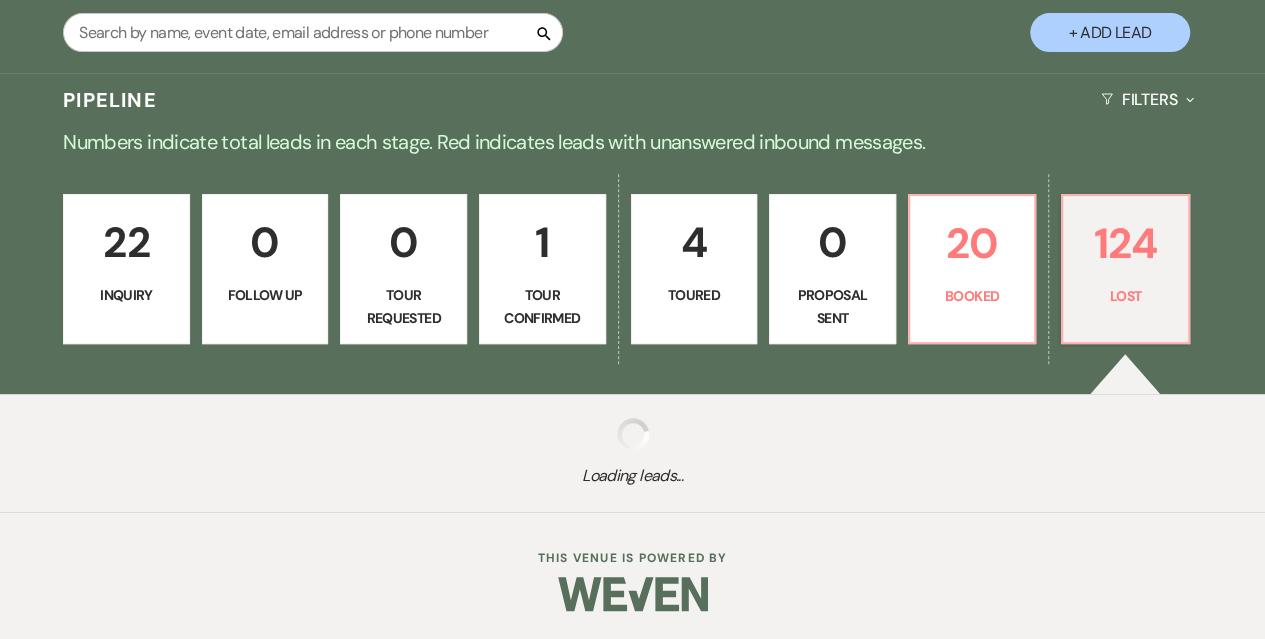 select on "8" 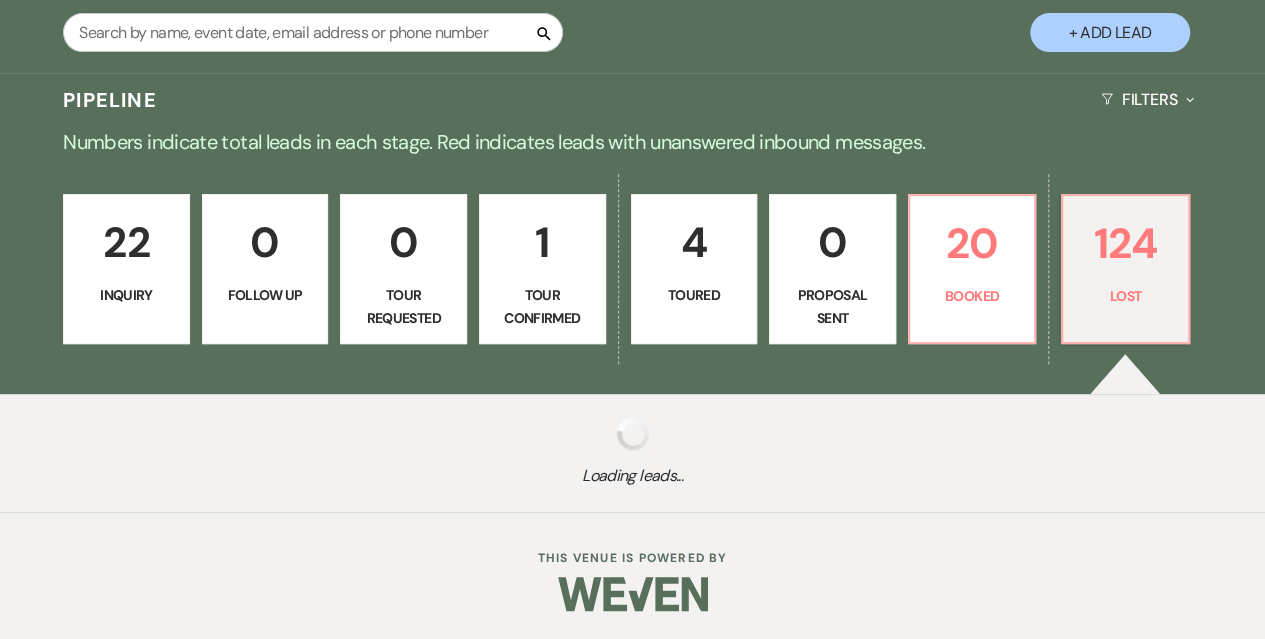 select on "5" 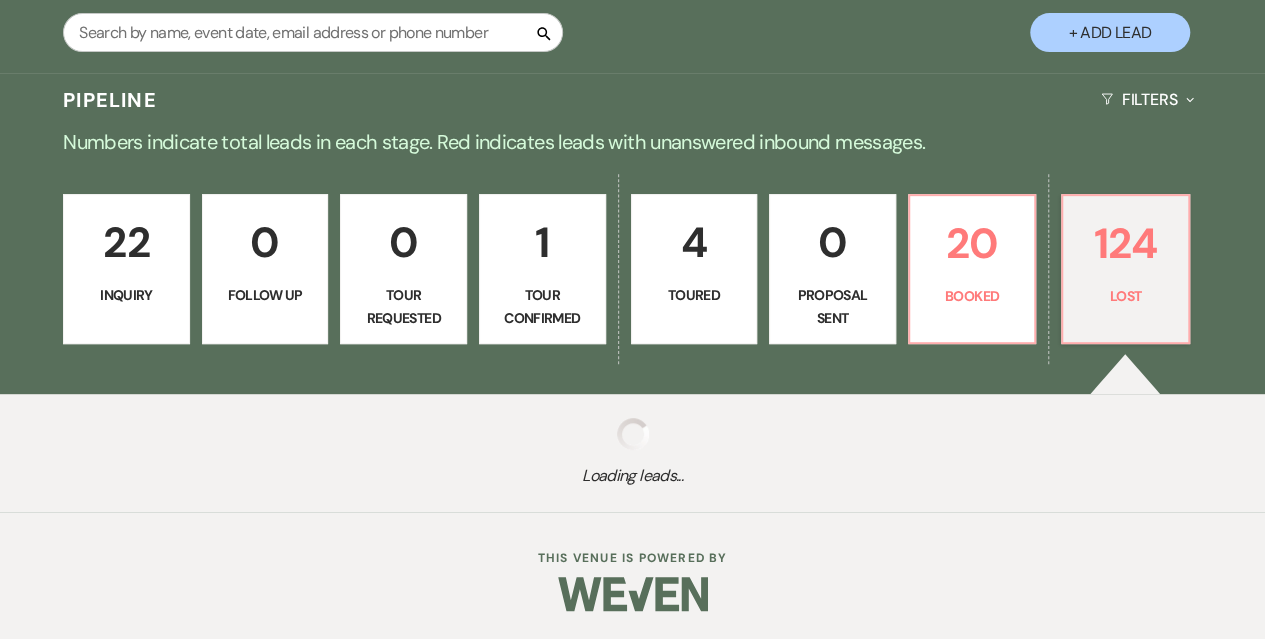 select on "8" 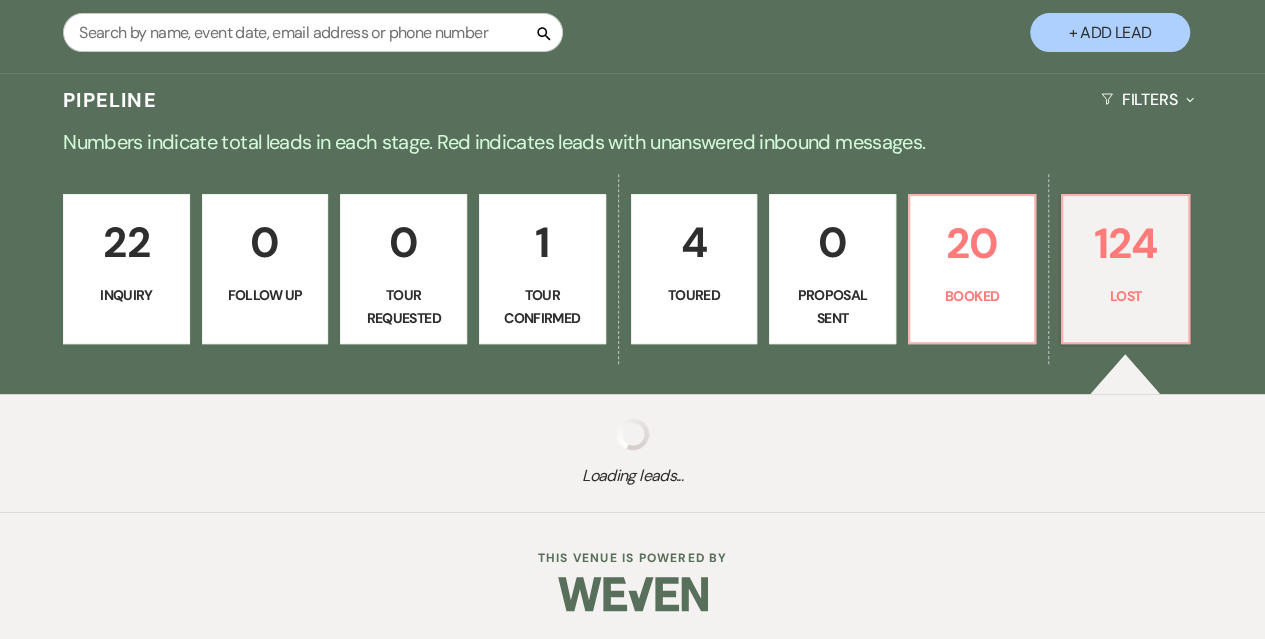 select on "6" 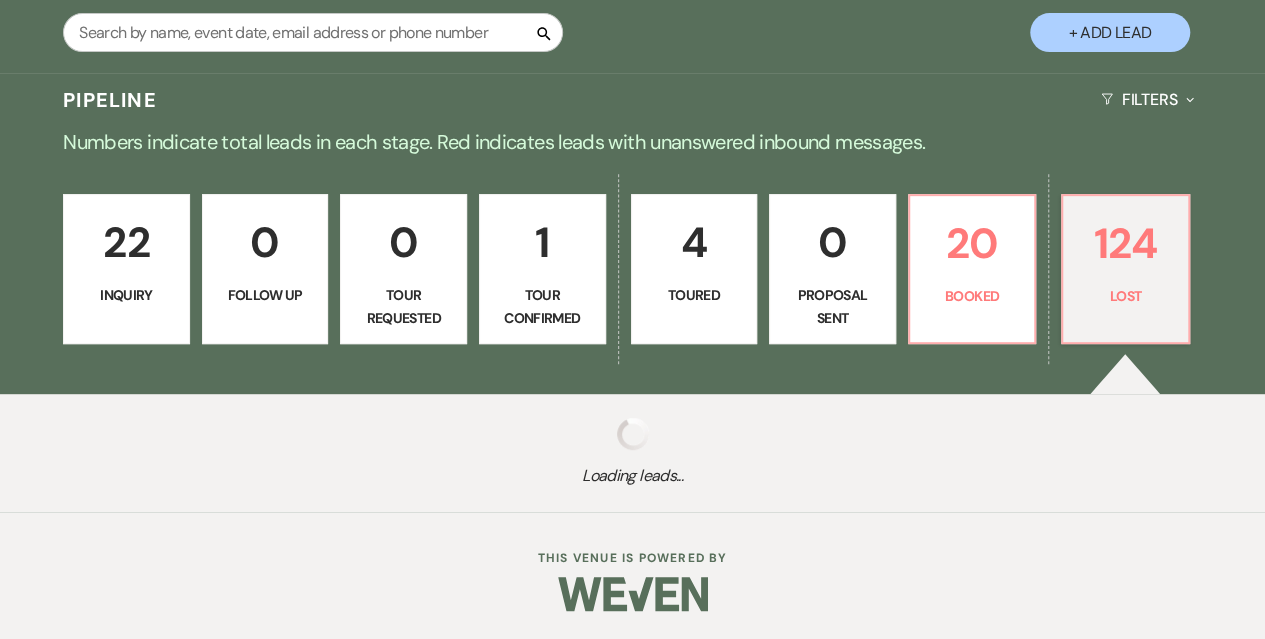 select on "8" 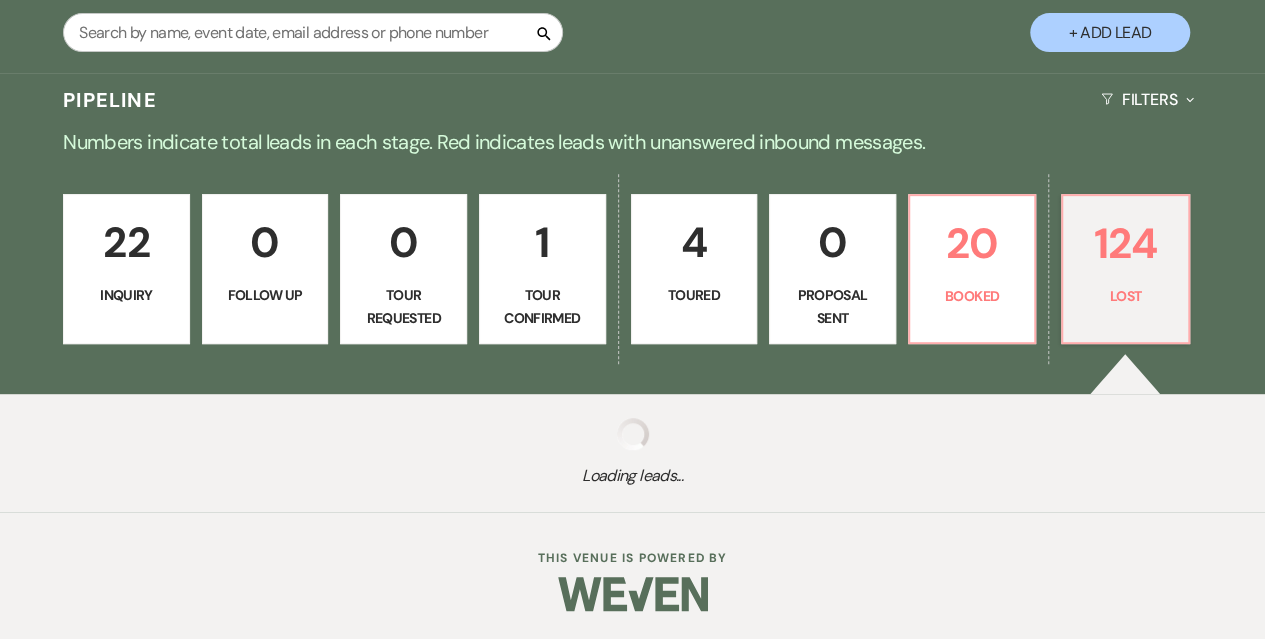 select on "5" 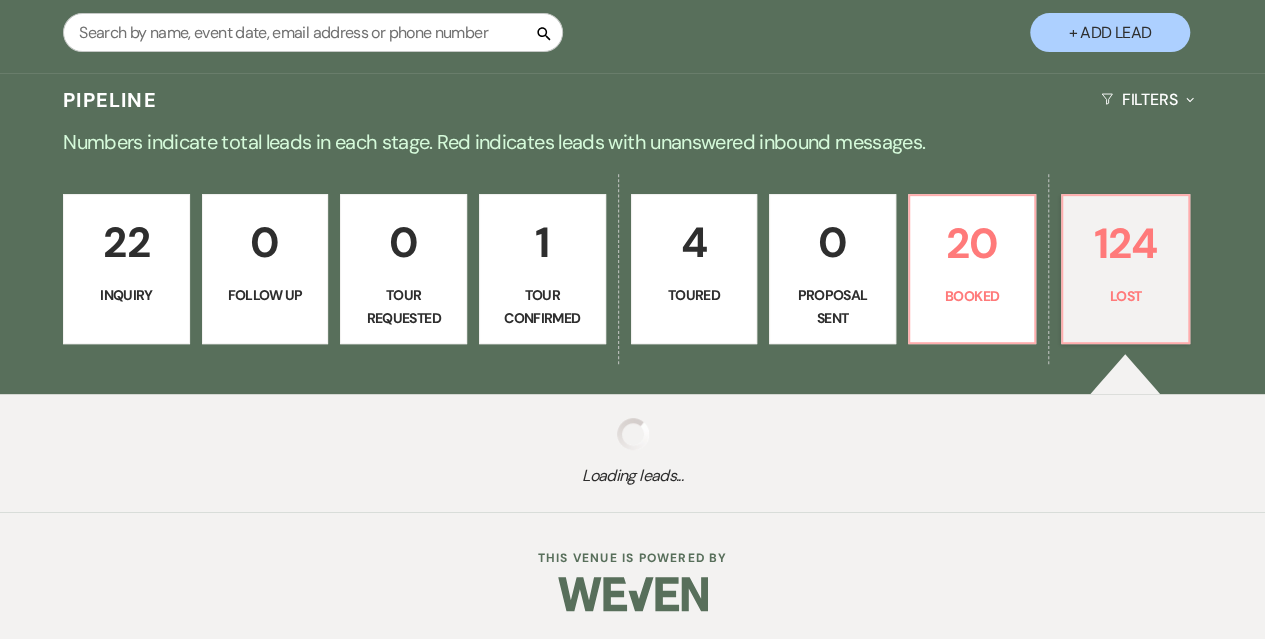 select on "8" 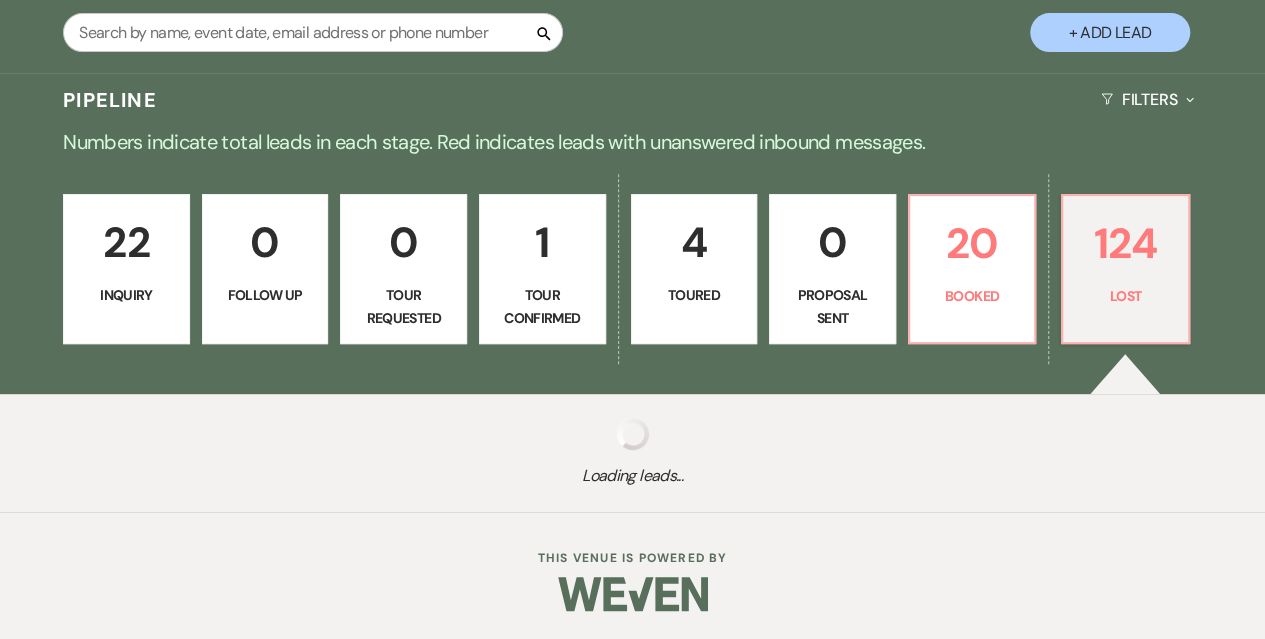 select on "7" 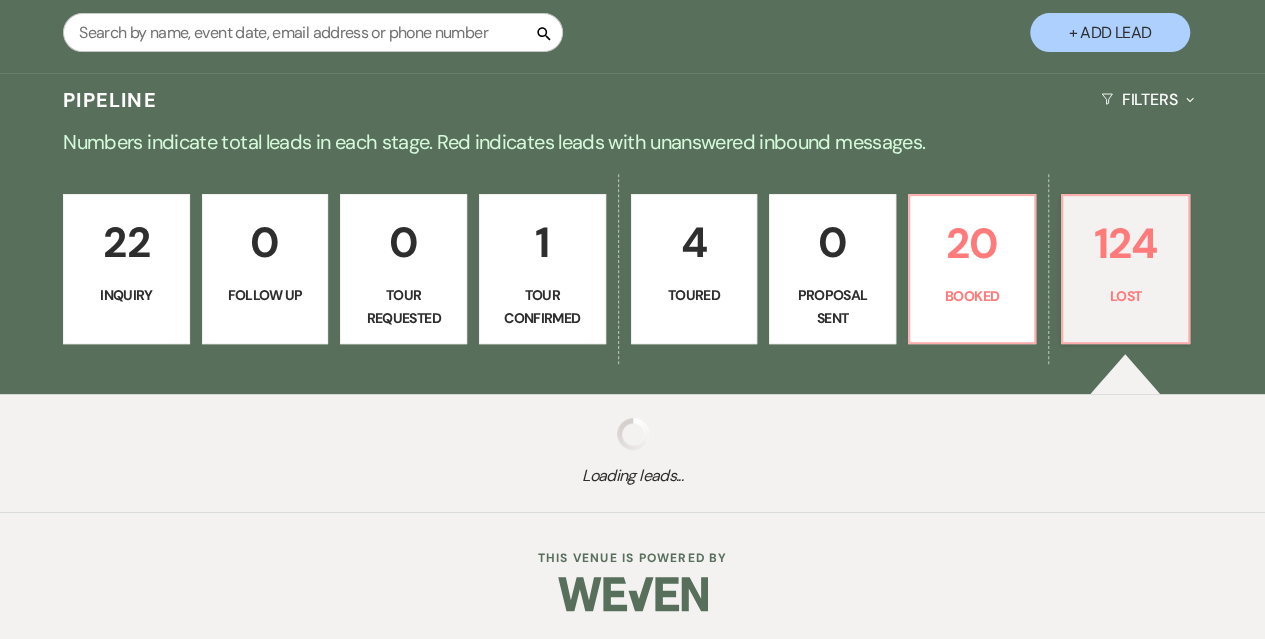 select on "8" 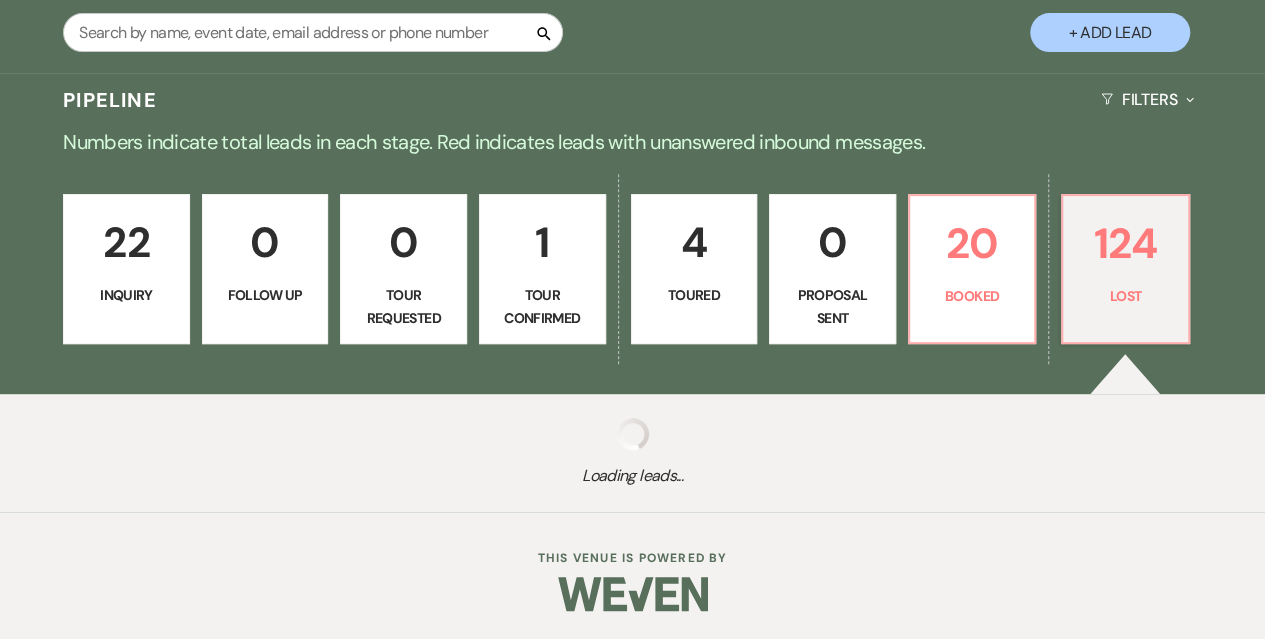 select on "5" 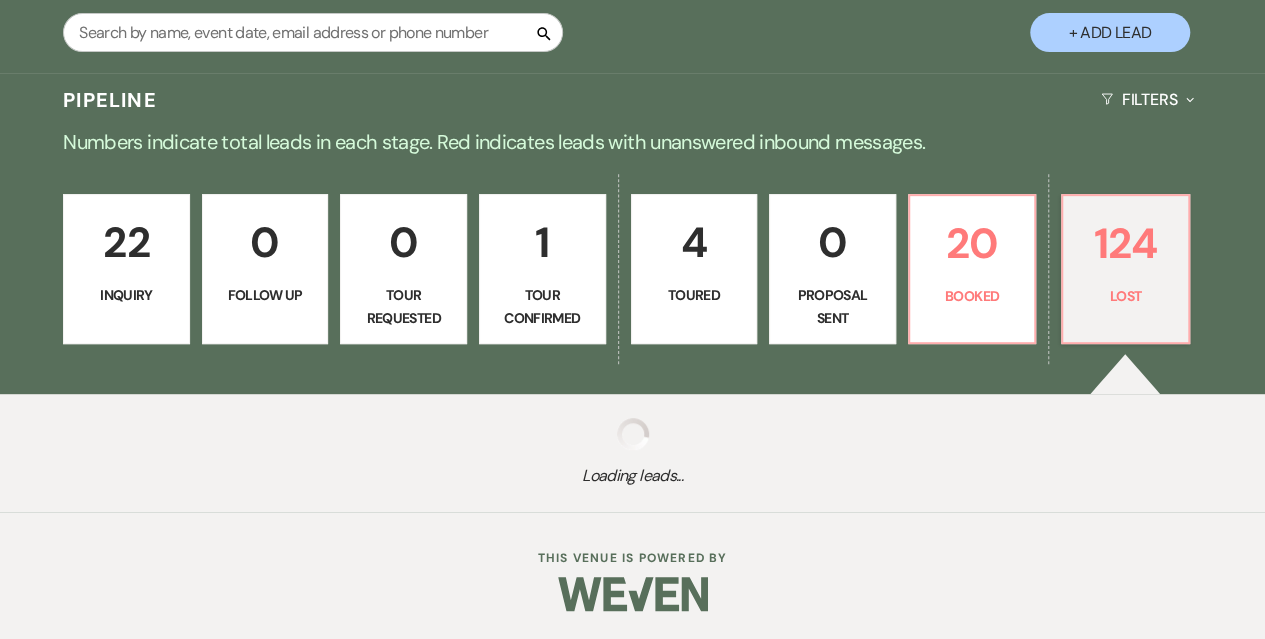 select on "8" 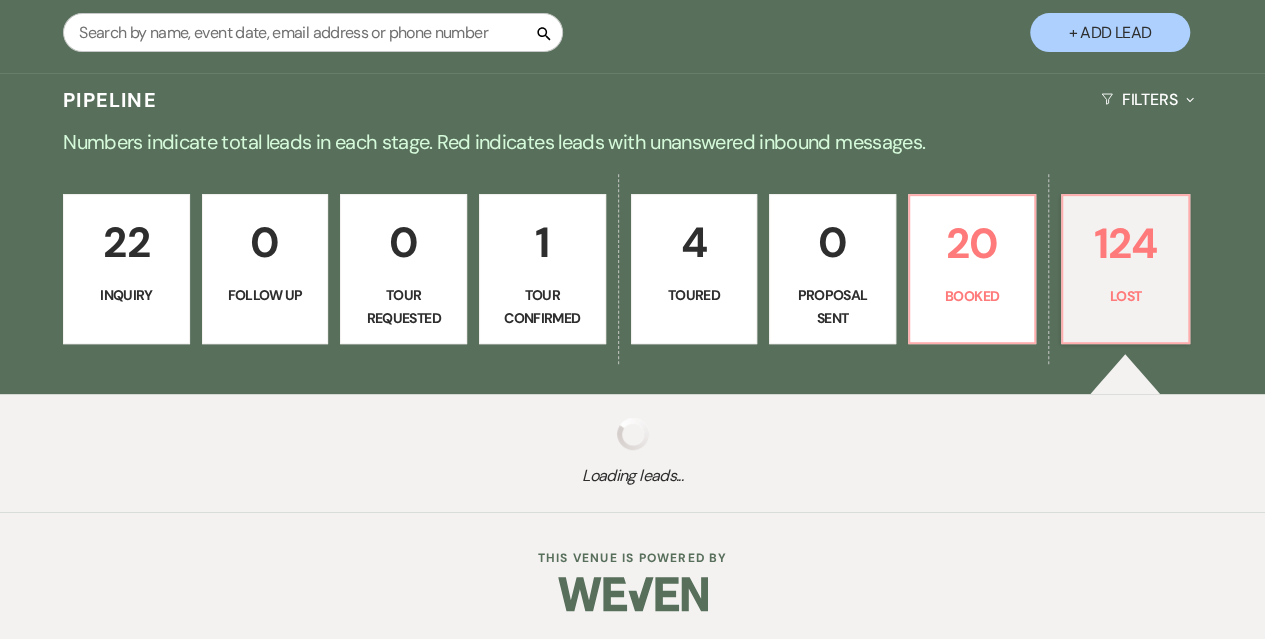 select on "5" 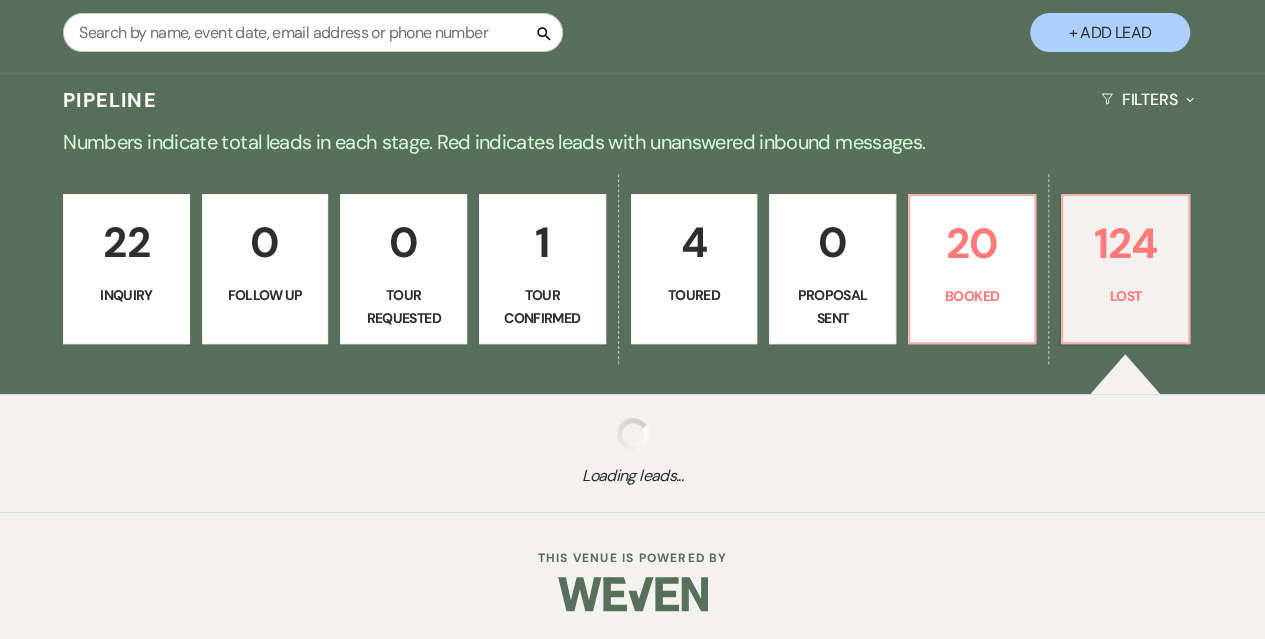 select on "8" 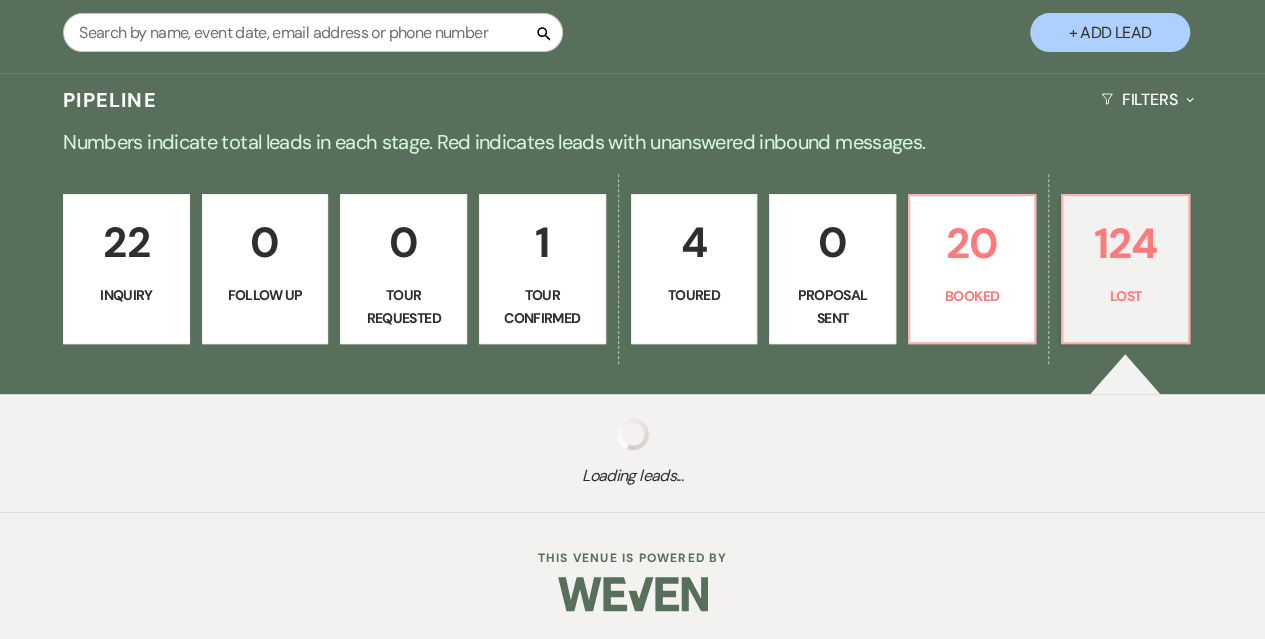 select on "5" 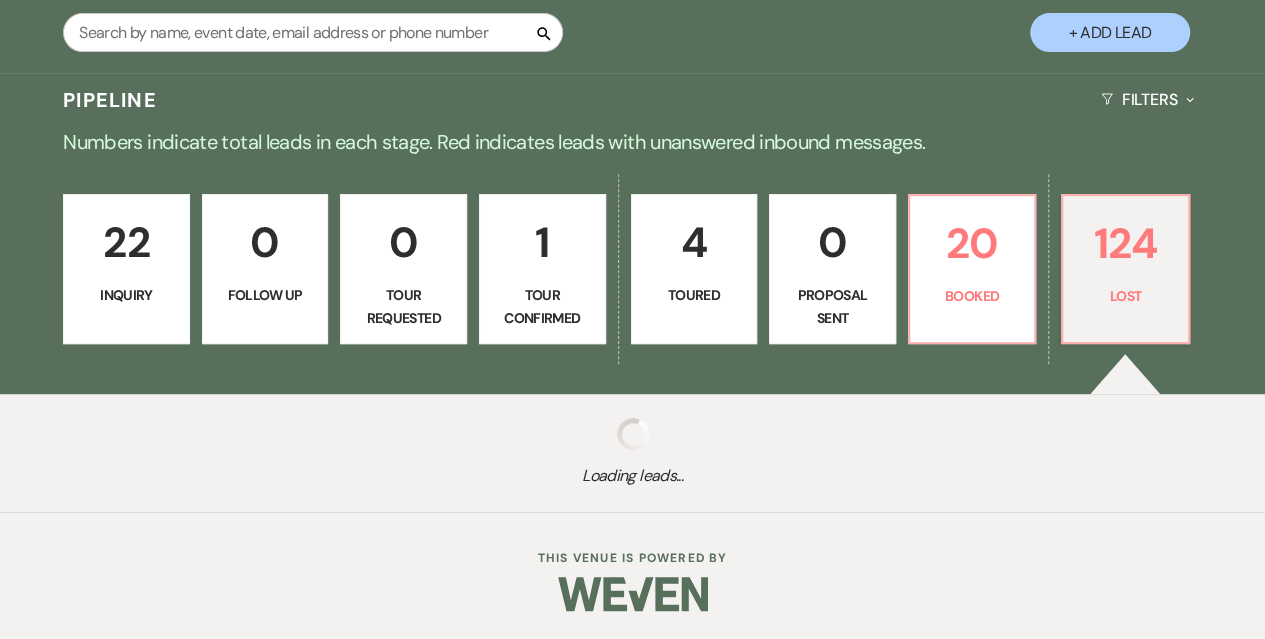 select on "8" 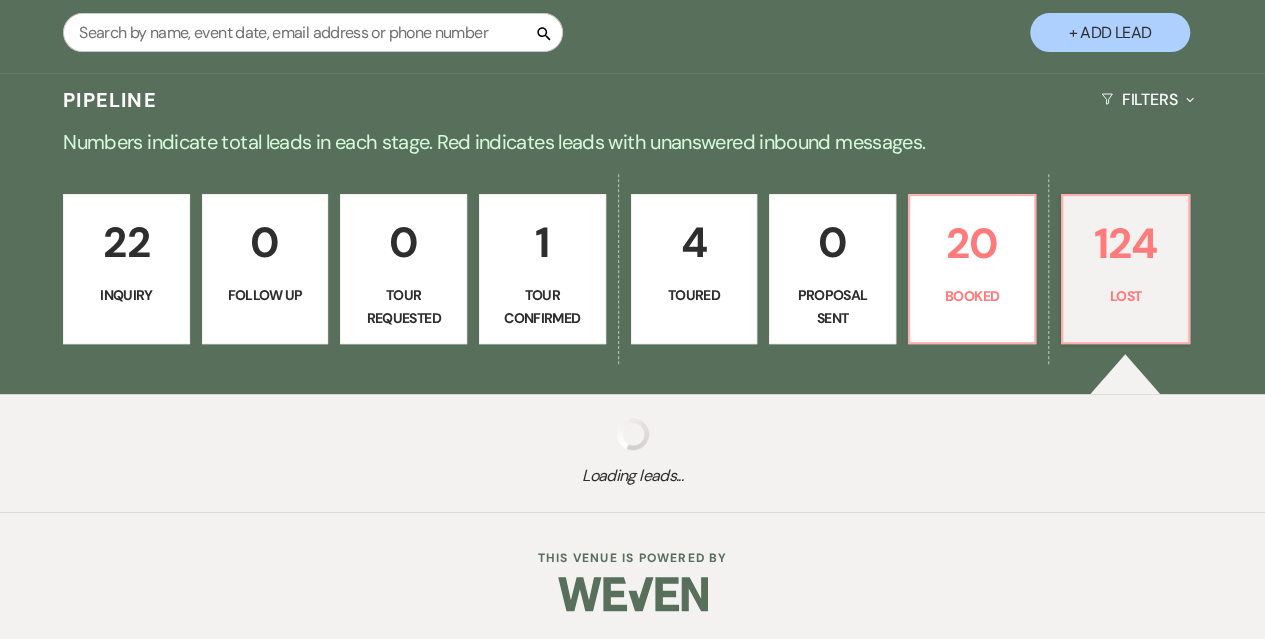 select on "5" 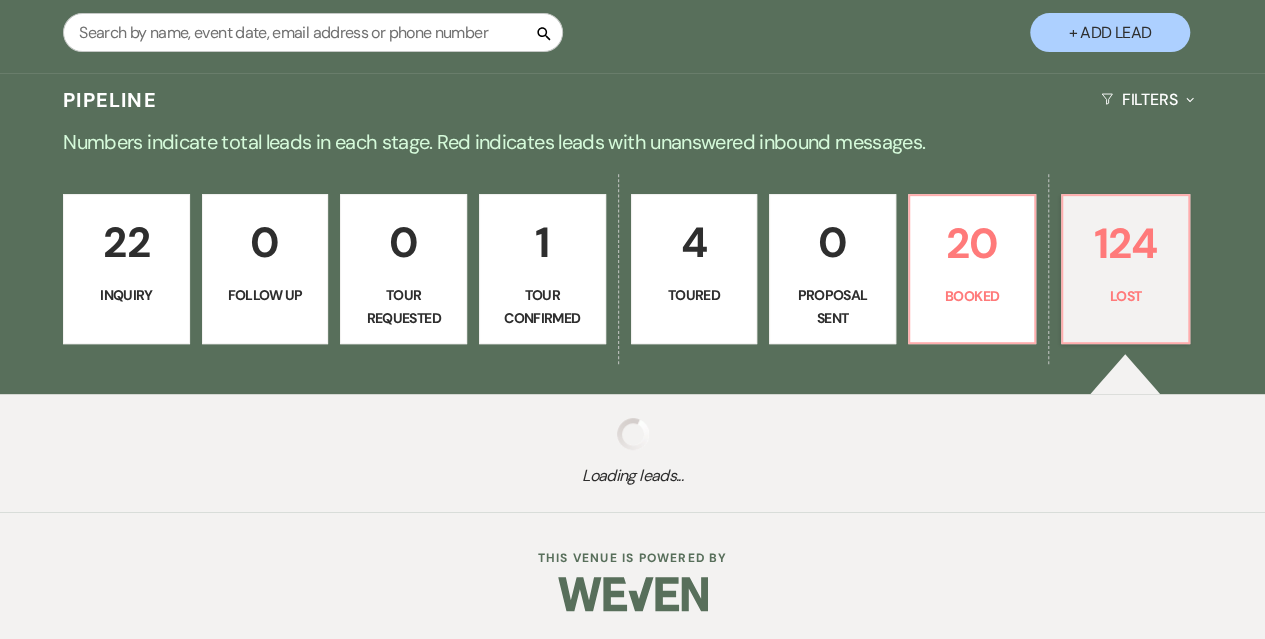 select on "8" 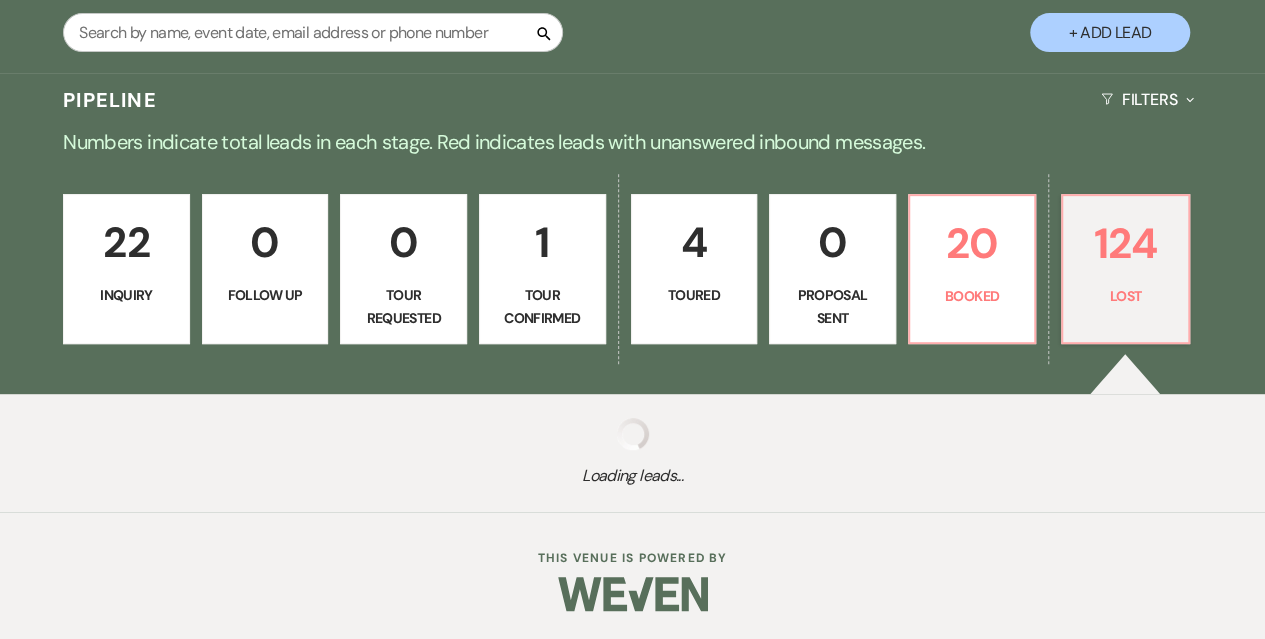 select on "5" 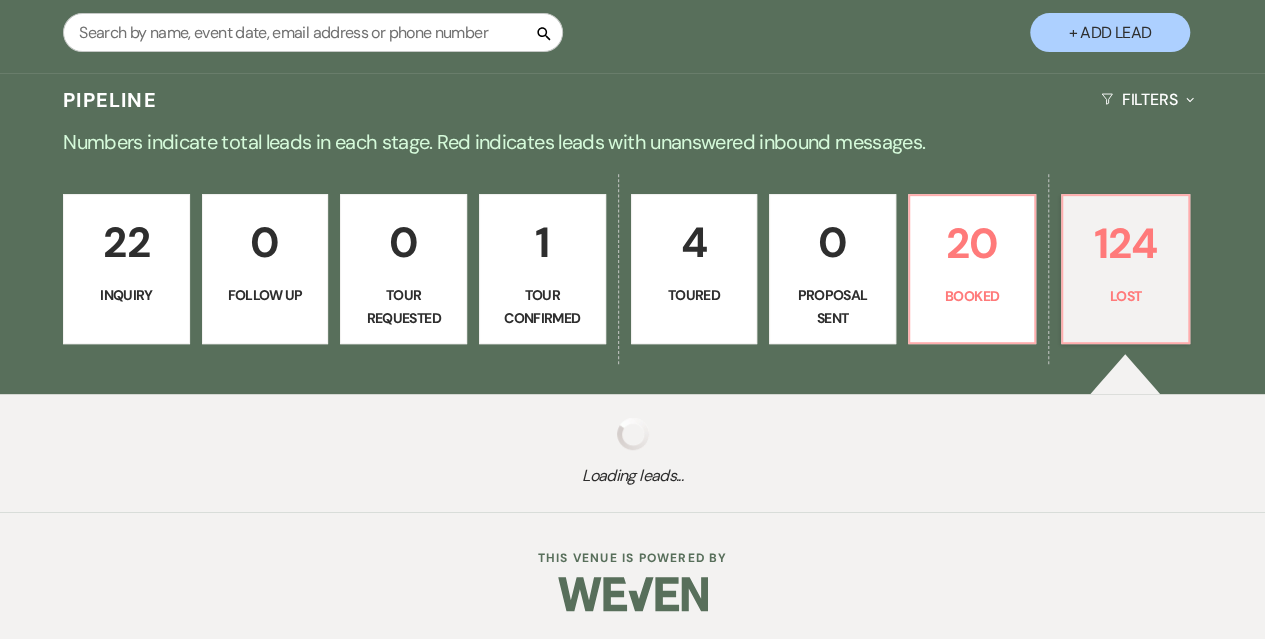select on "8" 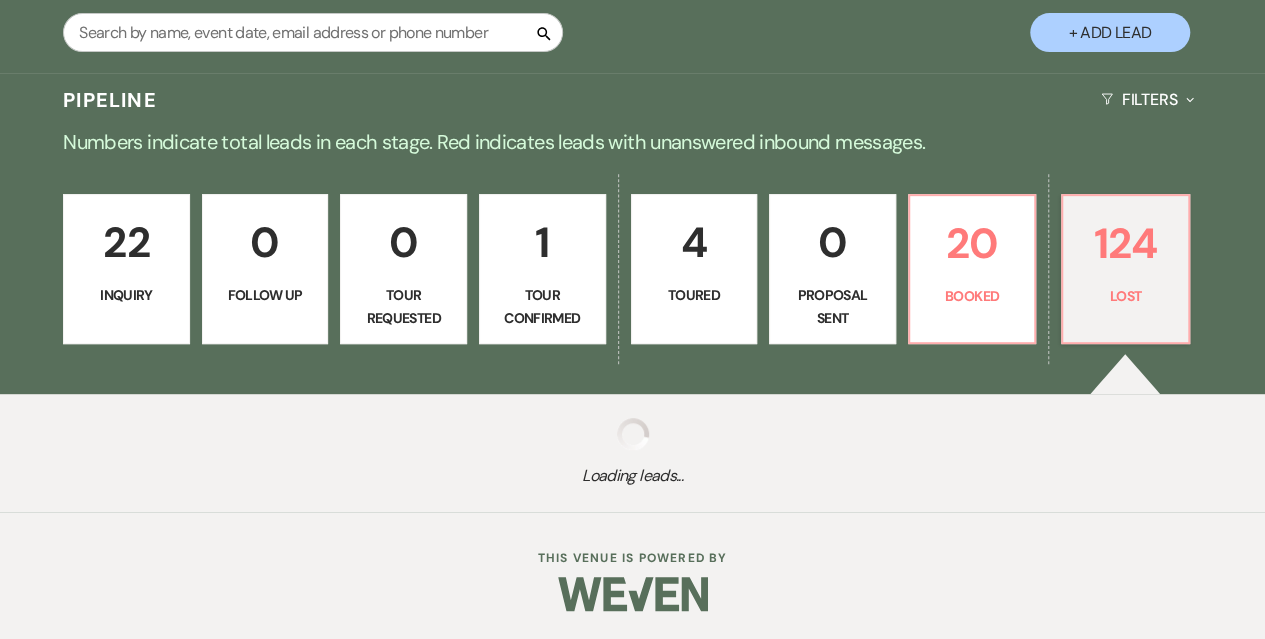 select on "5" 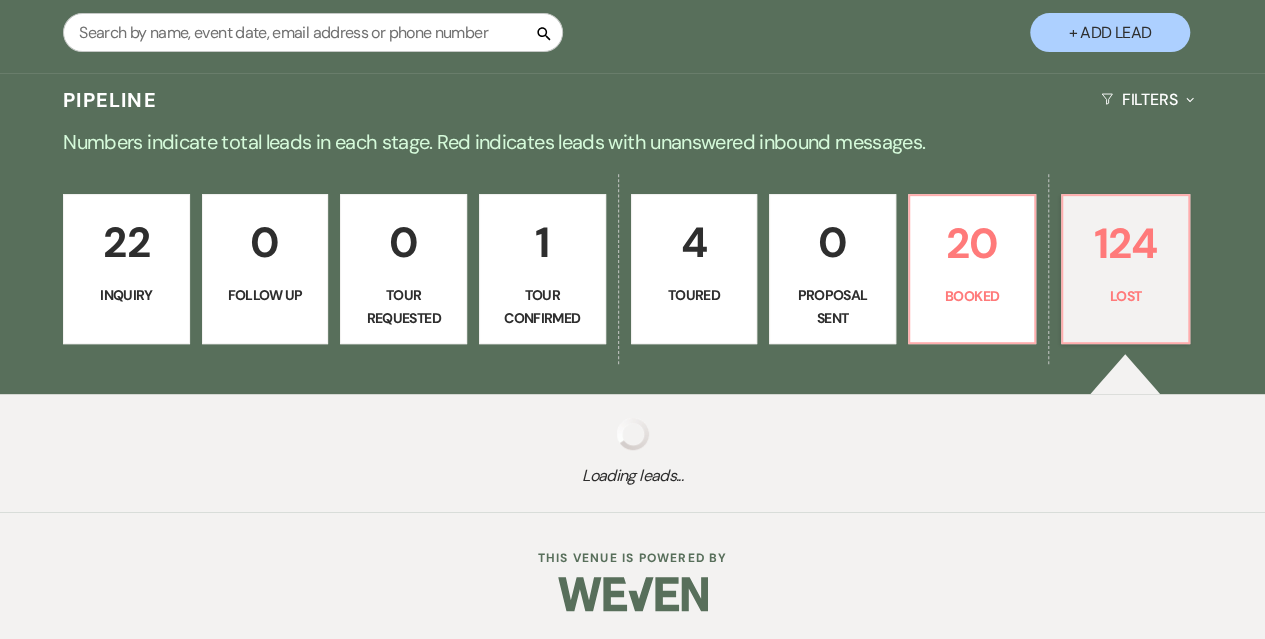 select on "8" 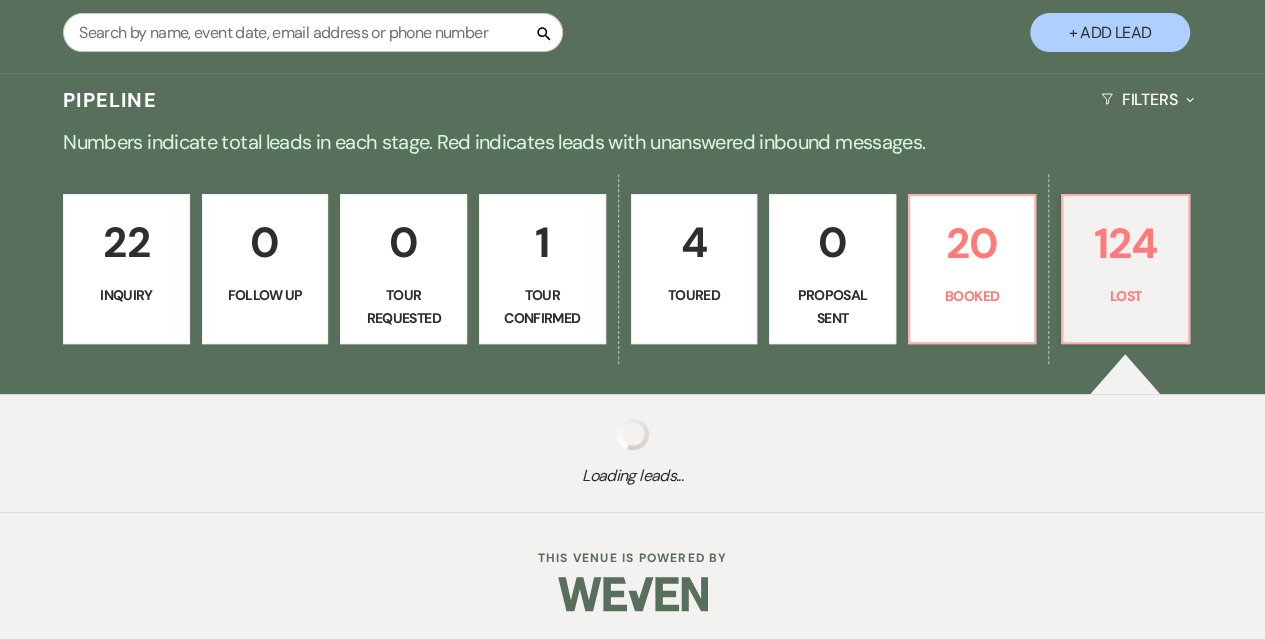 select on "5" 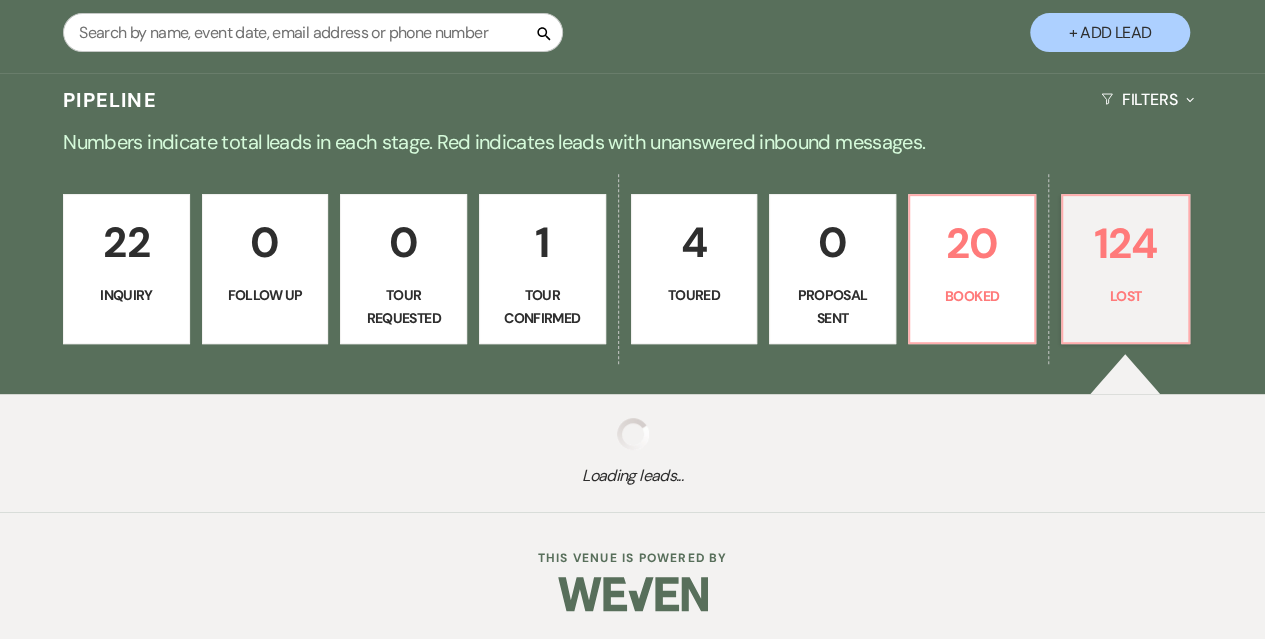 select on "8" 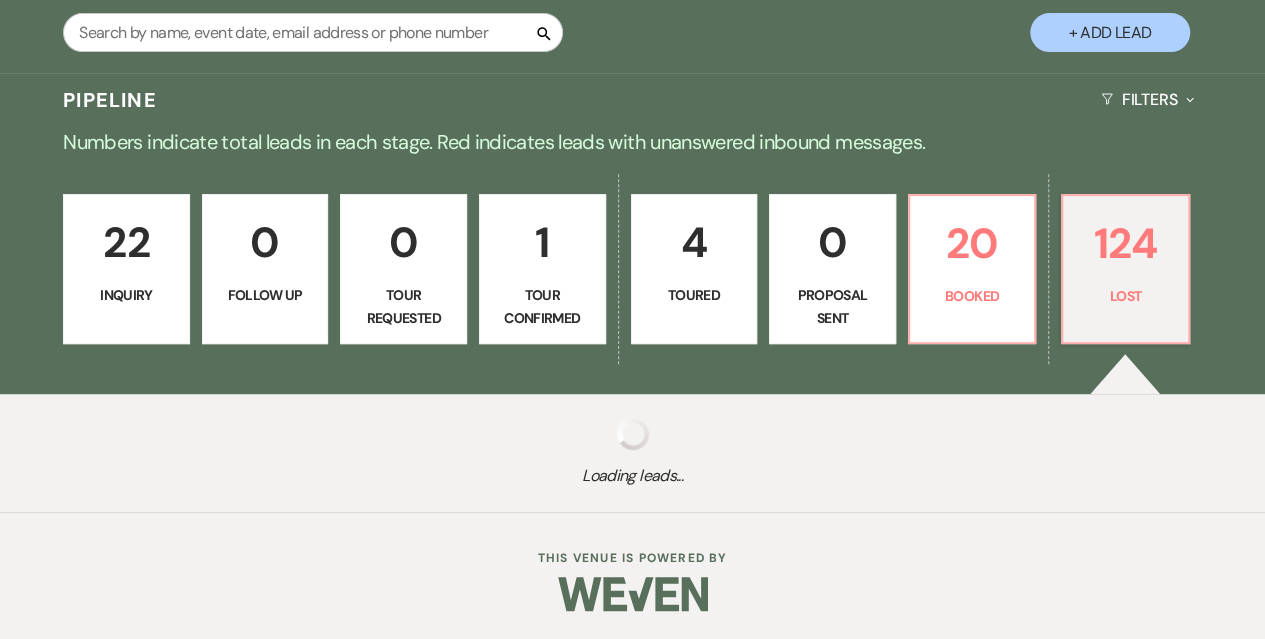 select on "5" 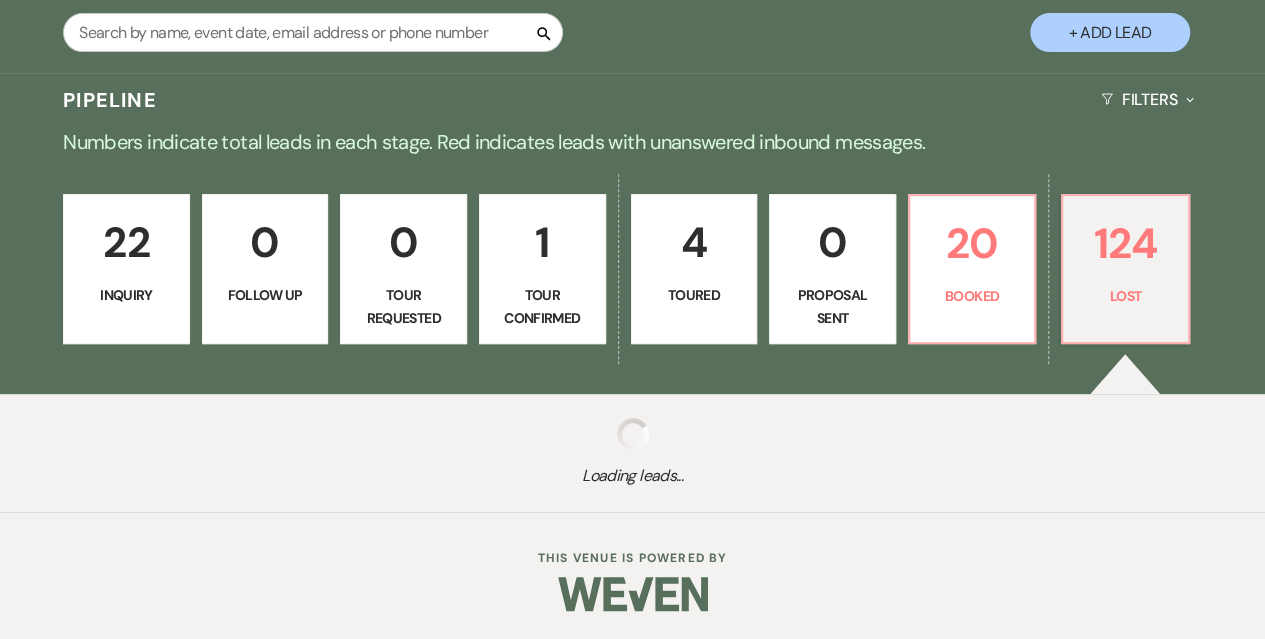 select on "8" 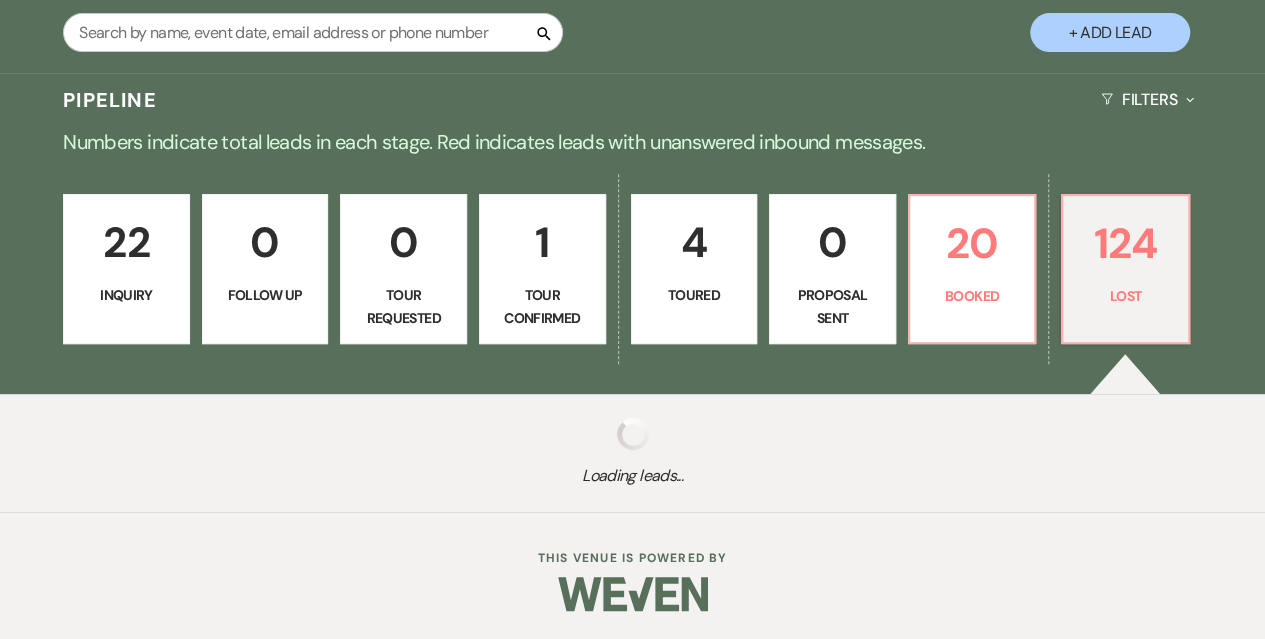 select on "5" 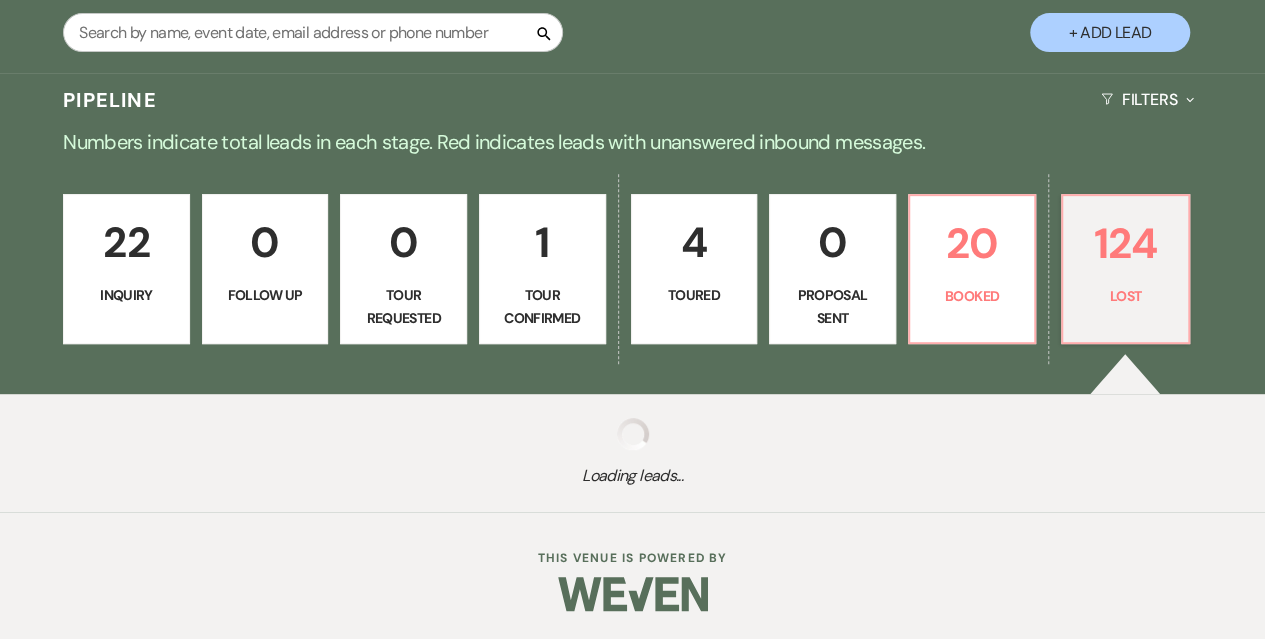 select on "8" 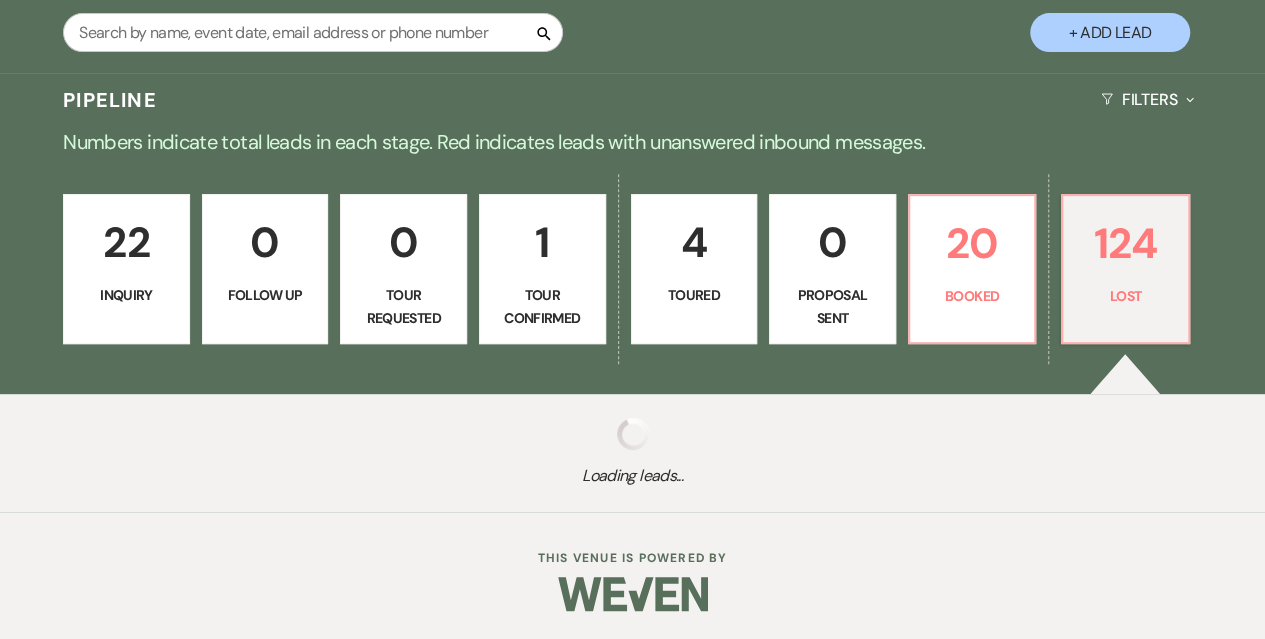 select on "5" 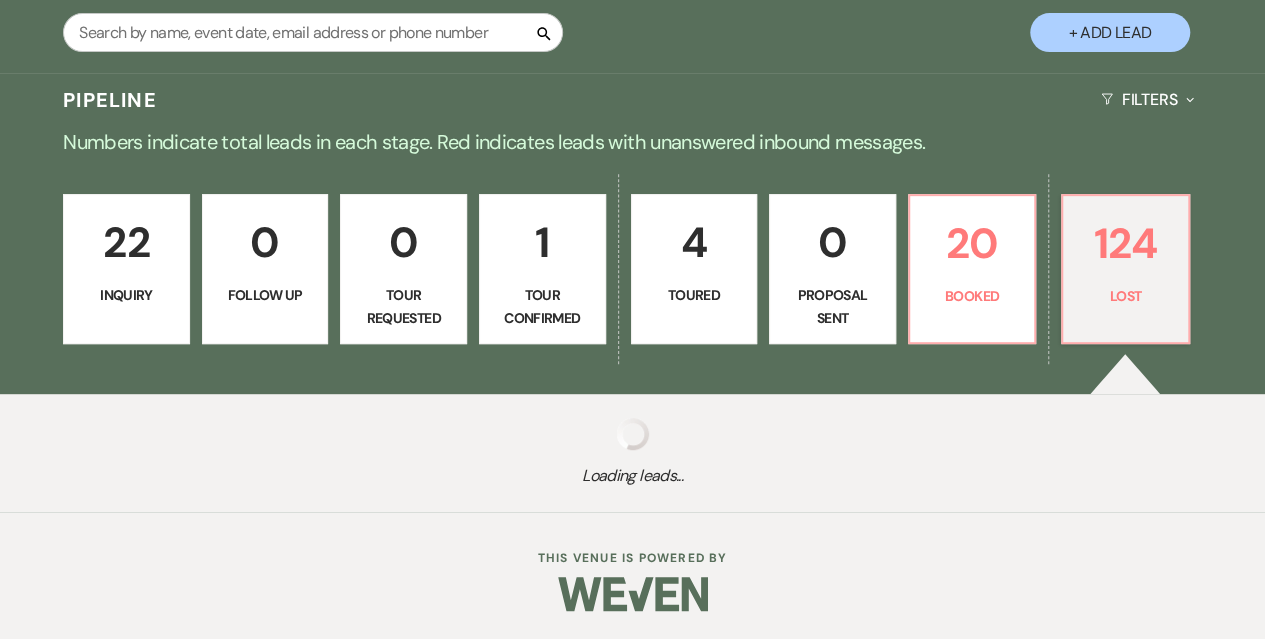 select on "8" 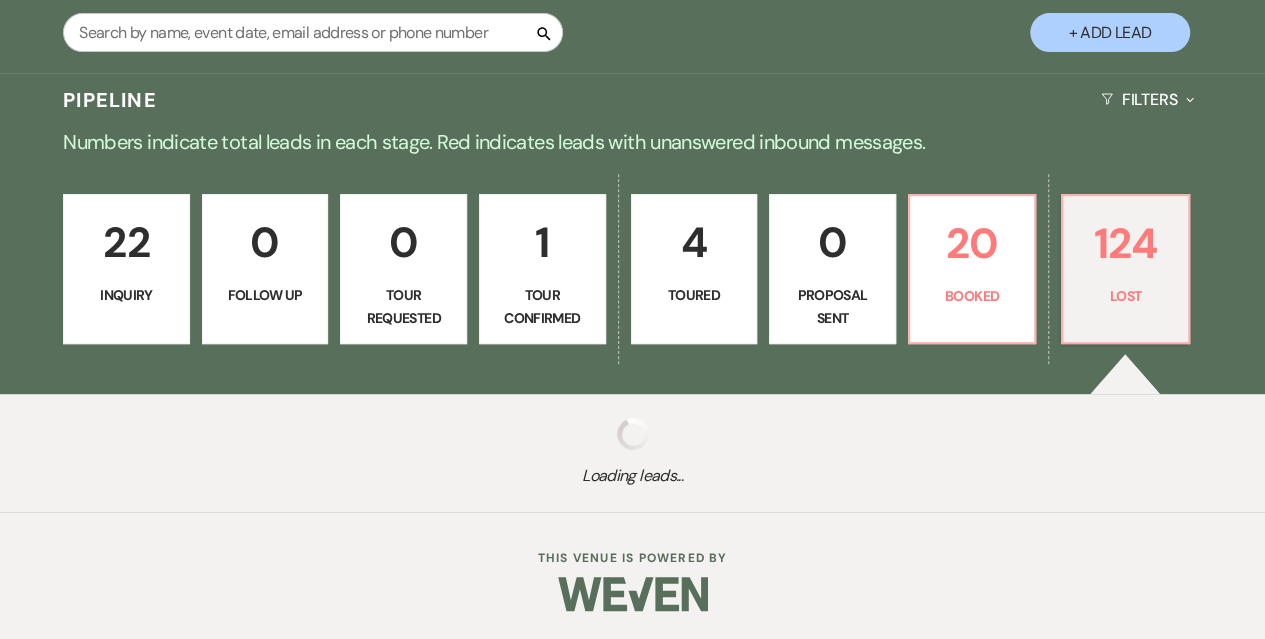 select on "5" 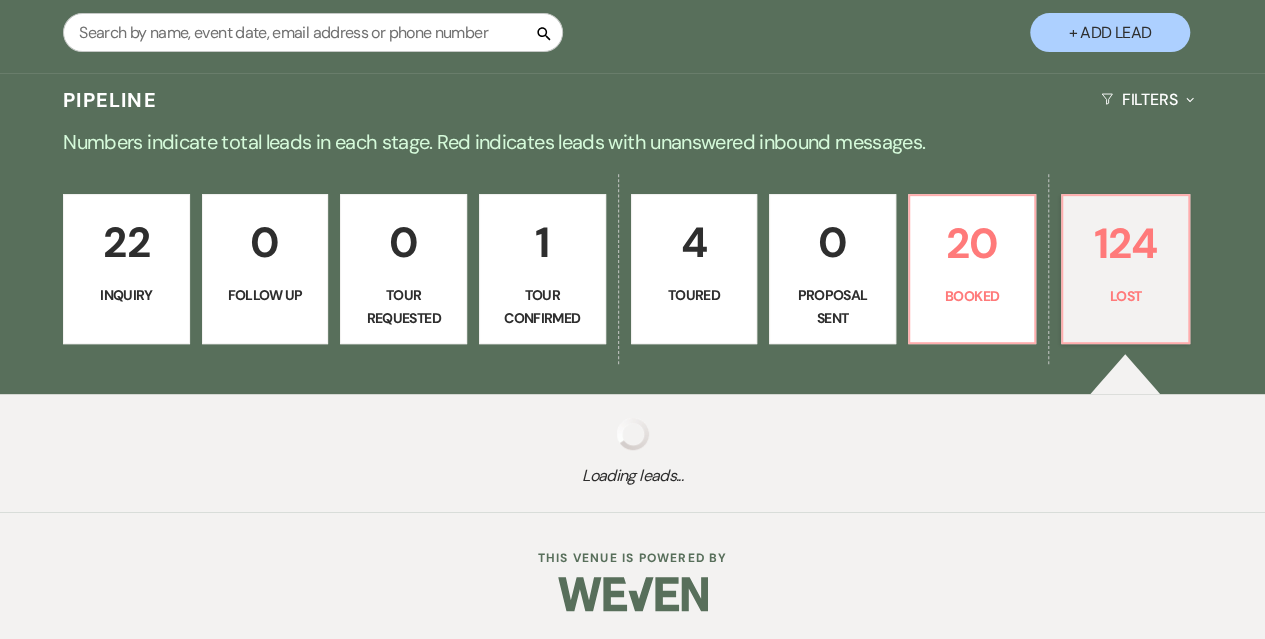 select on "8" 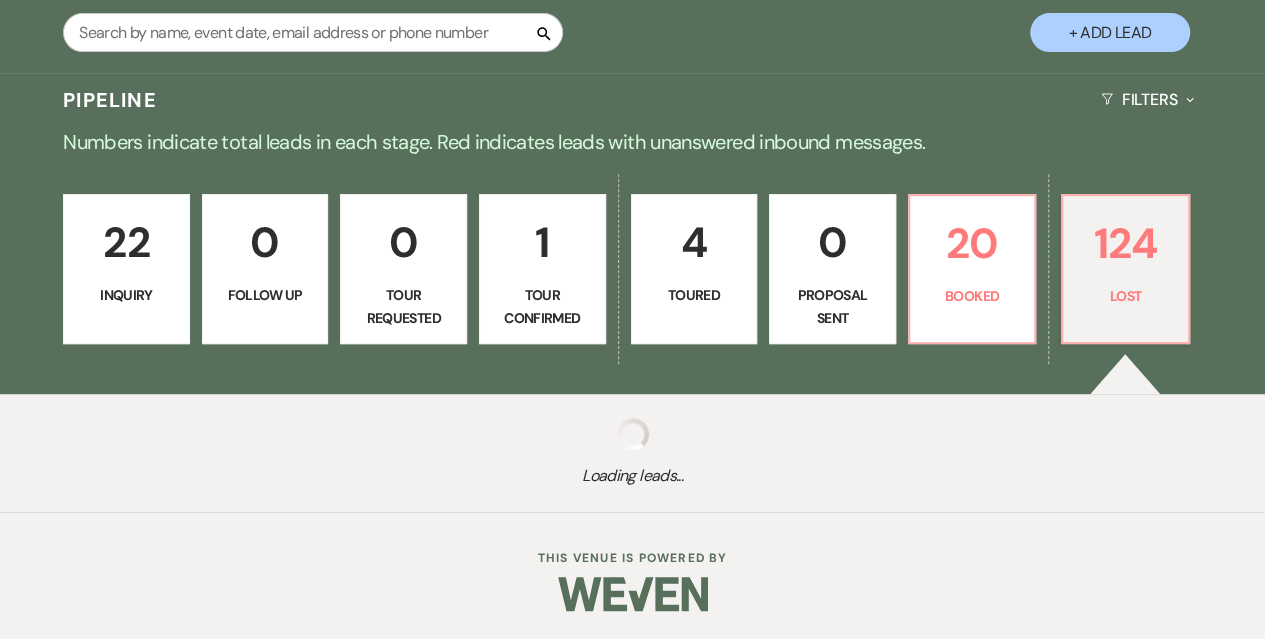 select on "5" 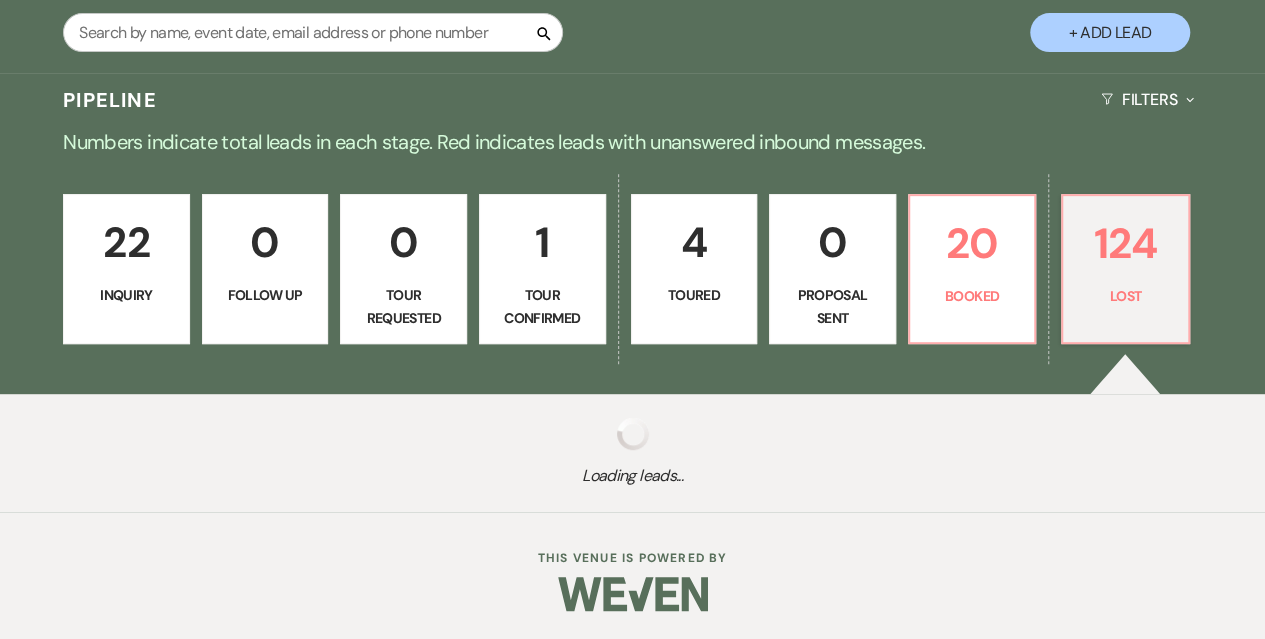 type 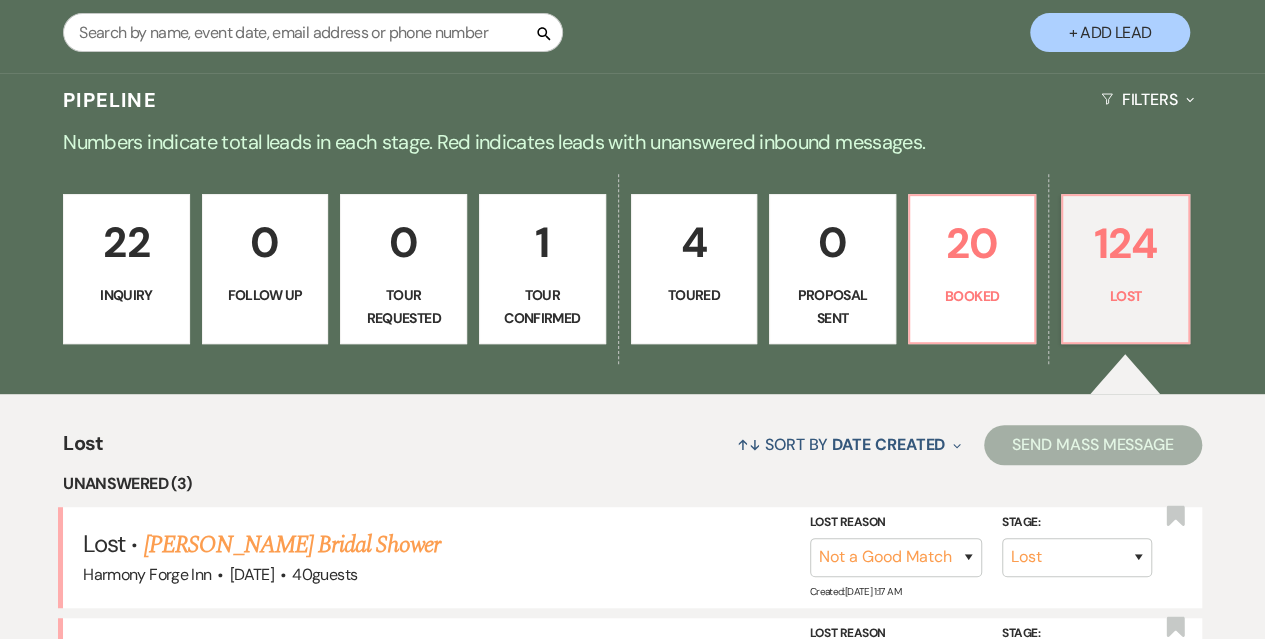 scroll, scrollTop: 500, scrollLeft: 0, axis: vertical 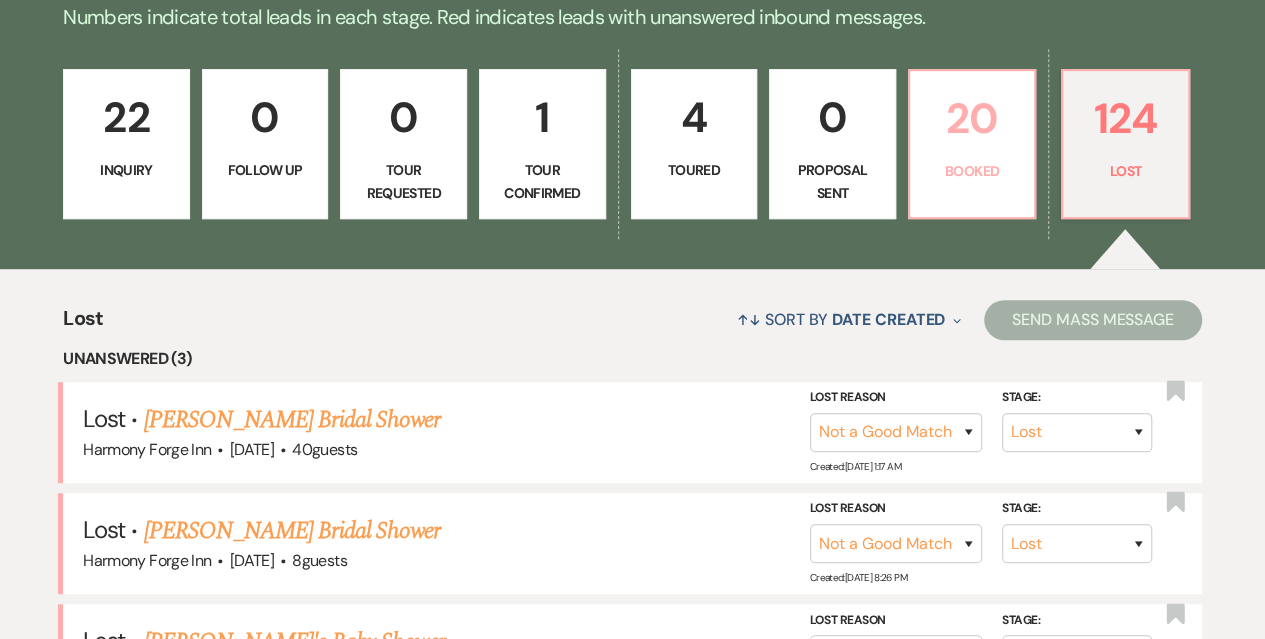 click on "20" at bounding box center (972, 118) 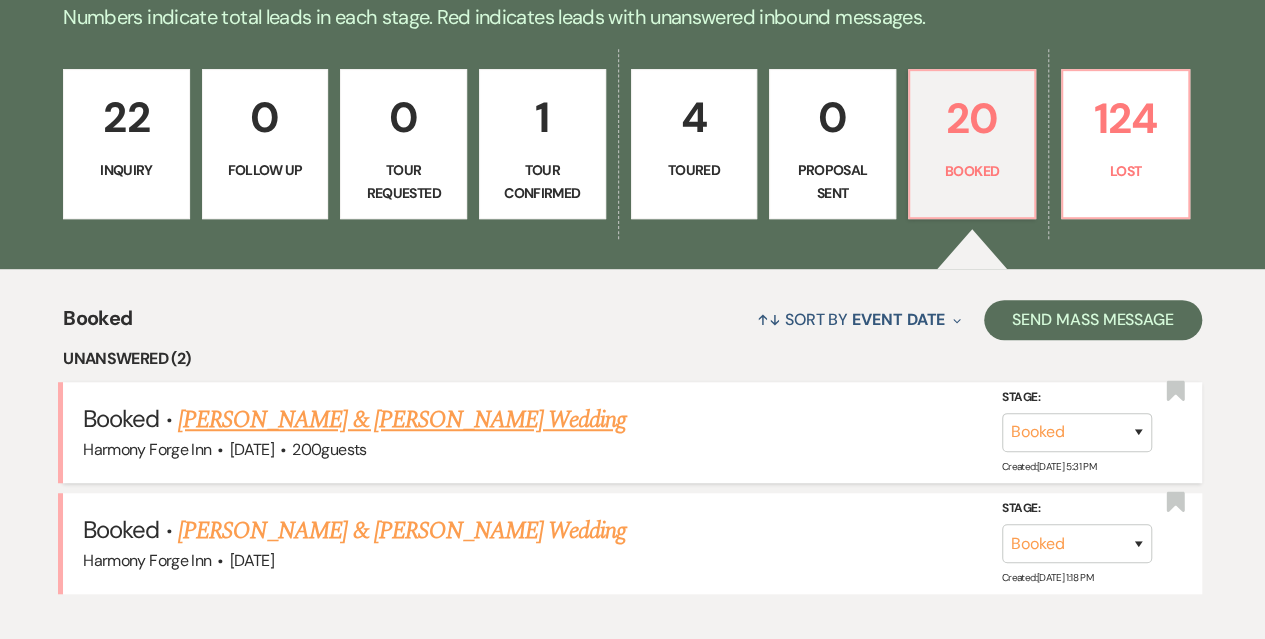click on "[PERSON_NAME] & [PERSON_NAME] Wedding" at bounding box center [402, 420] 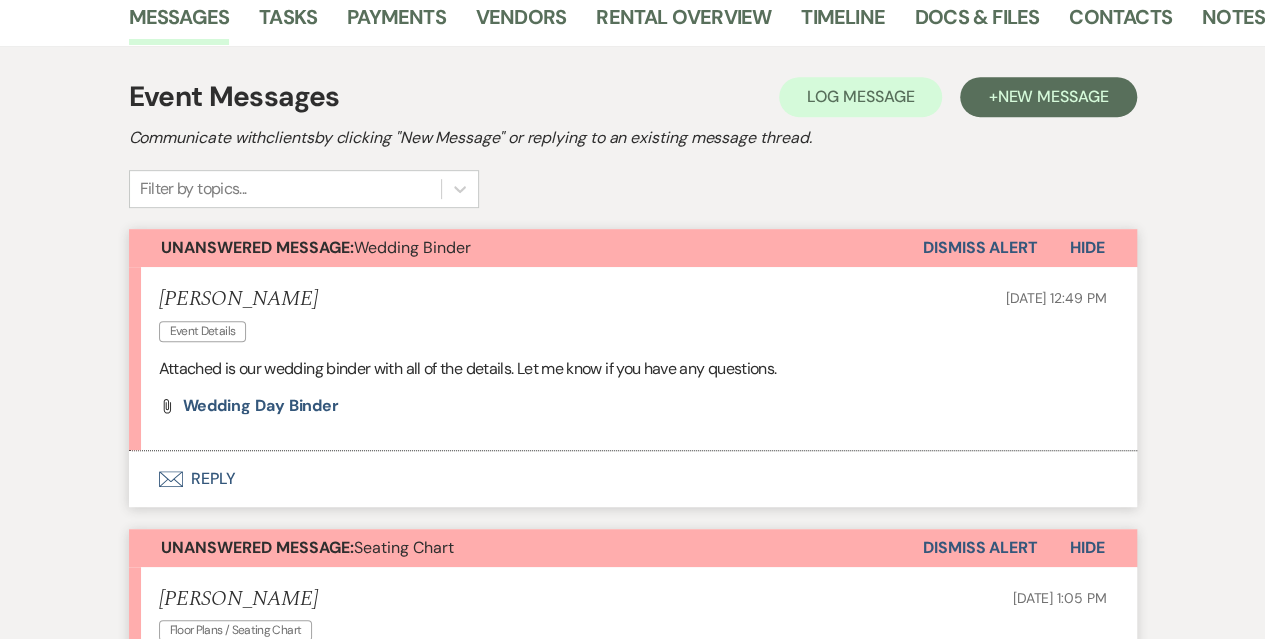 scroll, scrollTop: 400, scrollLeft: 0, axis: vertical 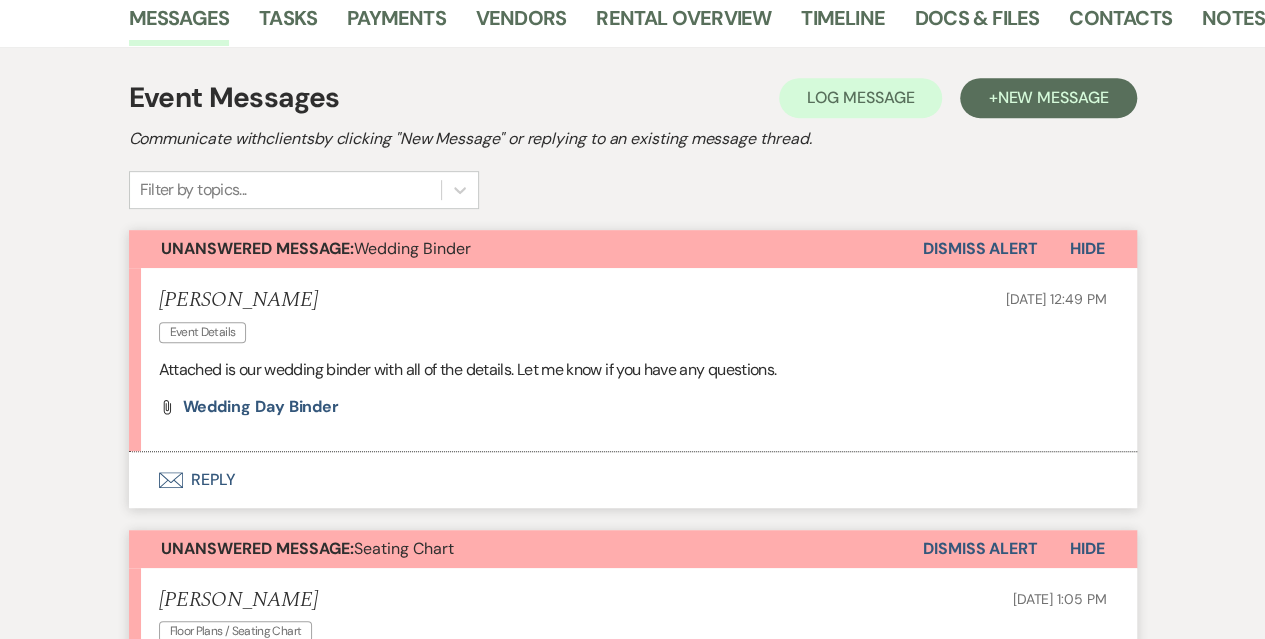 click on "Envelope Reply" at bounding box center (633, 480) 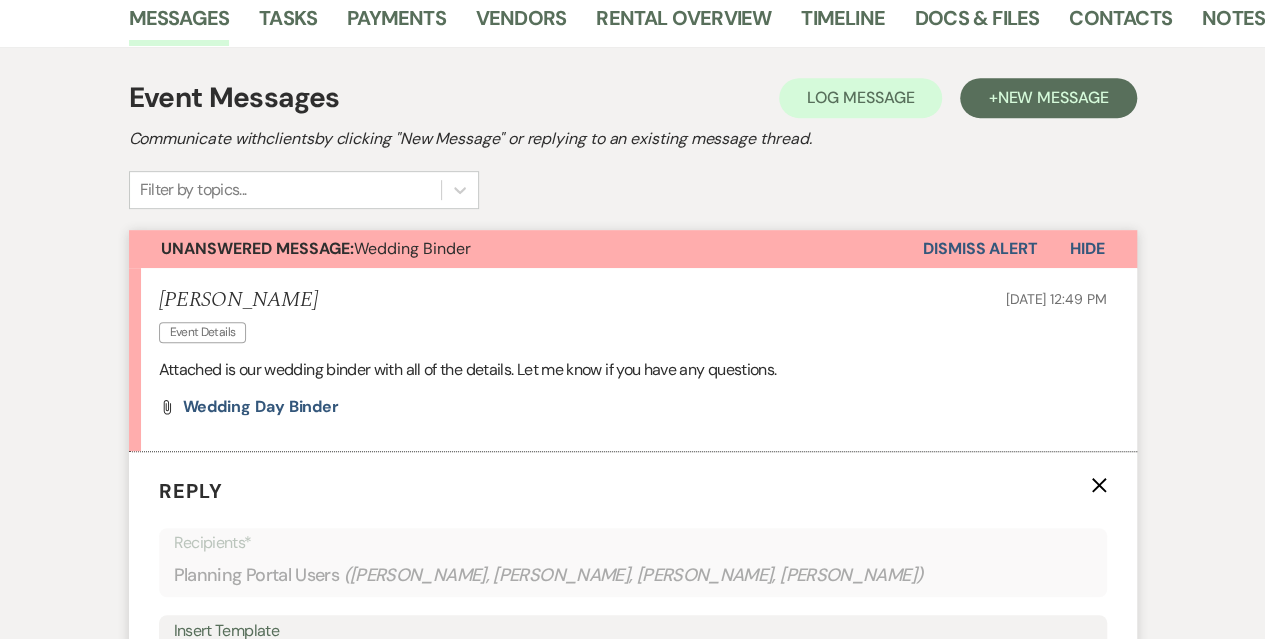 scroll, scrollTop: 700, scrollLeft: 0, axis: vertical 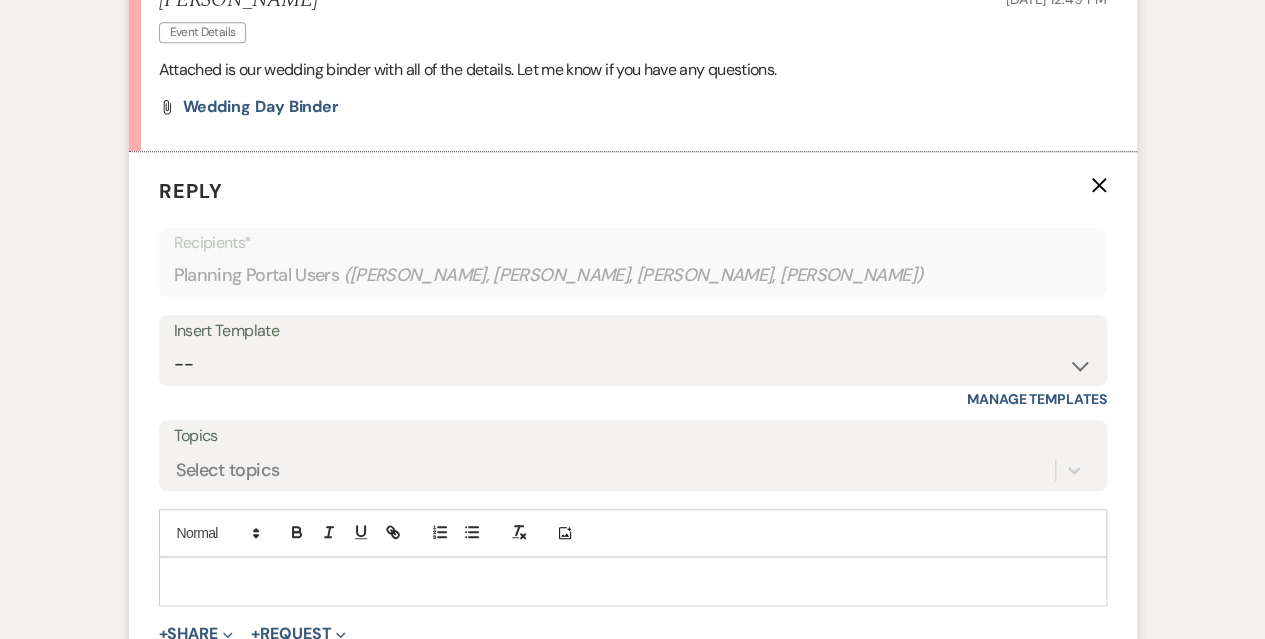 click at bounding box center [633, 581] 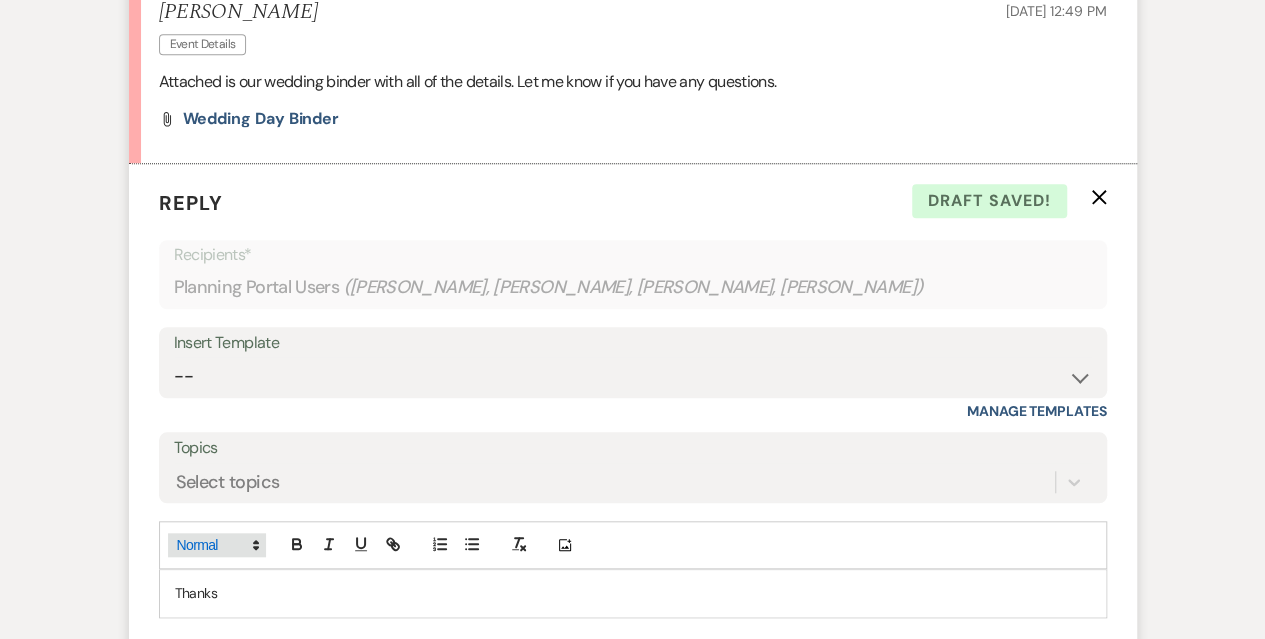 scroll, scrollTop: 800, scrollLeft: 0, axis: vertical 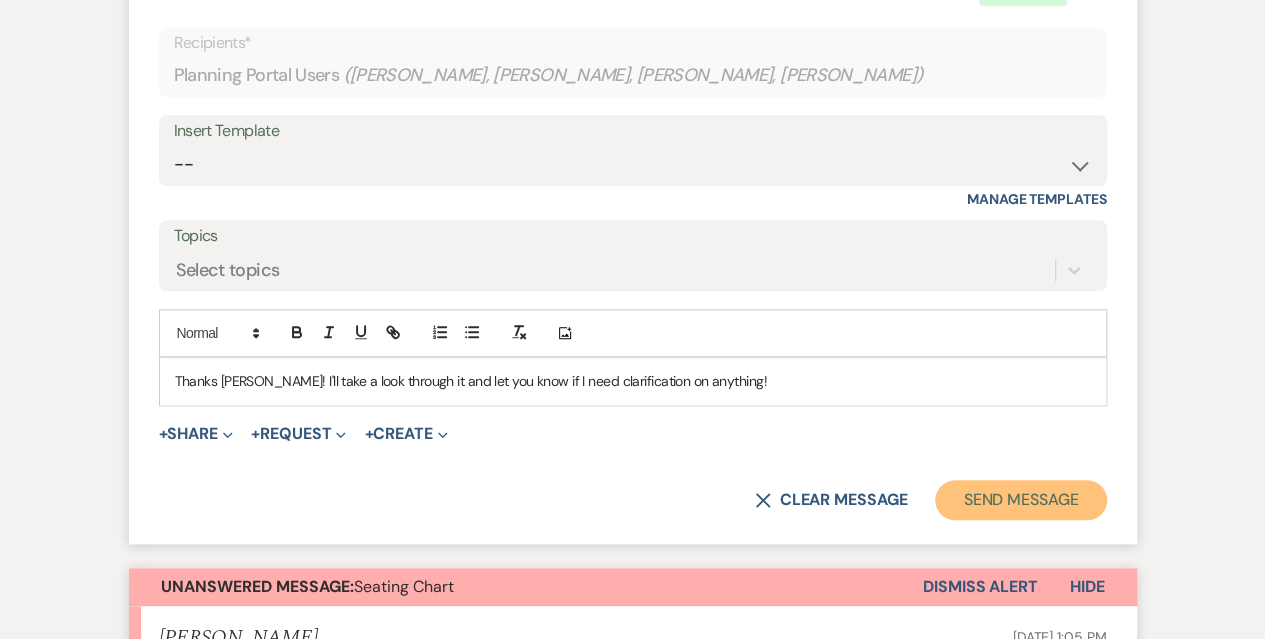 click on "Send Message" at bounding box center (1020, 500) 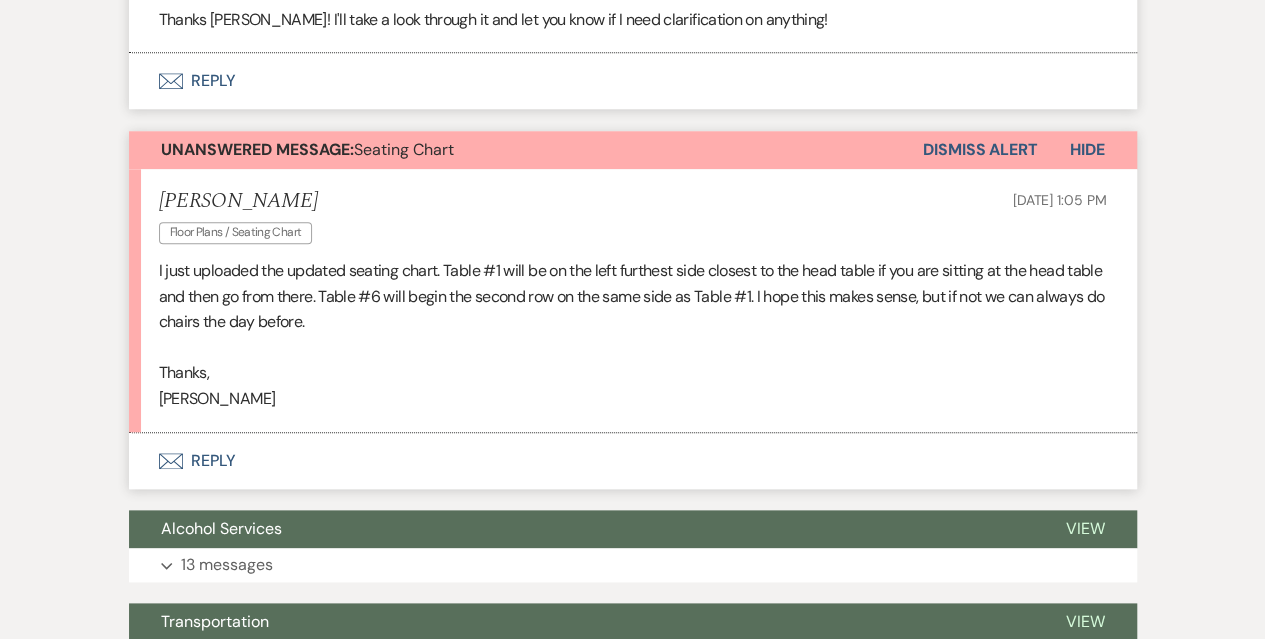 scroll, scrollTop: 616, scrollLeft: 0, axis: vertical 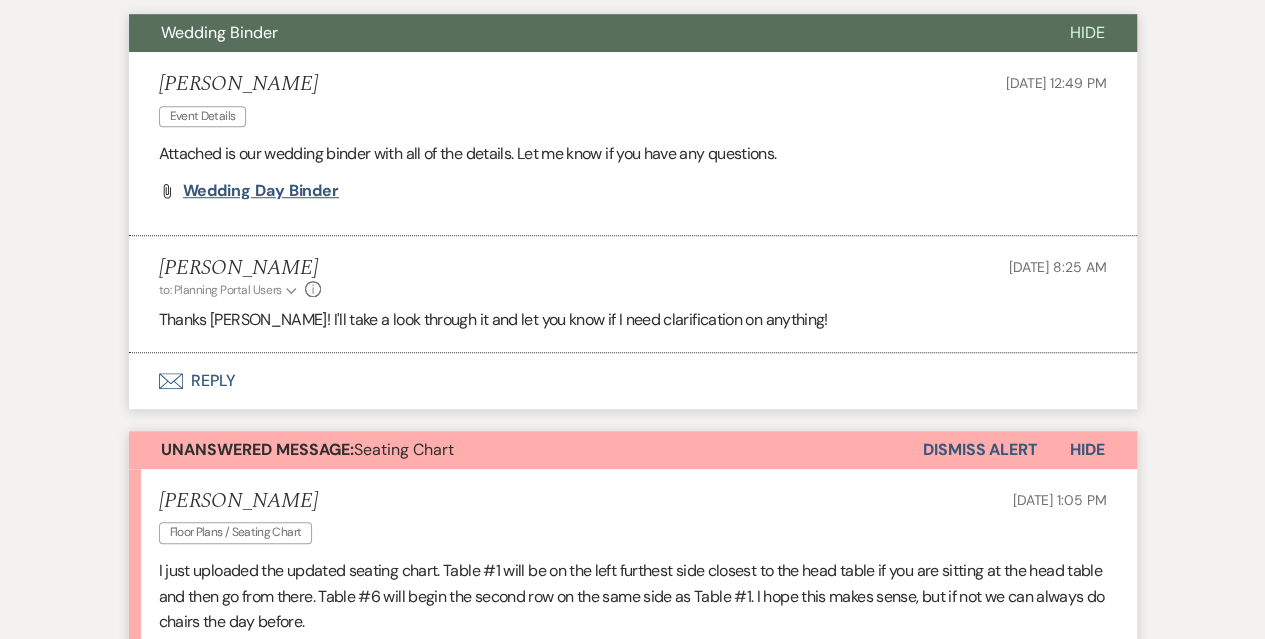 click on "Wedding Day Binder" at bounding box center [261, 190] 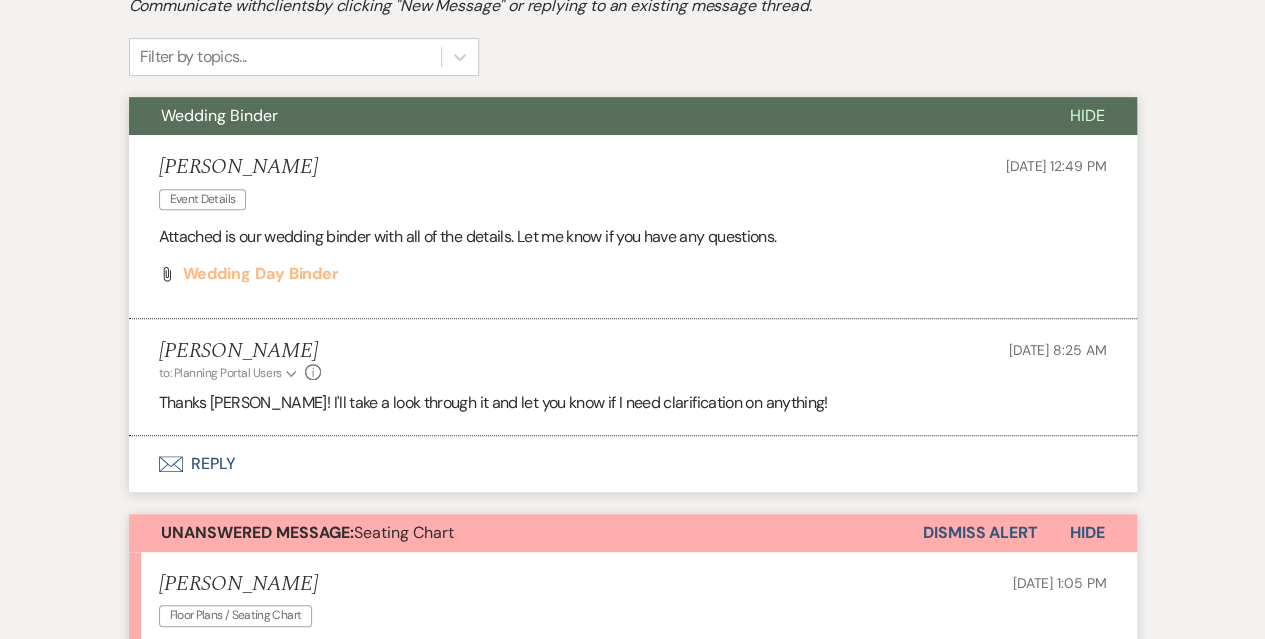 scroll, scrollTop: 516, scrollLeft: 0, axis: vertical 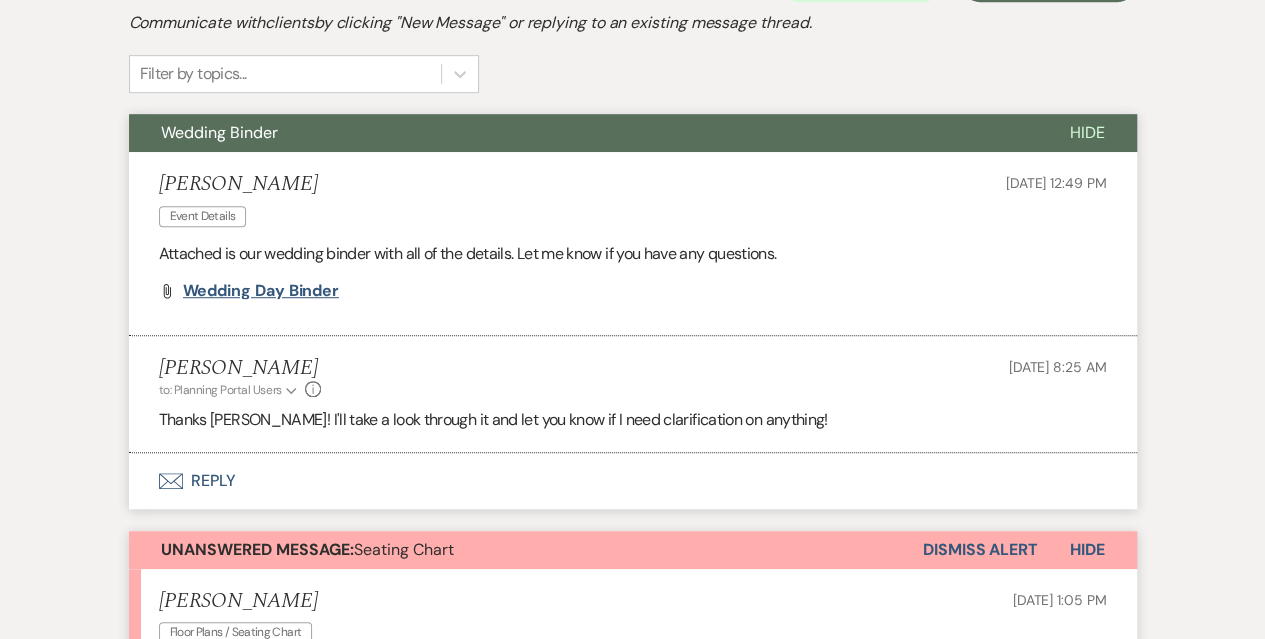 click on "Wedding Day Binder" at bounding box center (261, 290) 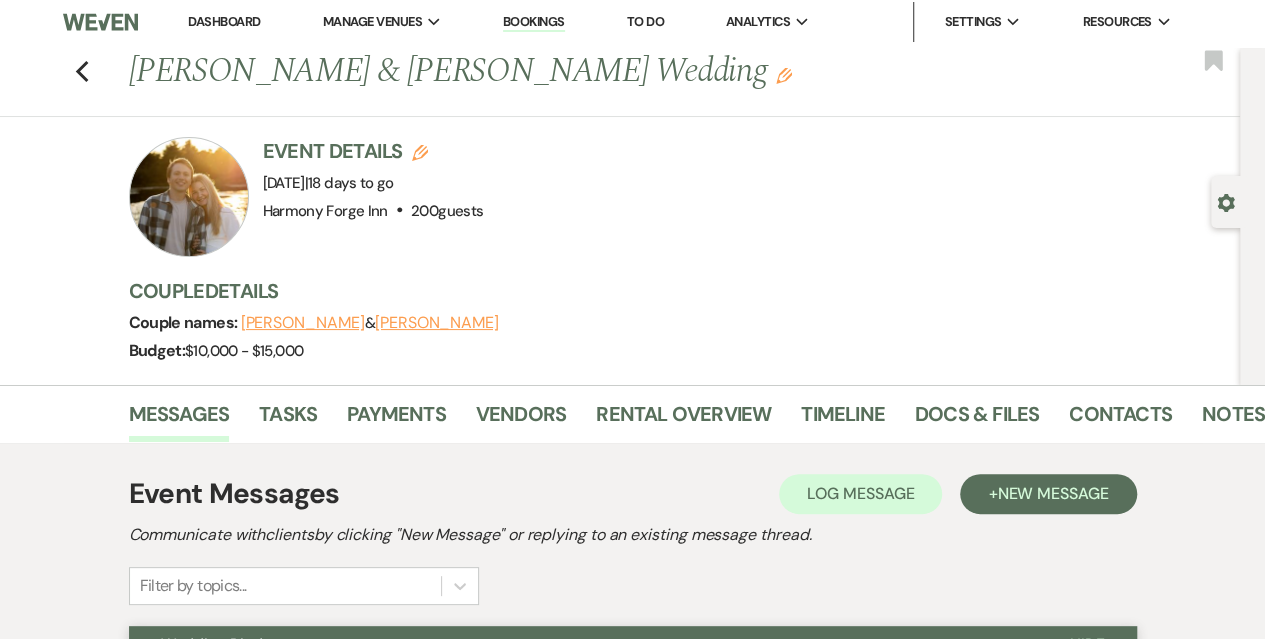scroll, scrollTop: 0, scrollLeft: 0, axis: both 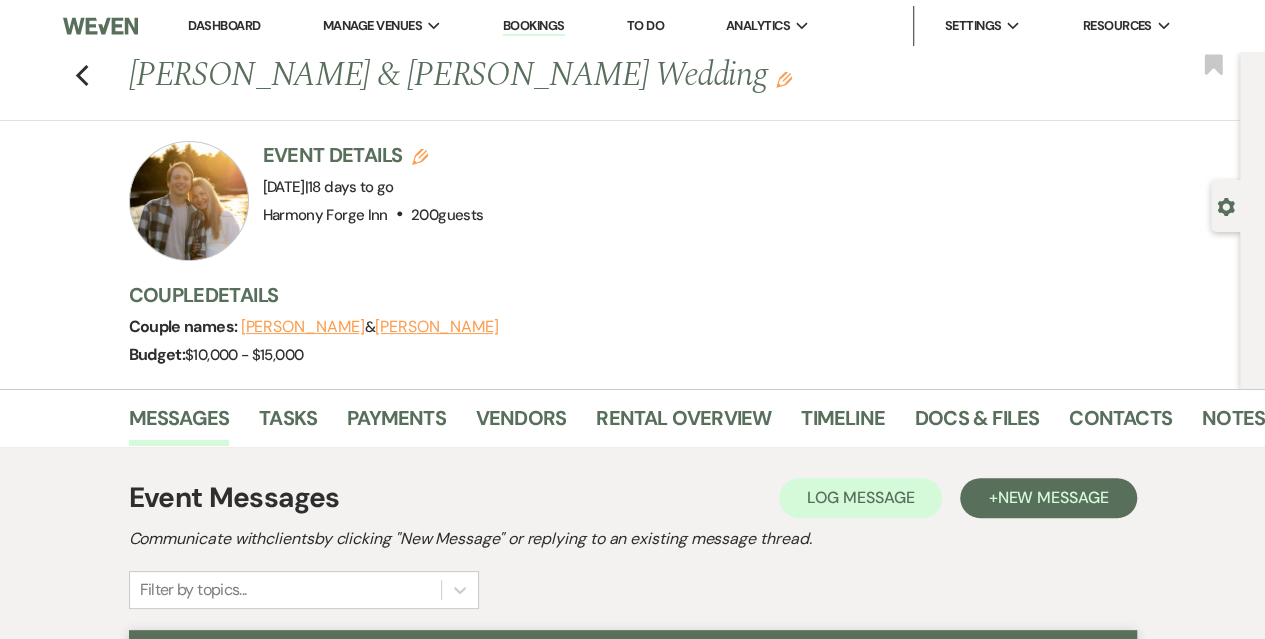 click on "Dashboard" at bounding box center [224, 25] 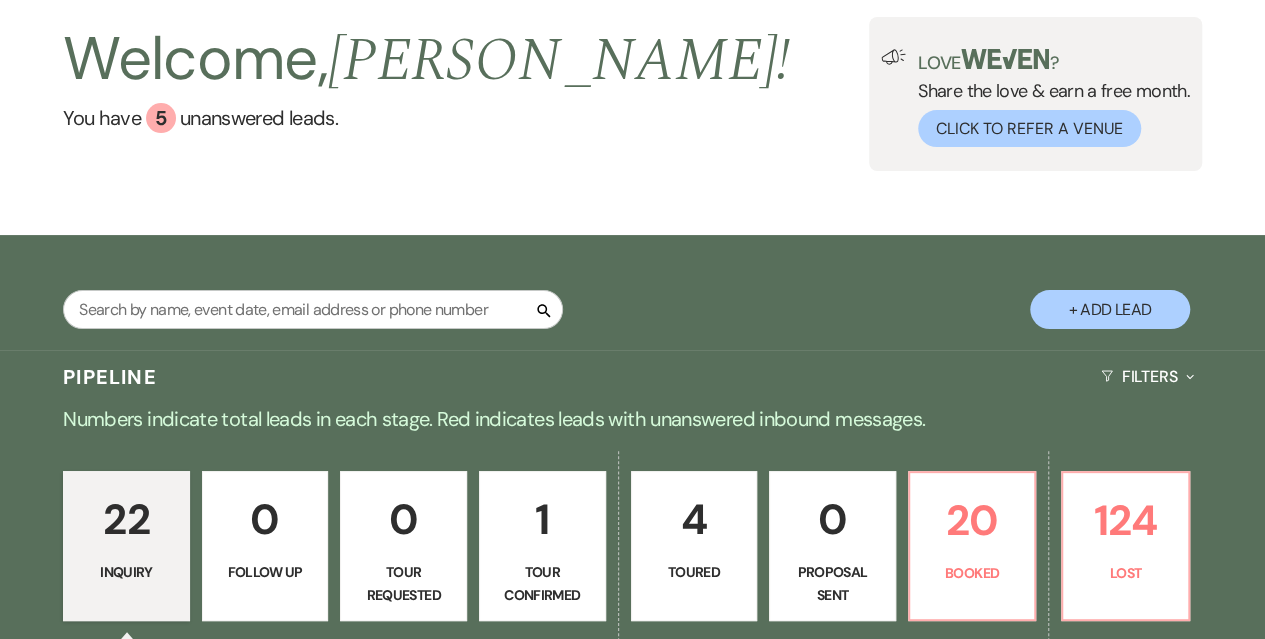 scroll, scrollTop: 0, scrollLeft: 0, axis: both 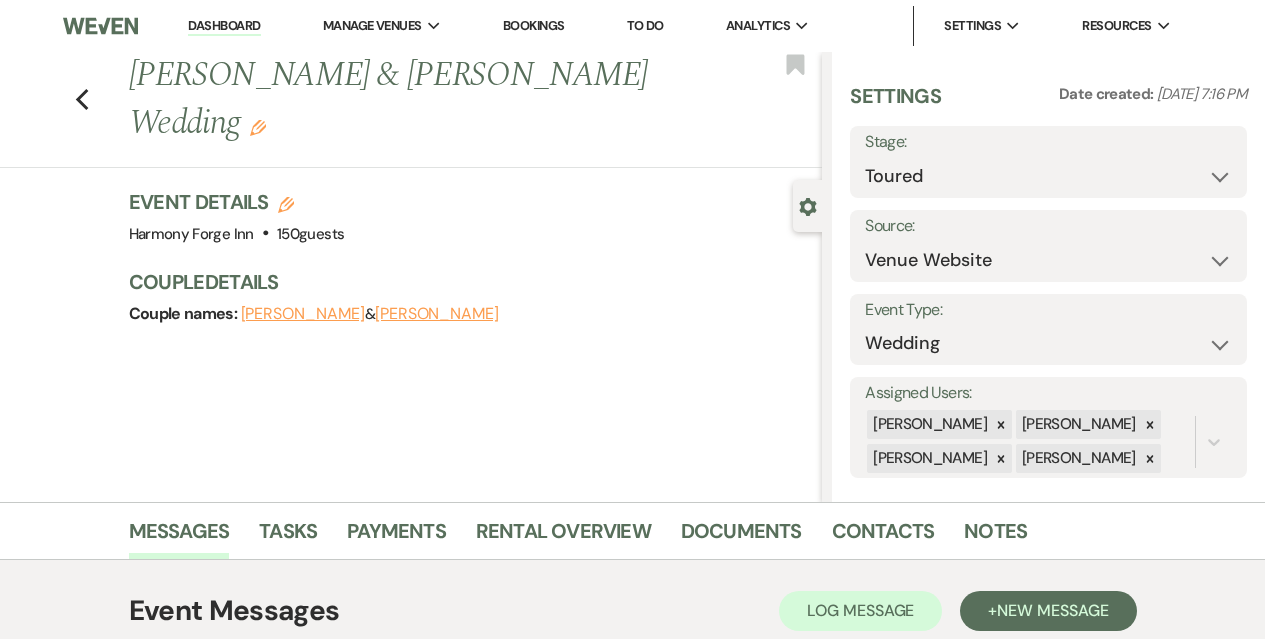 select on "5" 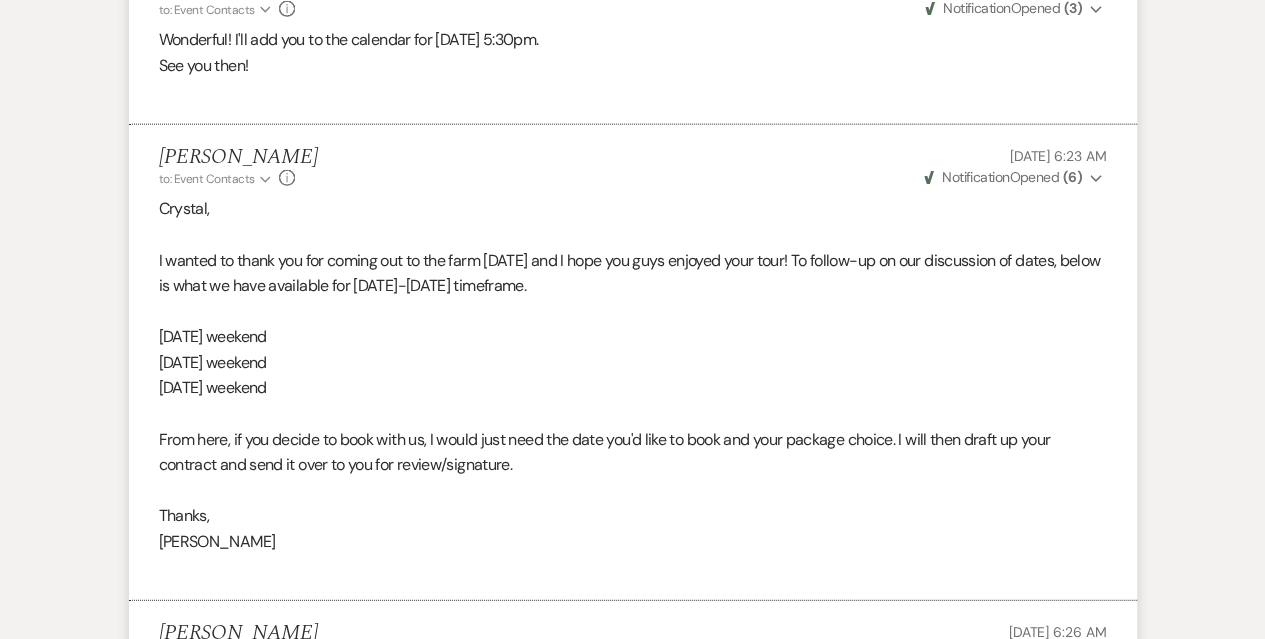 scroll, scrollTop: 0, scrollLeft: 0, axis: both 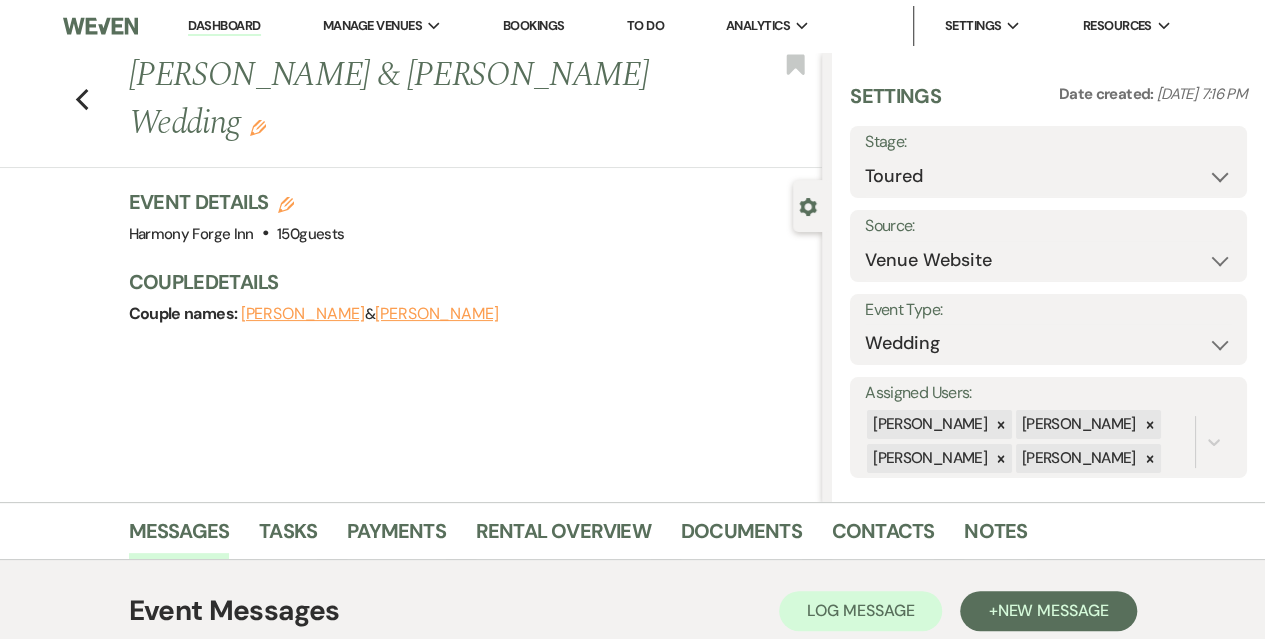 click on "Dashboard" at bounding box center [224, 26] 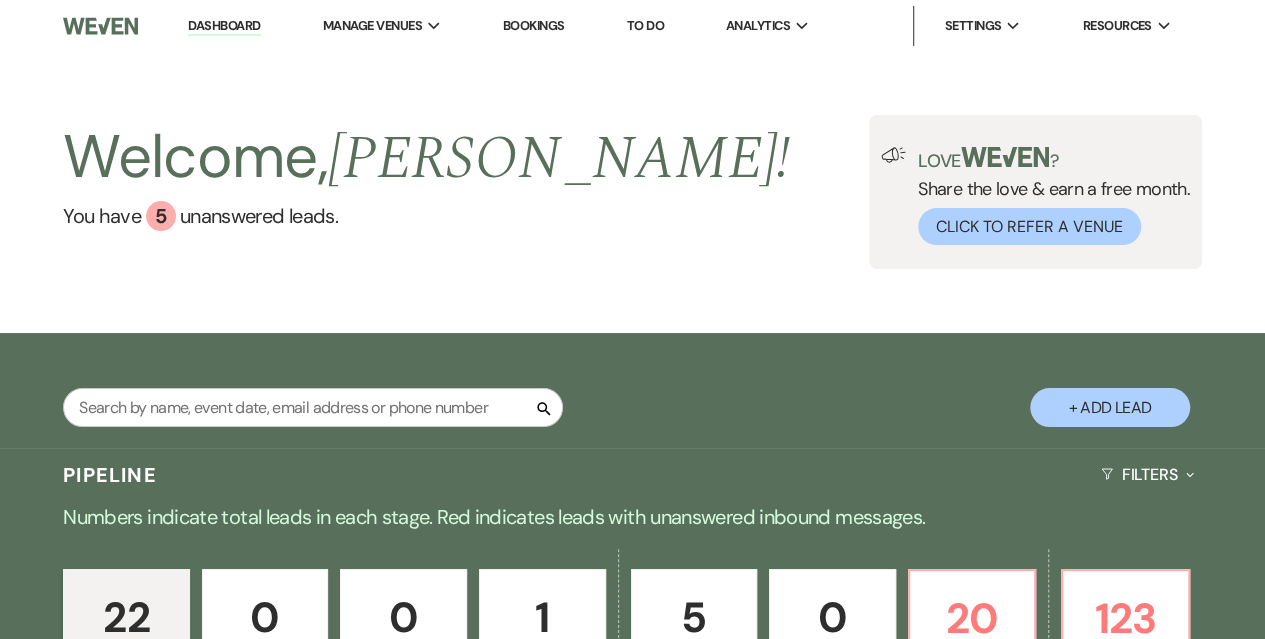 scroll, scrollTop: 300, scrollLeft: 0, axis: vertical 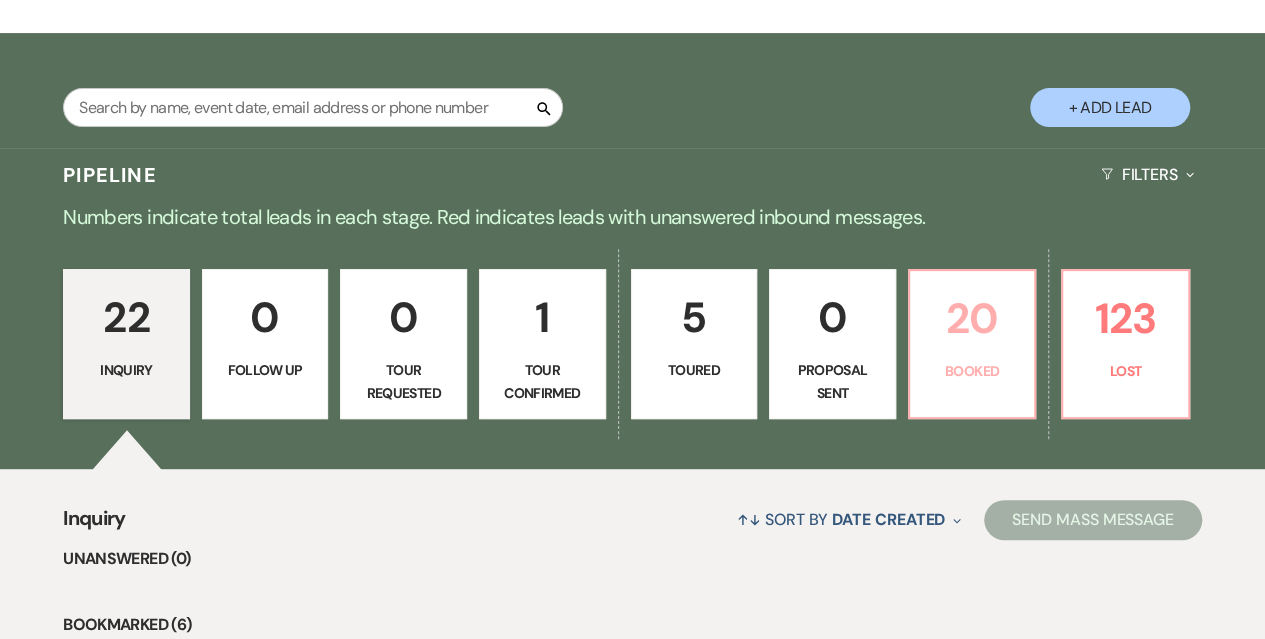 click on "Booked" at bounding box center (972, 371) 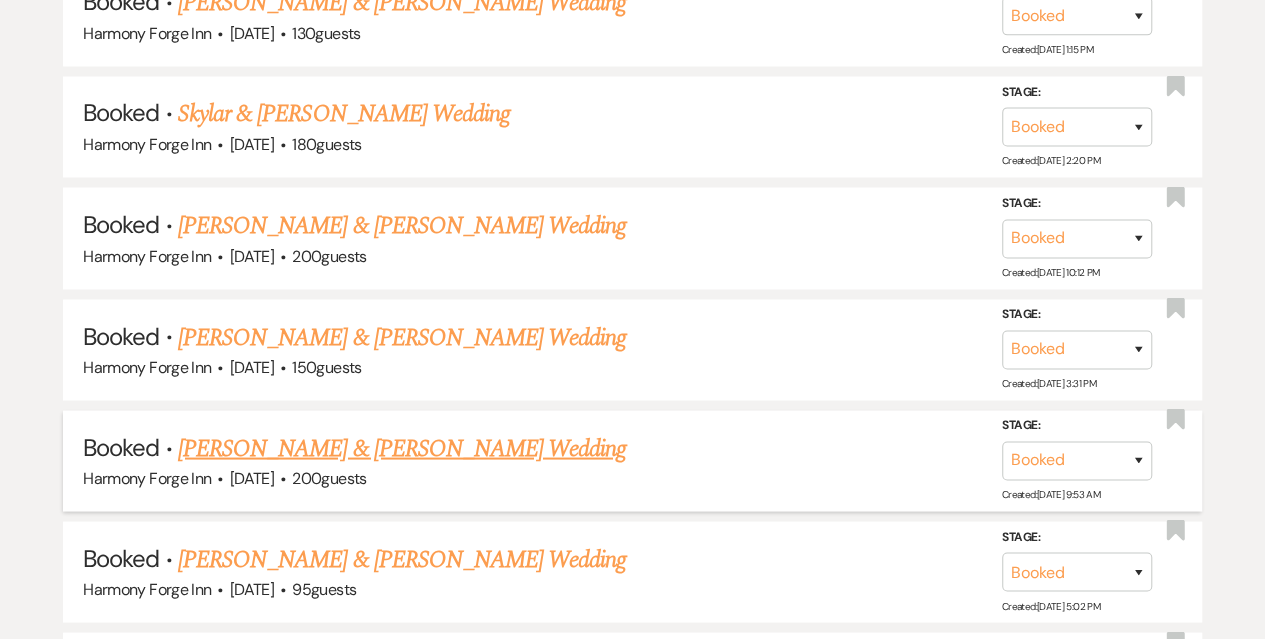 scroll, scrollTop: 1600, scrollLeft: 0, axis: vertical 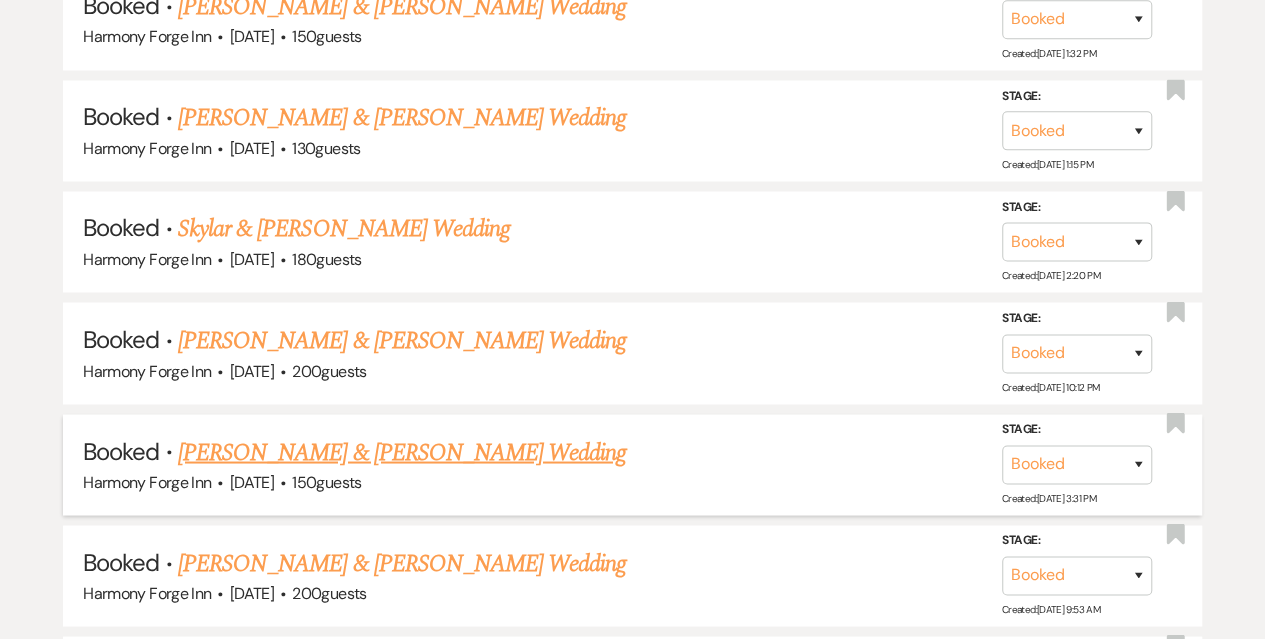click on "[PERSON_NAME] & [PERSON_NAME] Wedding" at bounding box center [402, 452] 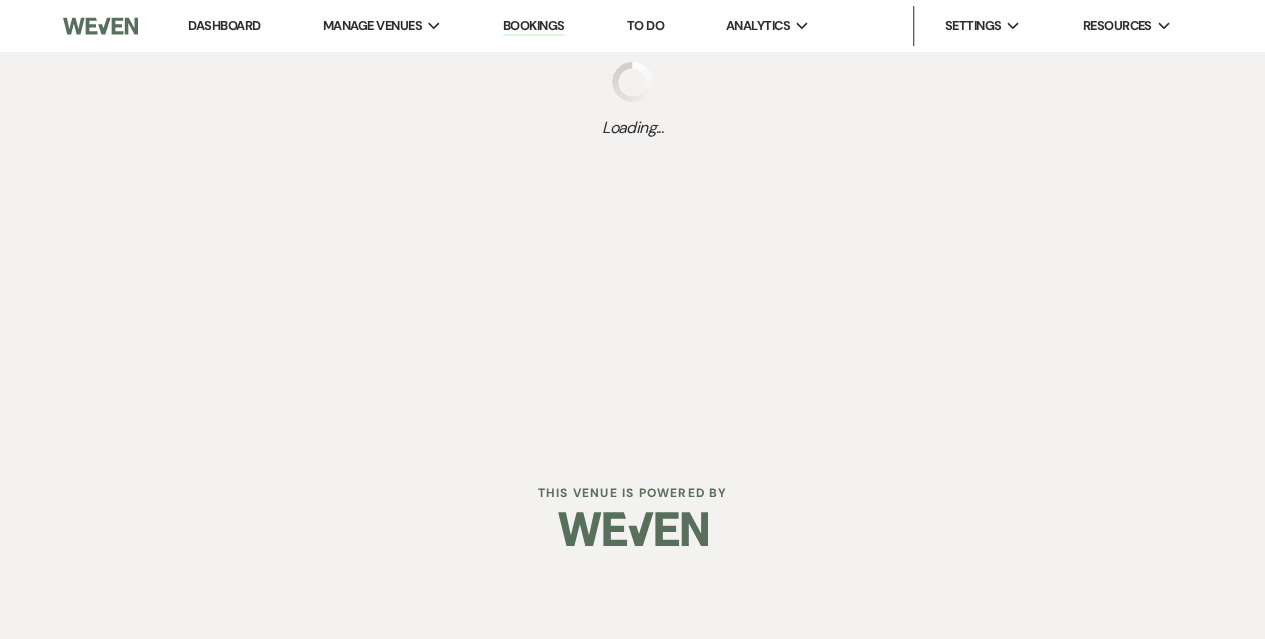scroll, scrollTop: 0, scrollLeft: 0, axis: both 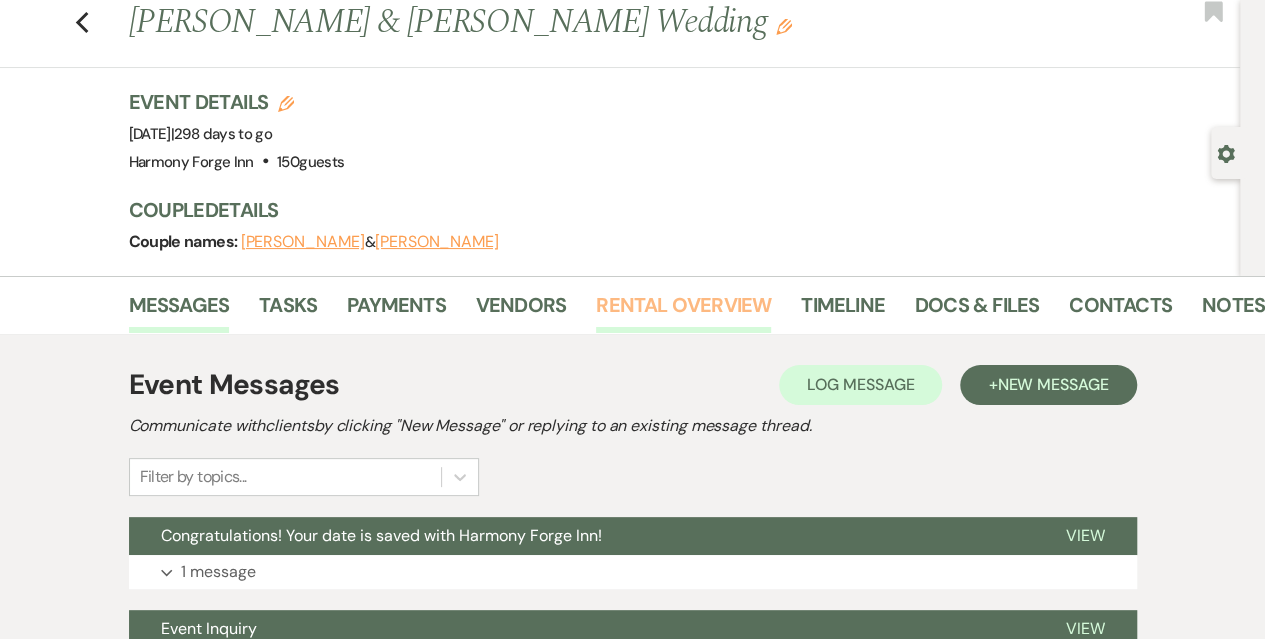 click on "Rental Overview" at bounding box center [683, 311] 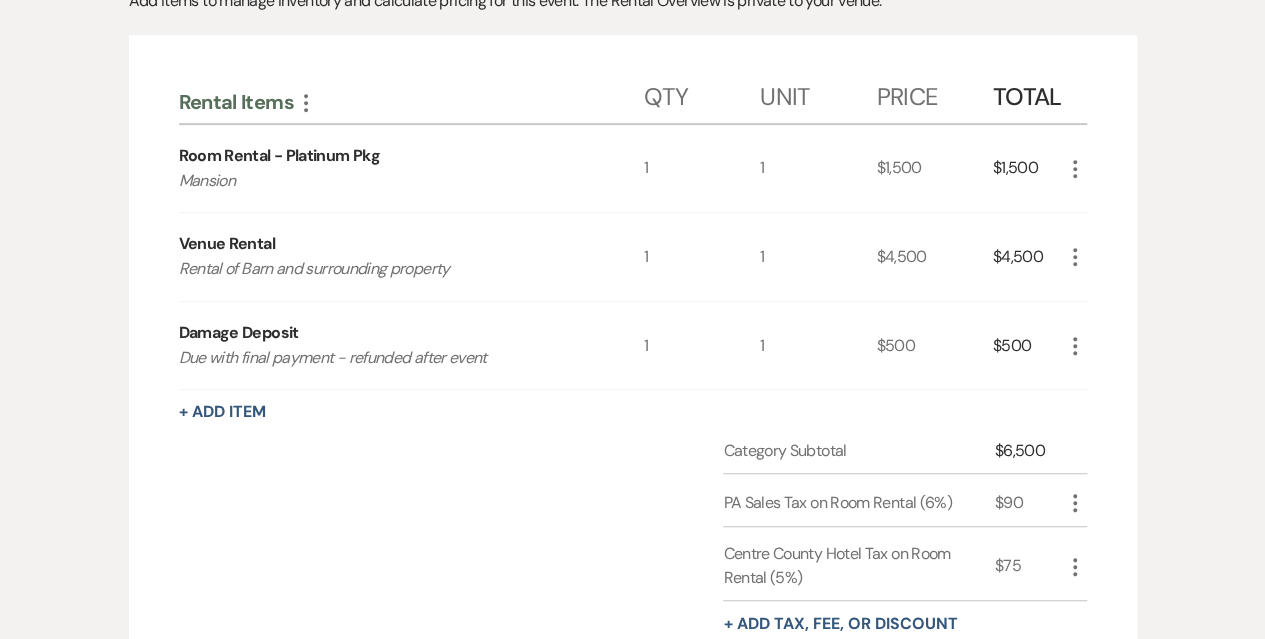 scroll, scrollTop: 400, scrollLeft: 0, axis: vertical 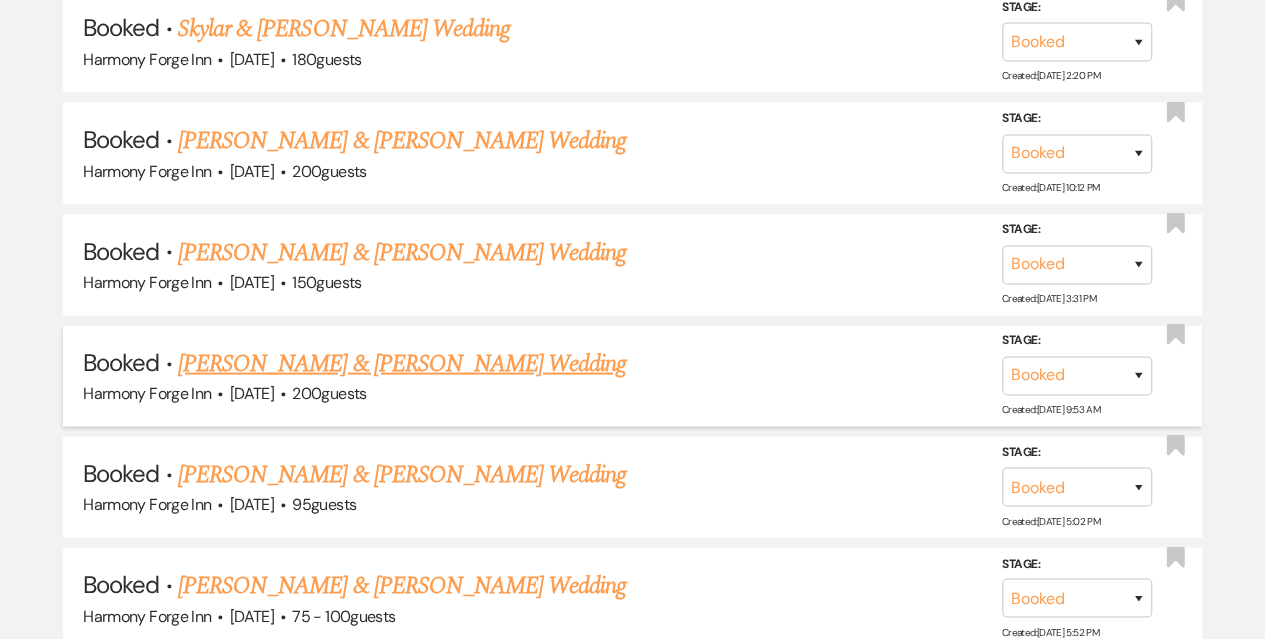 click on "[PERSON_NAME] & [PERSON_NAME] Wedding" at bounding box center (402, 363) 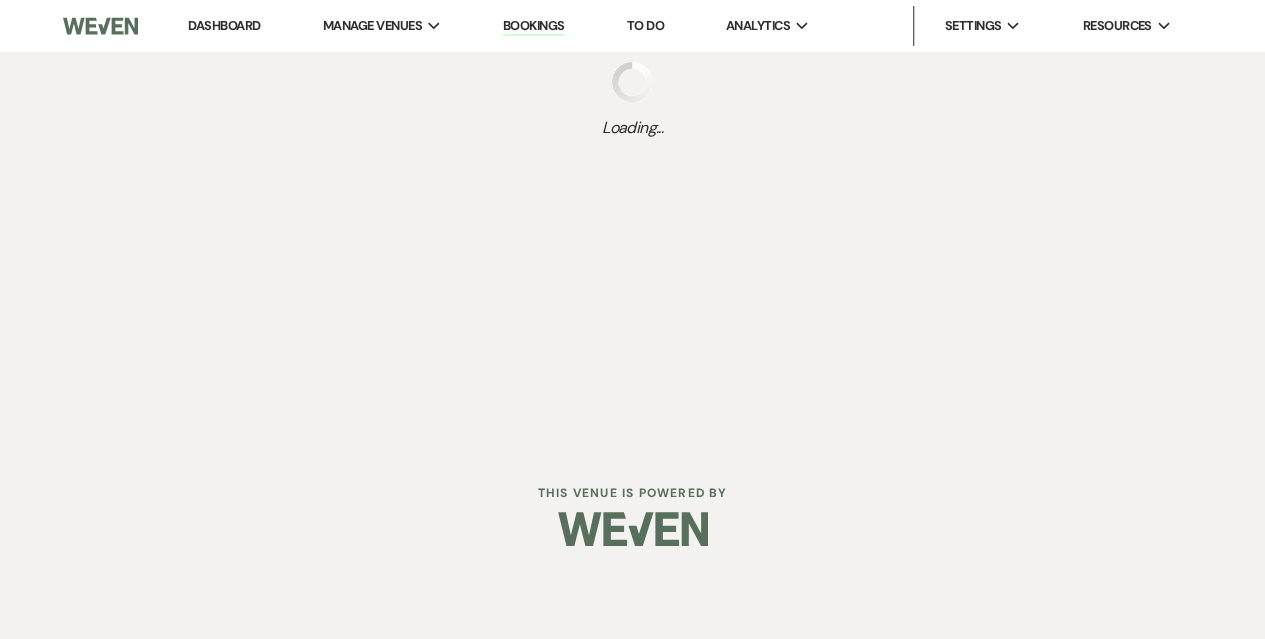 scroll, scrollTop: 0, scrollLeft: 0, axis: both 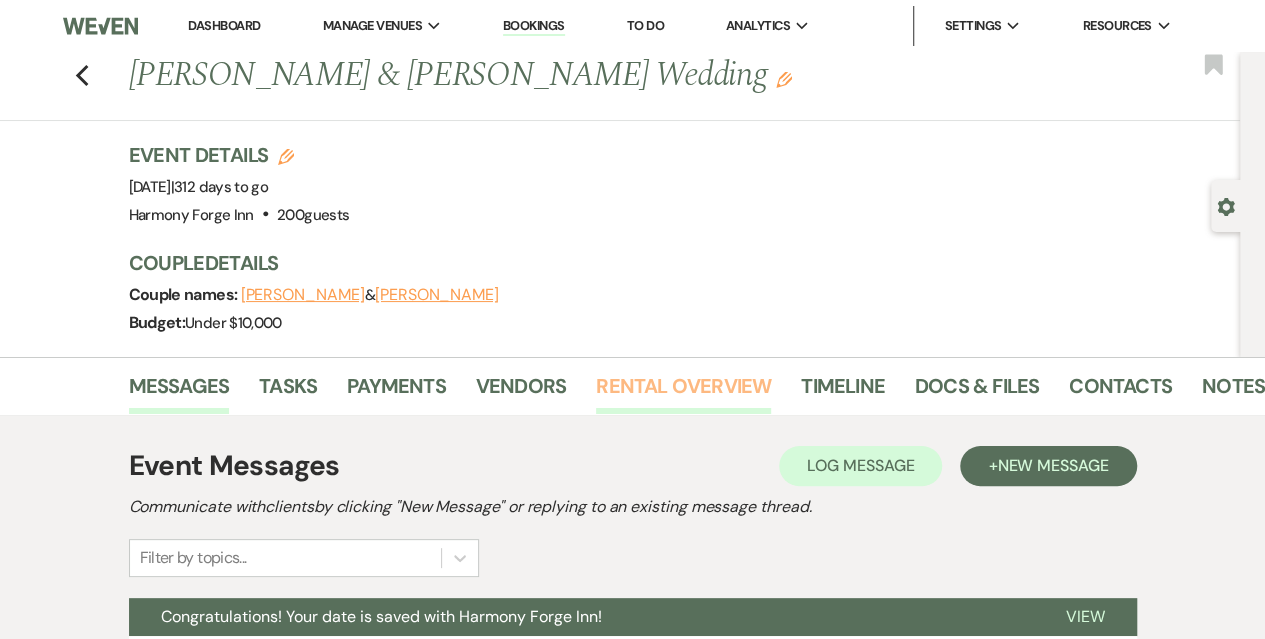 click on "Rental Overview" at bounding box center (683, 392) 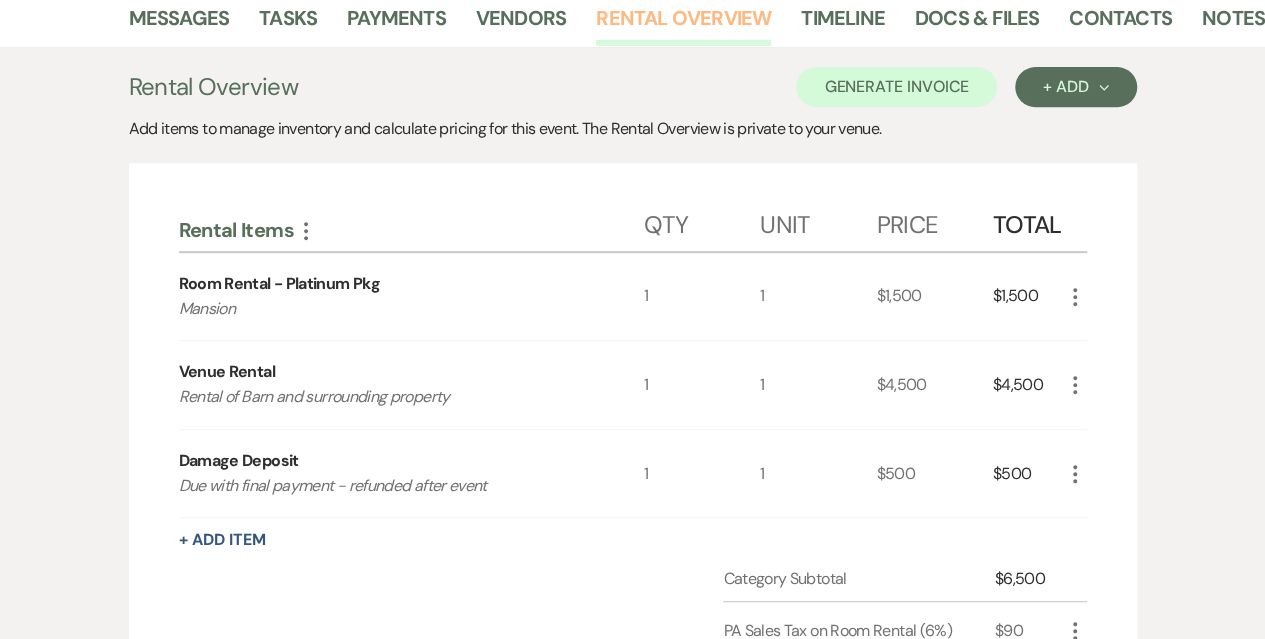scroll, scrollTop: 500, scrollLeft: 0, axis: vertical 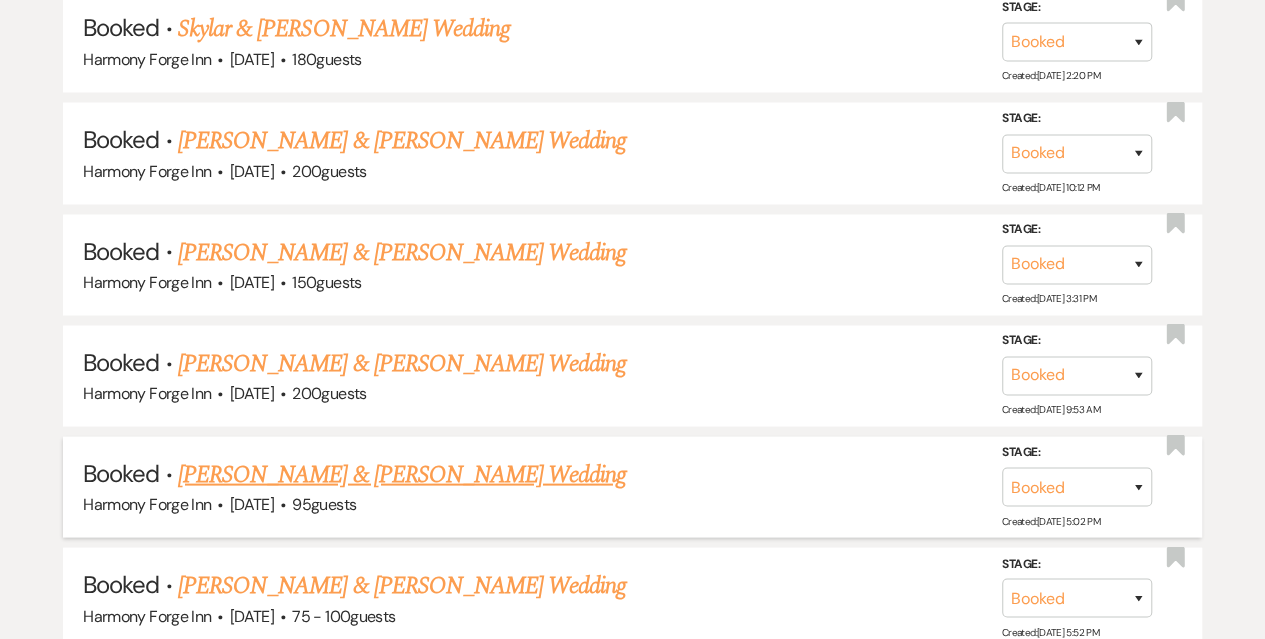 click on "[PERSON_NAME] & [PERSON_NAME] Wedding" at bounding box center [402, 474] 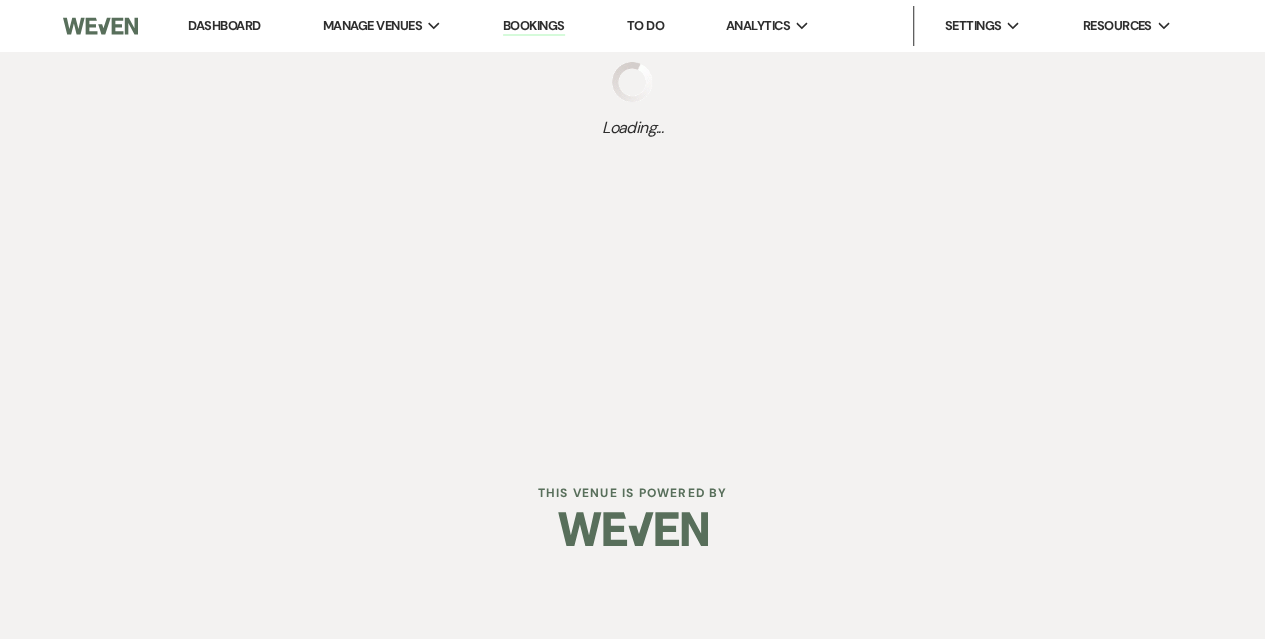 scroll, scrollTop: 0, scrollLeft: 0, axis: both 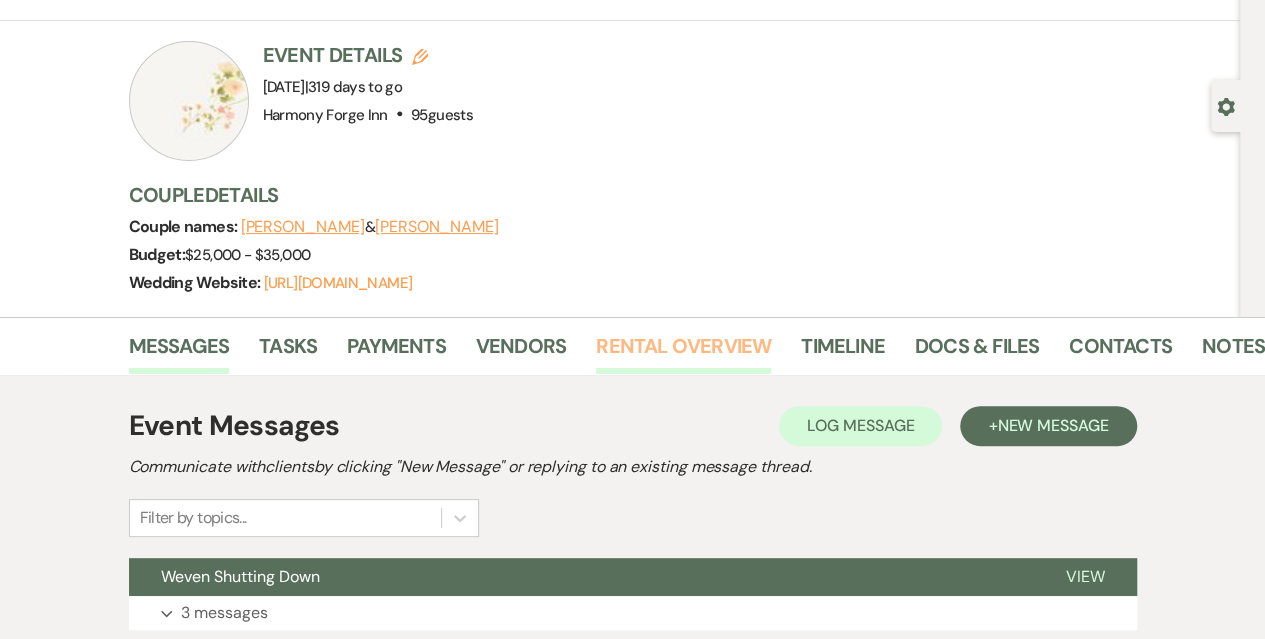 click on "Rental Overview" at bounding box center [683, 352] 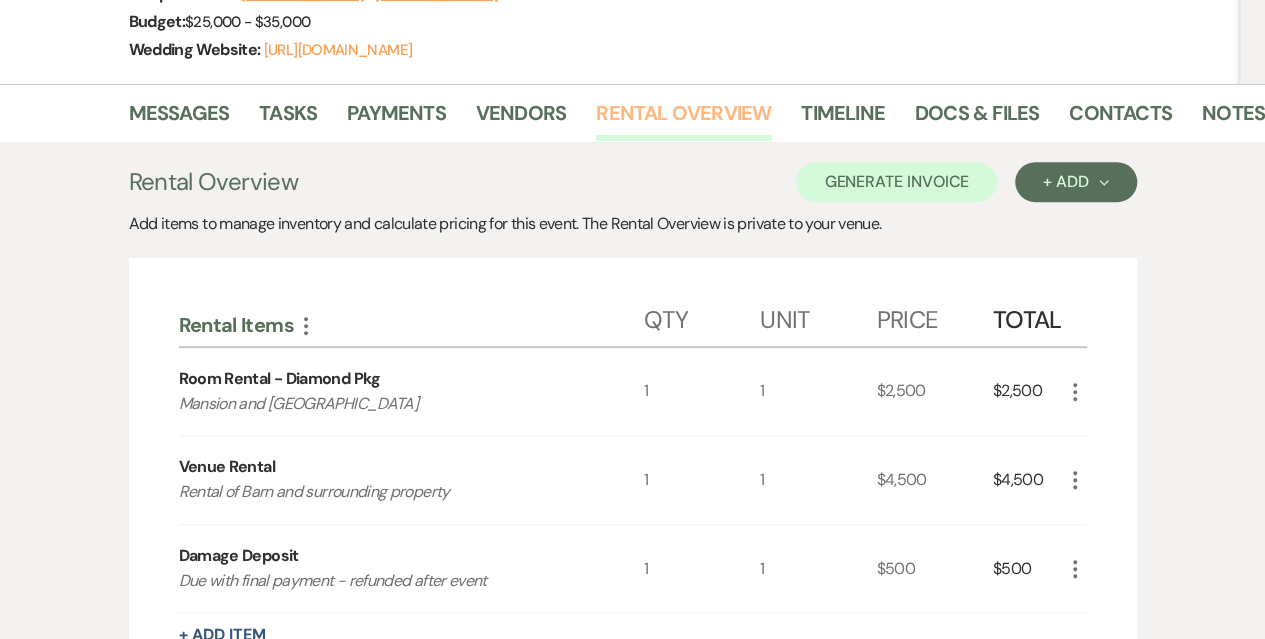 scroll, scrollTop: 300, scrollLeft: 0, axis: vertical 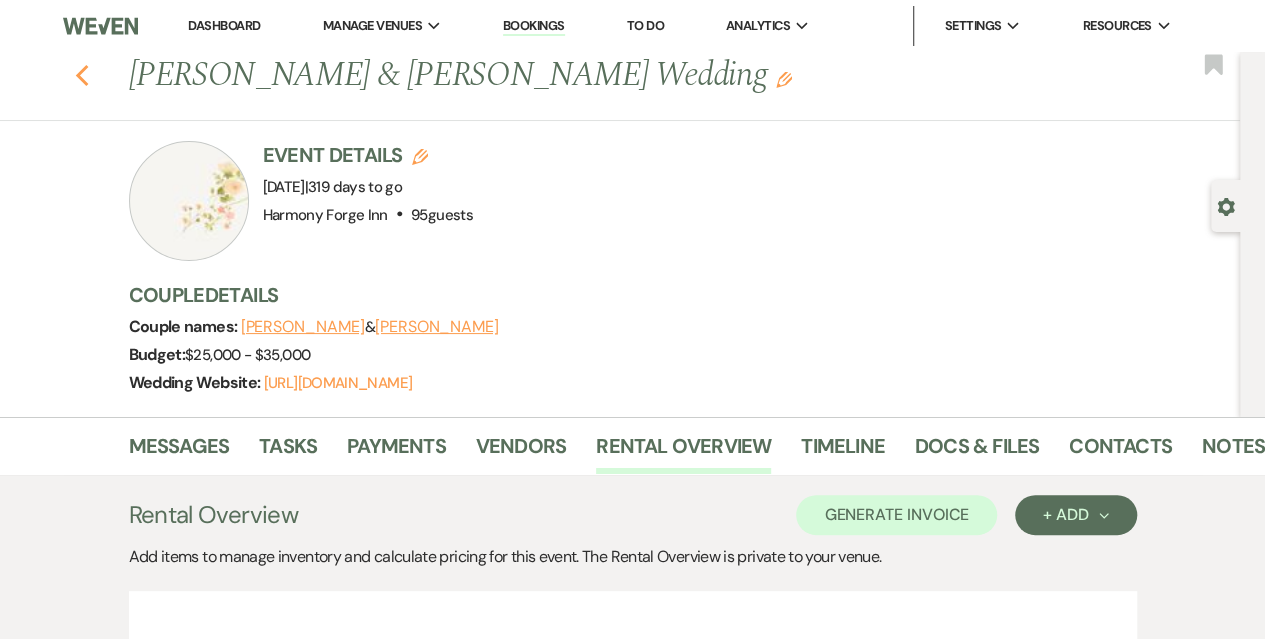 click on "Previous" 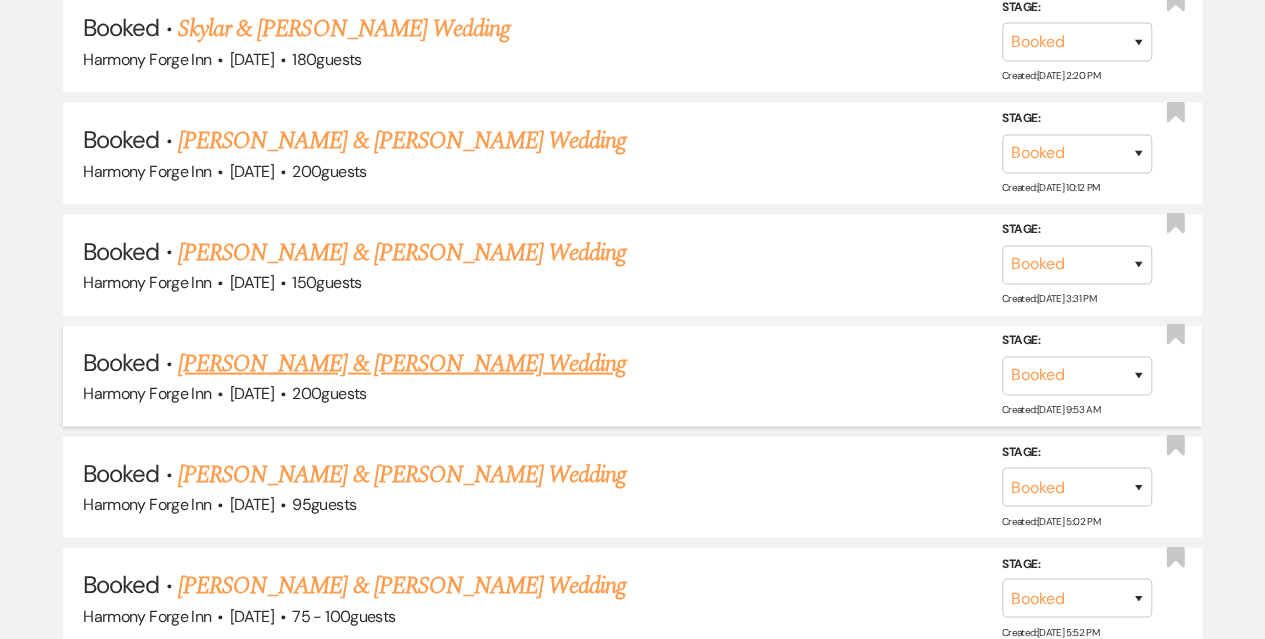 scroll, scrollTop: 2000, scrollLeft: 0, axis: vertical 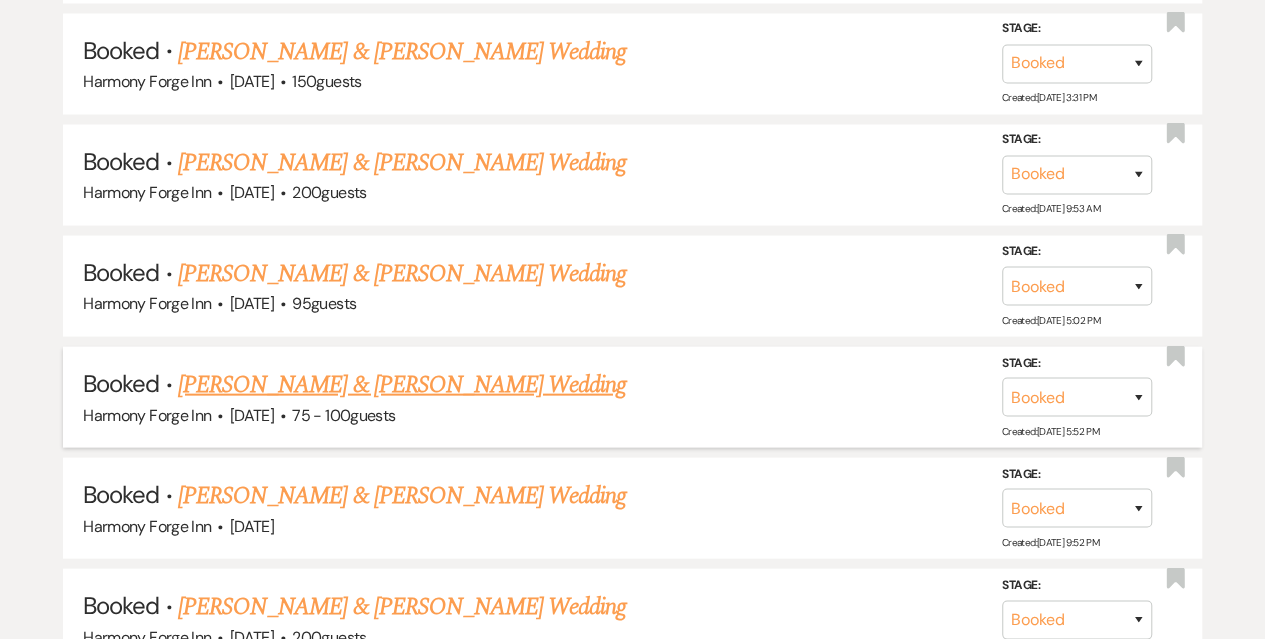 click on "[PERSON_NAME] & [PERSON_NAME] Wedding" at bounding box center (402, 385) 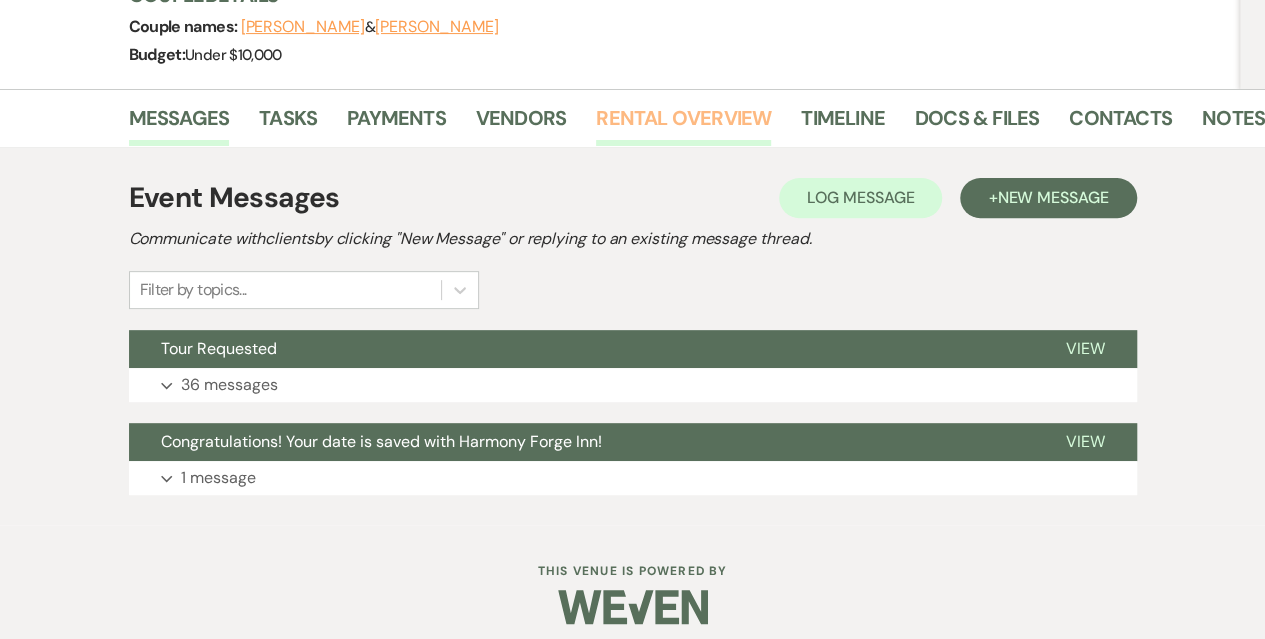 scroll, scrollTop: 281, scrollLeft: 0, axis: vertical 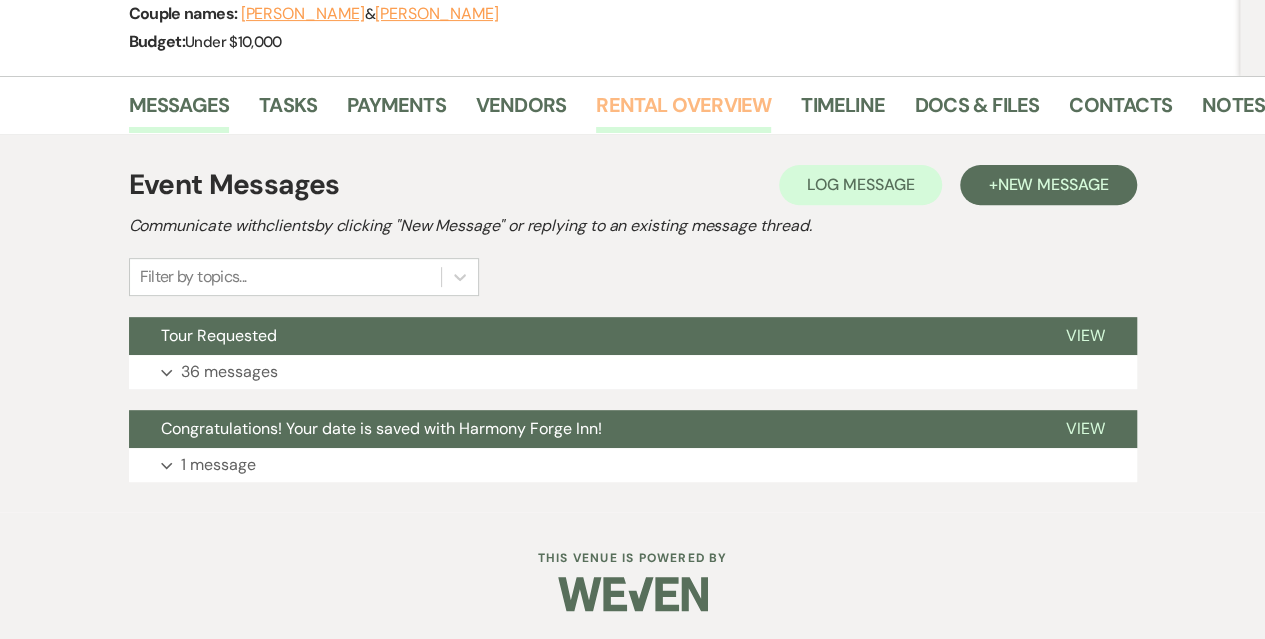 click on "Rental Overview" at bounding box center [683, 111] 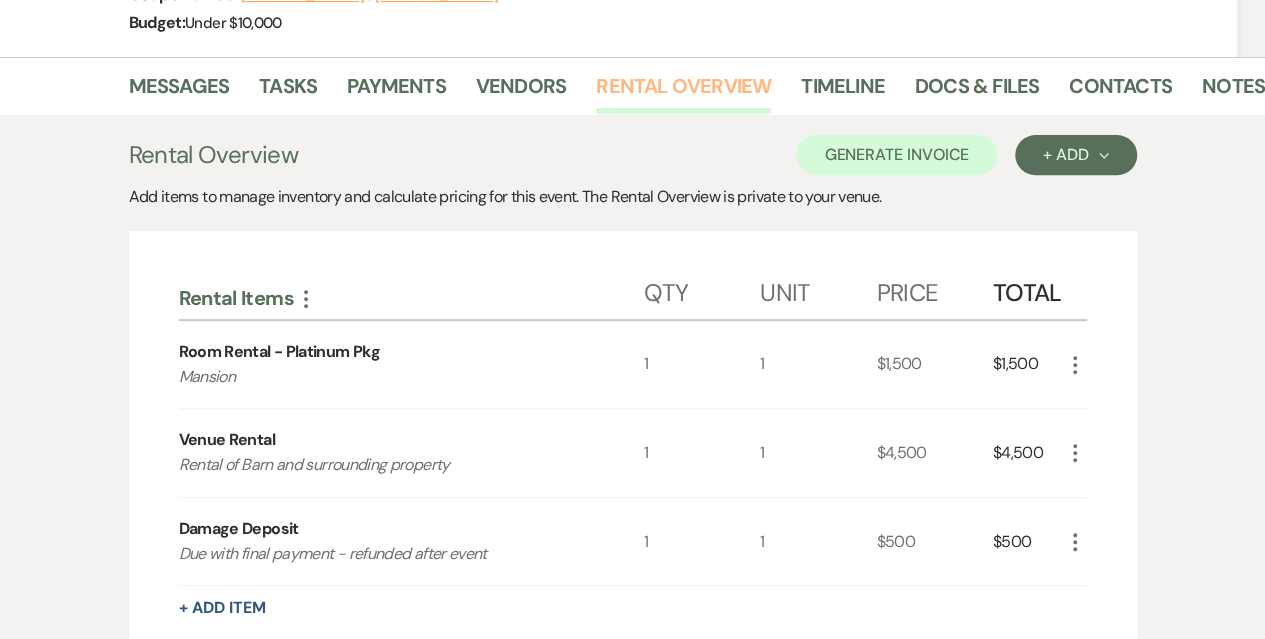 scroll, scrollTop: 500, scrollLeft: 0, axis: vertical 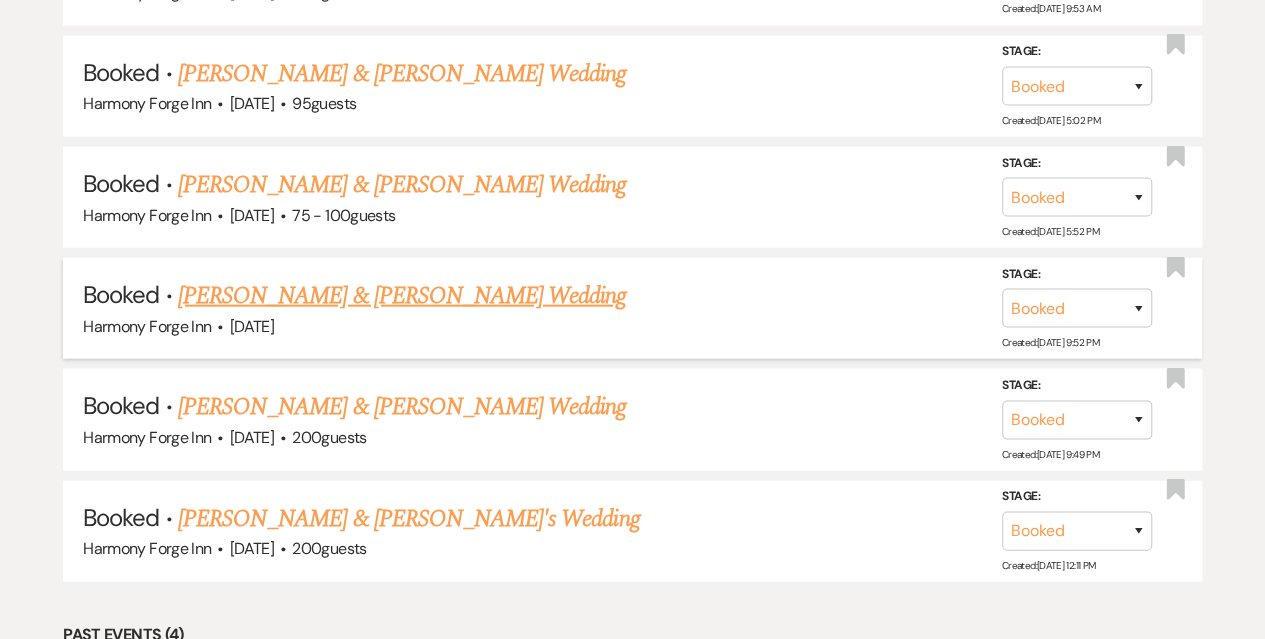 click on "[PERSON_NAME] & [PERSON_NAME] Wedding" at bounding box center [402, 296] 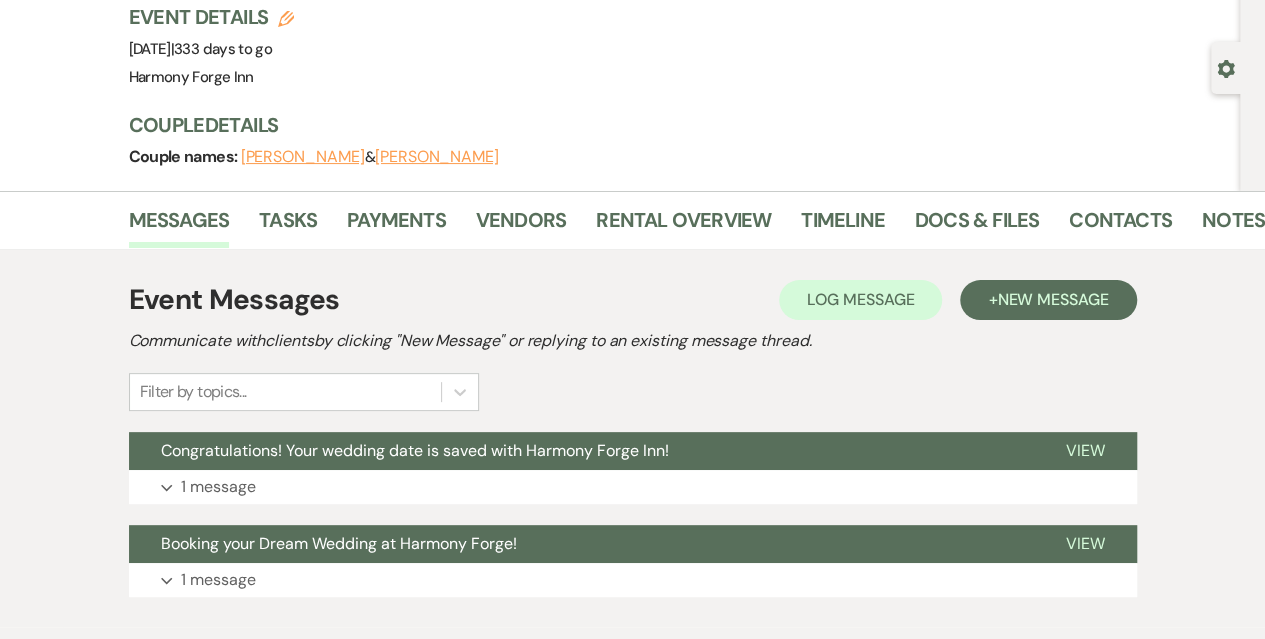scroll, scrollTop: 200, scrollLeft: 0, axis: vertical 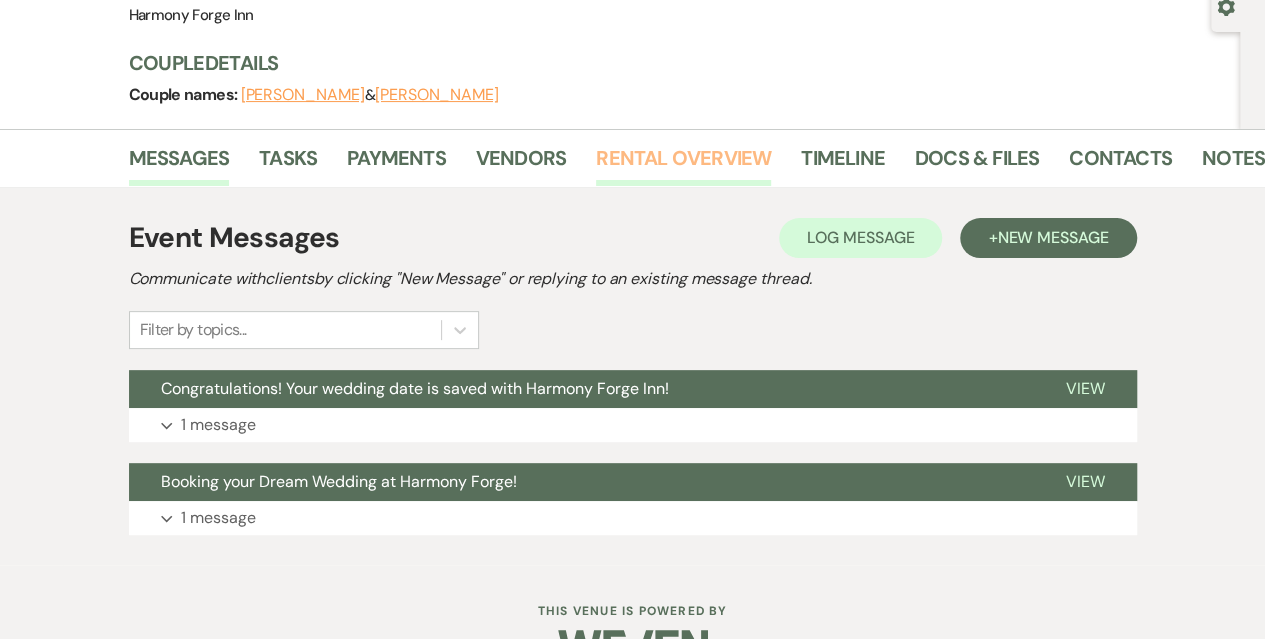 click on "Rental Overview" at bounding box center (683, 164) 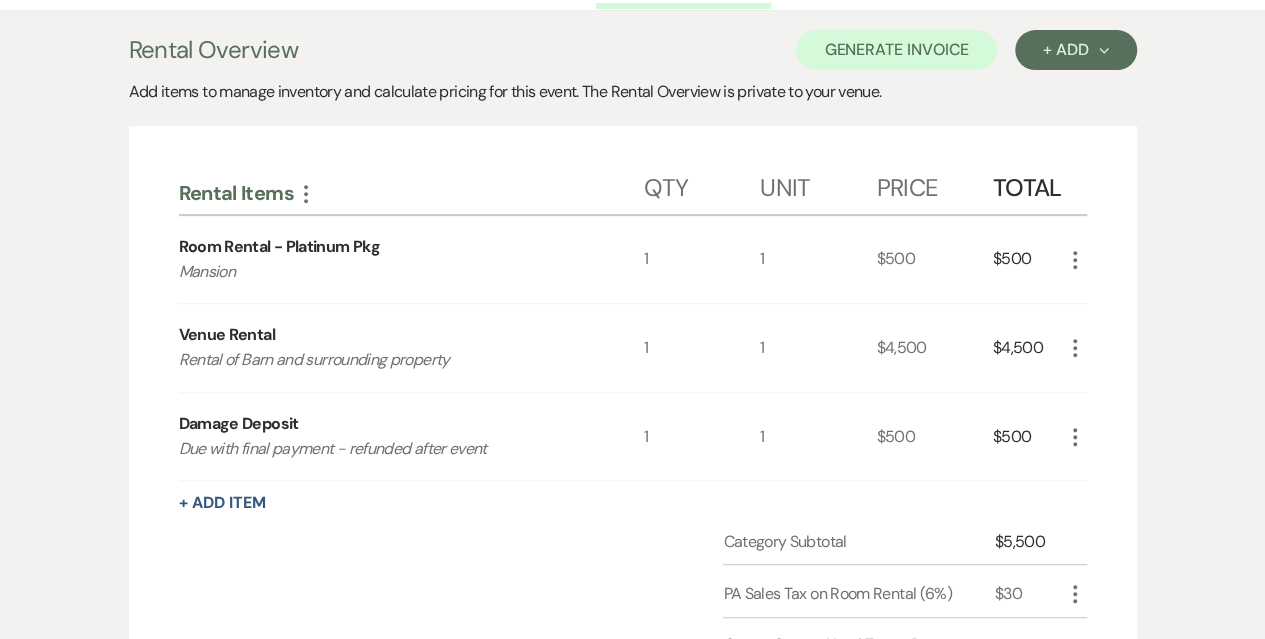 scroll, scrollTop: 500, scrollLeft: 0, axis: vertical 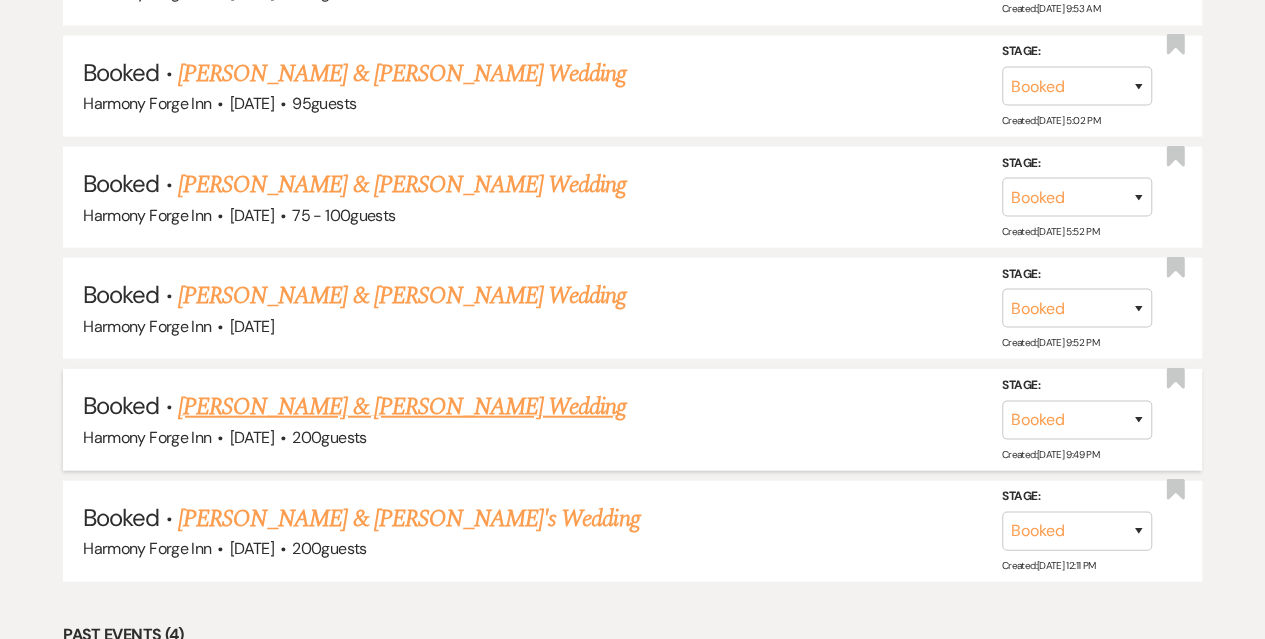 click on "[PERSON_NAME] & [PERSON_NAME] Wedding" at bounding box center [402, 407] 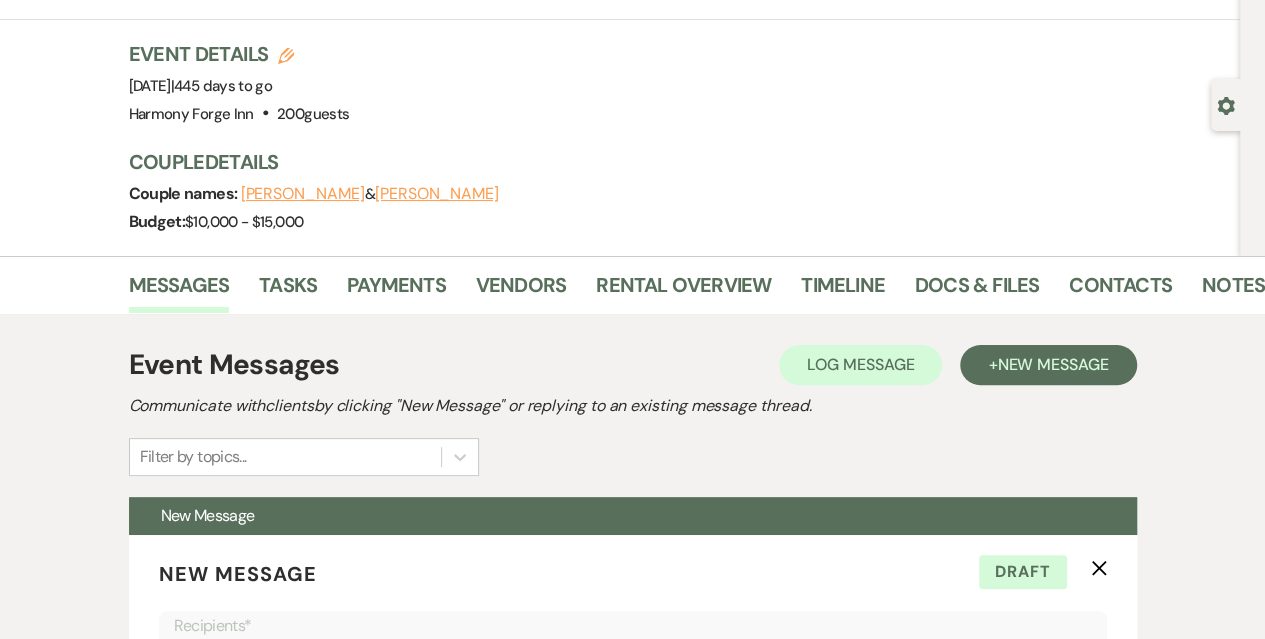 scroll, scrollTop: 100, scrollLeft: 0, axis: vertical 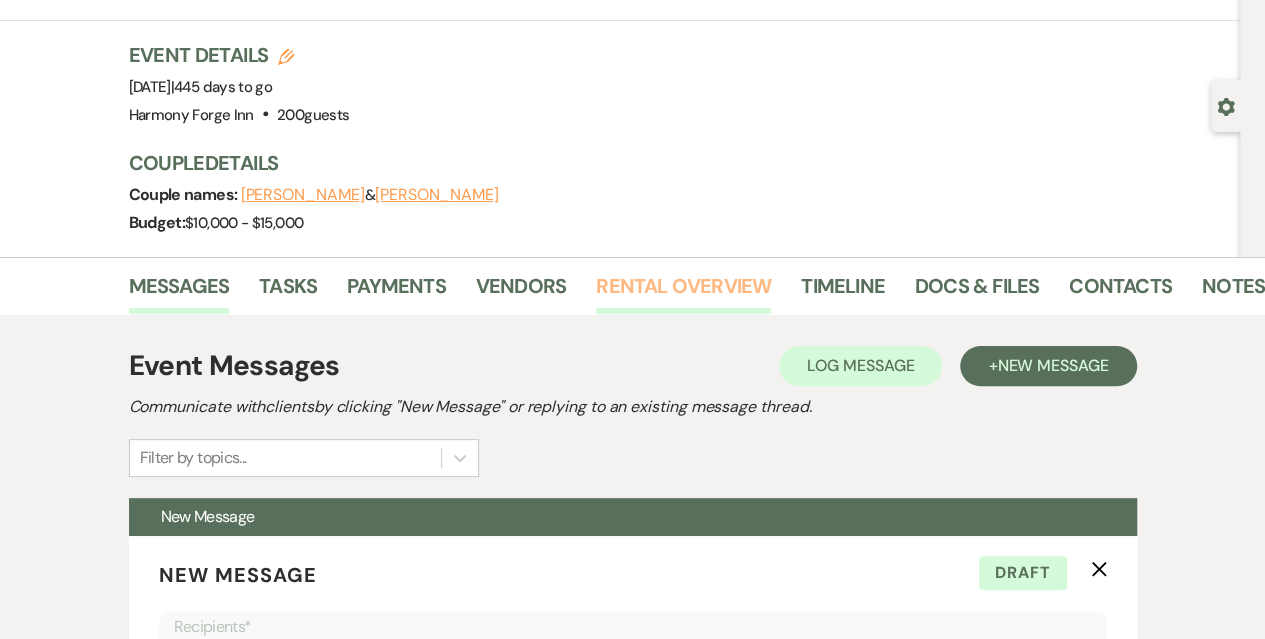 click on "Rental Overview" at bounding box center [683, 292] 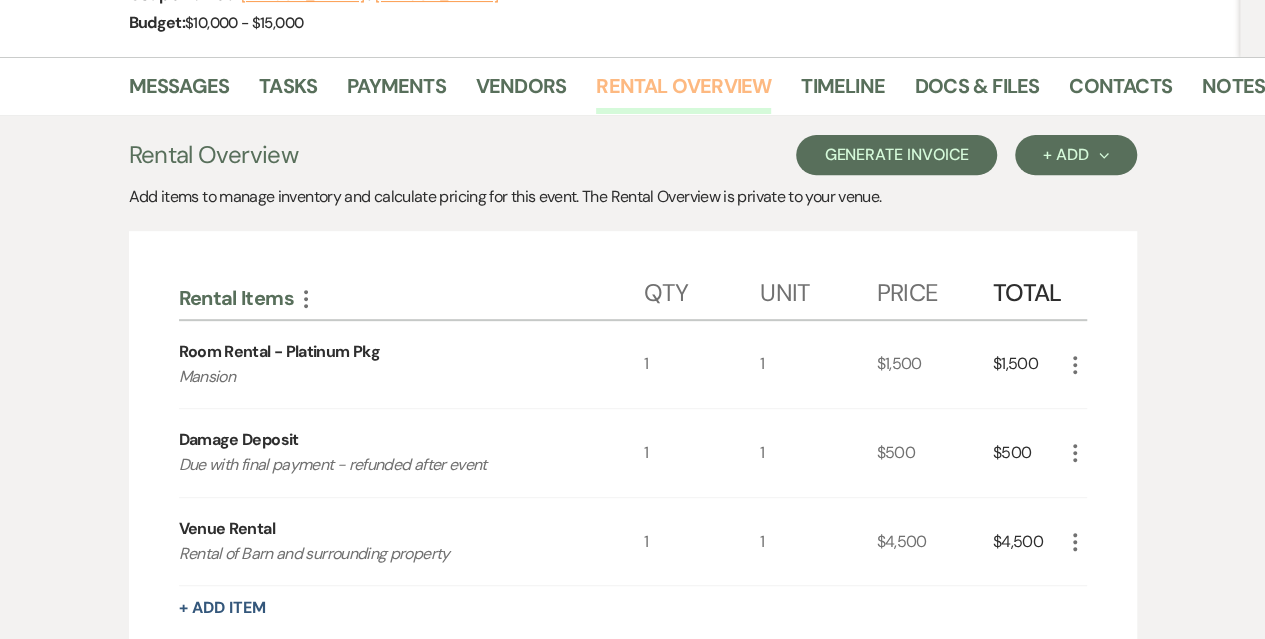 scroll, scrollTop: 500, scrollLeft: 0, axis: vertical 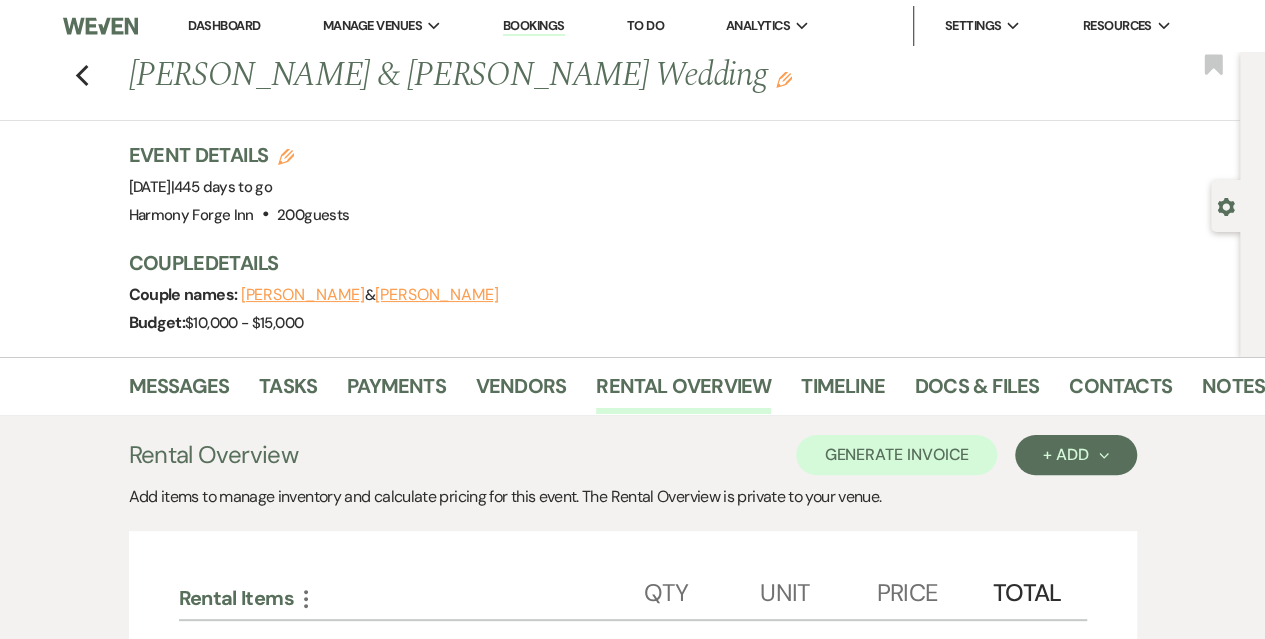 click on "Previous Bailey Matush & Dustin Zettle's Wedding Edit Bookmark" at bounding box center [615, 86] 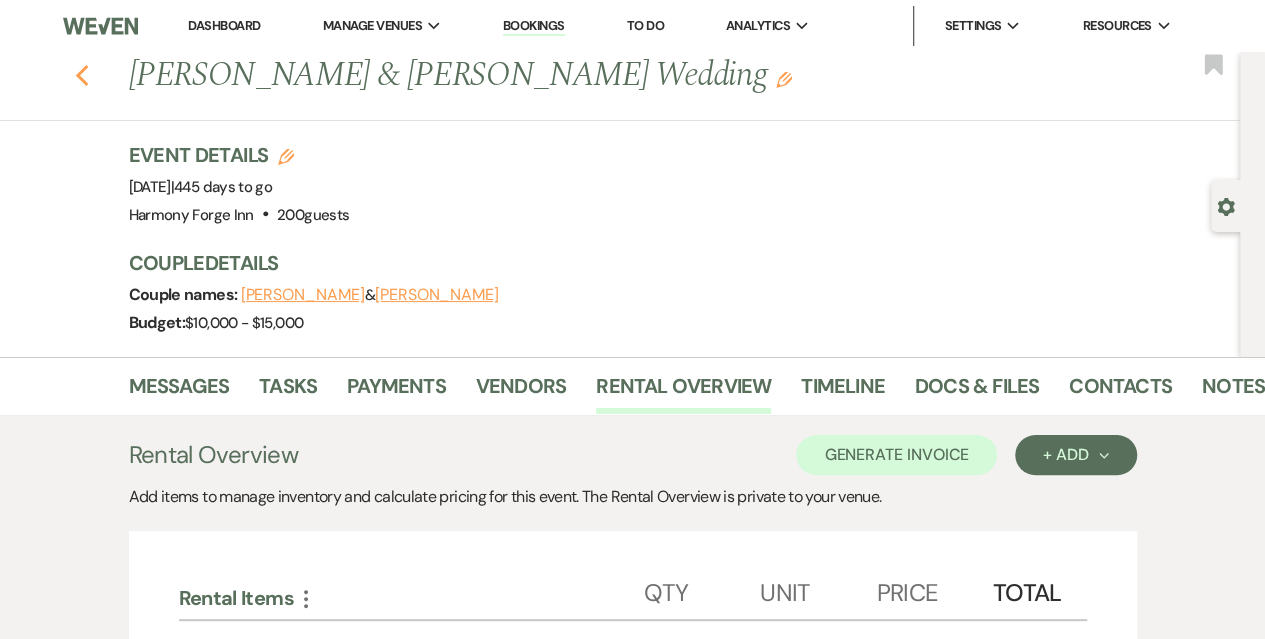 click 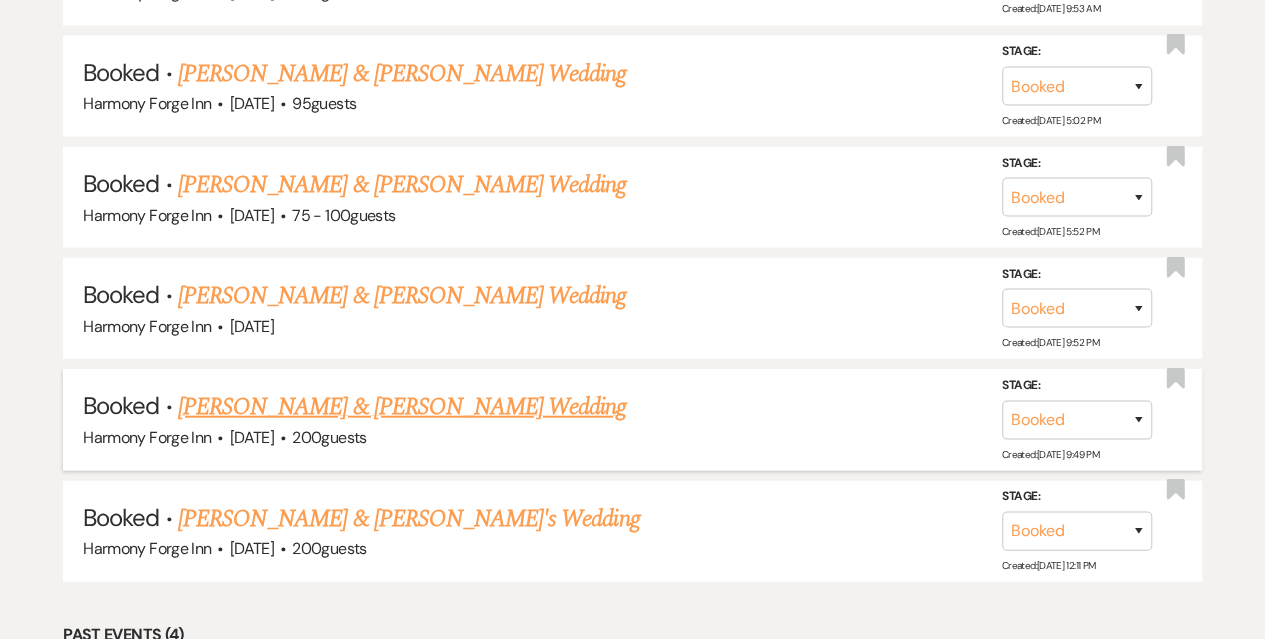 scroll, scrollTop: 2500, scrollLeft: 0, axis: vertical 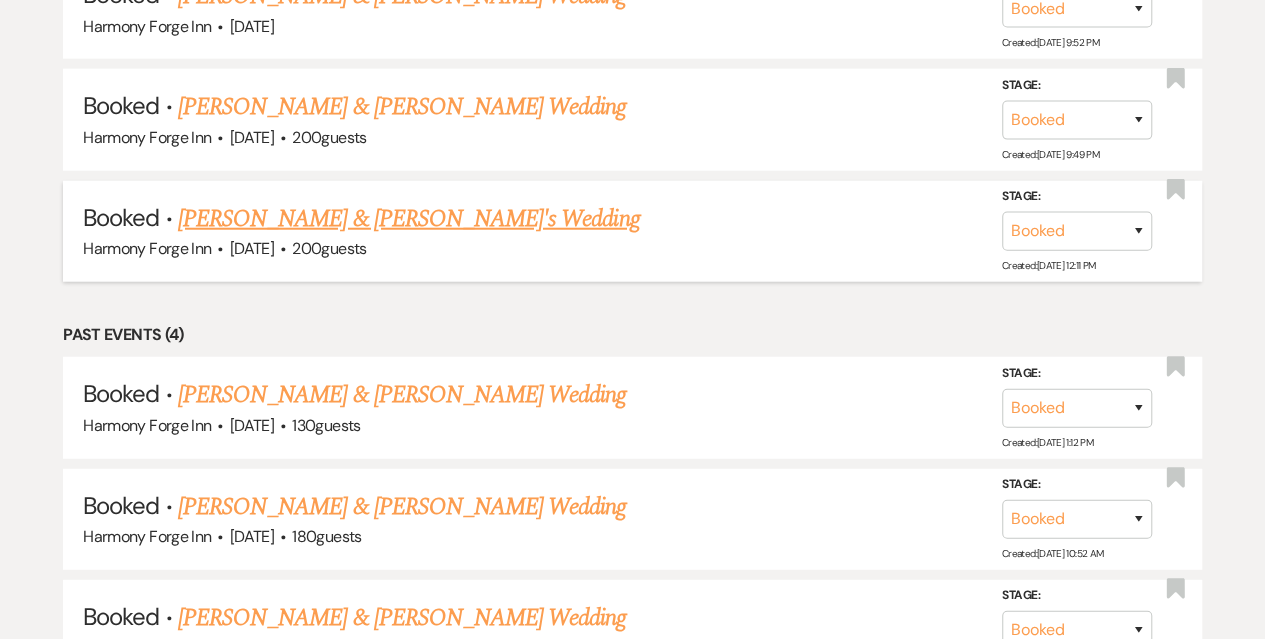 click on "[PERSON_NAME] & [PERSON_NAME]'s Wedding" at bounding box center (409, 219) 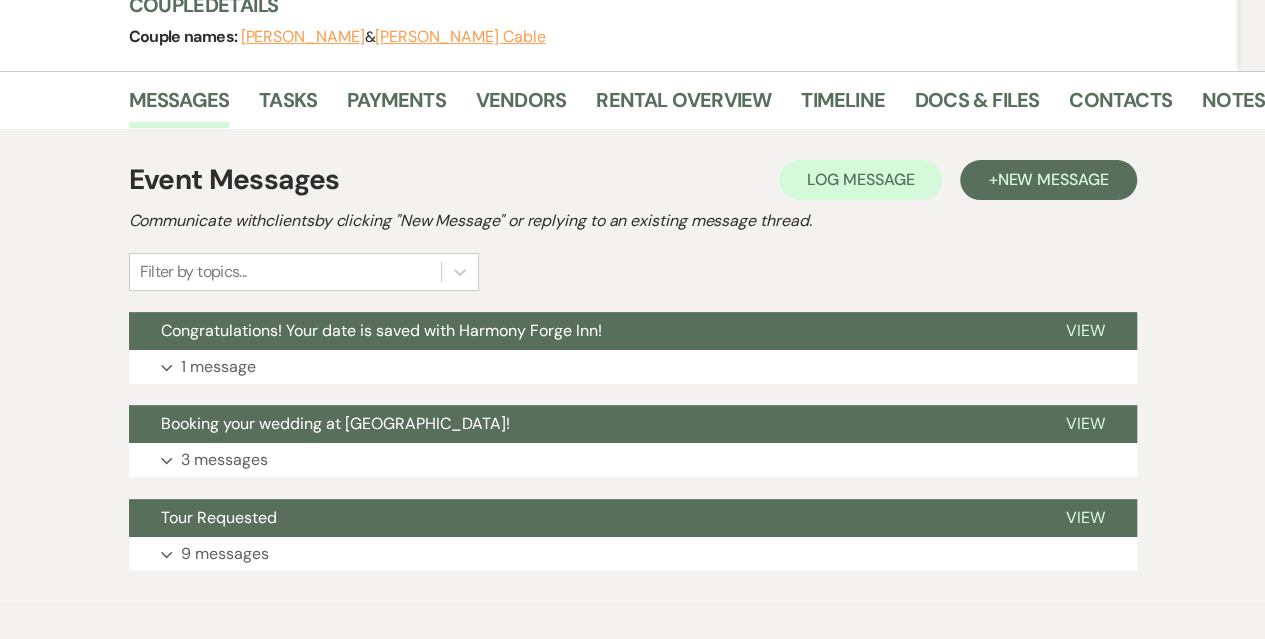 scroll, scrollTop: 300, scrollLeft: 0, axis: vertical 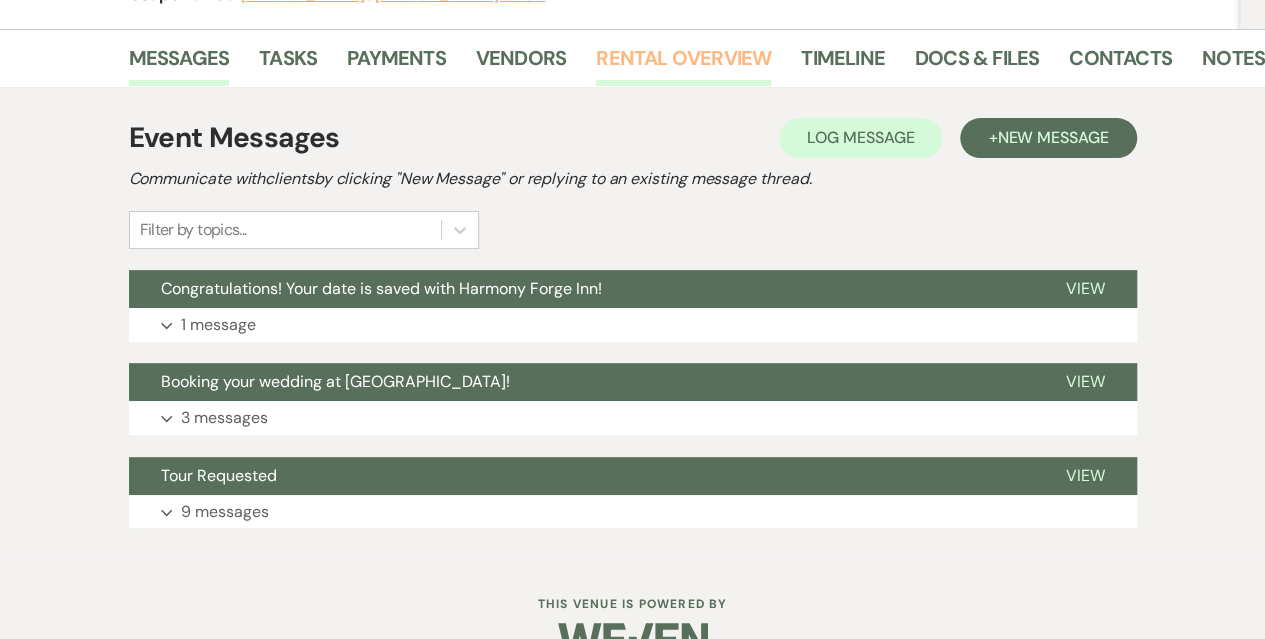 click on "Rental Overview" at bounding box center (683, 64) 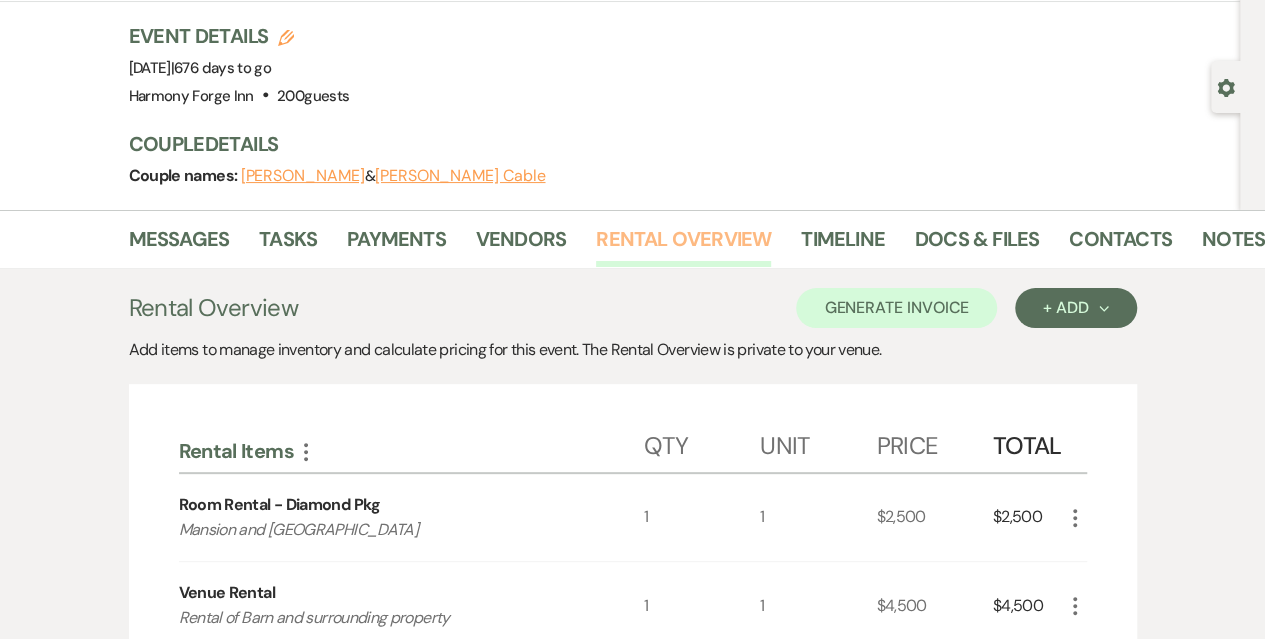 scroll, scrollTop: 300, scrollLeft: 0, axis: vertical 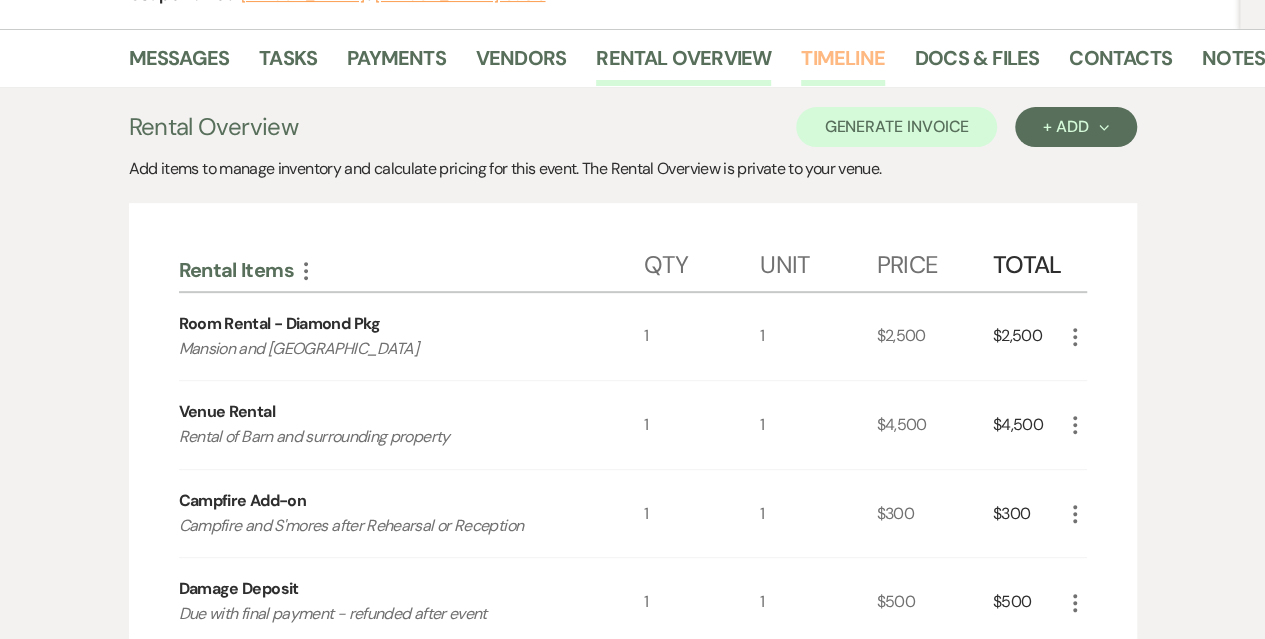 click on "Timeline" at bounding box center [843, 64] 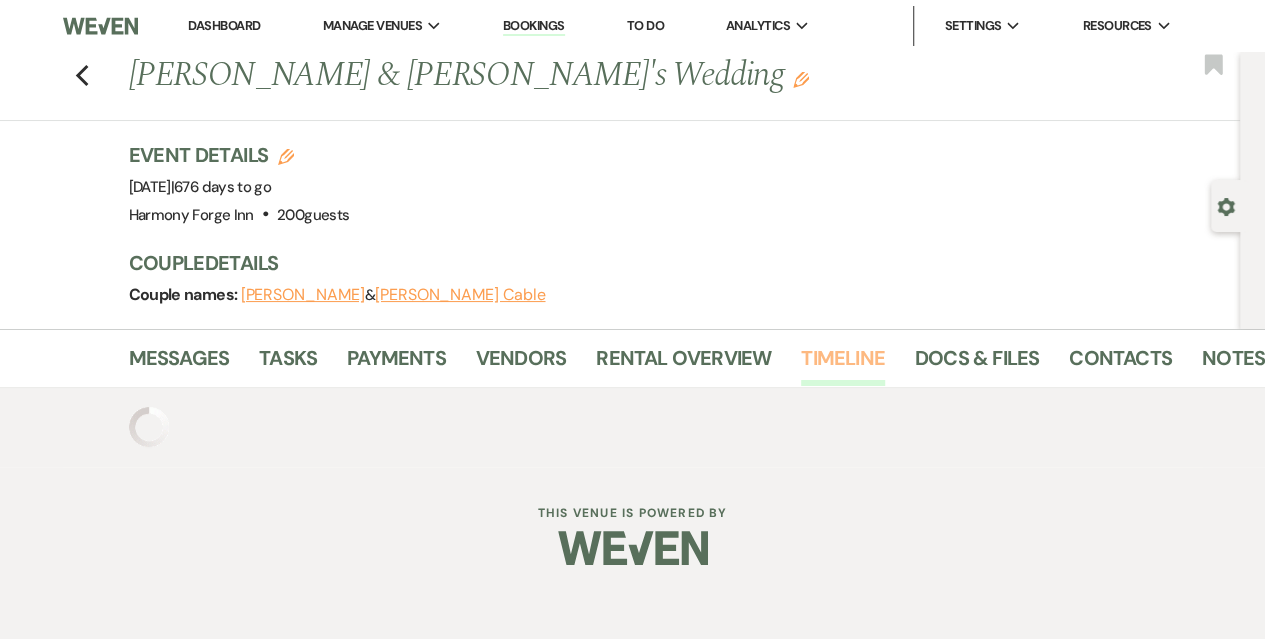 scroll, scrollTop: 0, scrollLeft: 0, axis: both 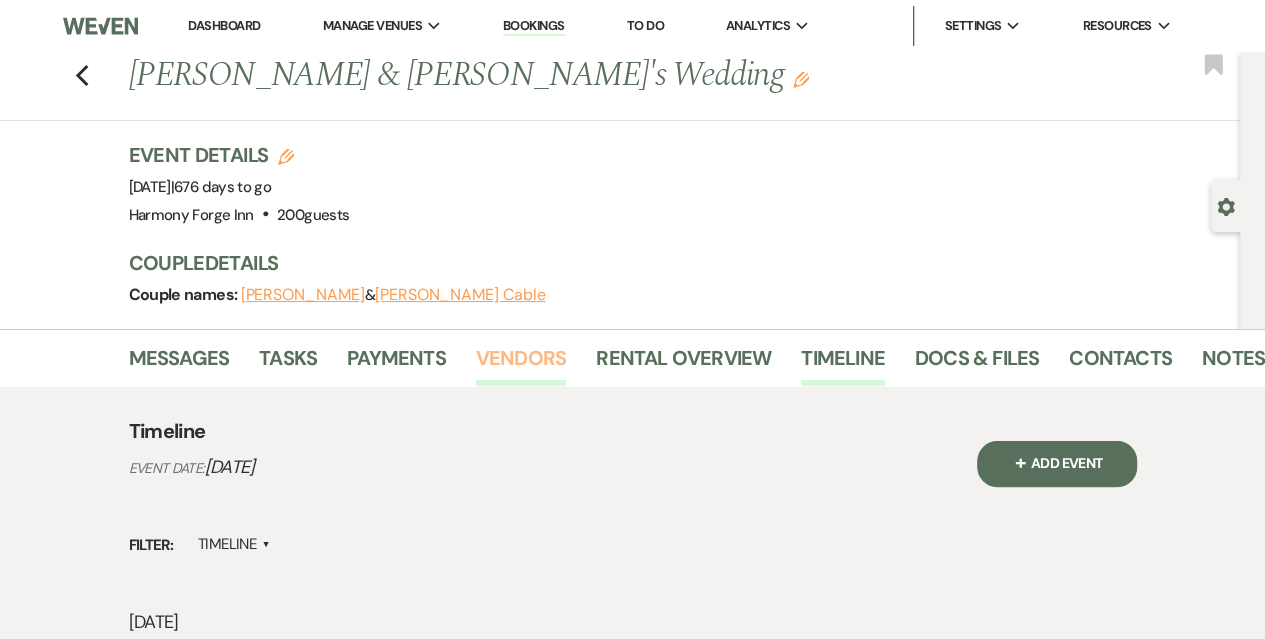 click on "Vendors" at bounding box center [521, 364] 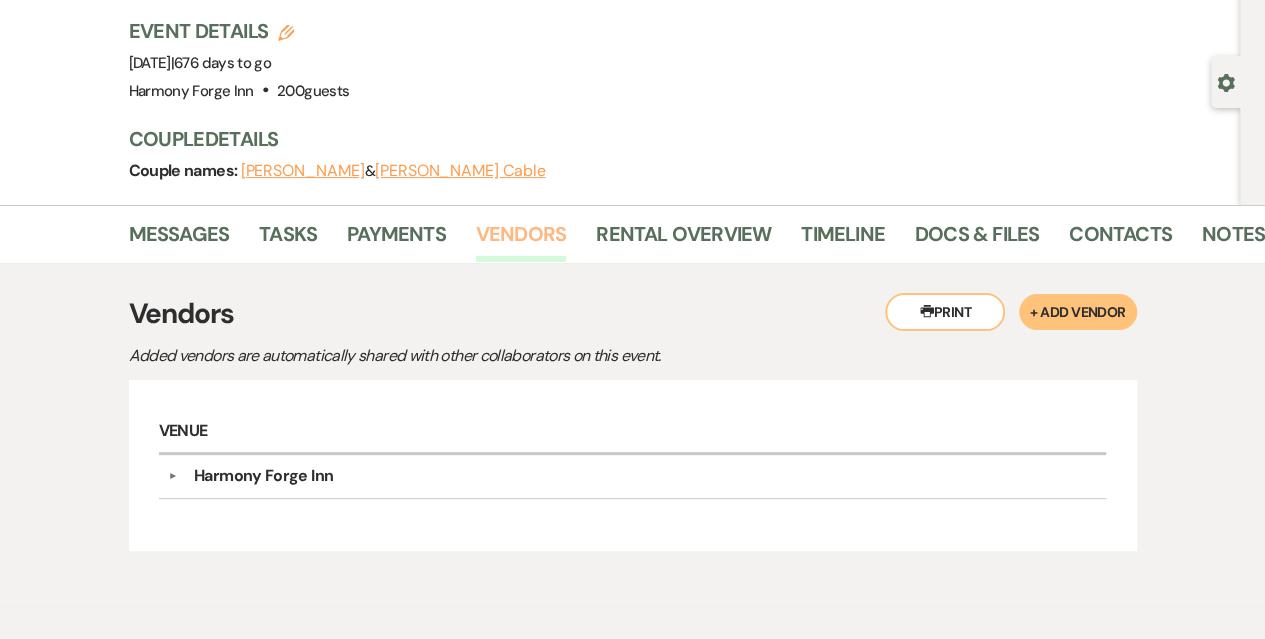 scroll, scrollTop: 212, scrollLeft: 0, axis: vertical 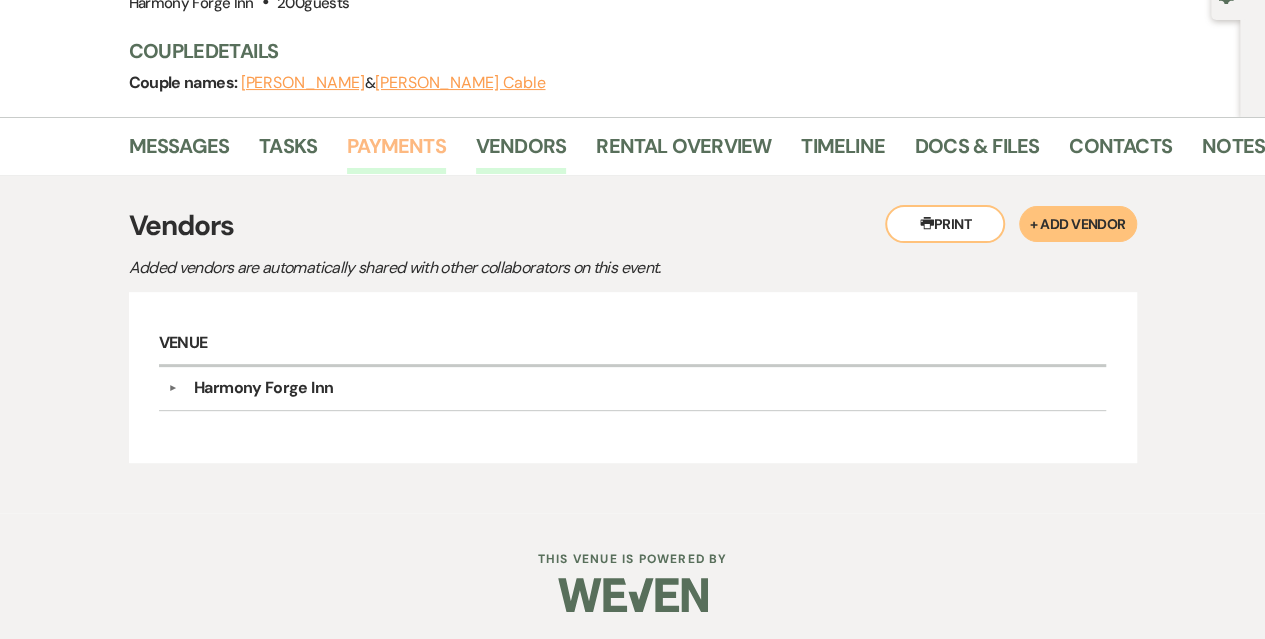 click on "Payments" at bounding box center (396, 152) 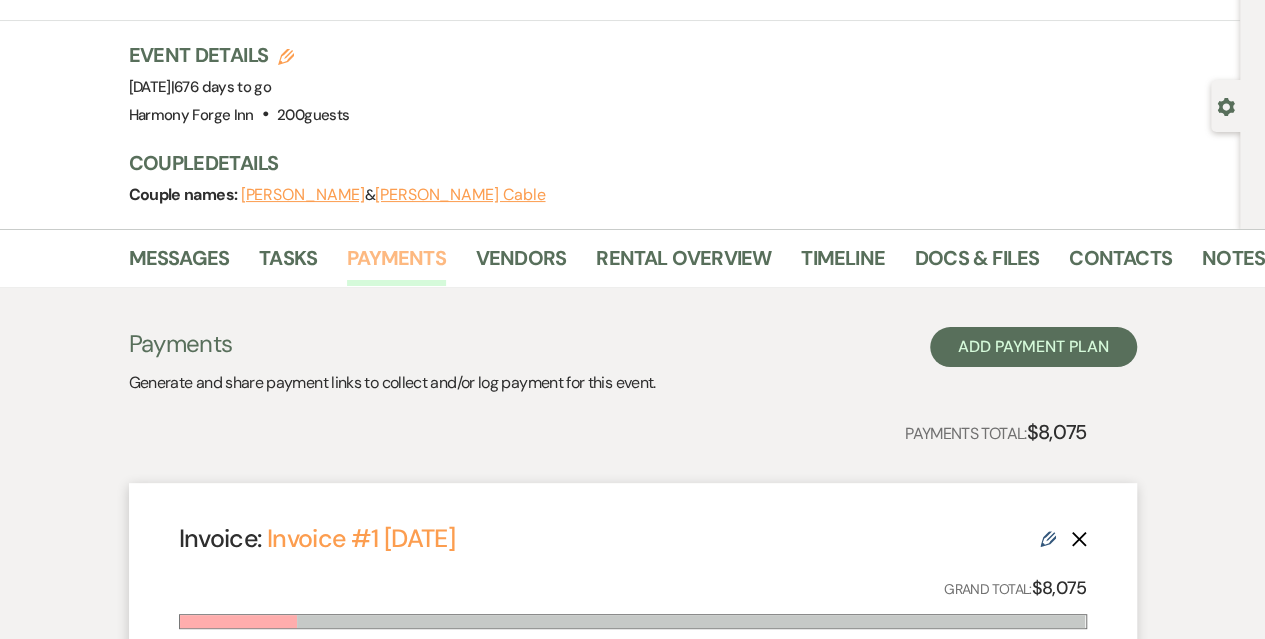 scroll, scrollTop: 0, scrollLeft: 0, axis: both 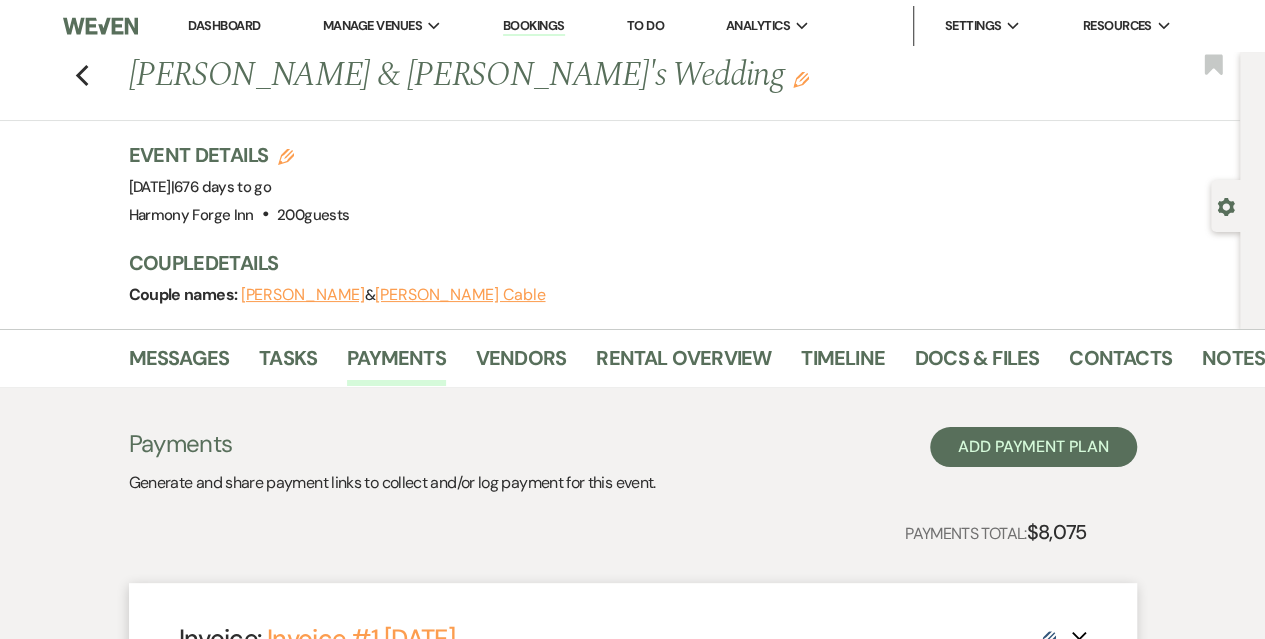click on "Dashboard" at bounding box center [224, 25] 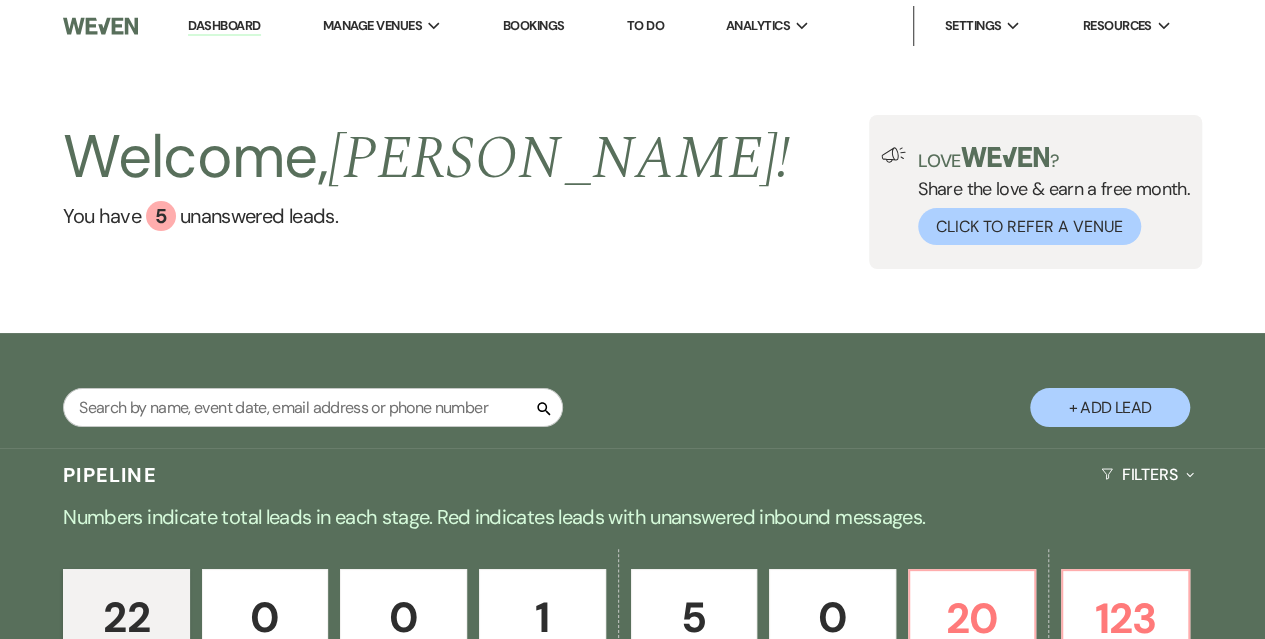 scroll, scrollTop: 0, scrollLeft: 0, axis: both 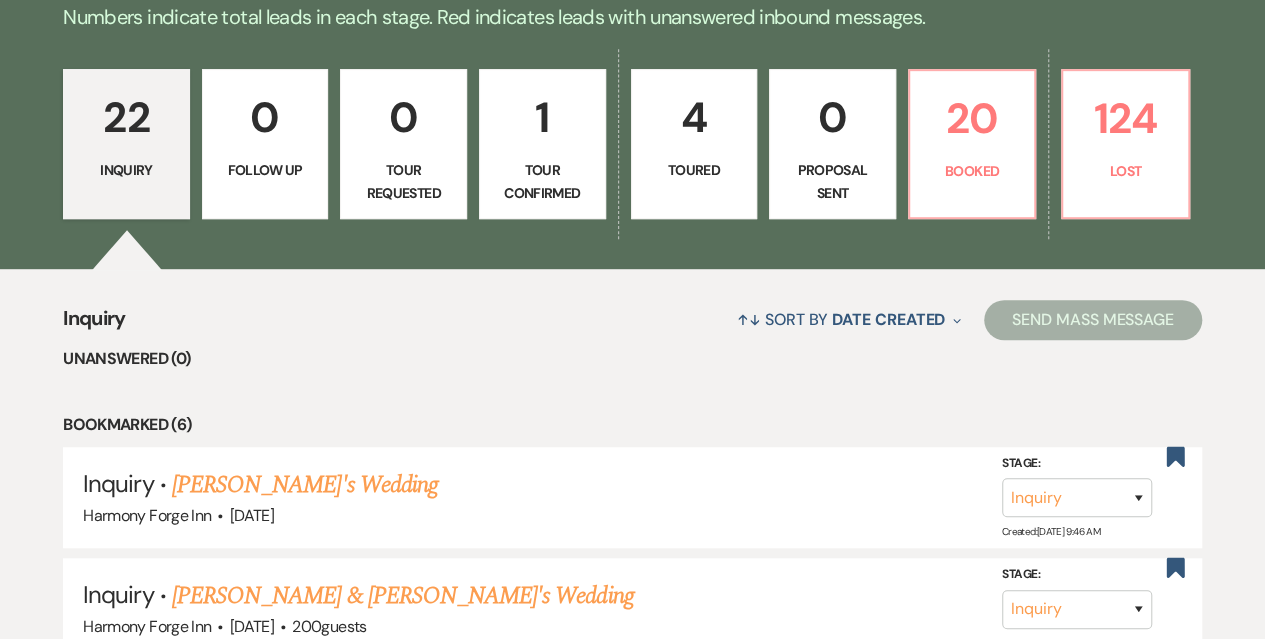 click on "4 Toured" at bounding box center [694, 144] 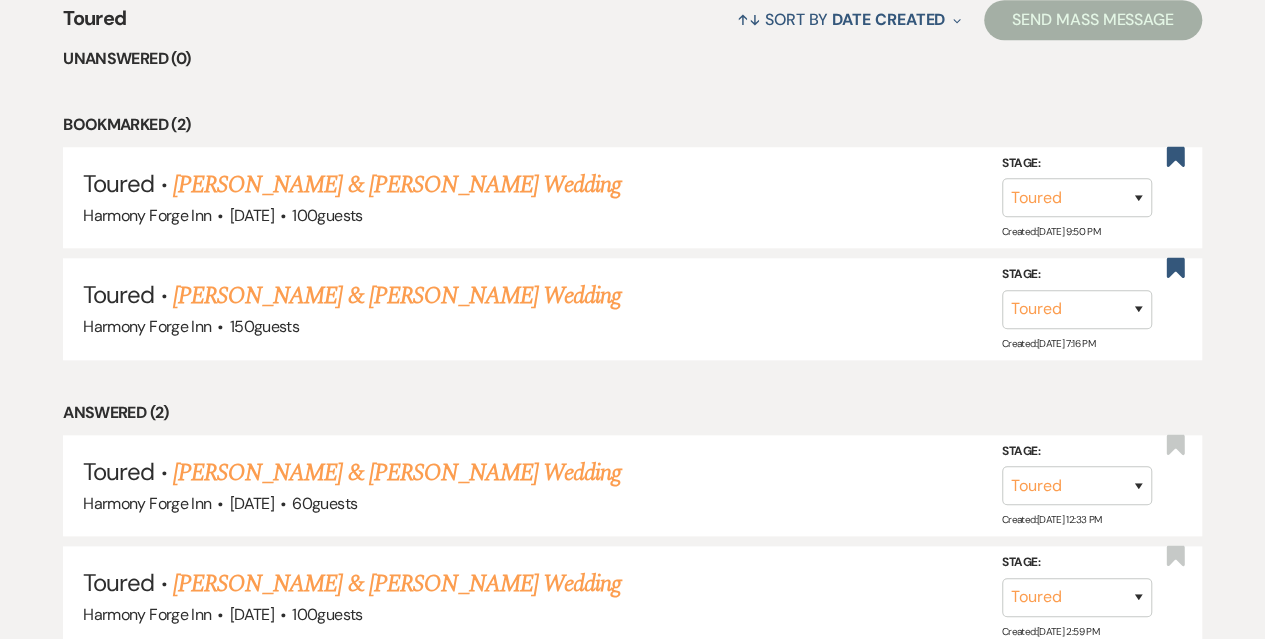 scroll, scrollTop: 968, scrollLeft: 0, axis: vertical 